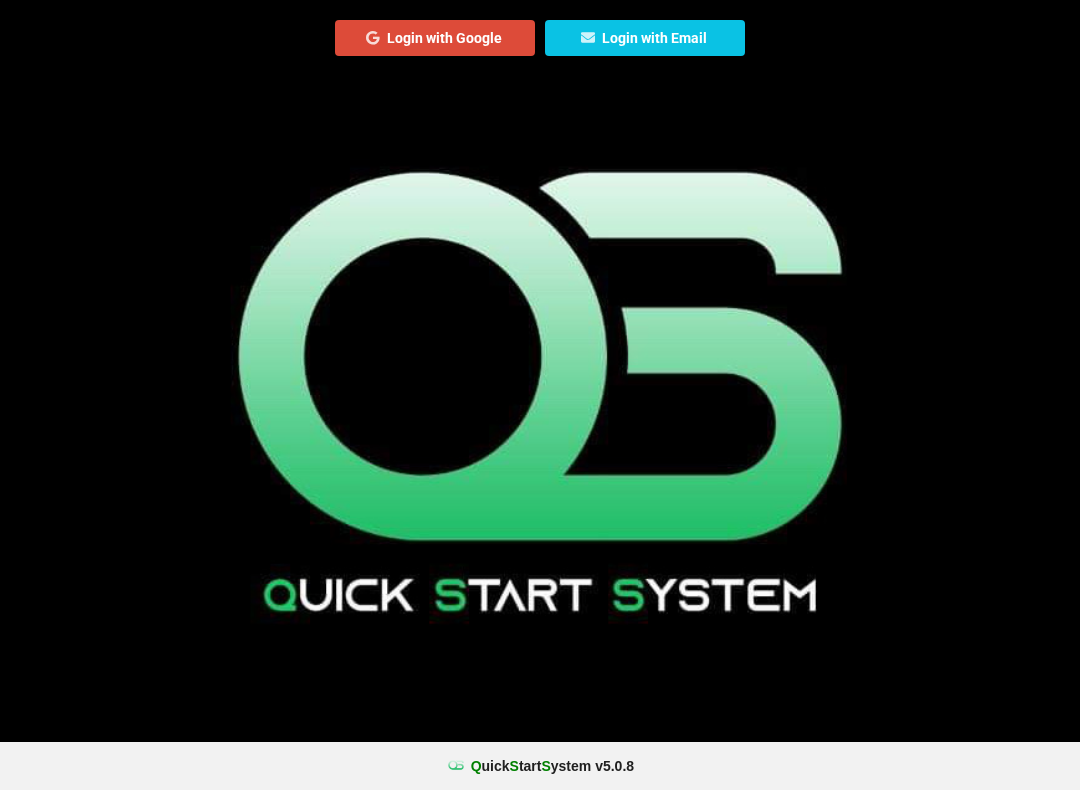 scroll, scrollTop: 0, scrollLeft: 0, axis: both 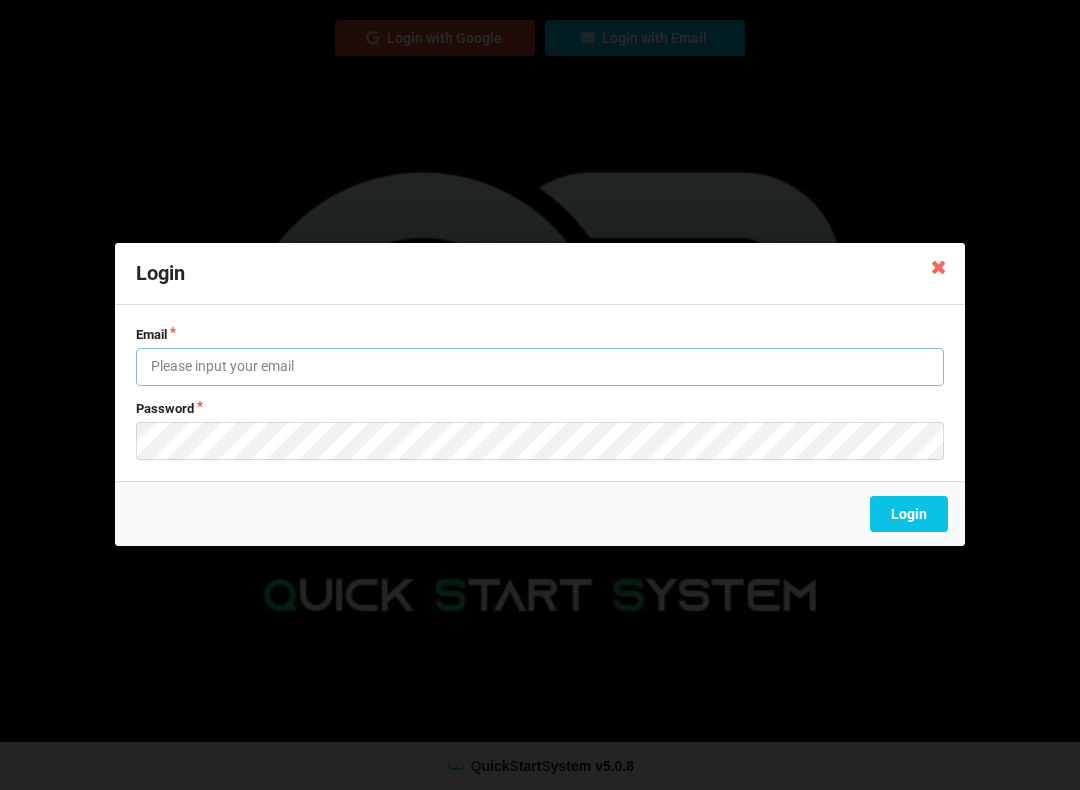 click at bounding box center [540, 367] 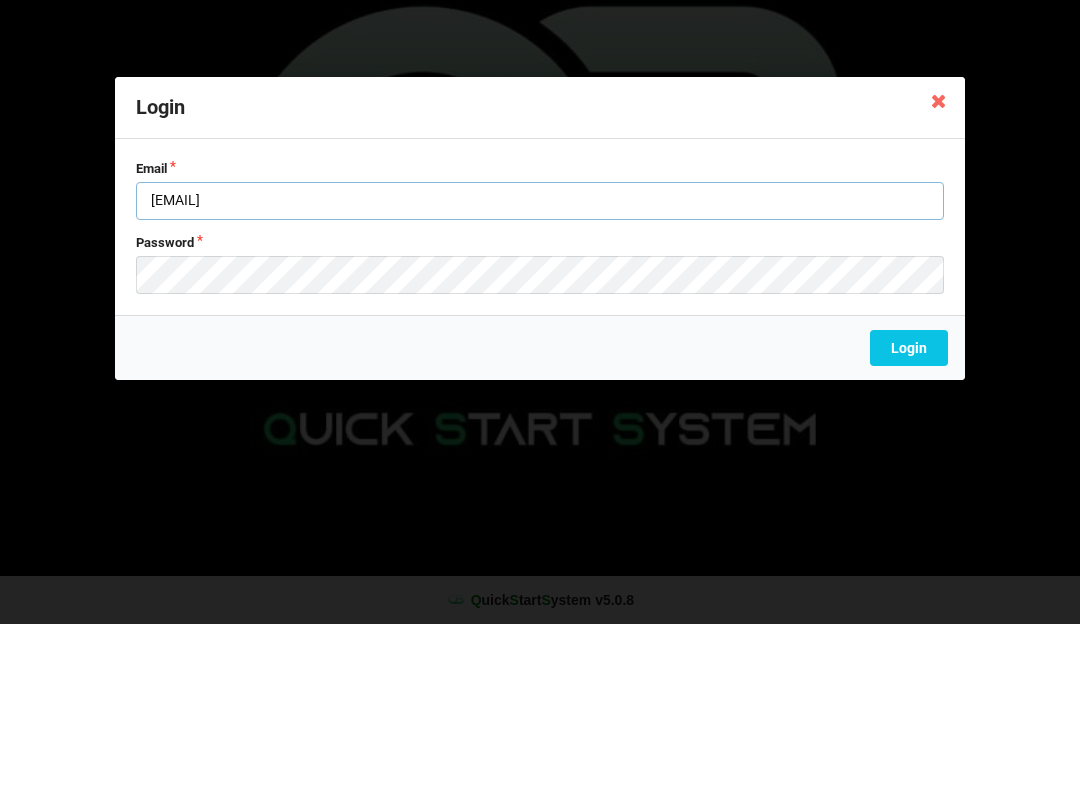 type on "[EMAIL]" 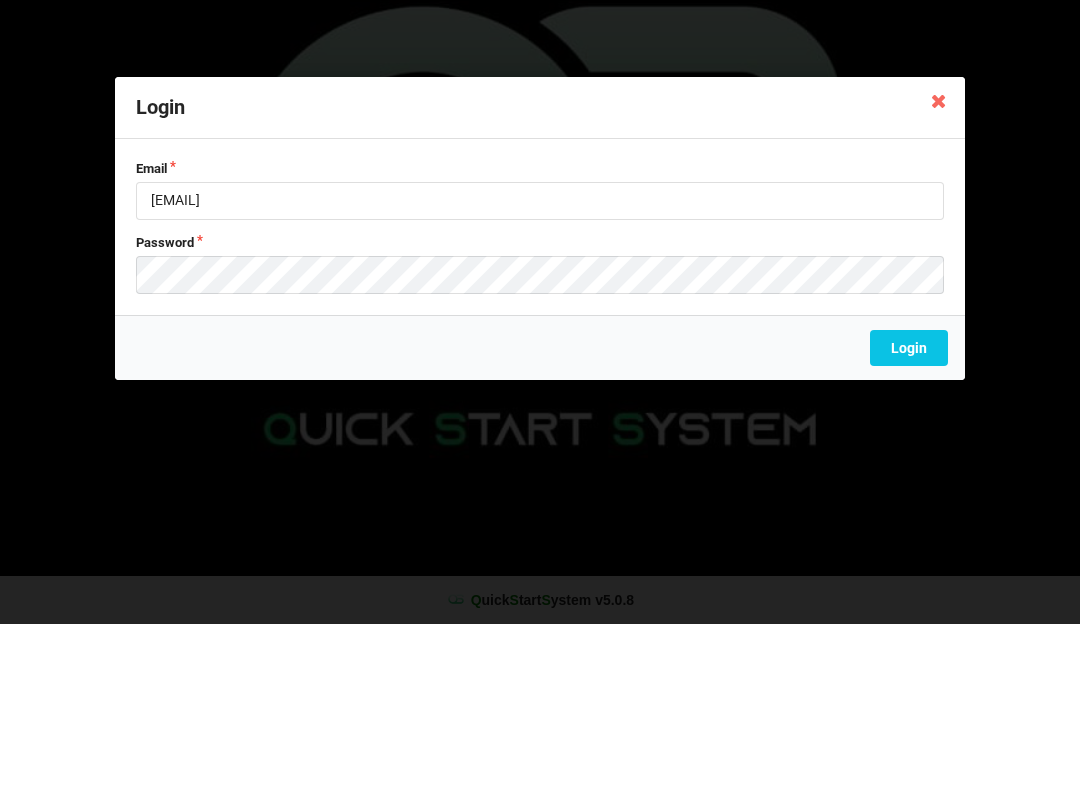 click on "Login" at bounding box center (909, 515) 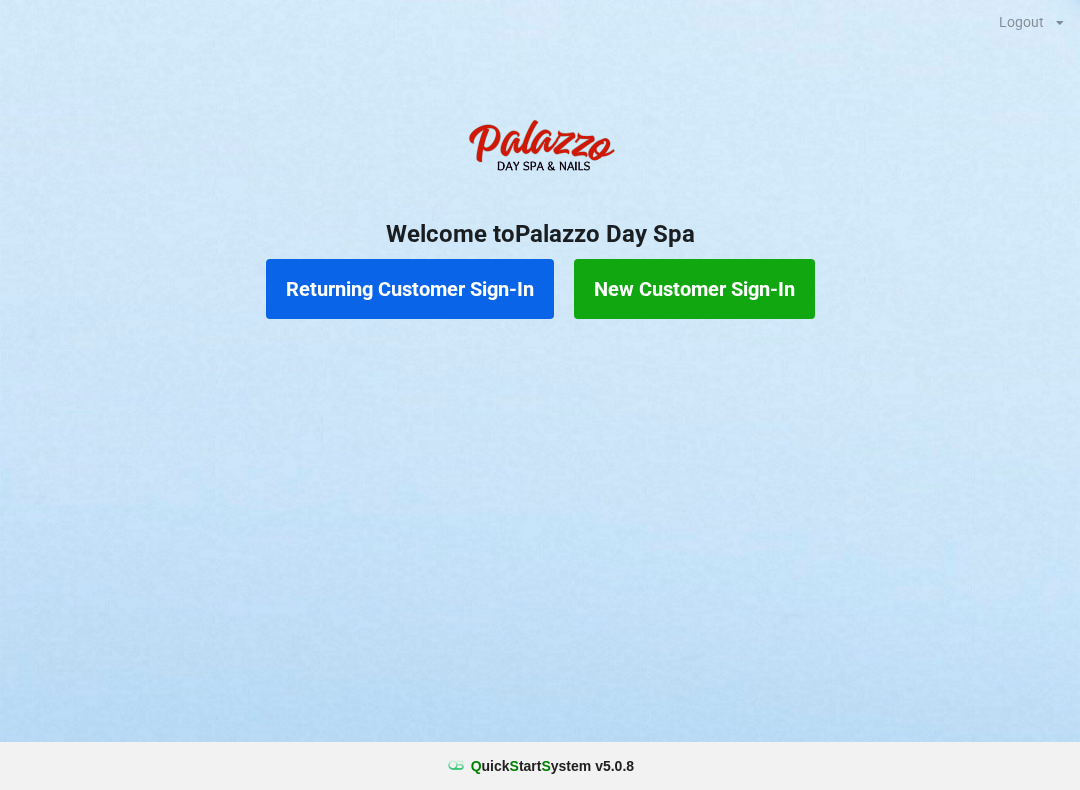 click on "Returning Customer Sign-In" at bounding box center [410, 289] 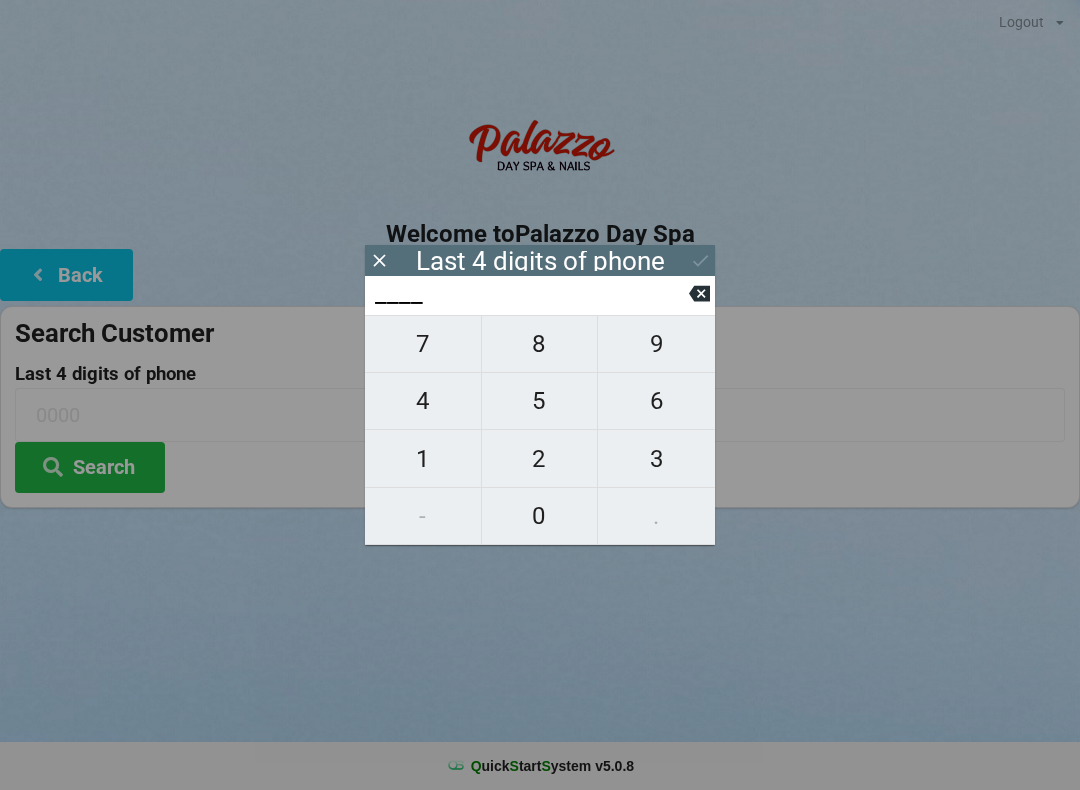 click on "1" at bounding box center (423, 459) 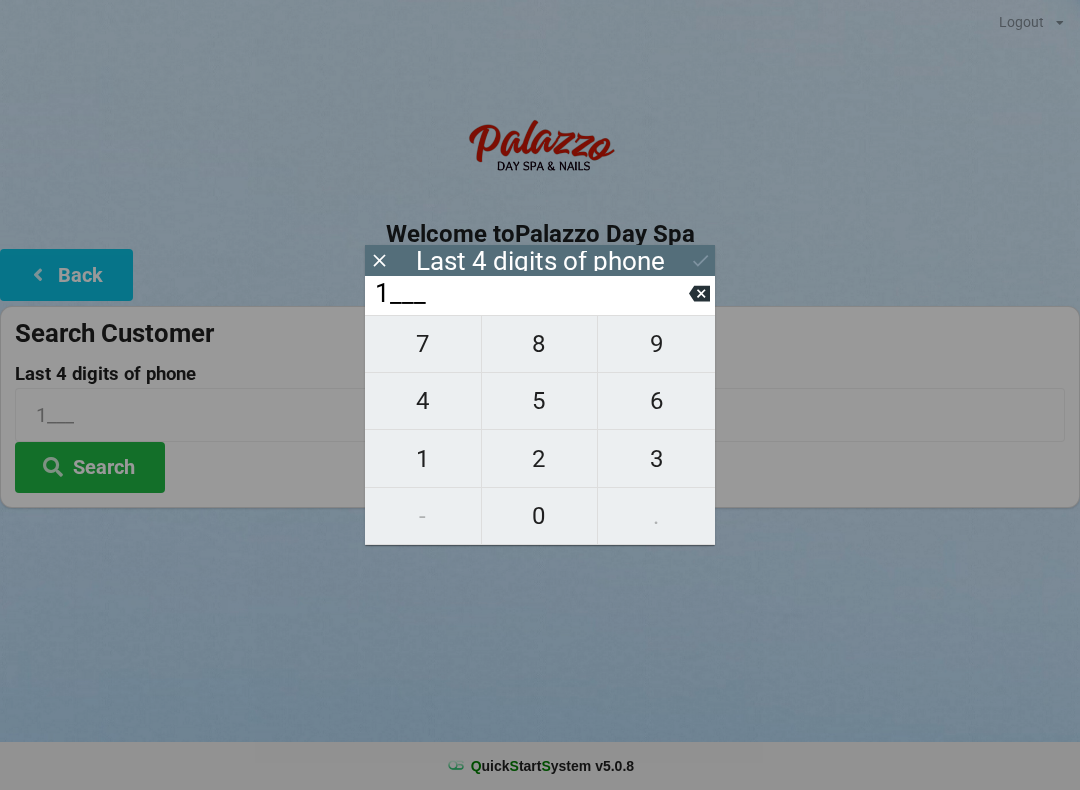 click on "5" at bounding box center [540, 401] 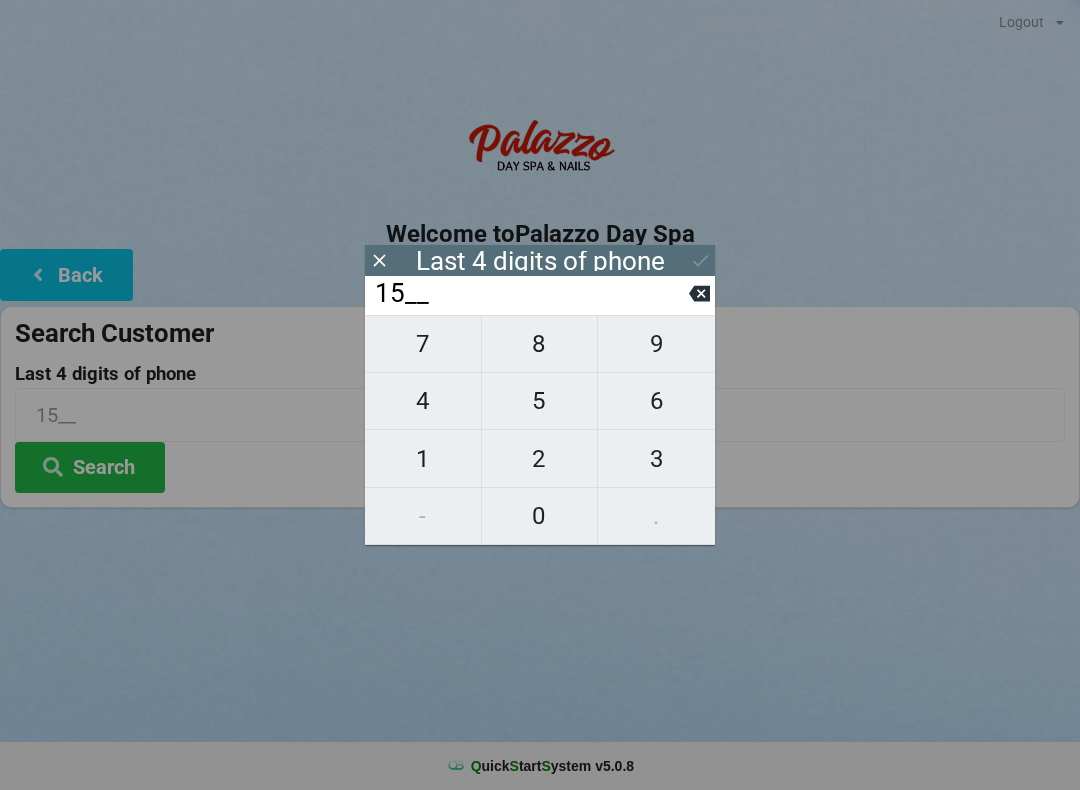 click 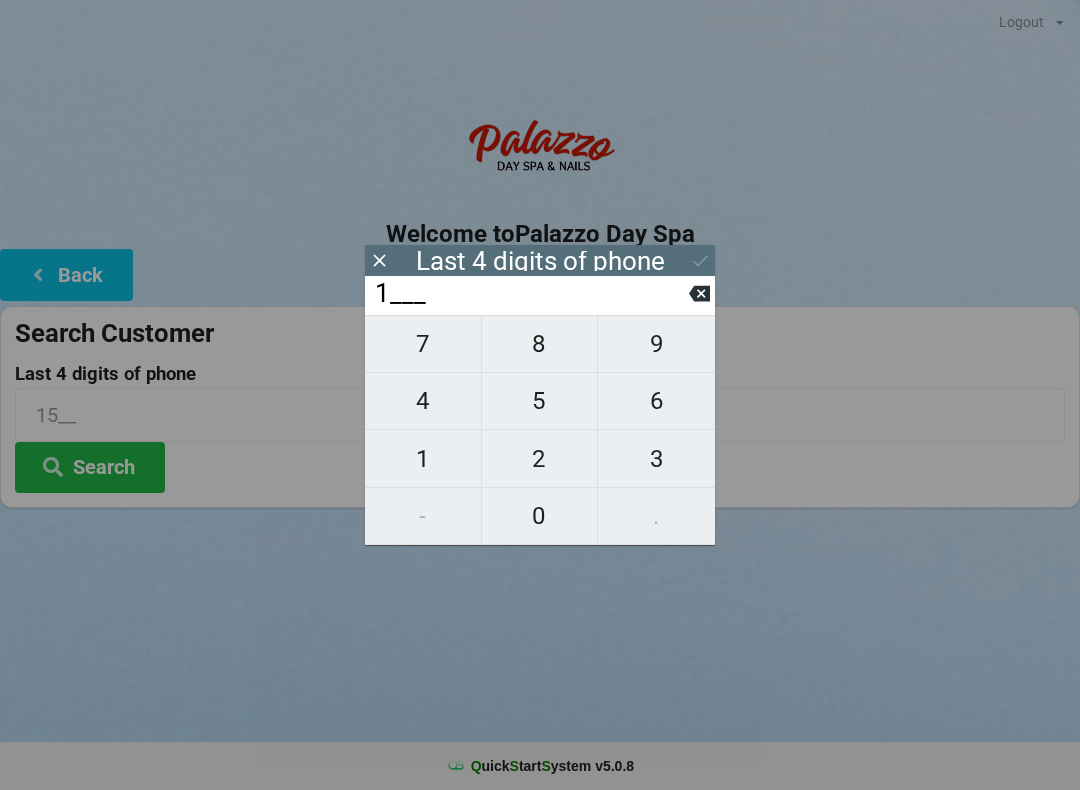 click on "1" at bounding box center (423, 459) 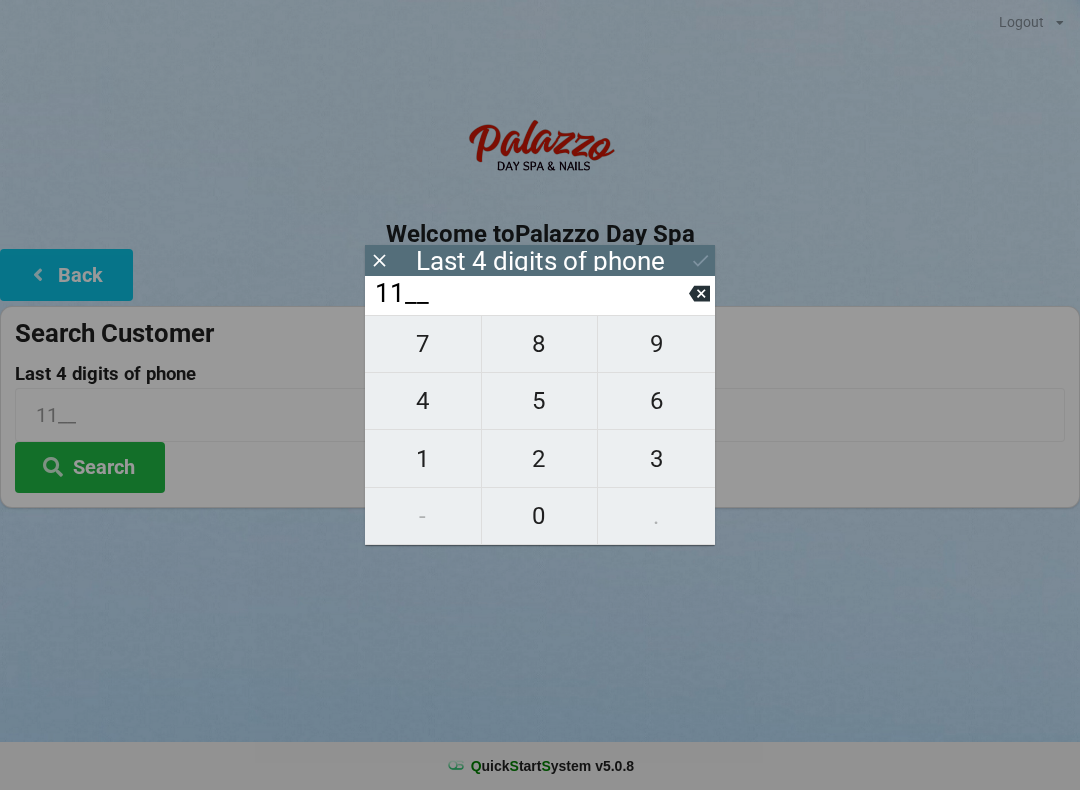 click on "6" at bounding box center (656, 401) 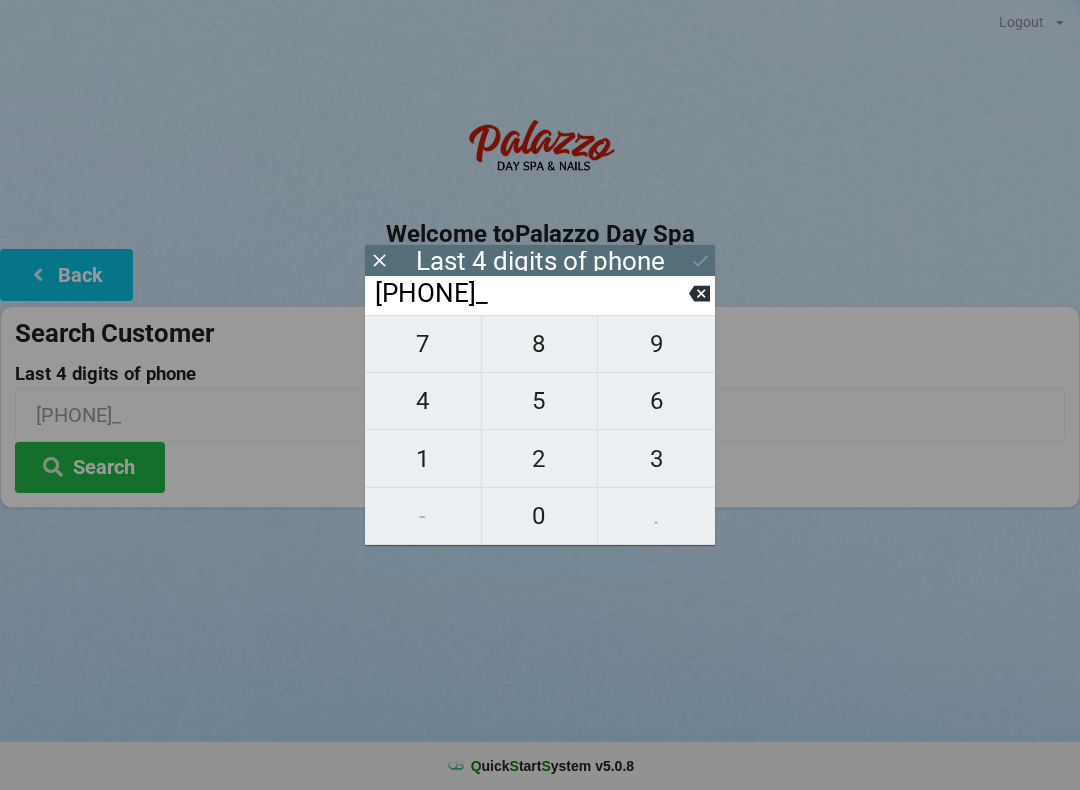 click on "5" at bounding box center (540, 401) 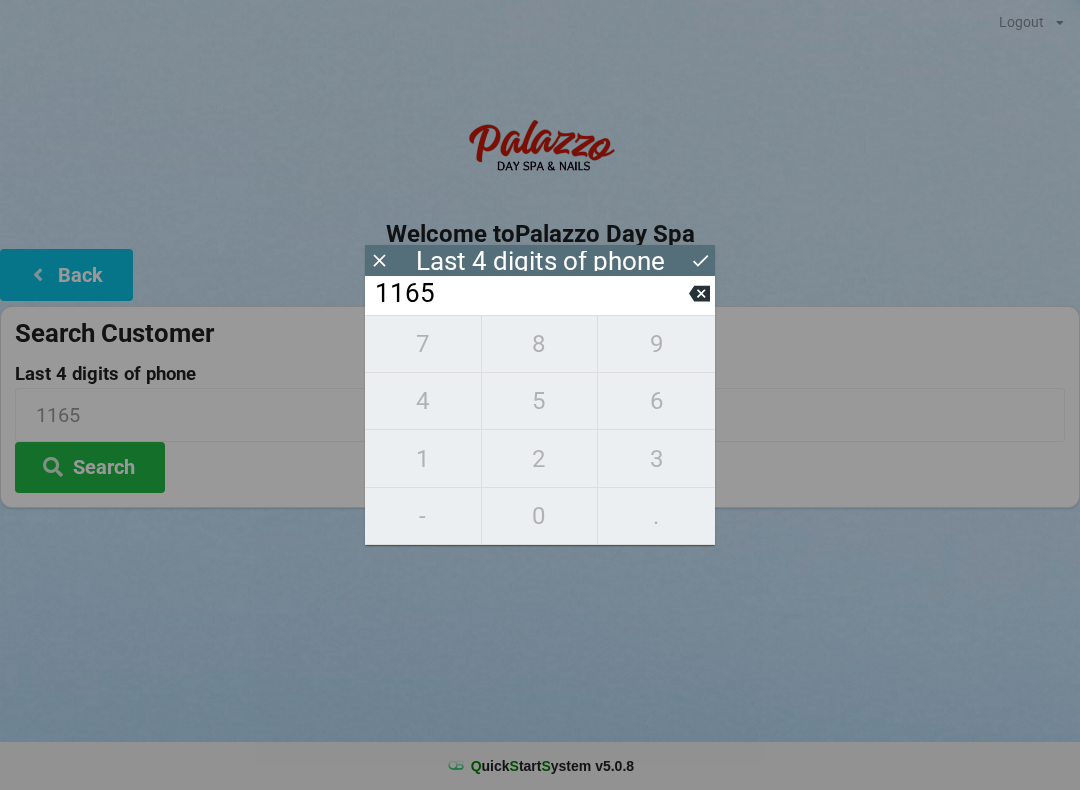 click 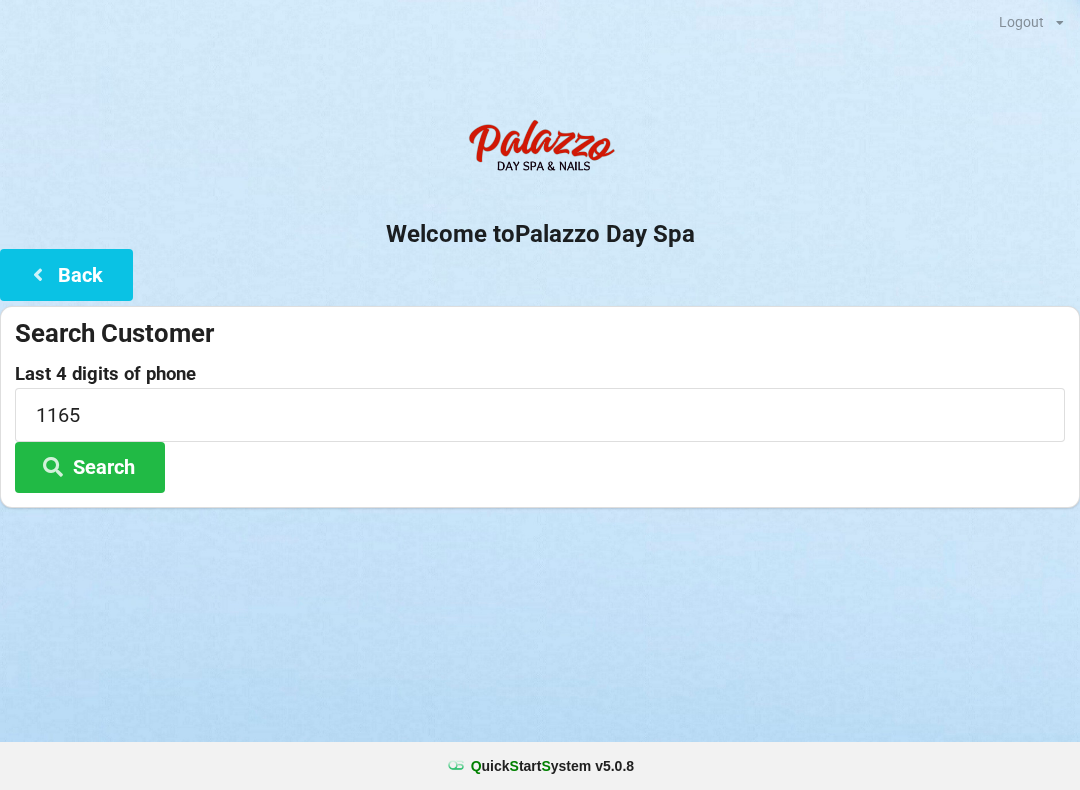 click on "Search" at bounding box center (90, 467) 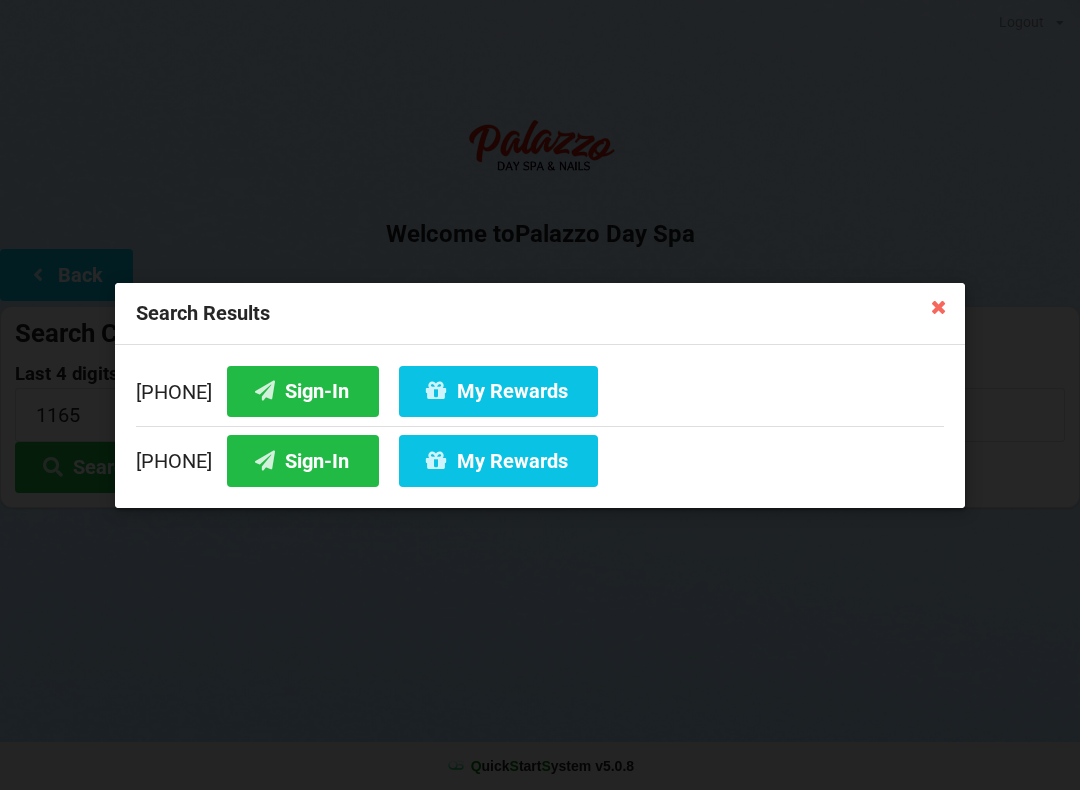 click on "Sign-In" at bounding box center (303, 390) 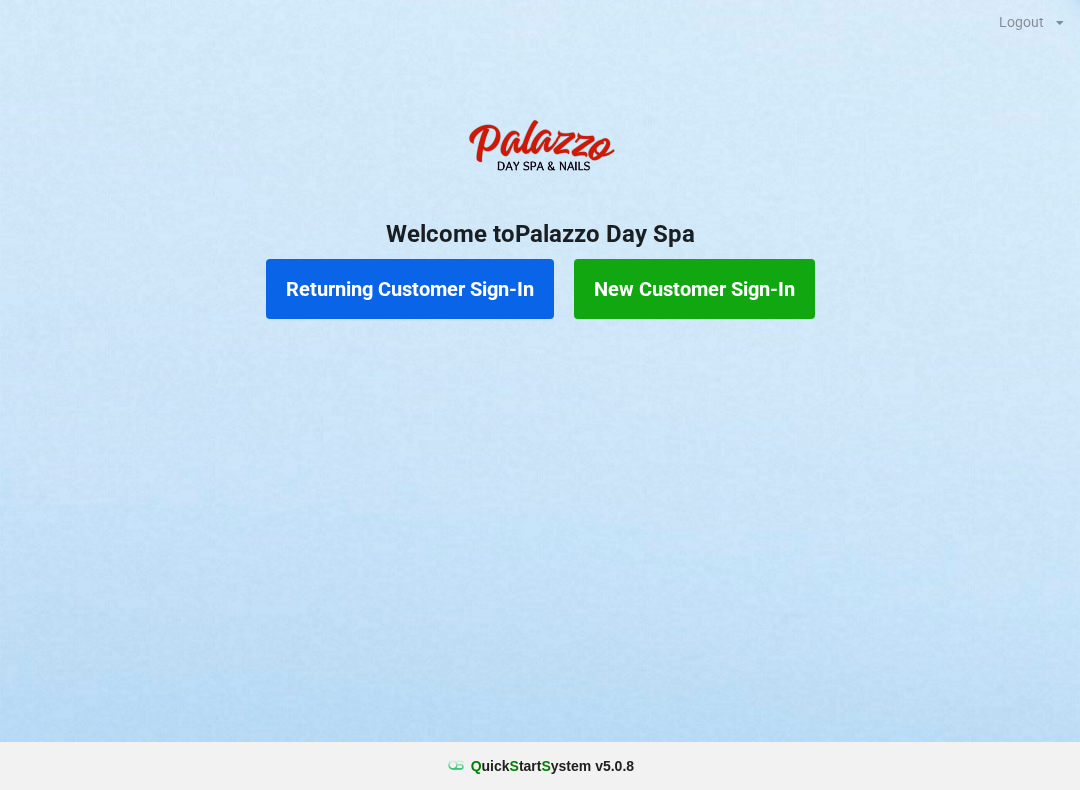click on "Returning Customer Sign-In" at bounding box center [410, 289] 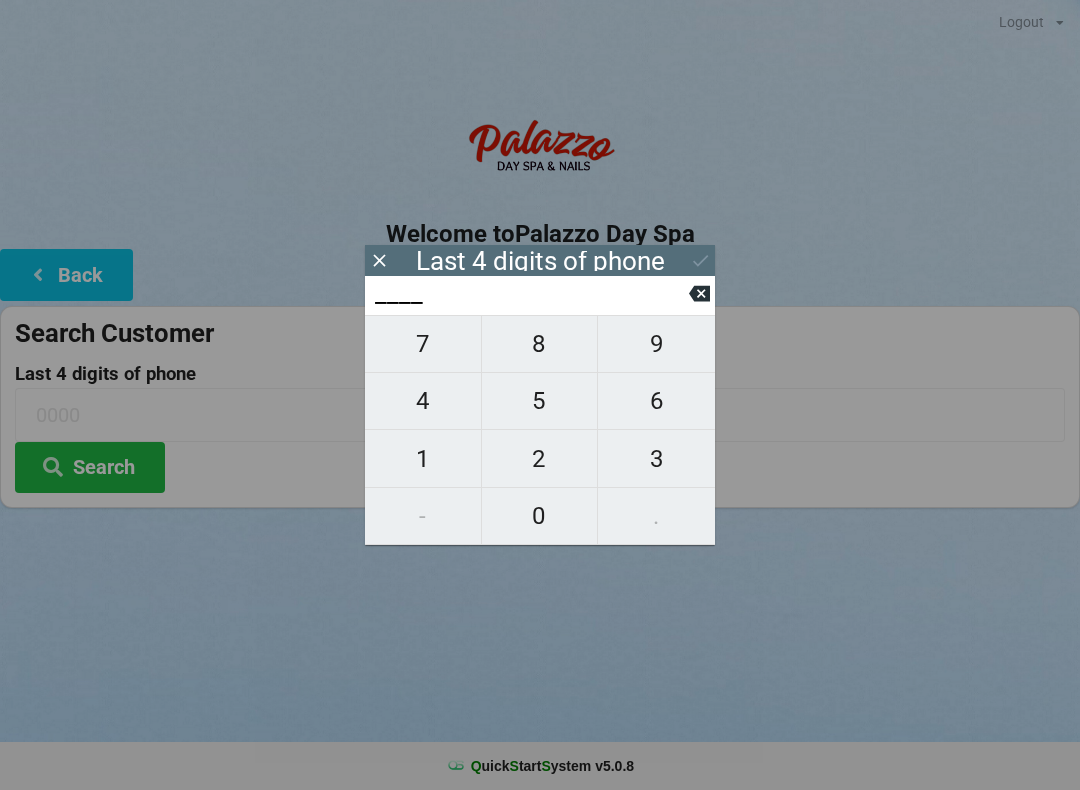 click on "4" at bounding box center (423, 401) 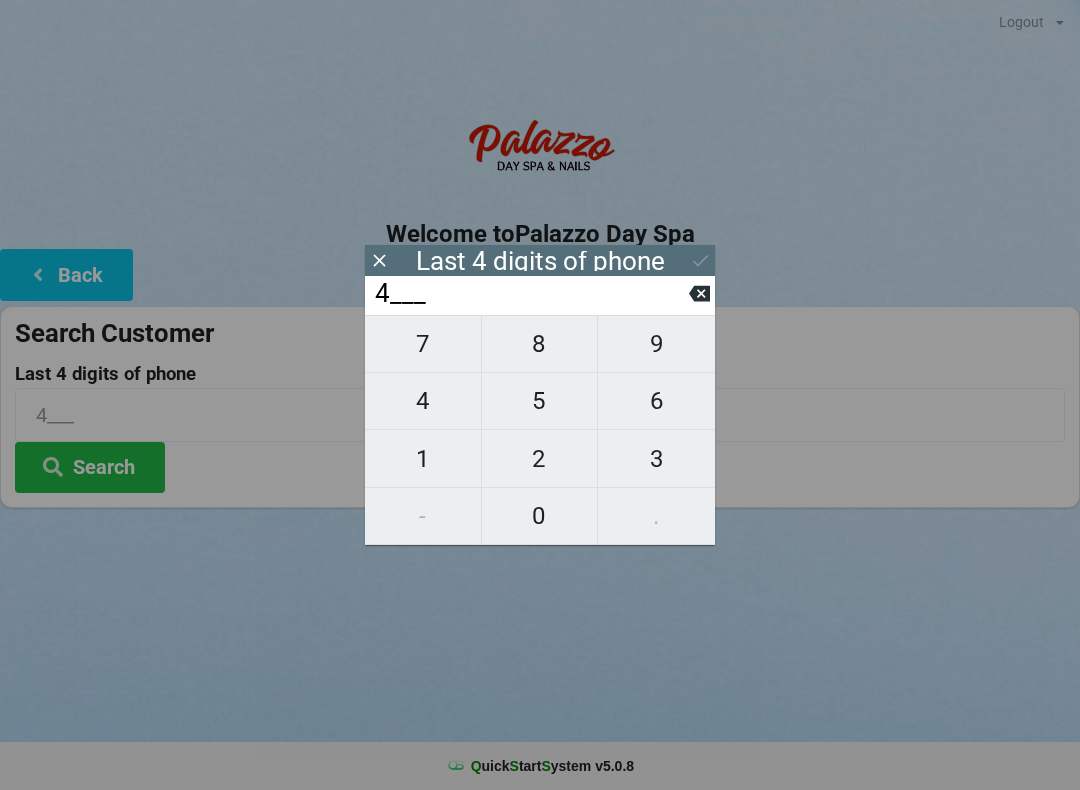 click on "4" at bounding box center (423, 401) 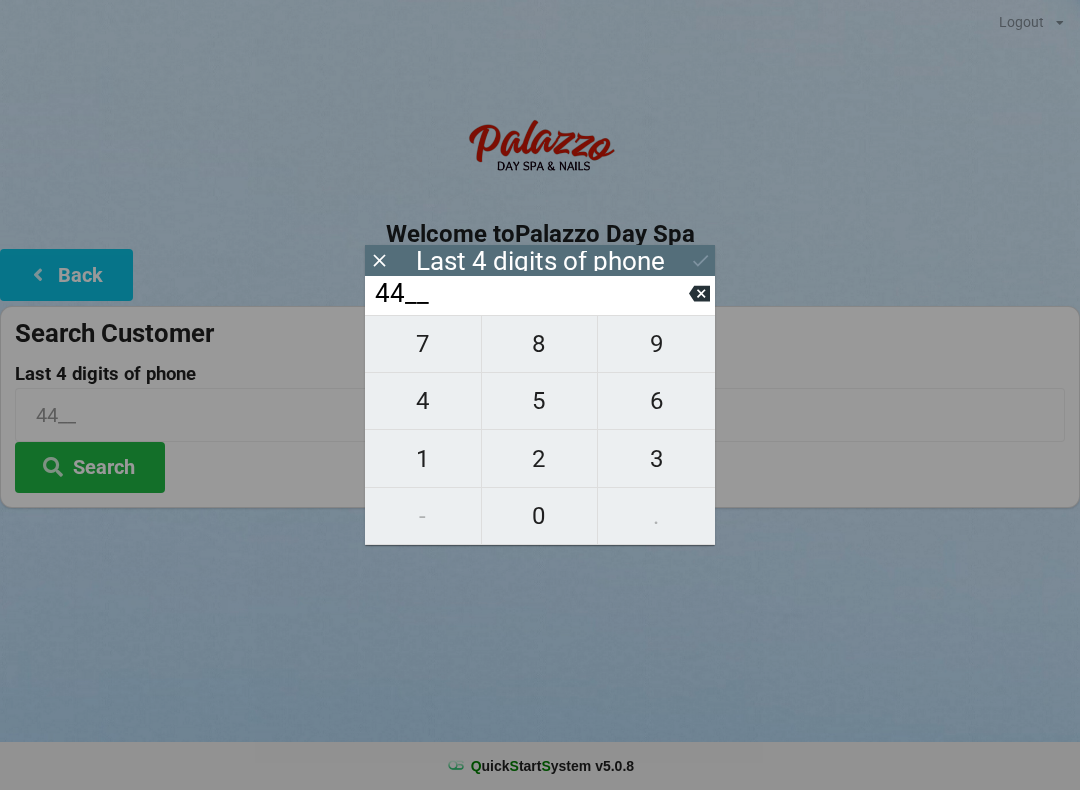 click at bounding box center (699, 293) 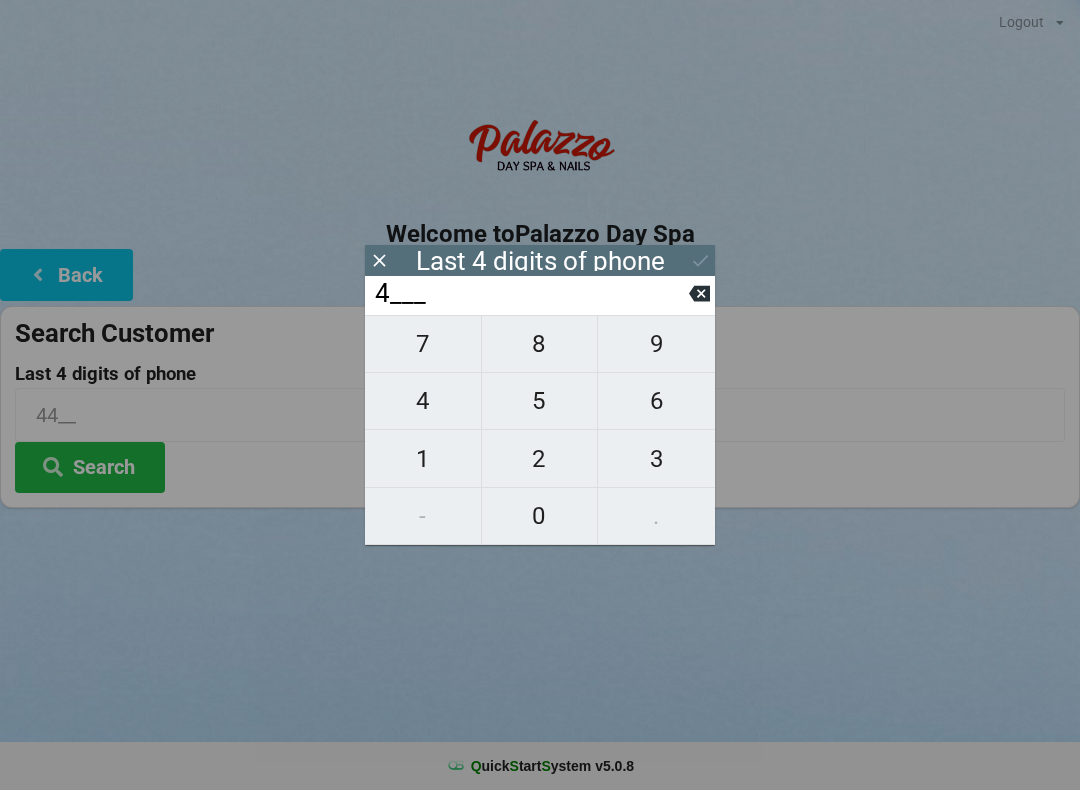 click at bounding box center [699, 293] 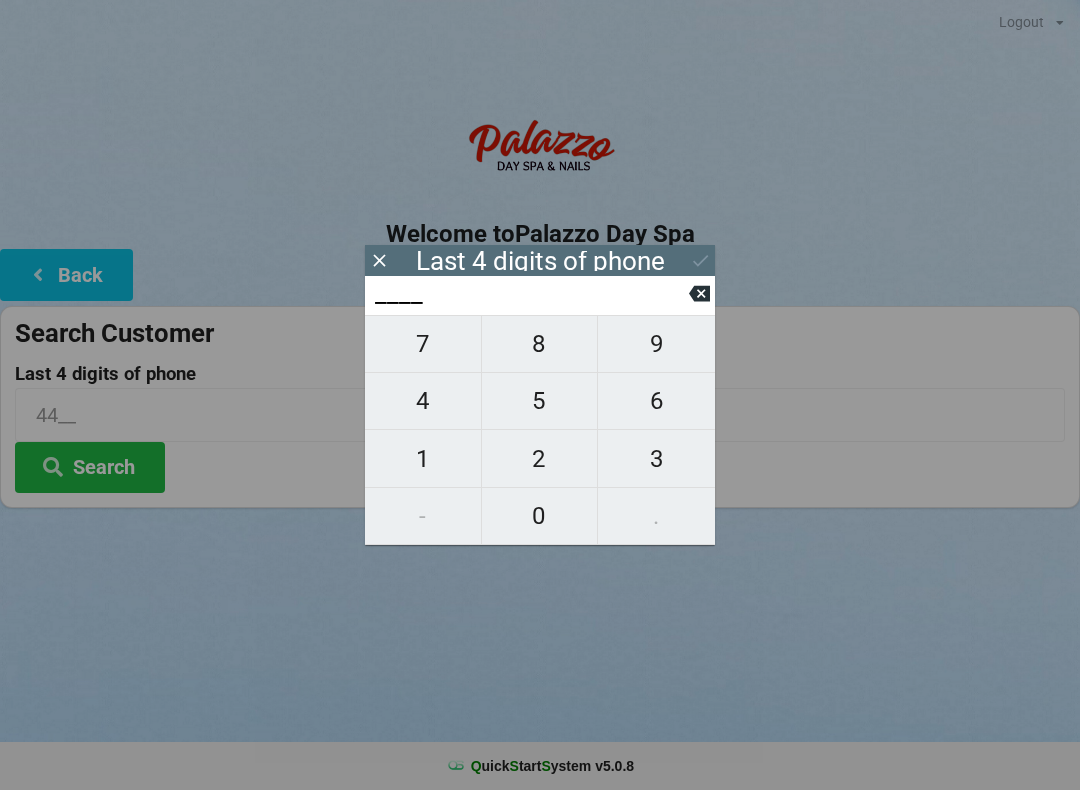 click on "4" at bounding box center (423, 401) 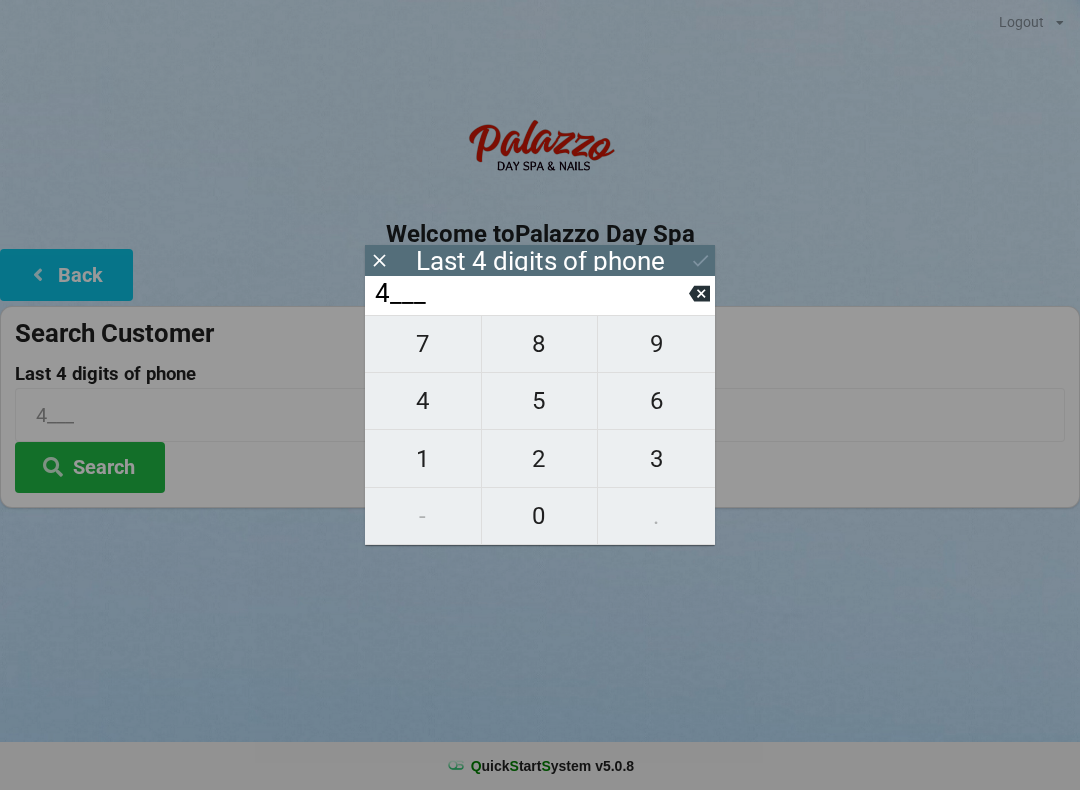 click on "9" at bounding box center [656, 344] 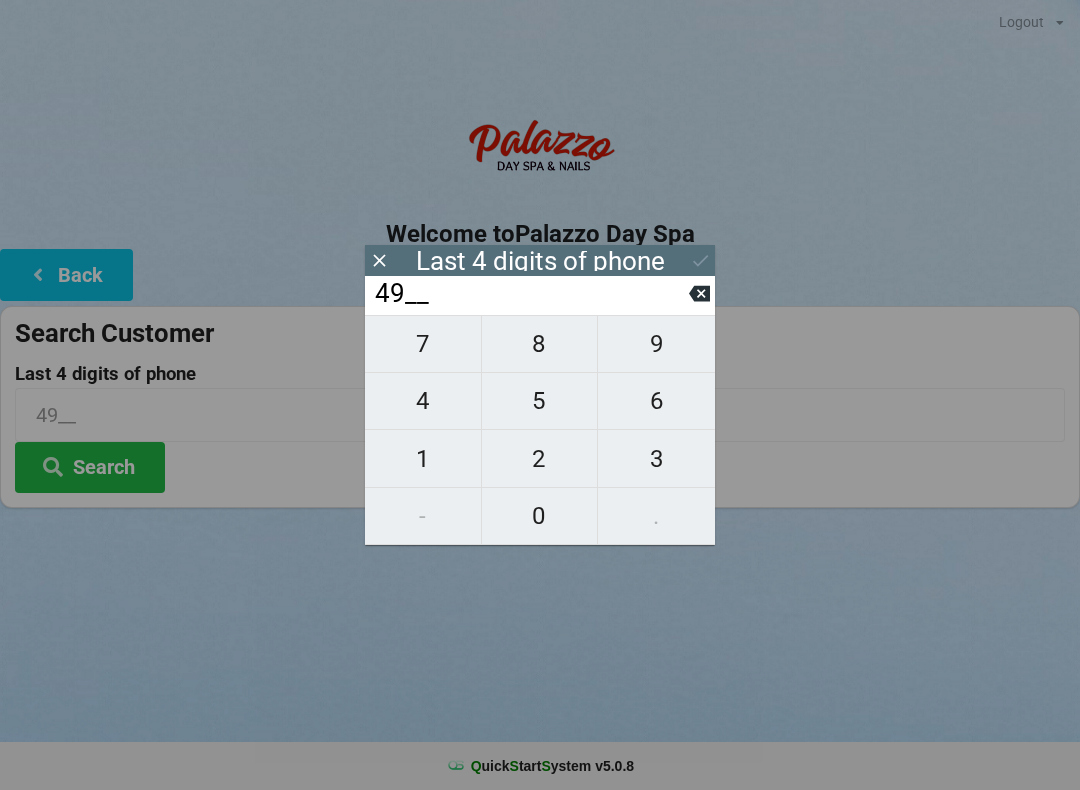 click on "49__" at bounding box center [531, 294] 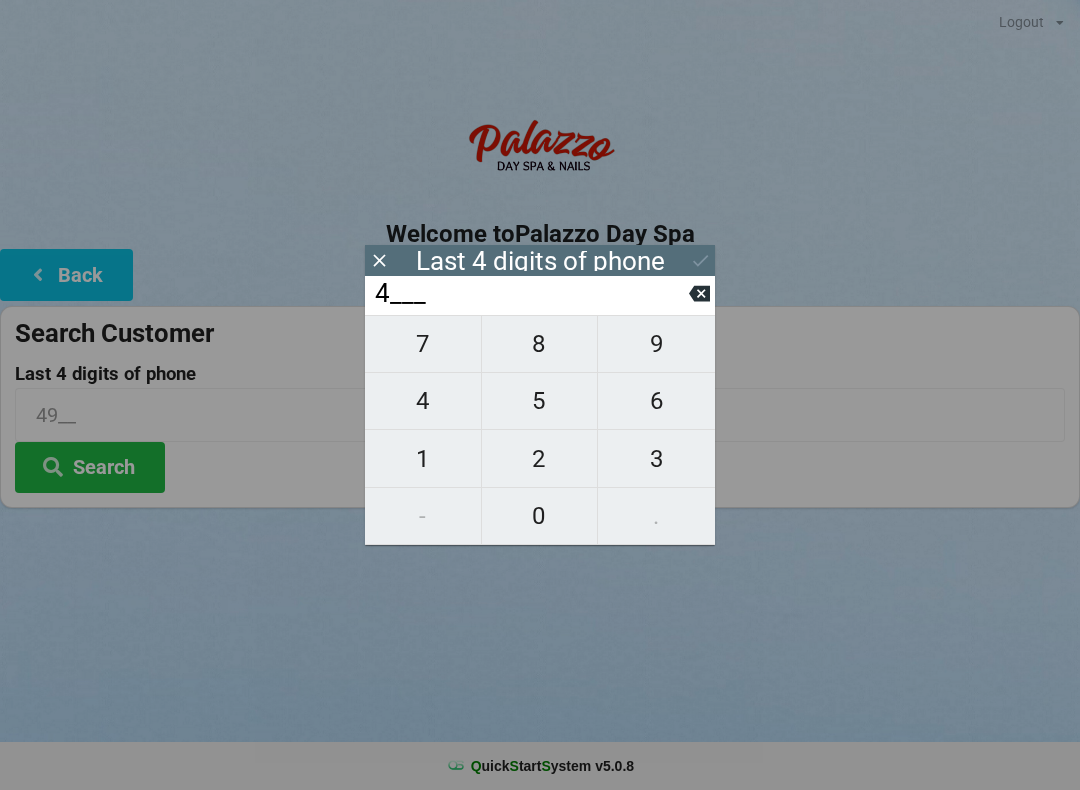 click on "3" at bounding box center (656, 459) 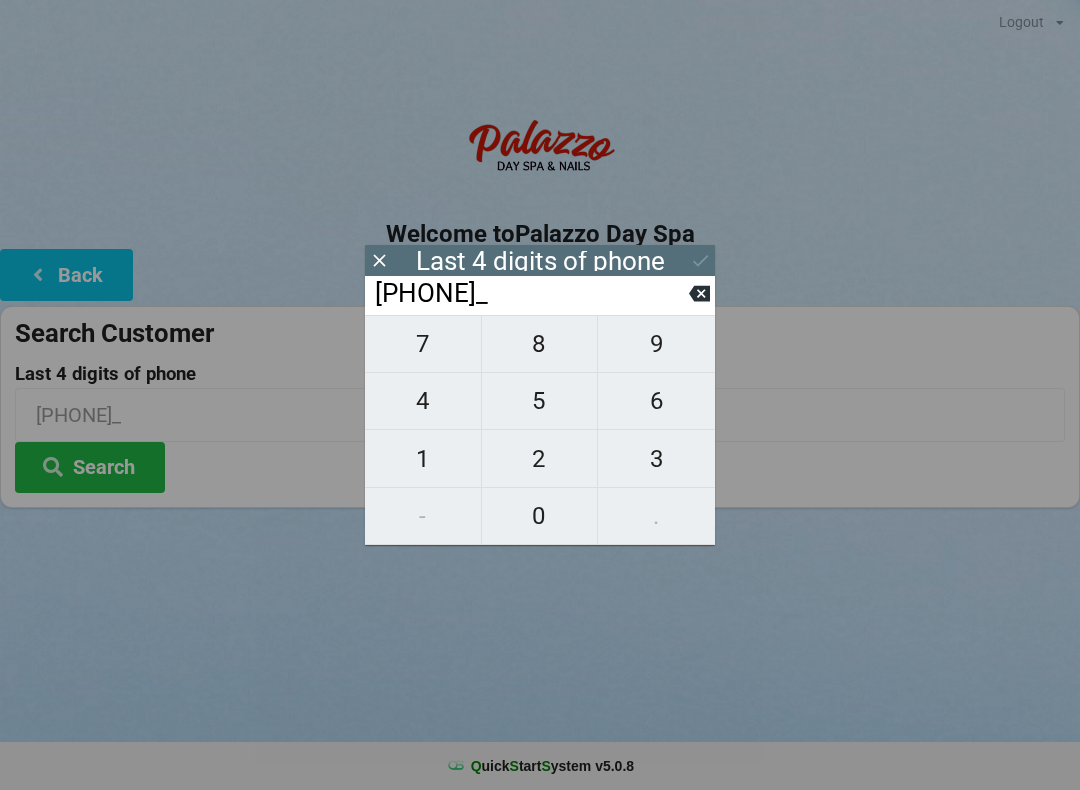 click on "4" at bounding box center (423, 401) 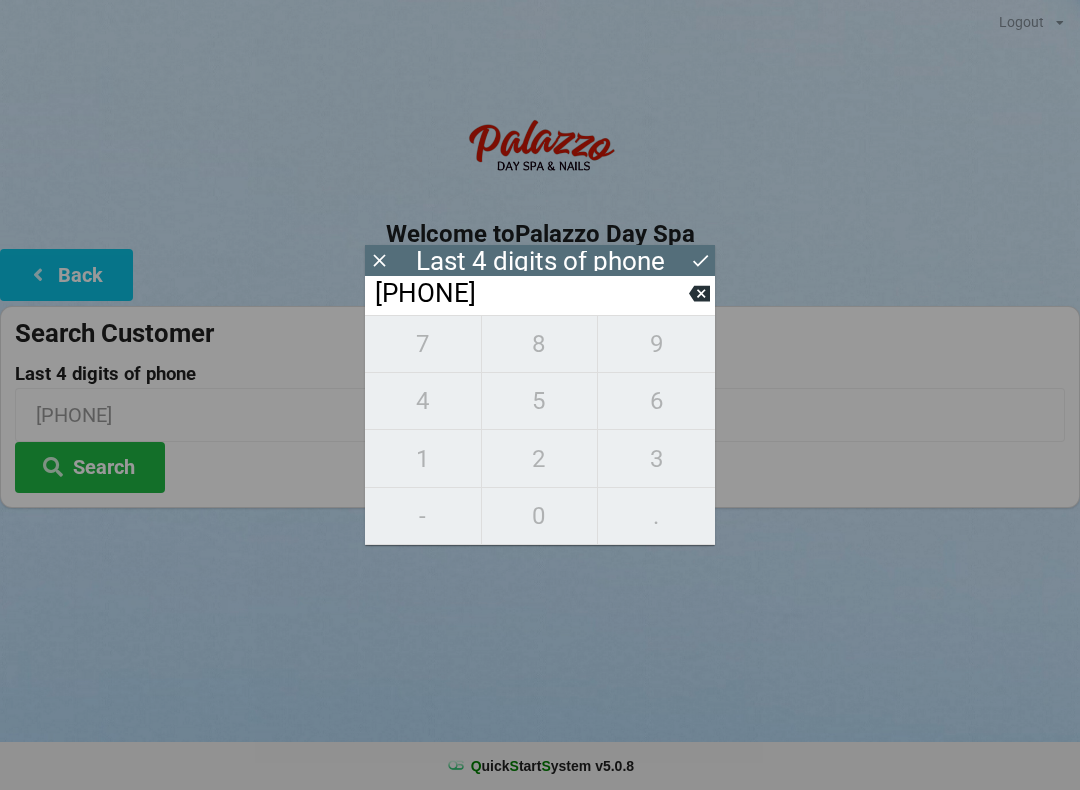 click 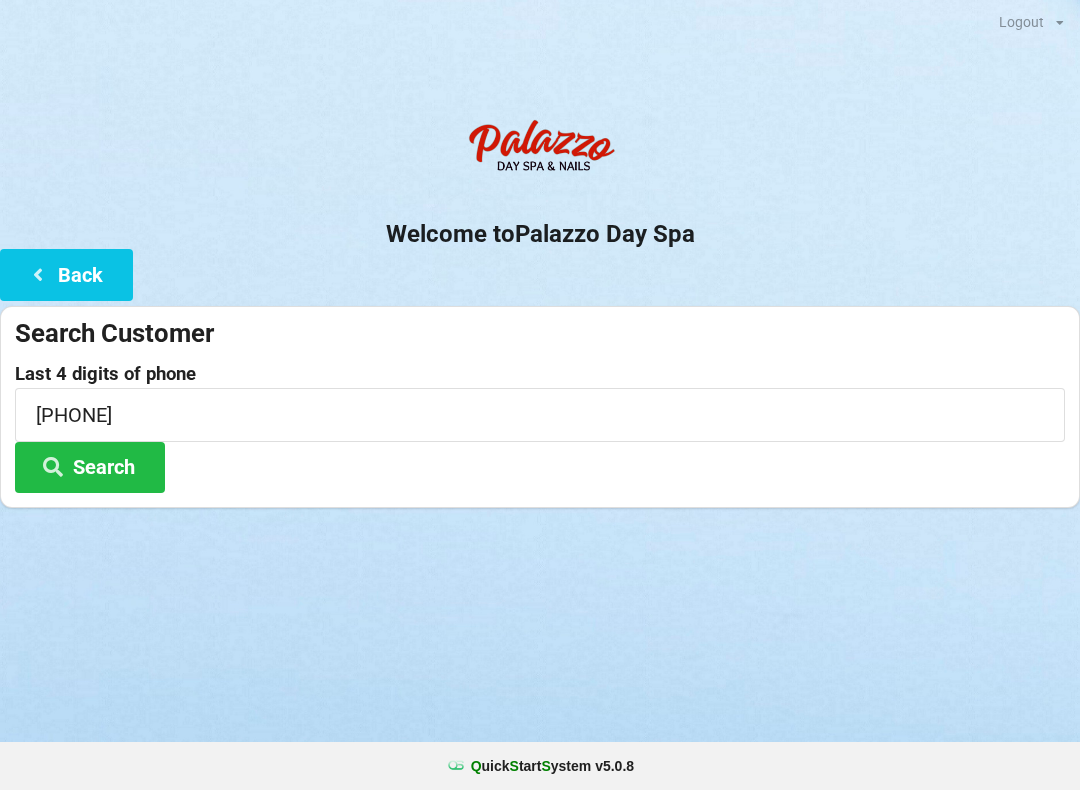 click on "Search" at bounding box center [90, 467] 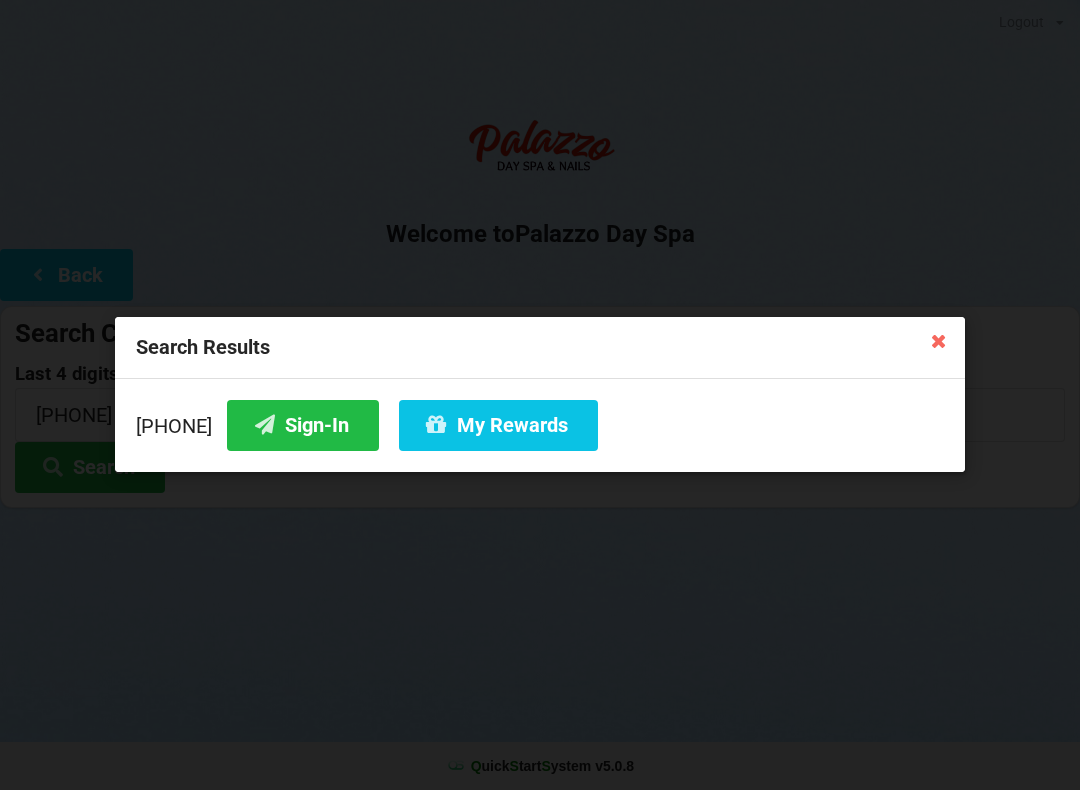 click on "Sign-In" at bounding box center [303, 425] 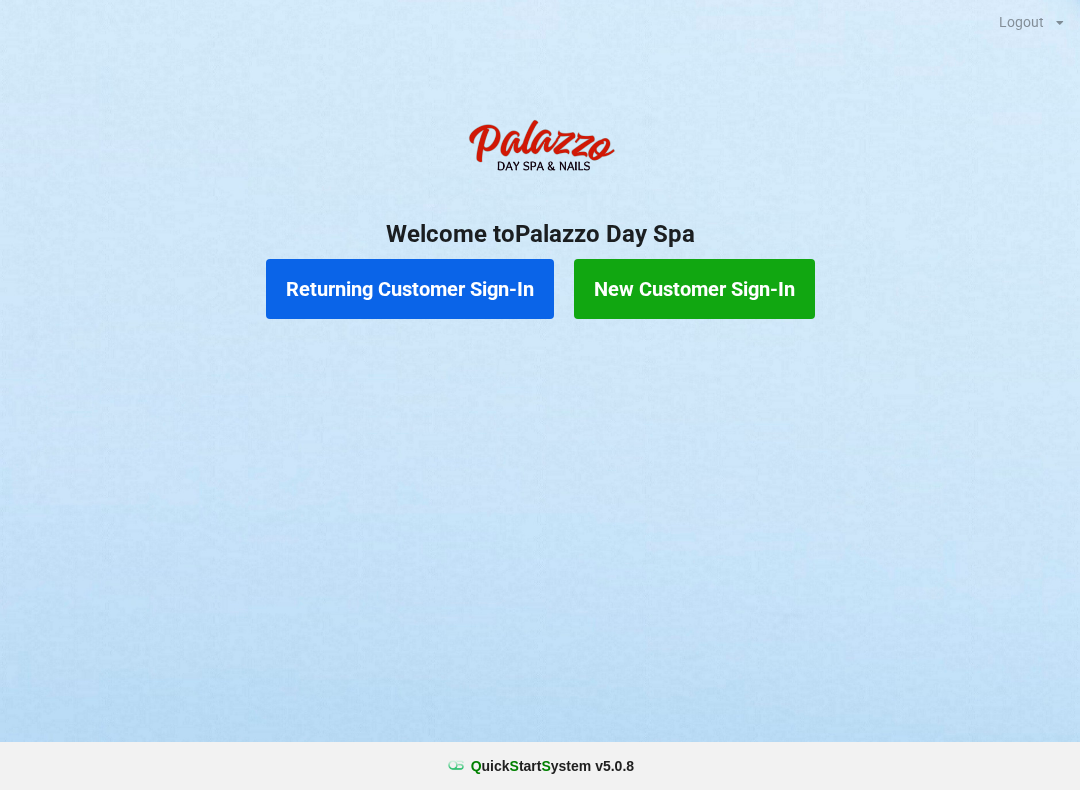 click on "Returning Customer Sign-In" at bounding box center [410, 289] 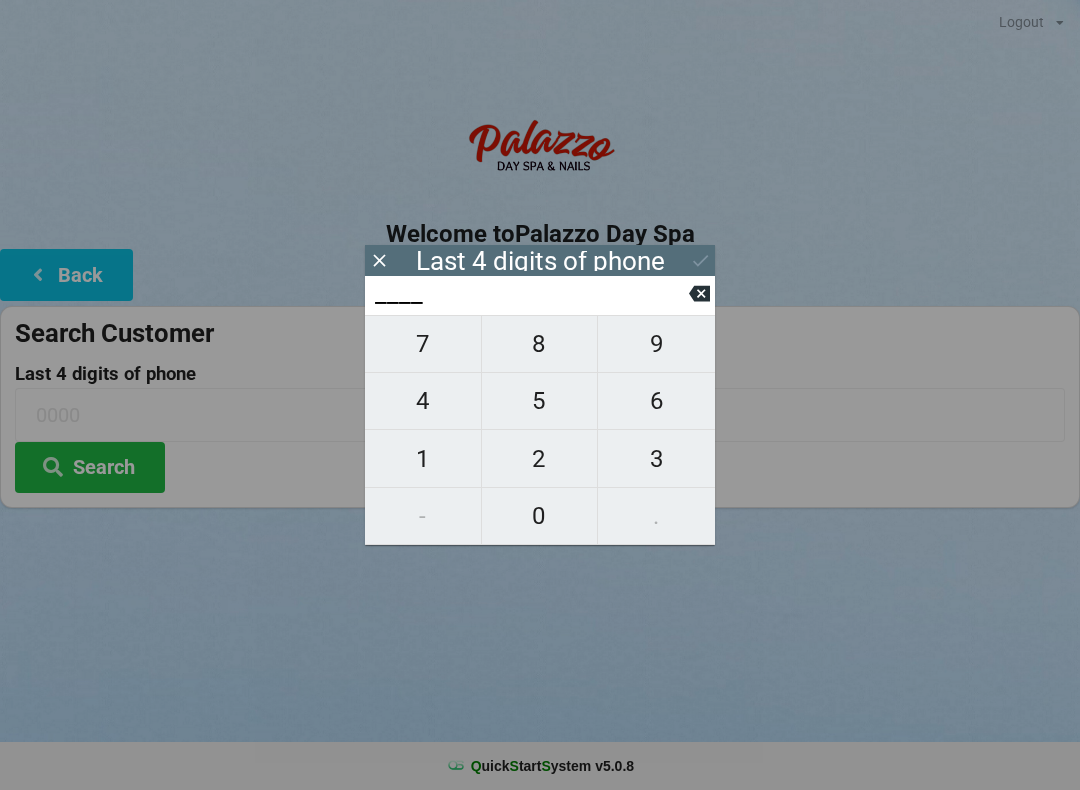 click on "3" at bounding box center (656, 459) 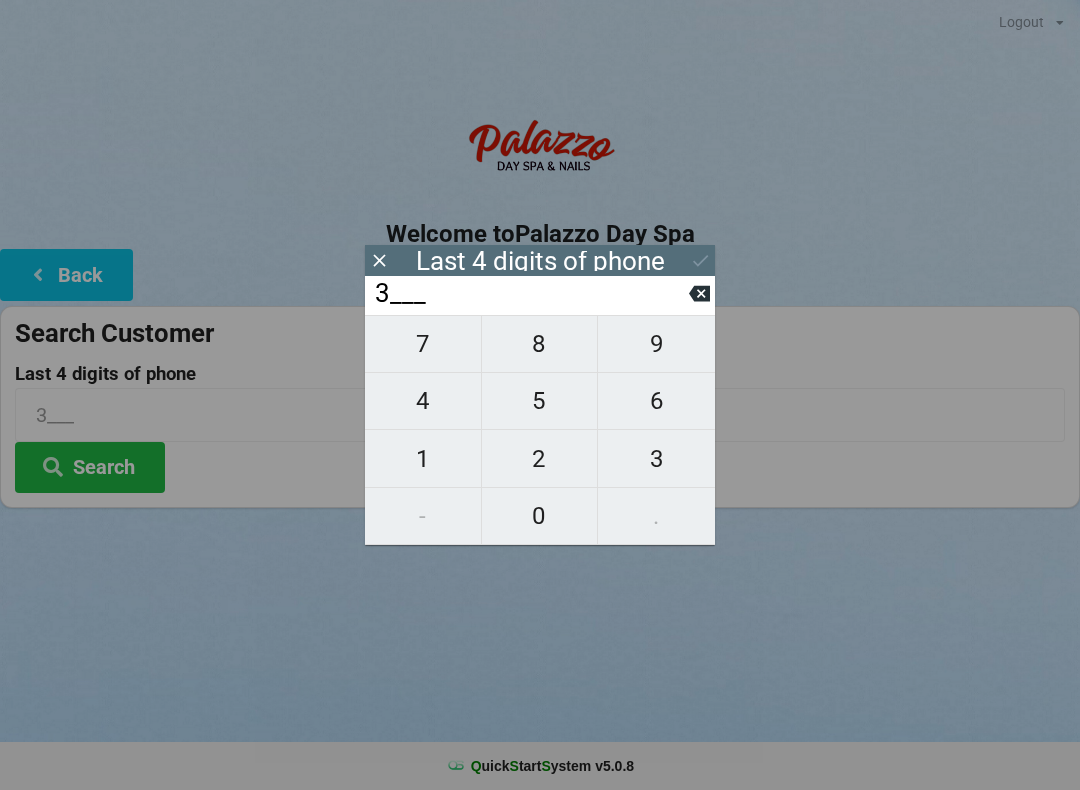 click on "0" at bounding box center (540, 516) 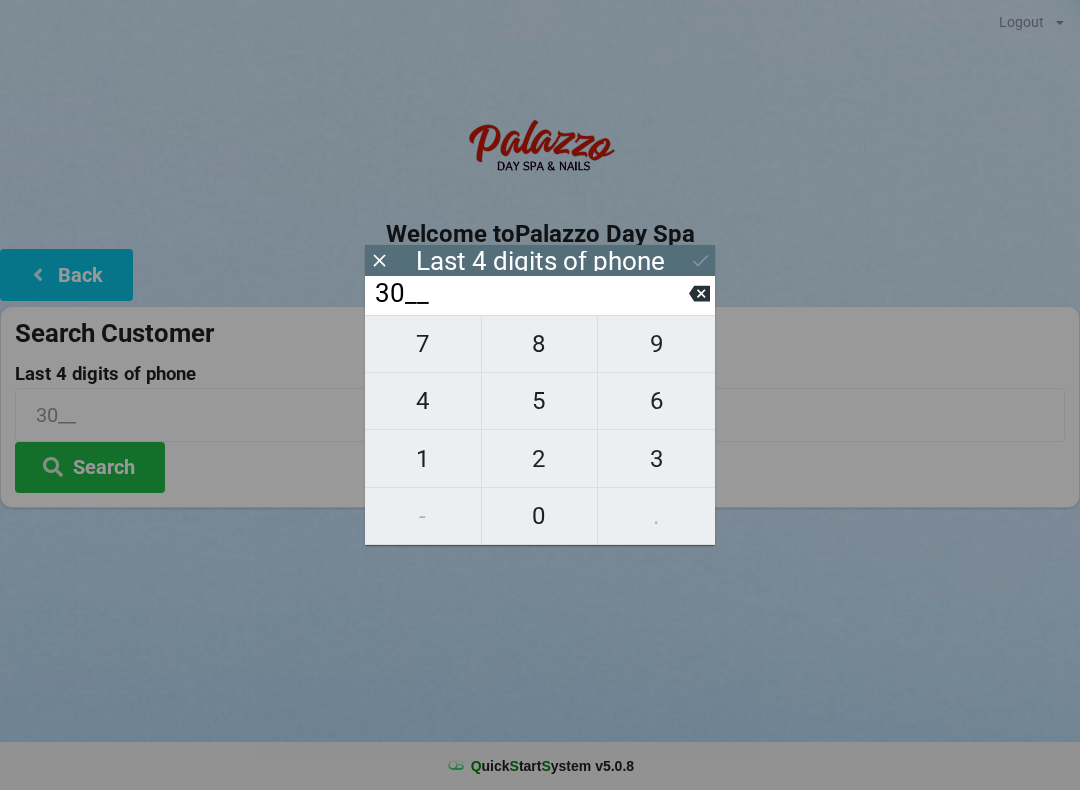 click on "3" at bounding box center (656, 459) 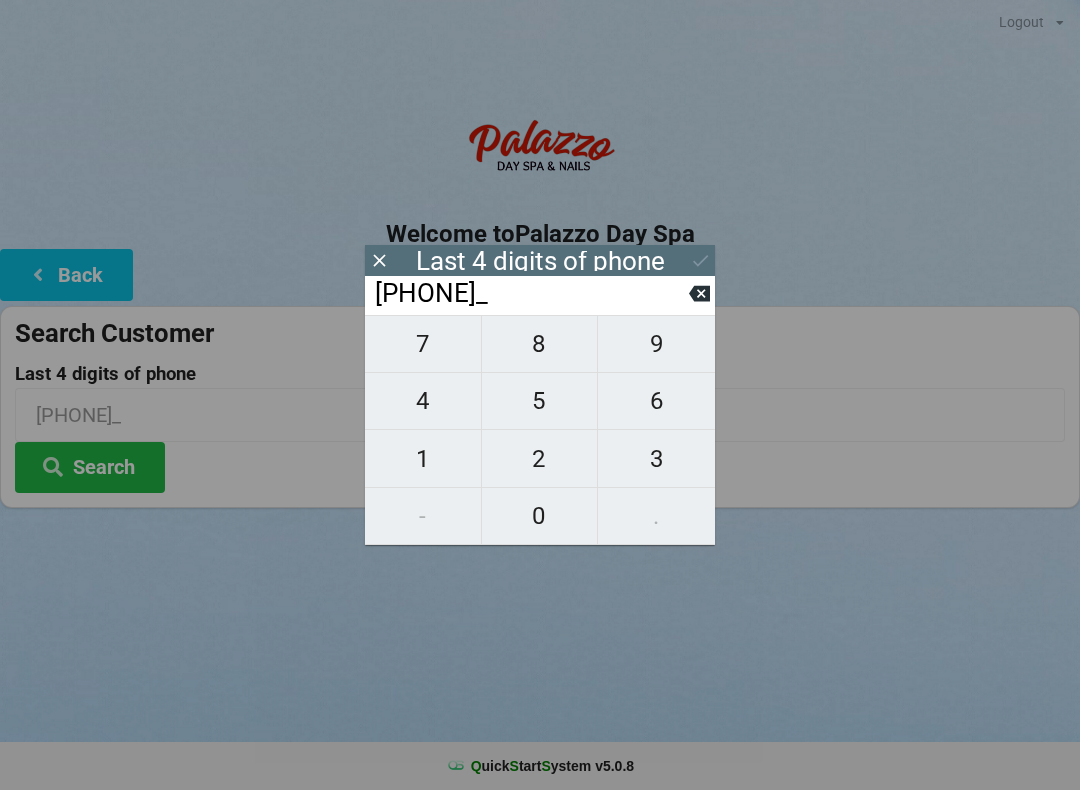 click on "7" at bounding box center [423, 344] 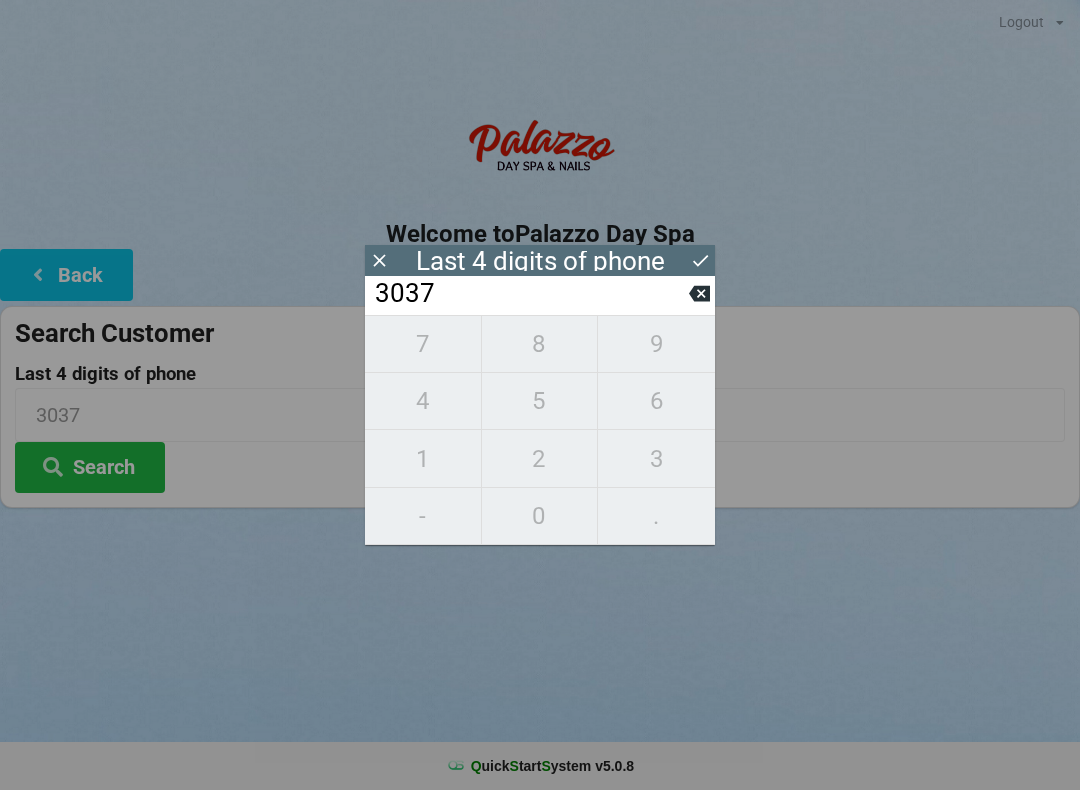click on "Search" at bounding box center [90, 467] 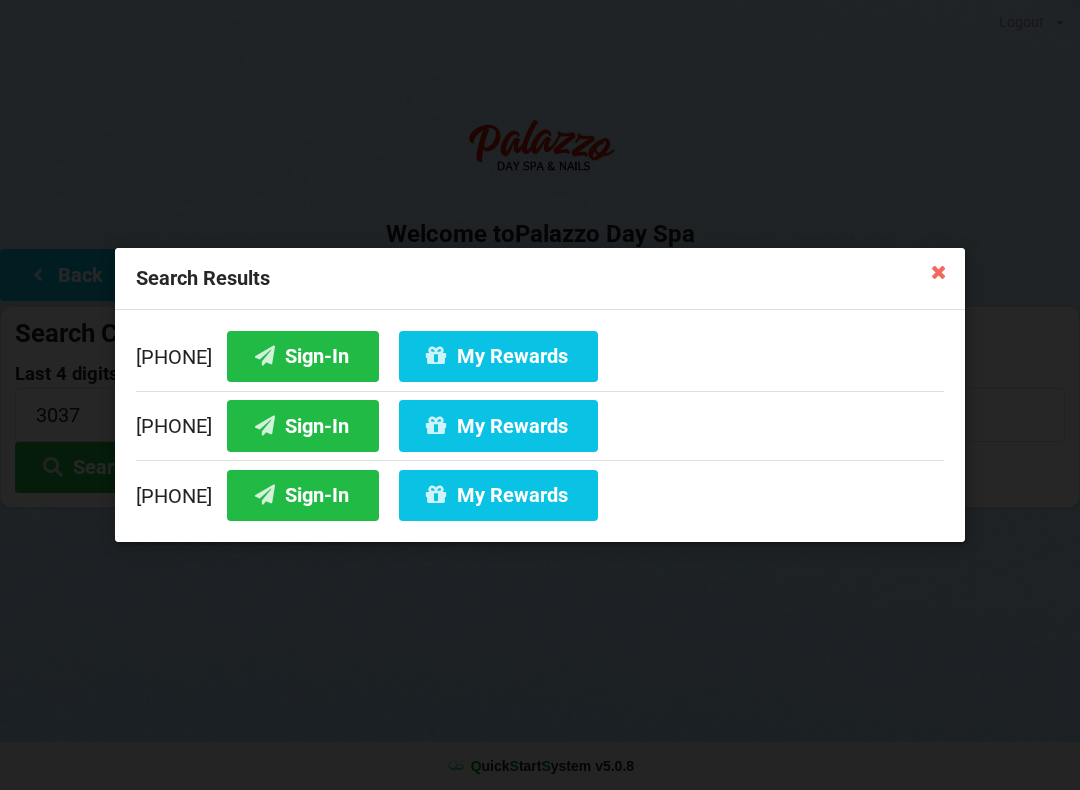 click on "Sign-In" at bounding box center (303, 356) 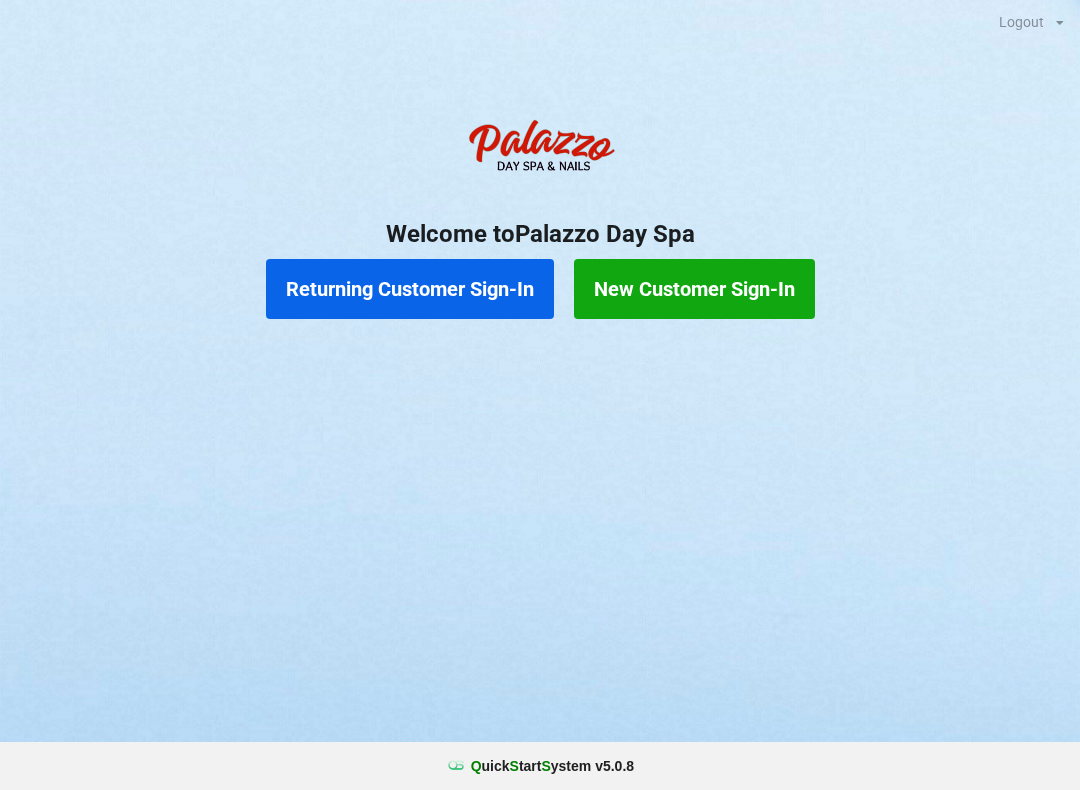 click on "Returning Customer Sign-In" at bounding box center (427, 304) 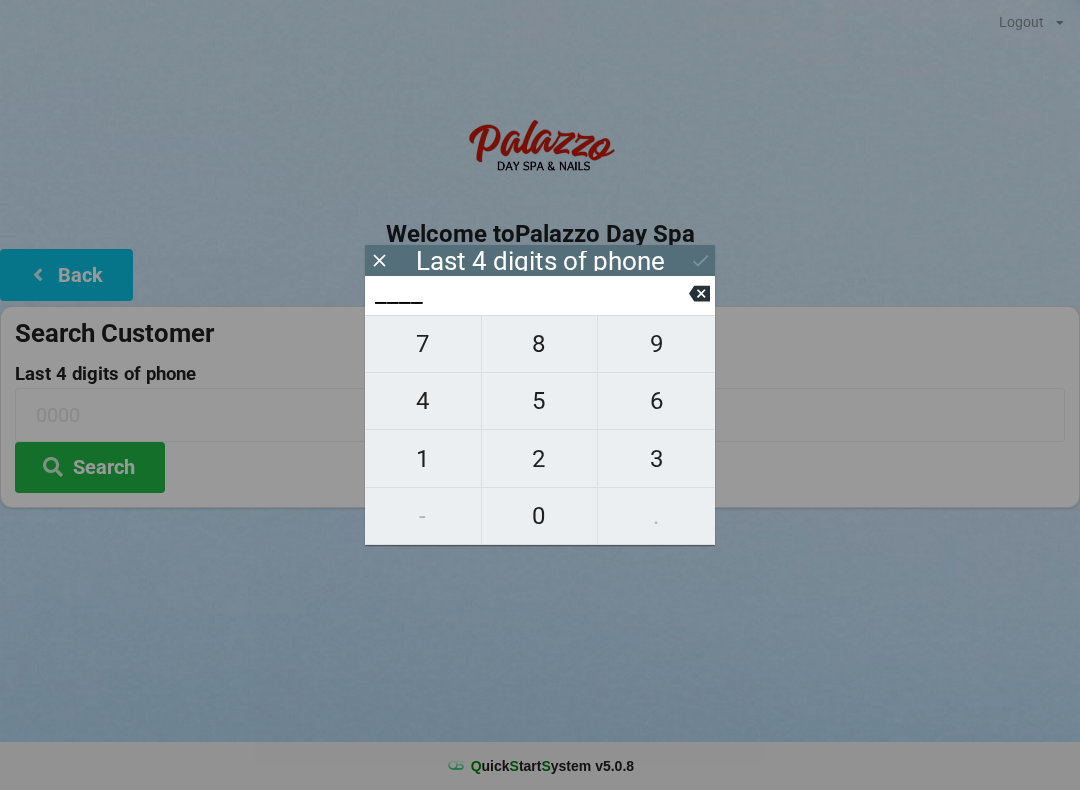 click on "4" at bounding box center [423, 401] 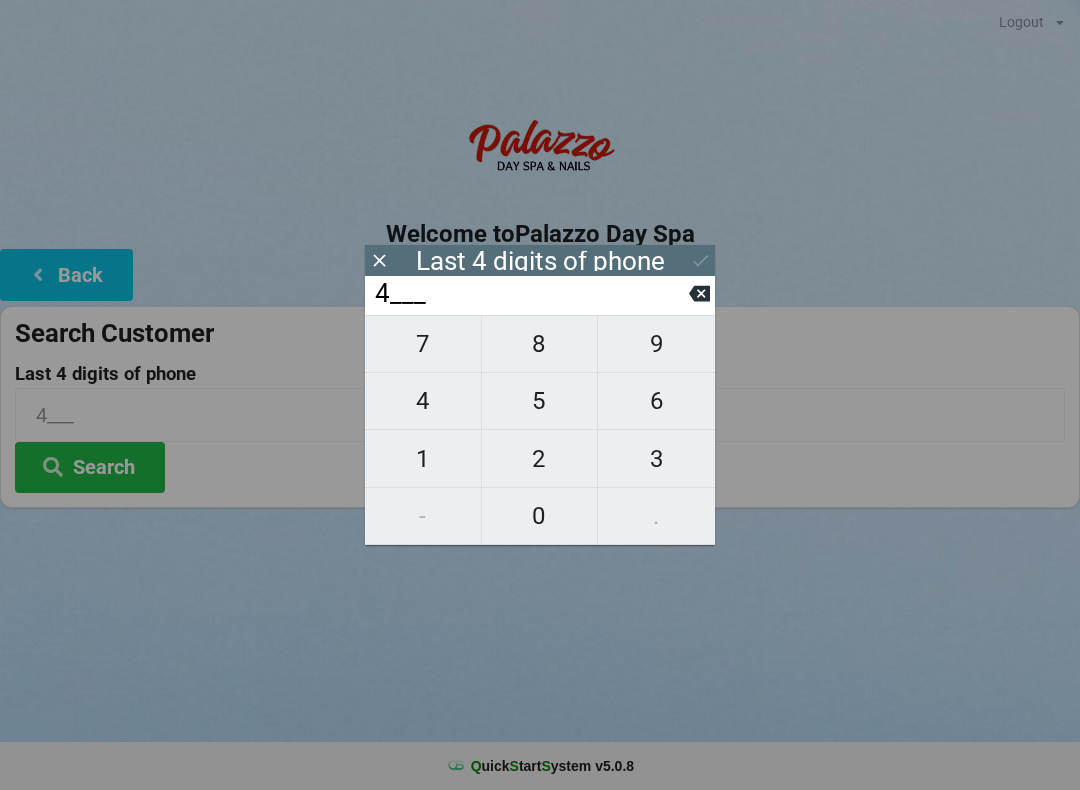 click on "0" at bounding box center [540, 516] 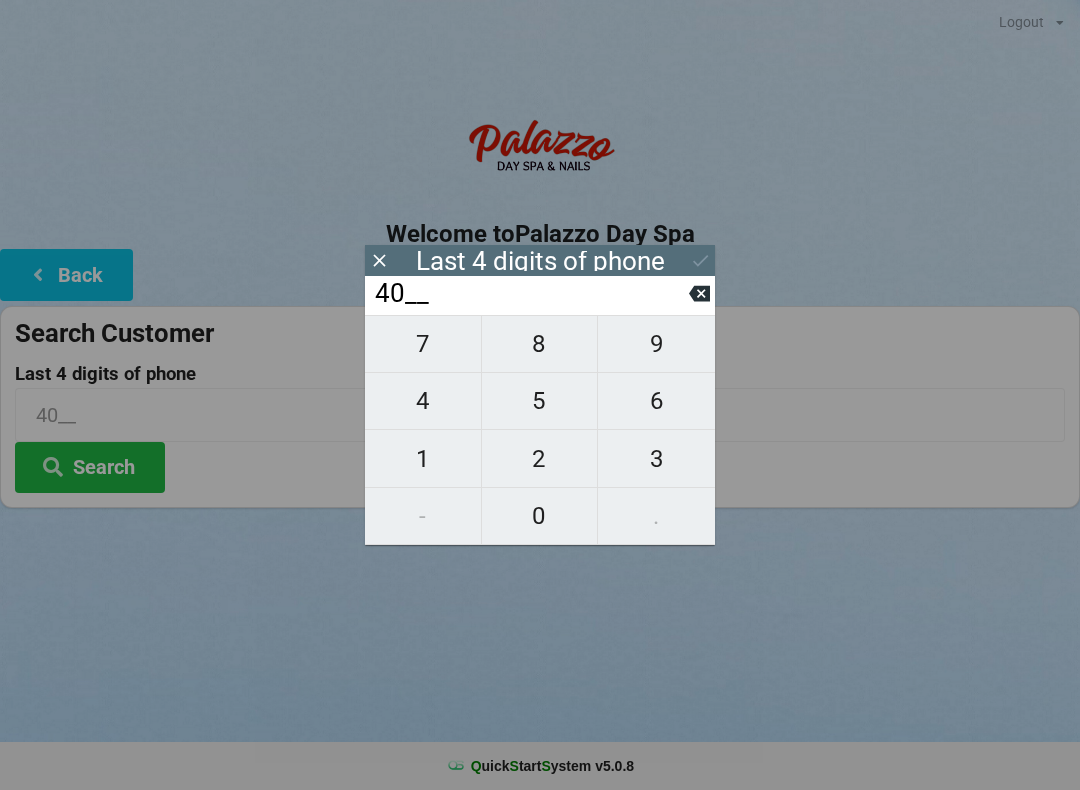 click on "1" at bounding box center (423, 459) 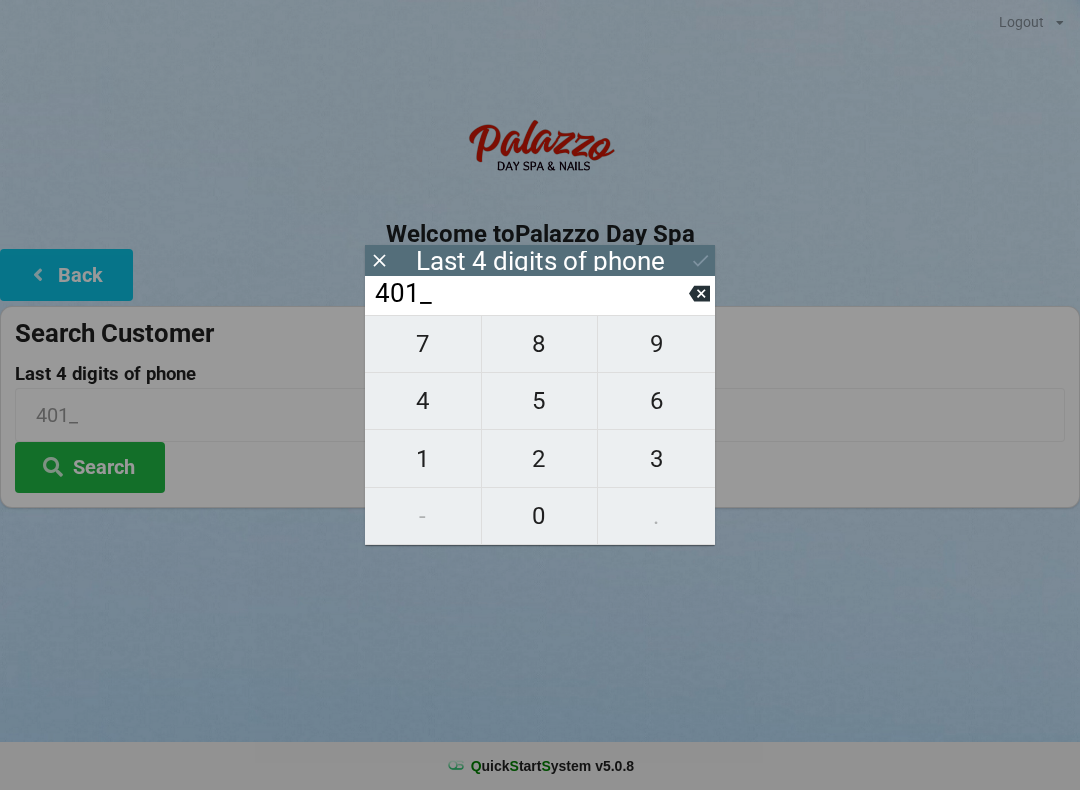 click on "401_" at bounding box center [531, 294] 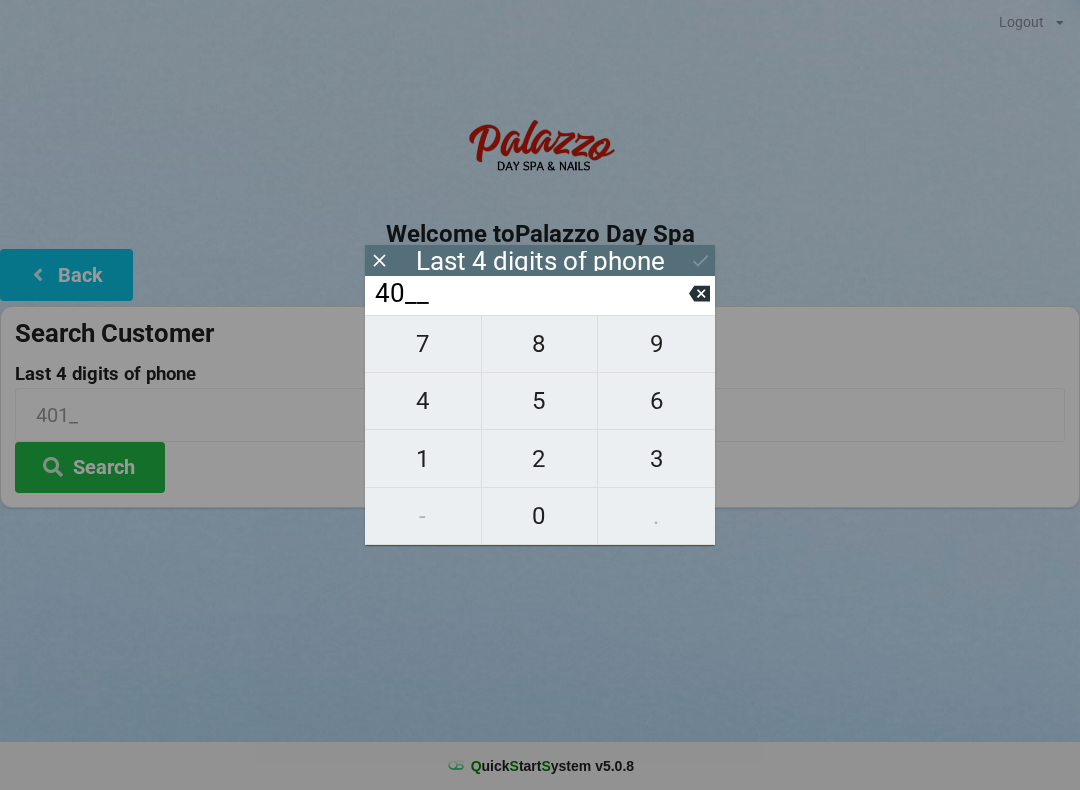 click 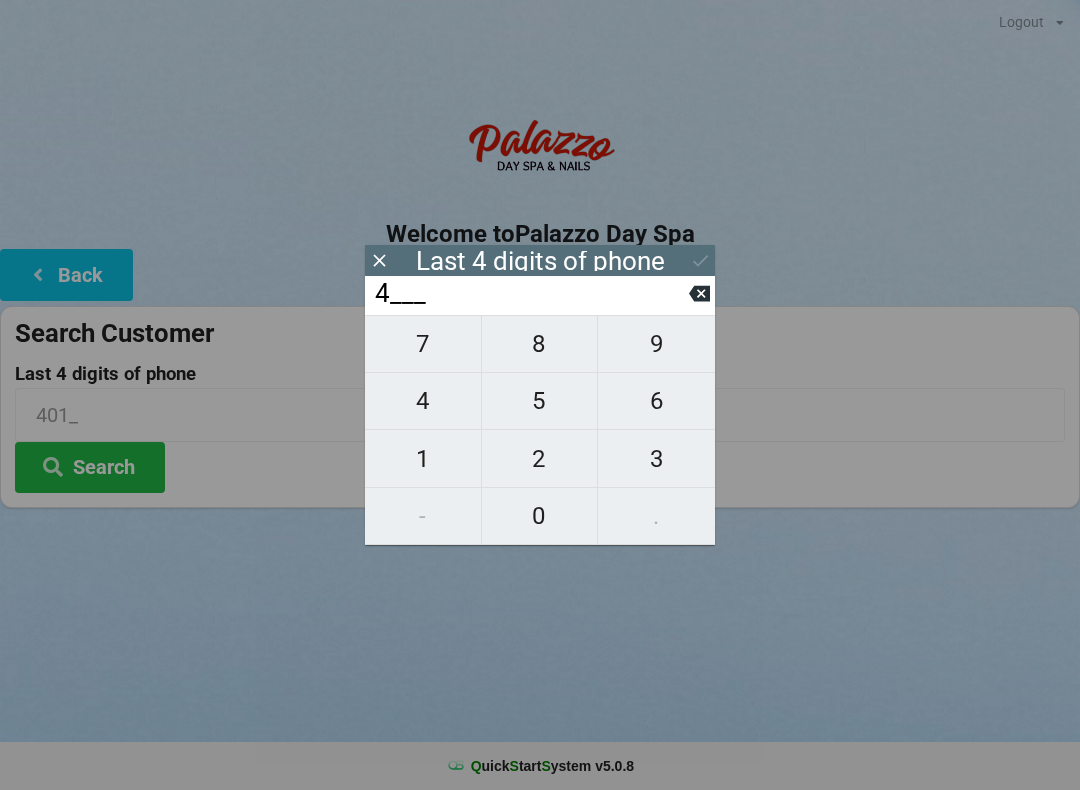 click 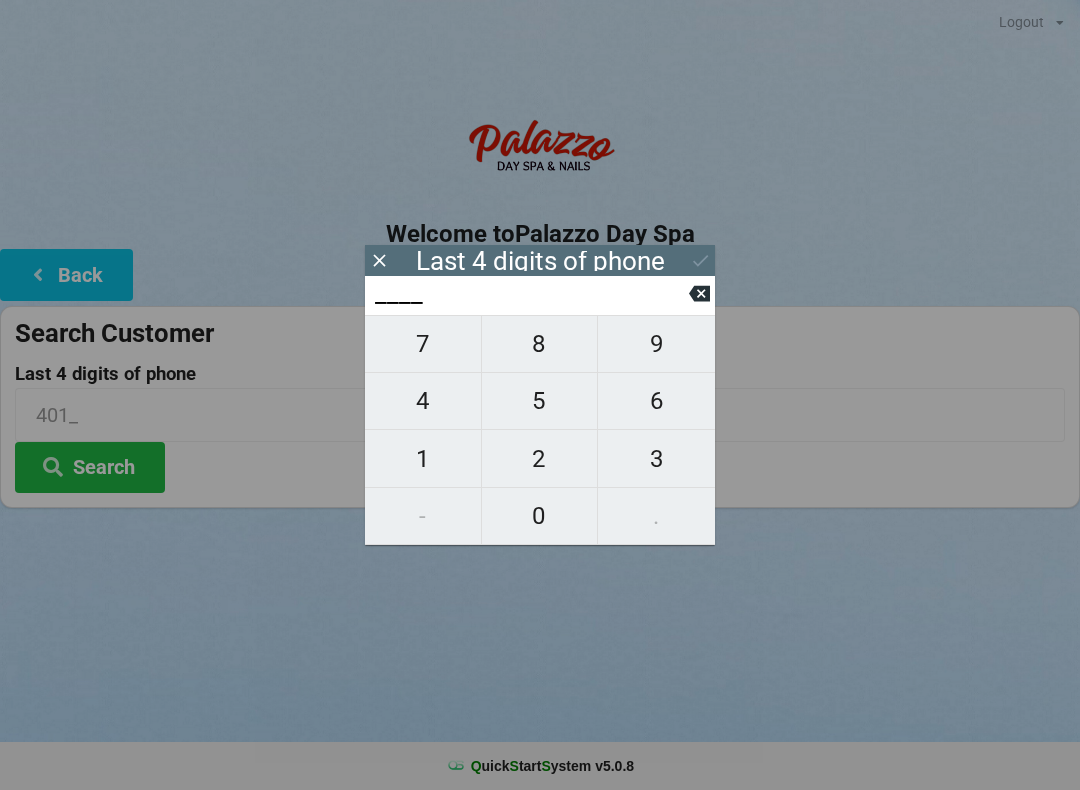 click at bounding box center (699, 293) 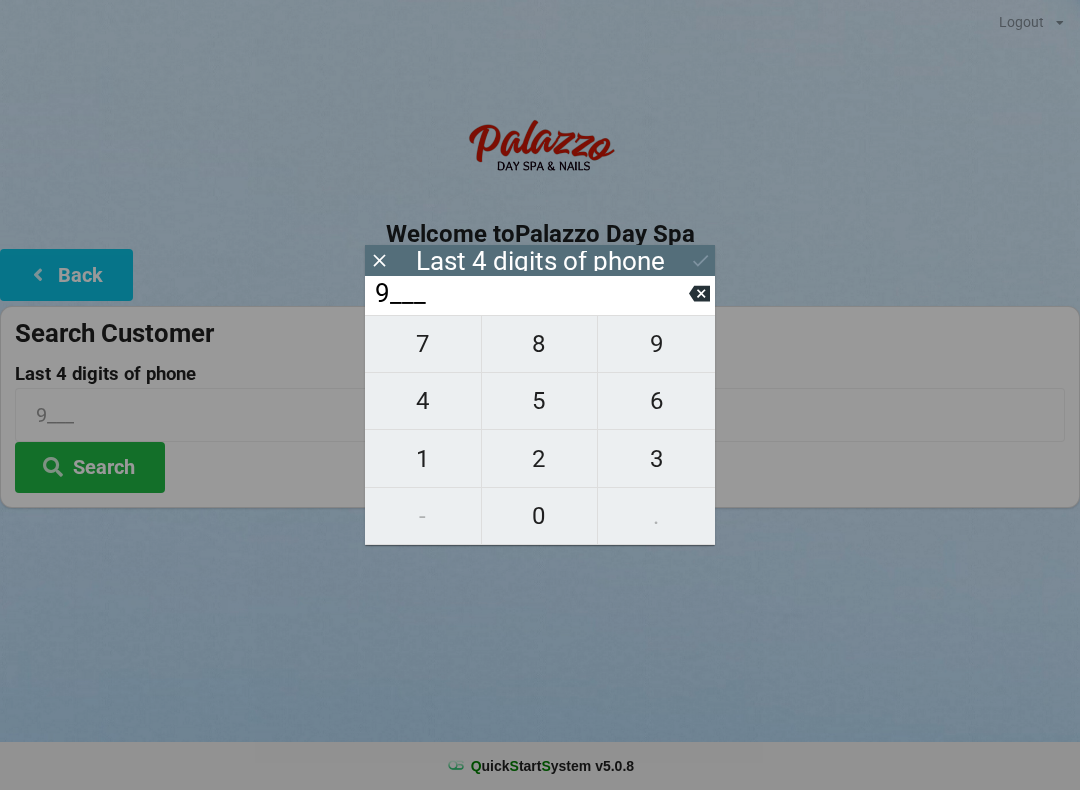 click on "6" at bounding box center (656, 401) 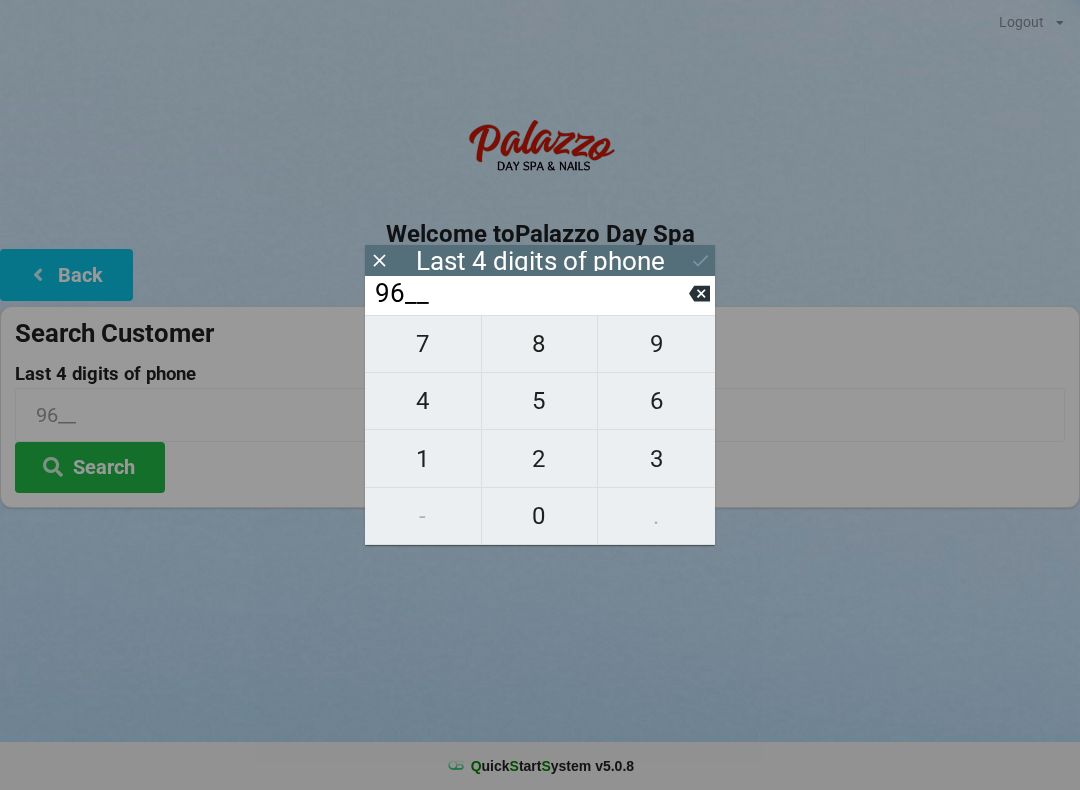 click on "9" at bounding box center [656, 344] 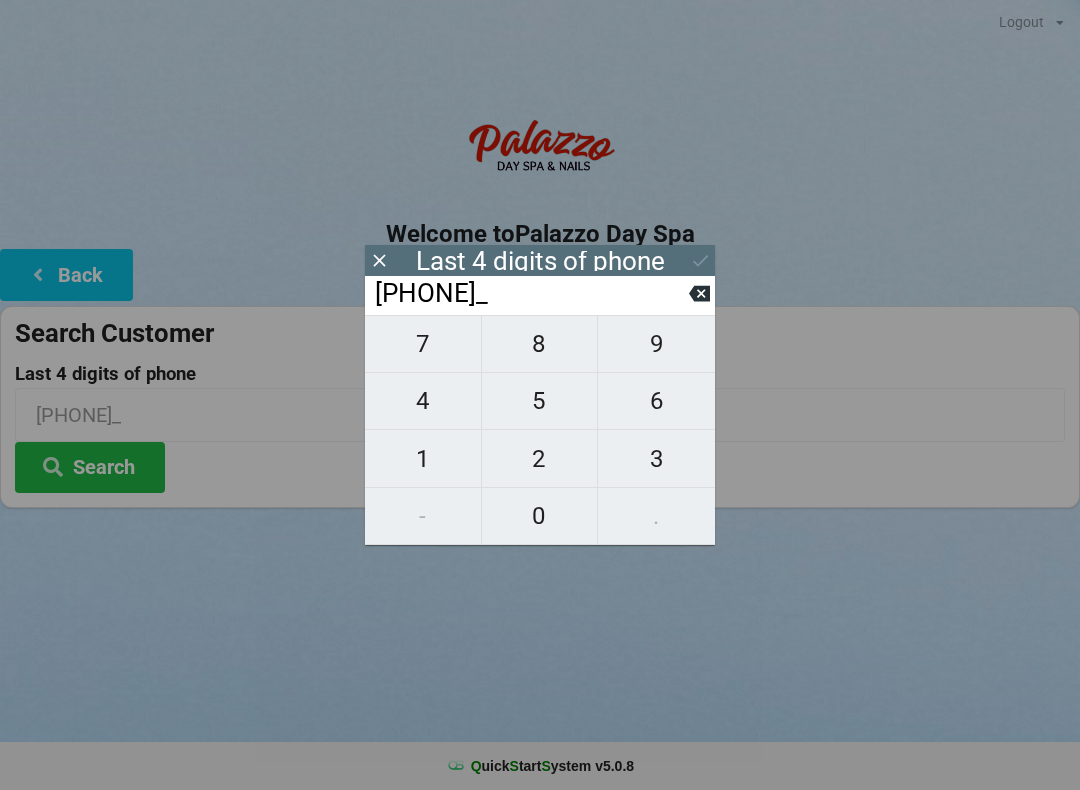 click on "5" at bounding box center [540, 401] 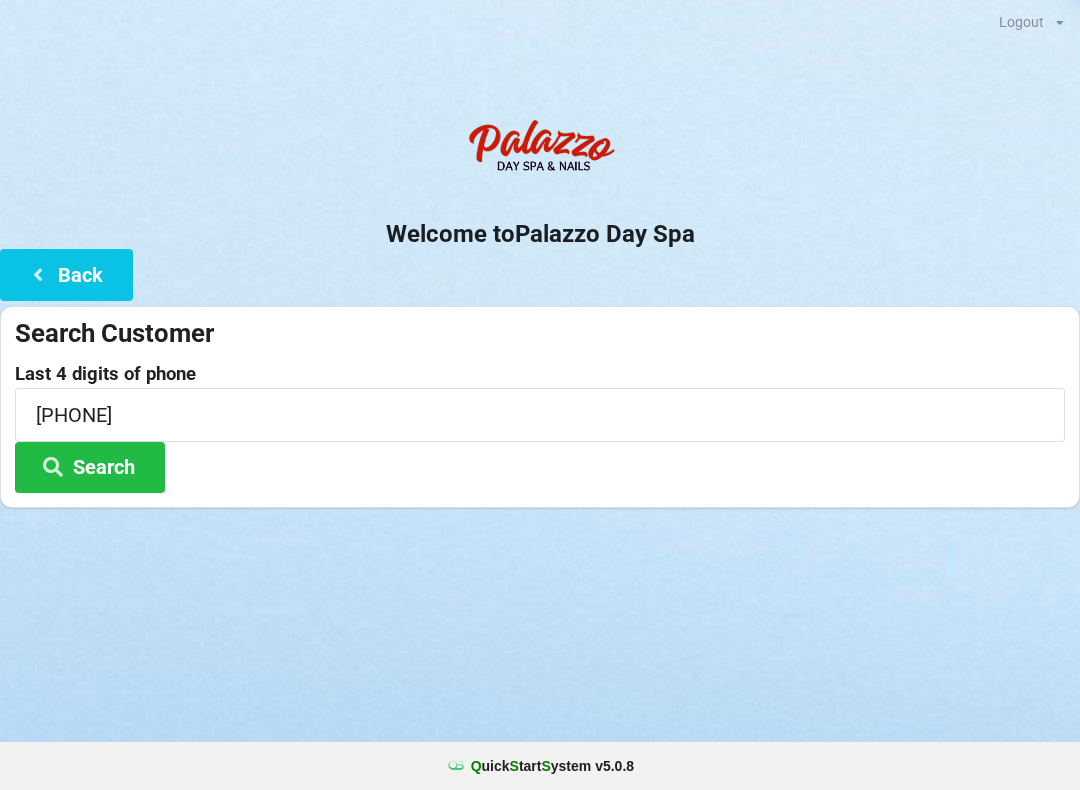 click on "Logout Logout Sign-In Welcome to Palazzo Day Spa Back Search Customer Last 4 digits of phone [PHONE] Search" at bounding box center (540, 395) 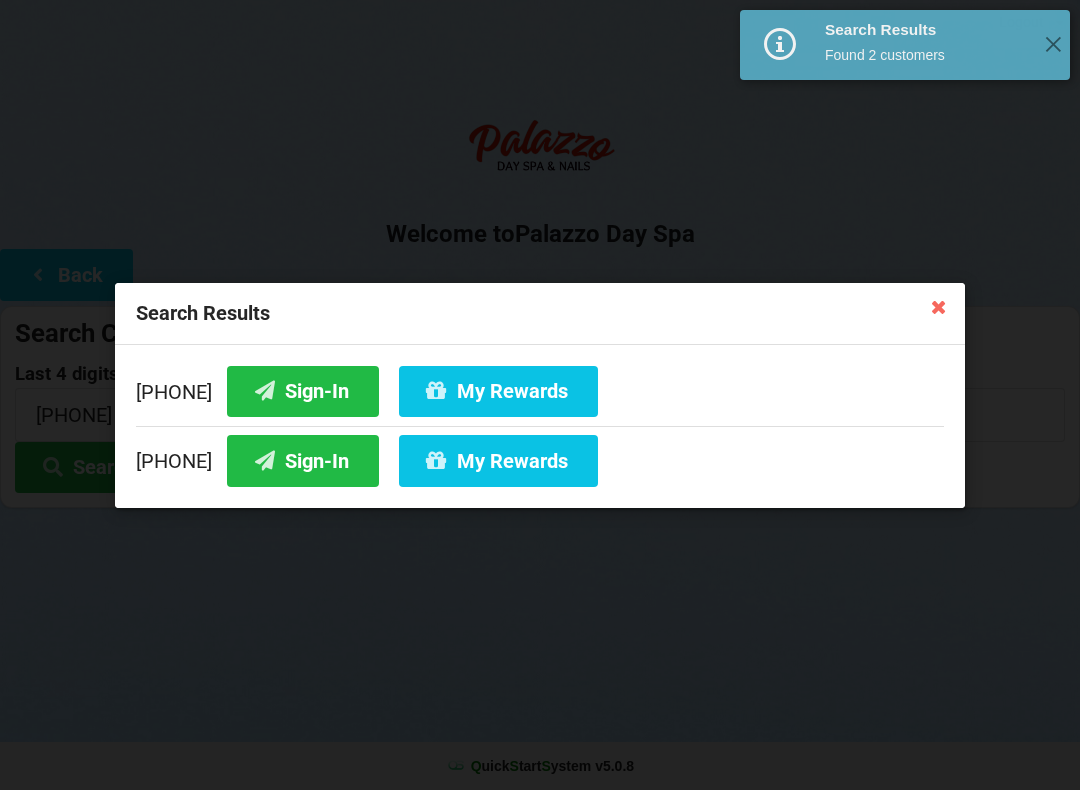 click on "Sign-In" at bounding box center [303, 460] 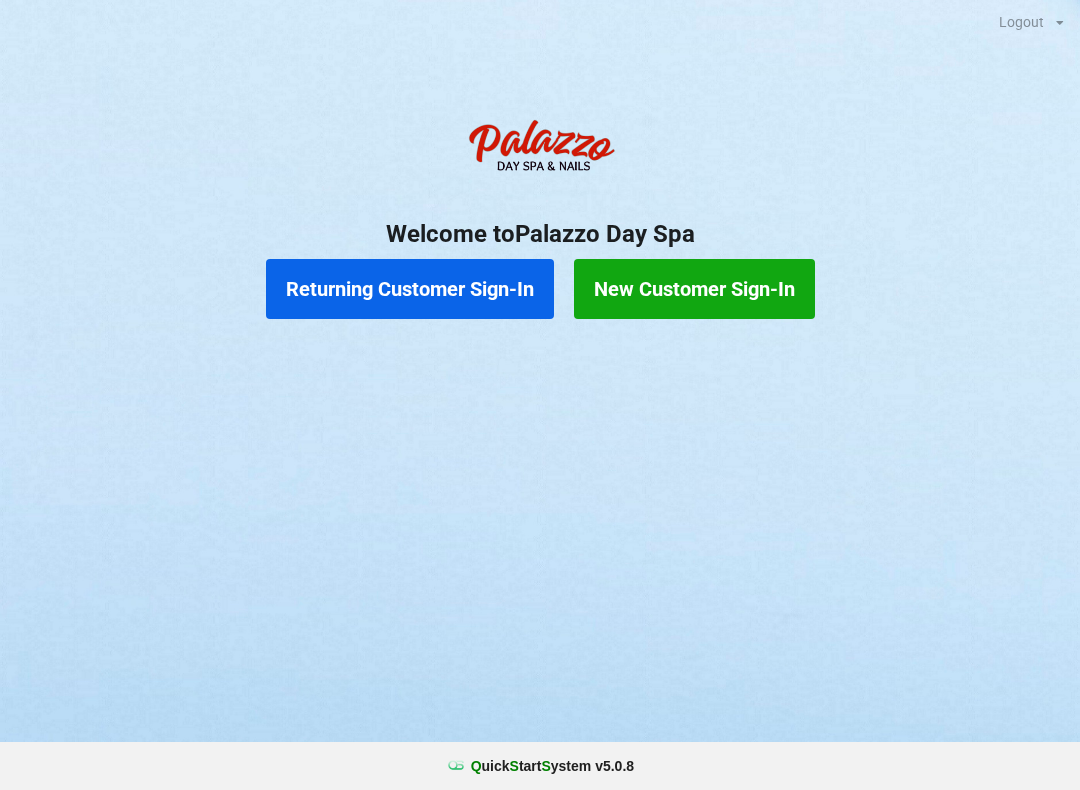 click on "New Customer Sign-In" at bounding box center [692, 290] 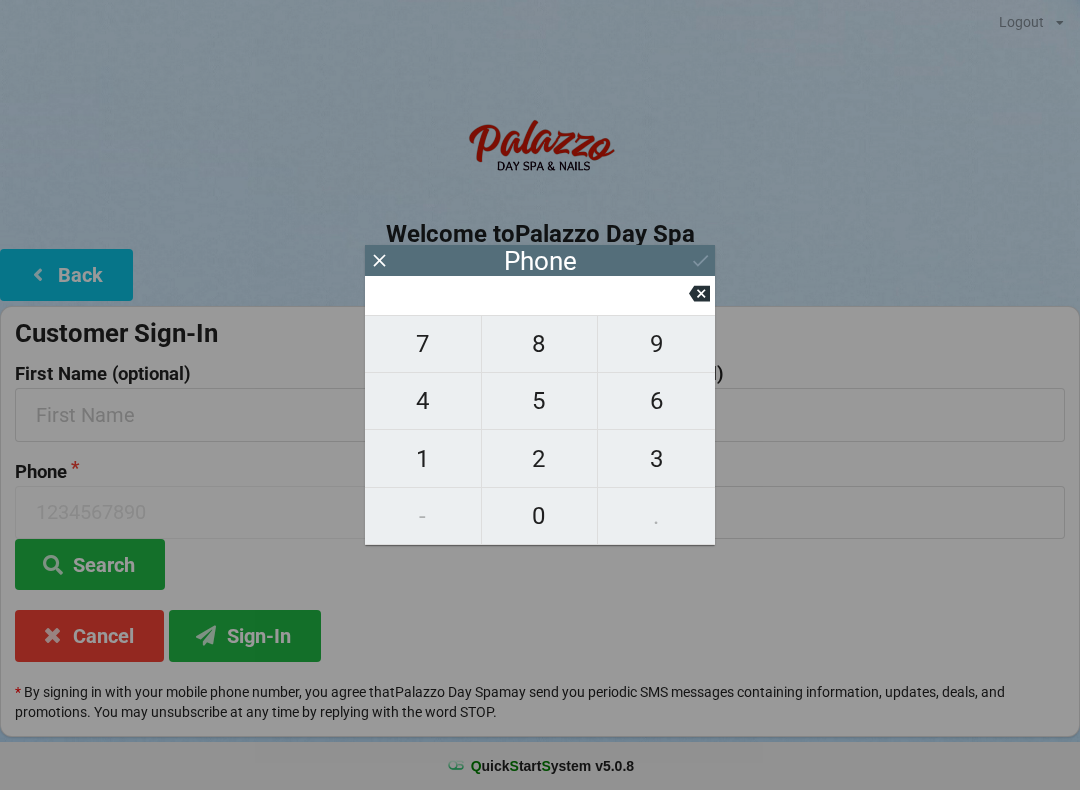 click 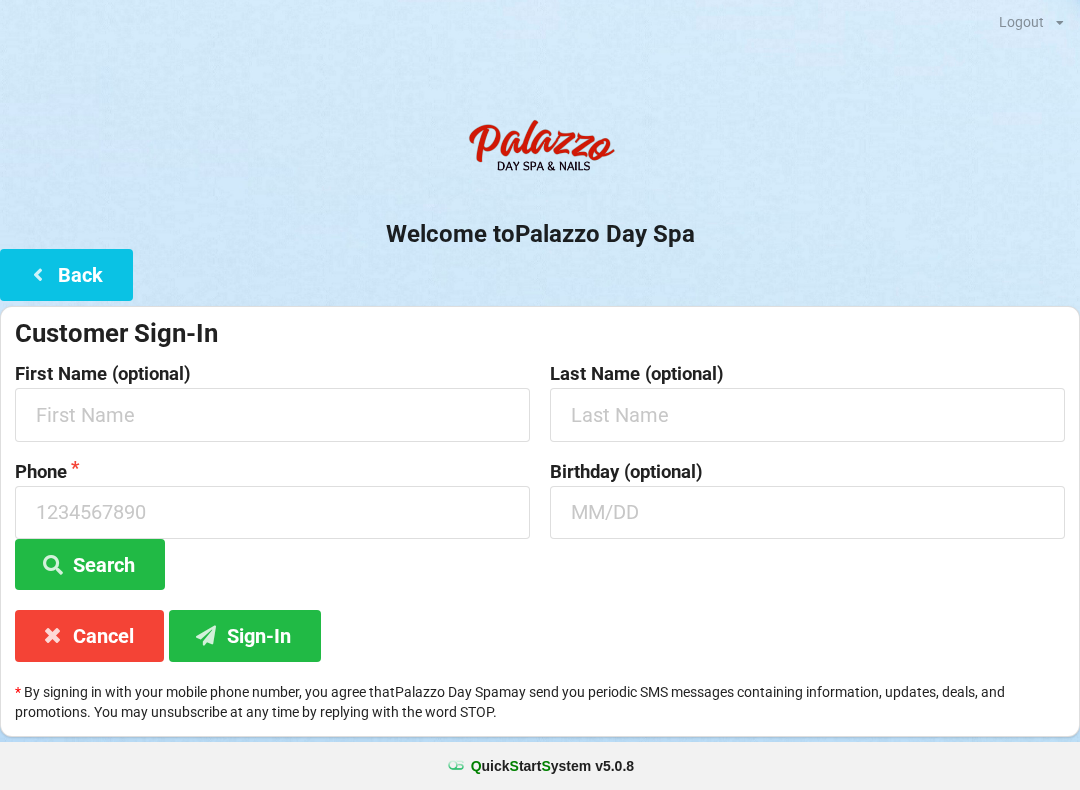 click on "Back" at bounding box center (66, 274) 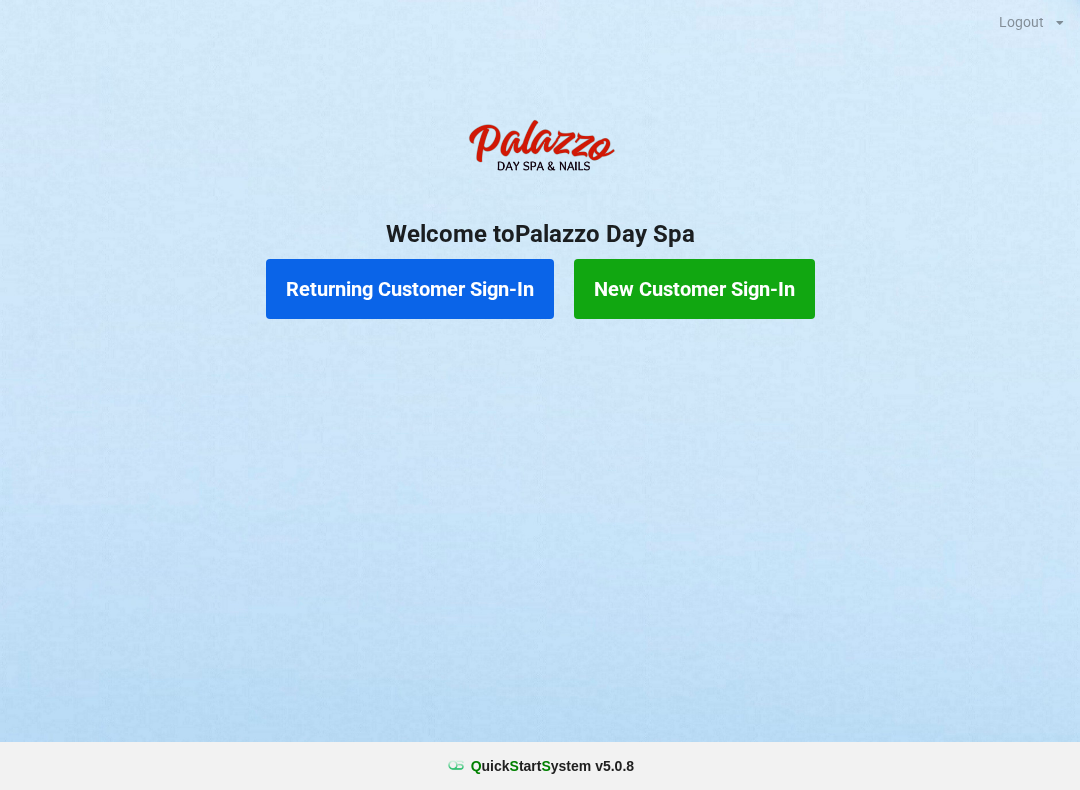click on "Returning Customer Sign-In" at bounding box center [410, 289] 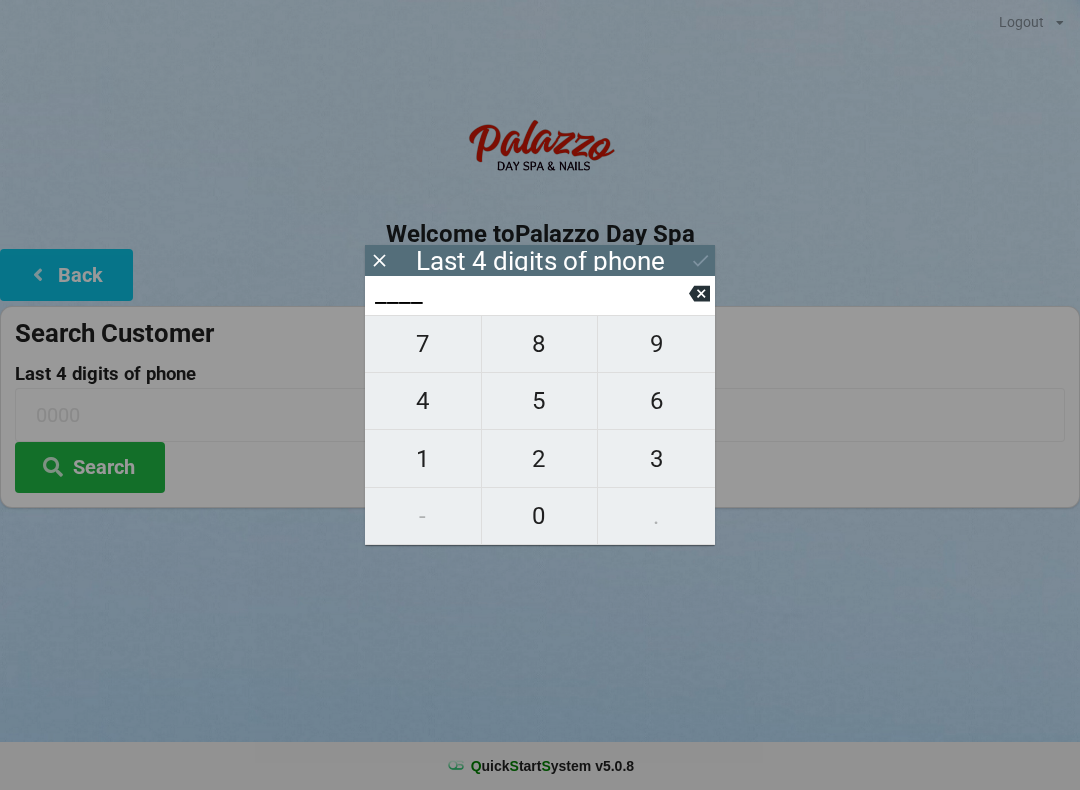 click on "1" at bounding box center (423, 459) 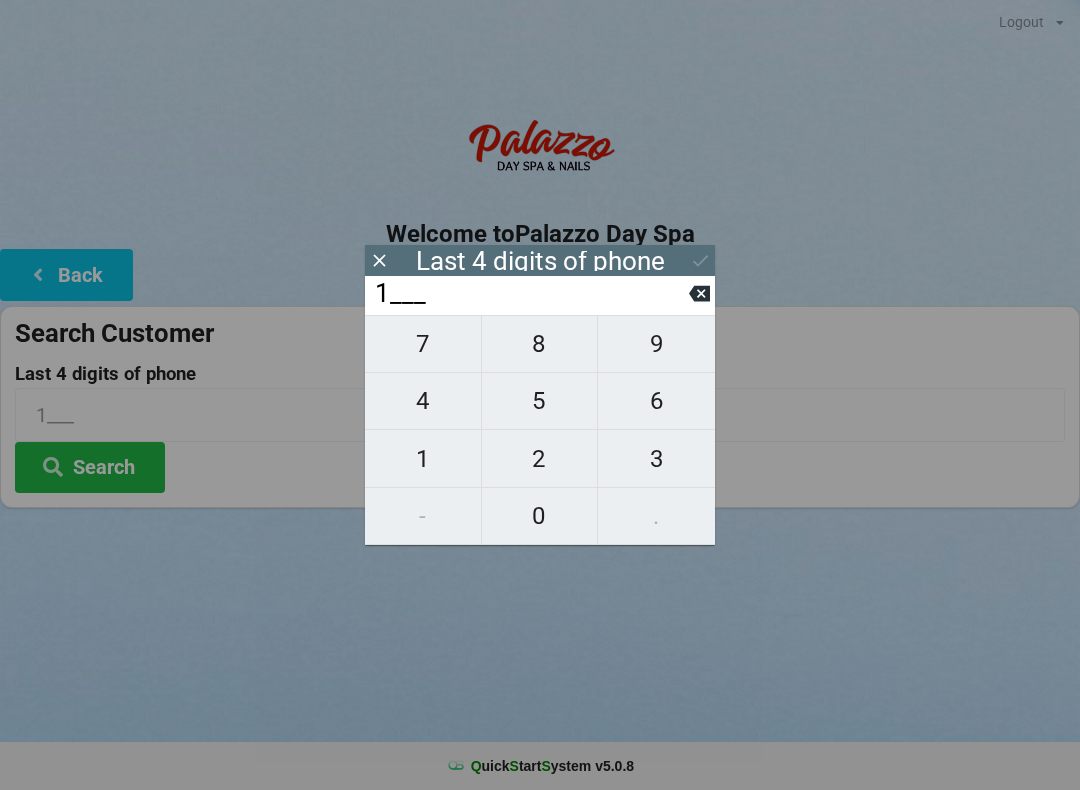 click on "7" at bounding box center (423, 344) 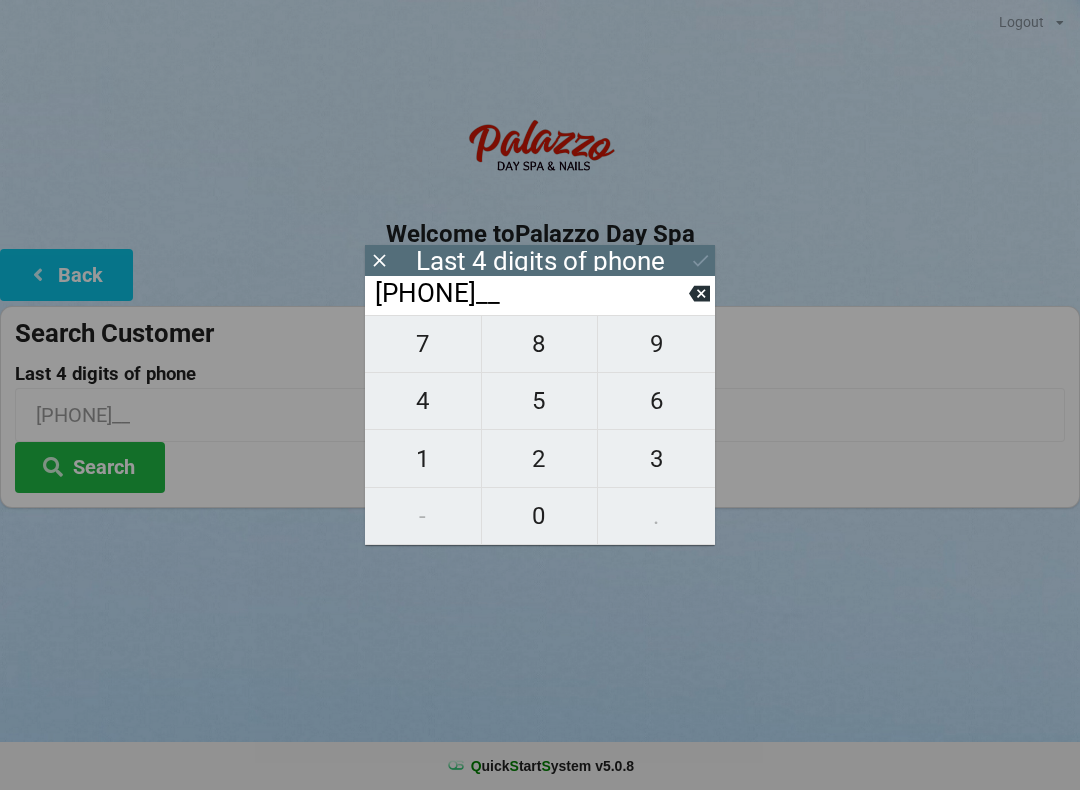 click on "0" at bounding box center (540, 516) 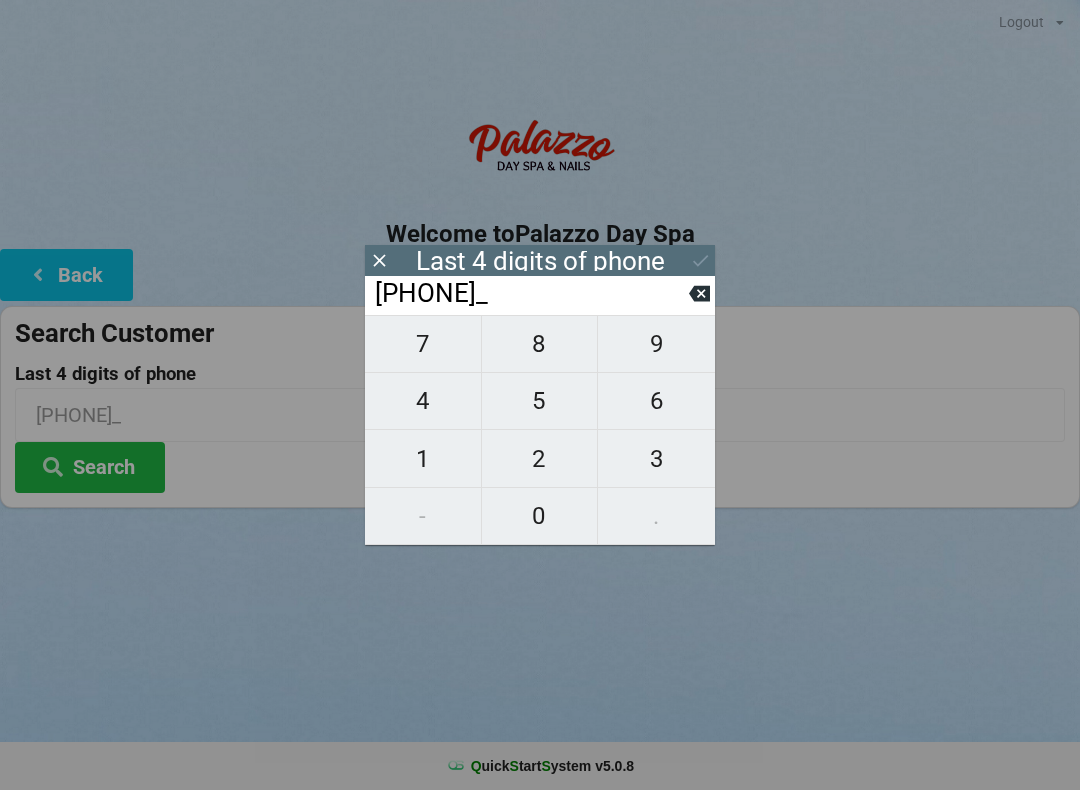 click on "4" at bounding box center (423, 401) 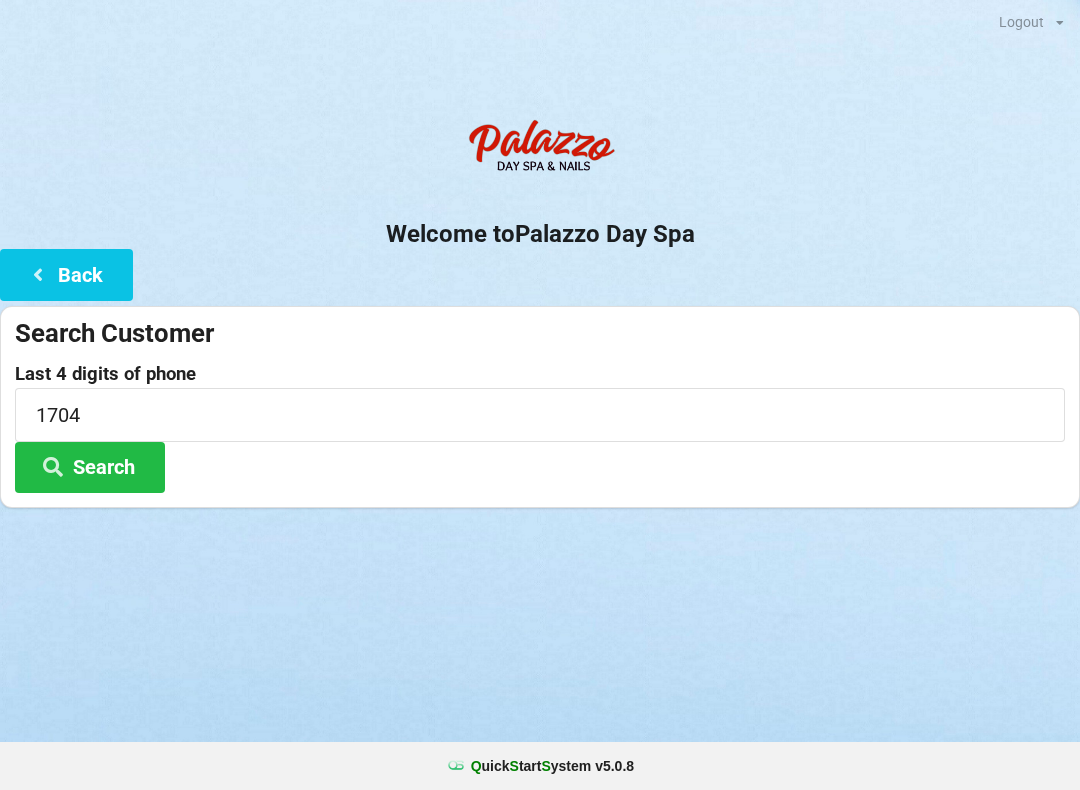 click on "Logout Logout Sign-In Welcome to Palazzo Day Spa Back Search Customer Last 4 digits of phone [PHONE] Search" at bounding box center (540, 395) 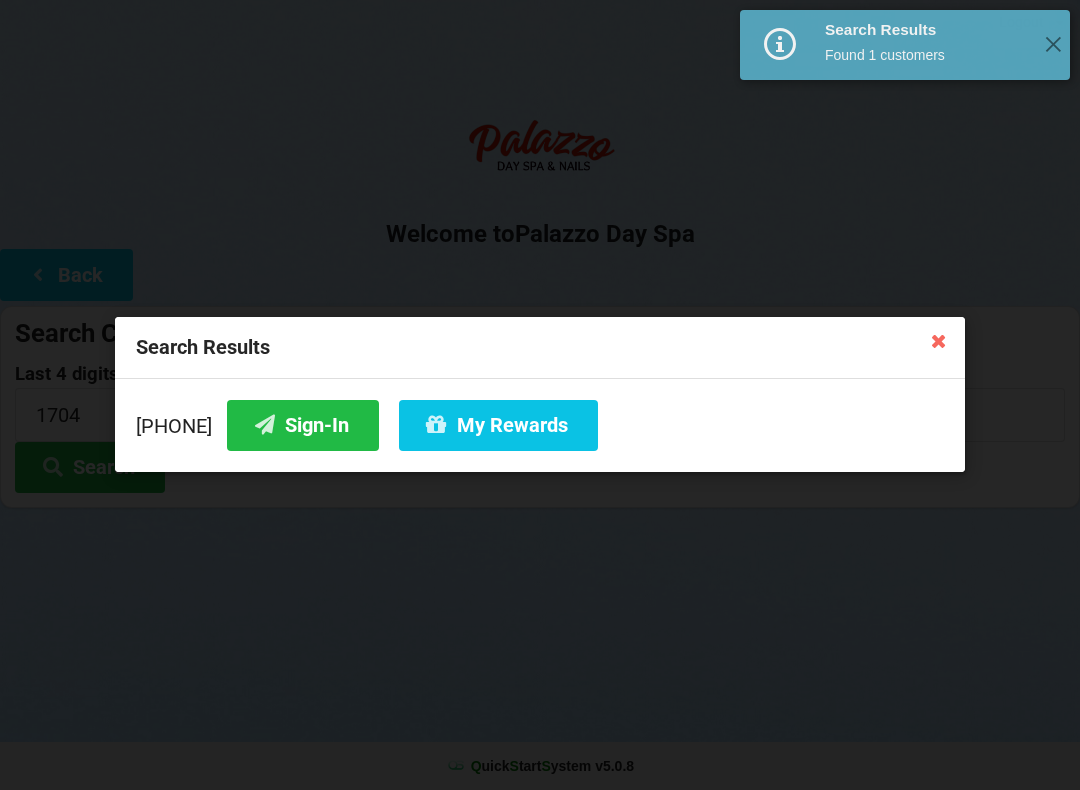 click on "Sign-In" at bounding box center (303, 425) 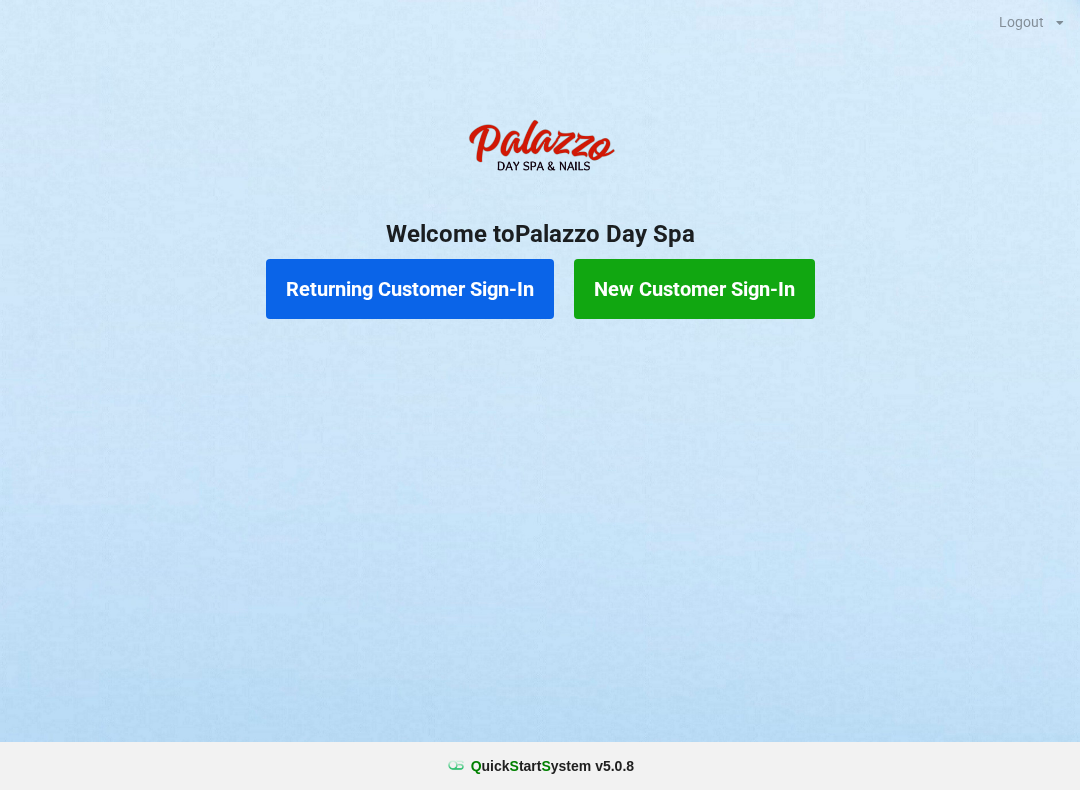 click on "Returning Customer Sign-In" at bounding box center [410, 289] 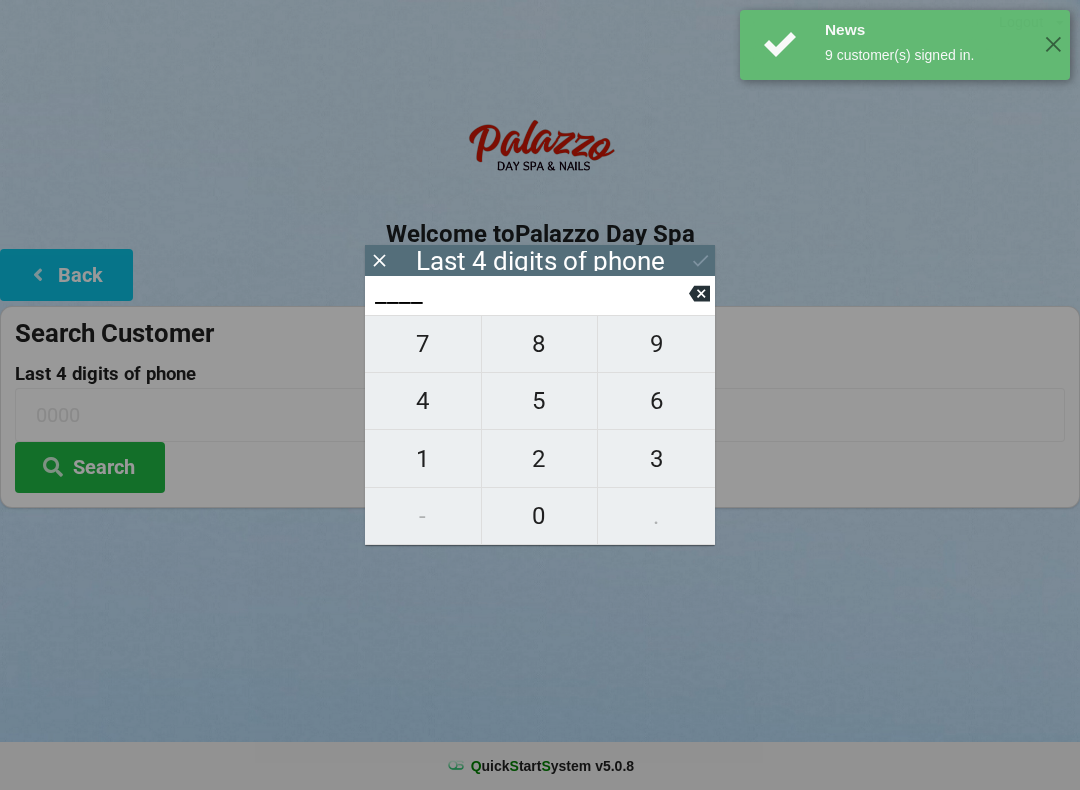 click on "9" at bounding box center [656, 344] 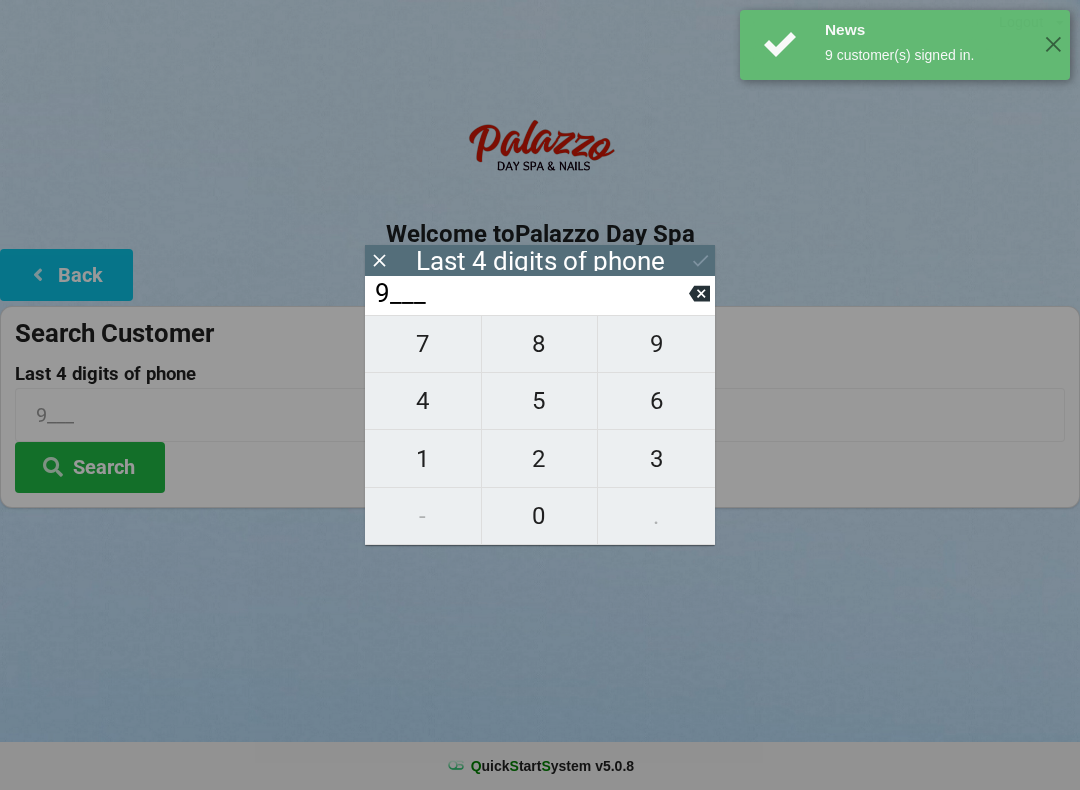 type on "9___" 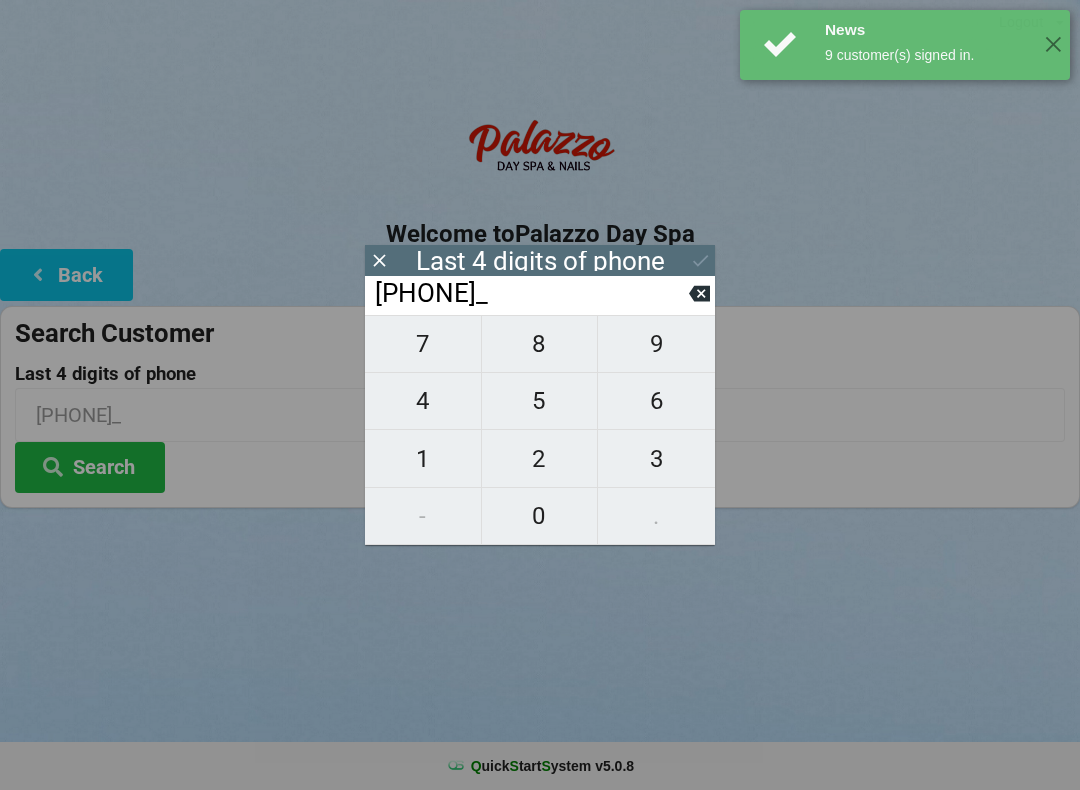 click on "6" at bounding box center (656, 401) 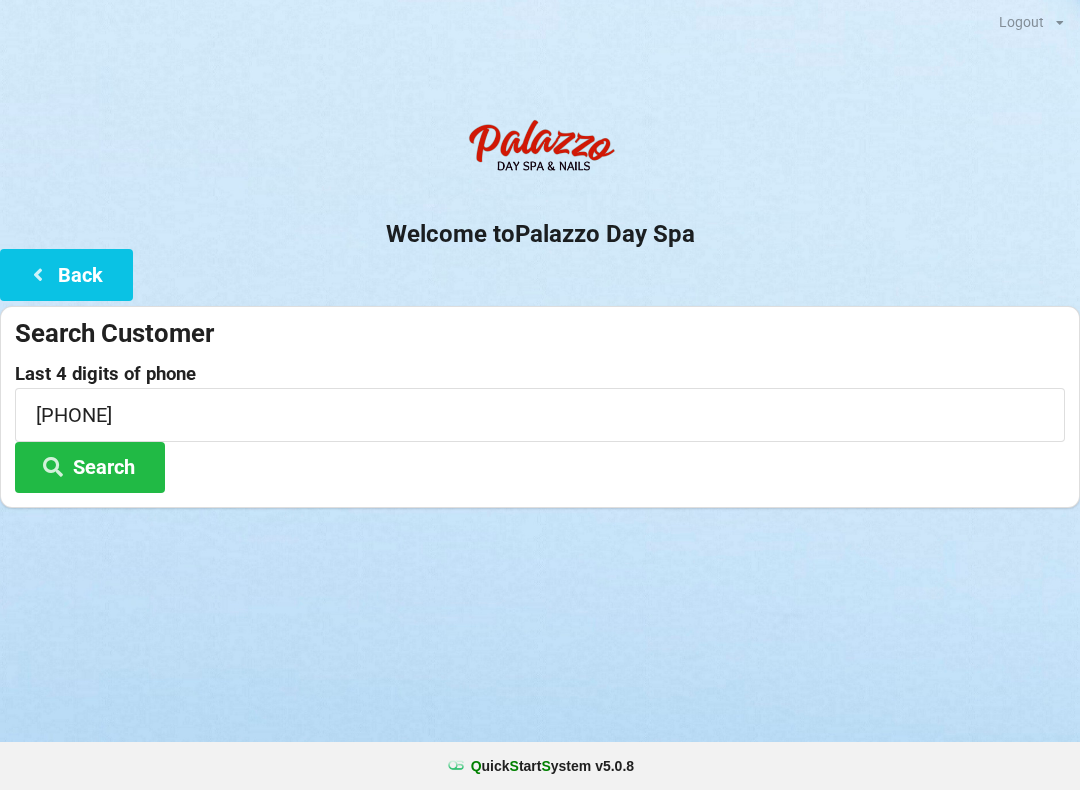 click on "Search" at bounding box center [90, 467] 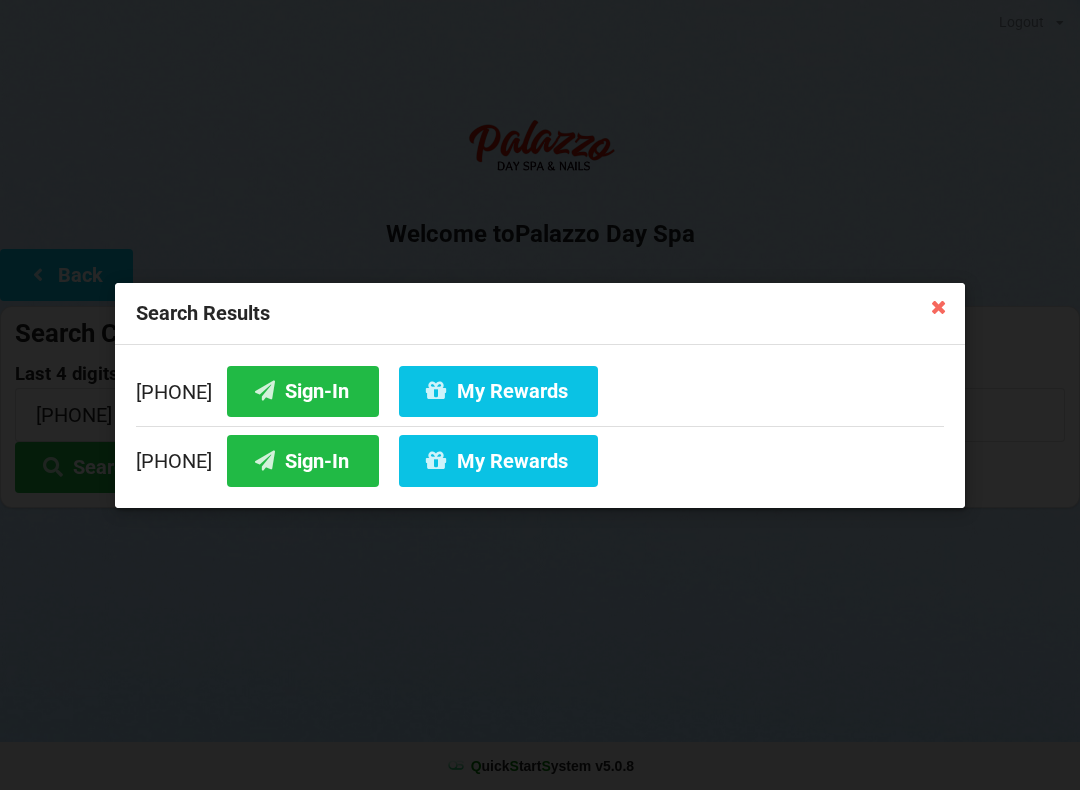 click on "My Rewards" at bounding box center (498, 460) 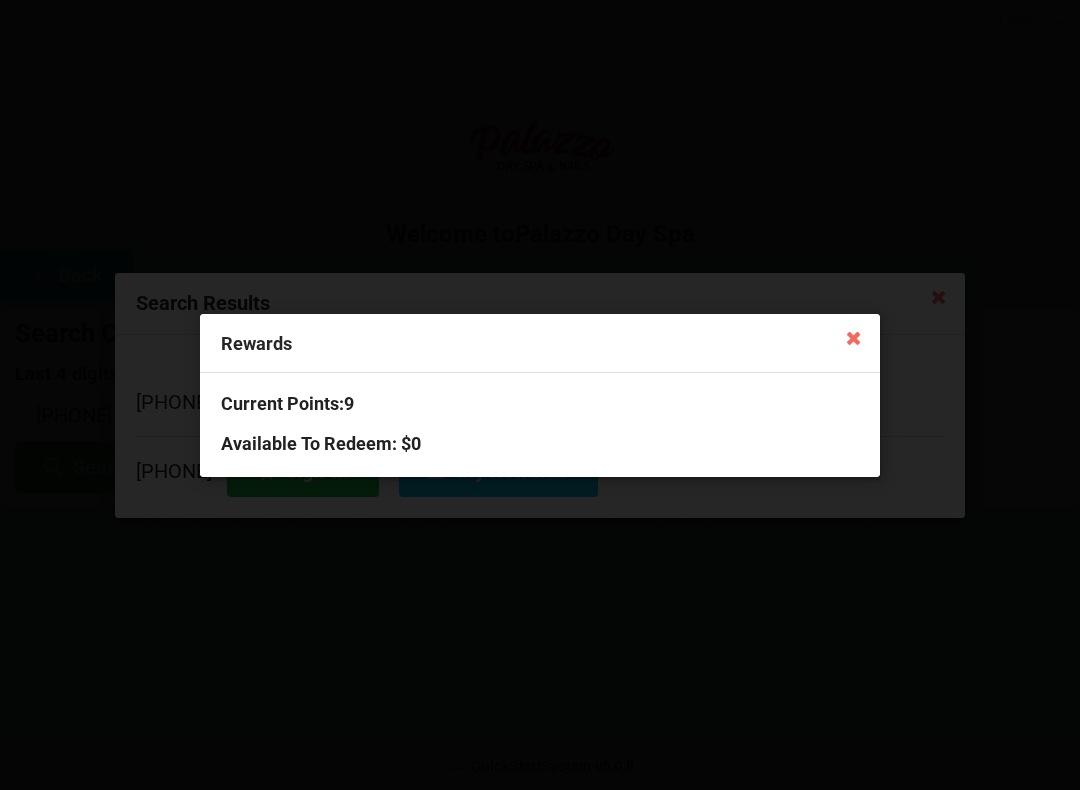 click at bounding box center (854, 337) 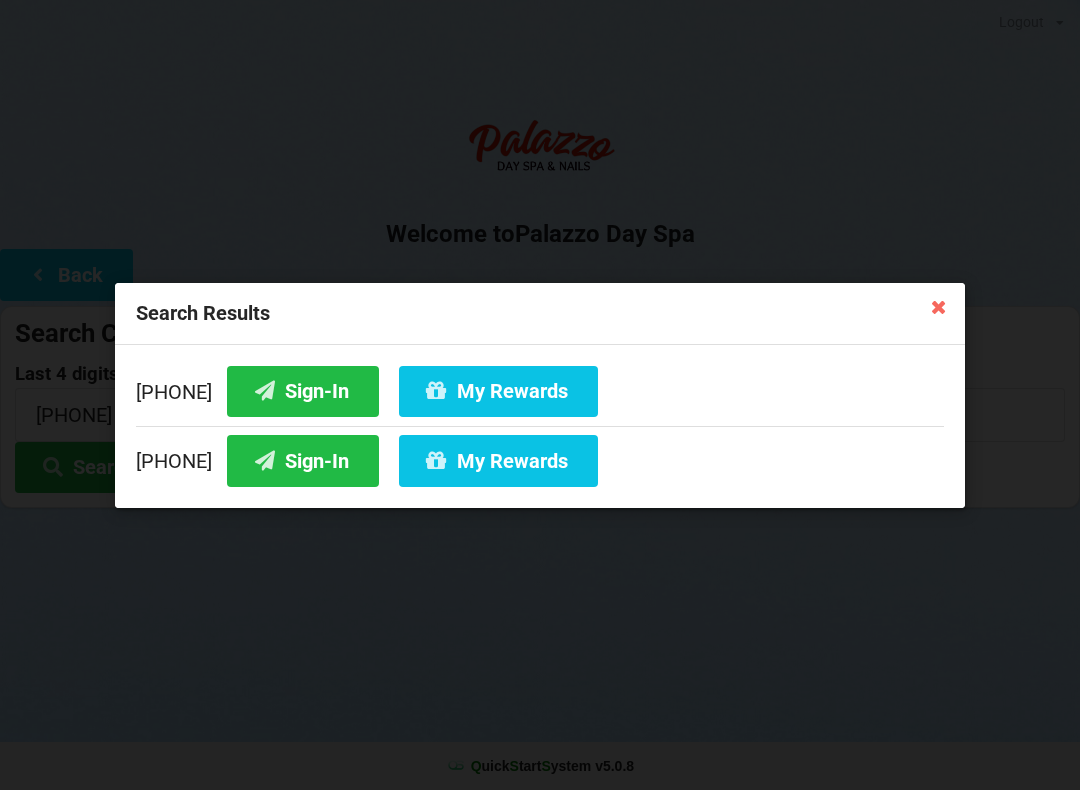 click on "My Rewards" at bounding box center [498, 390] 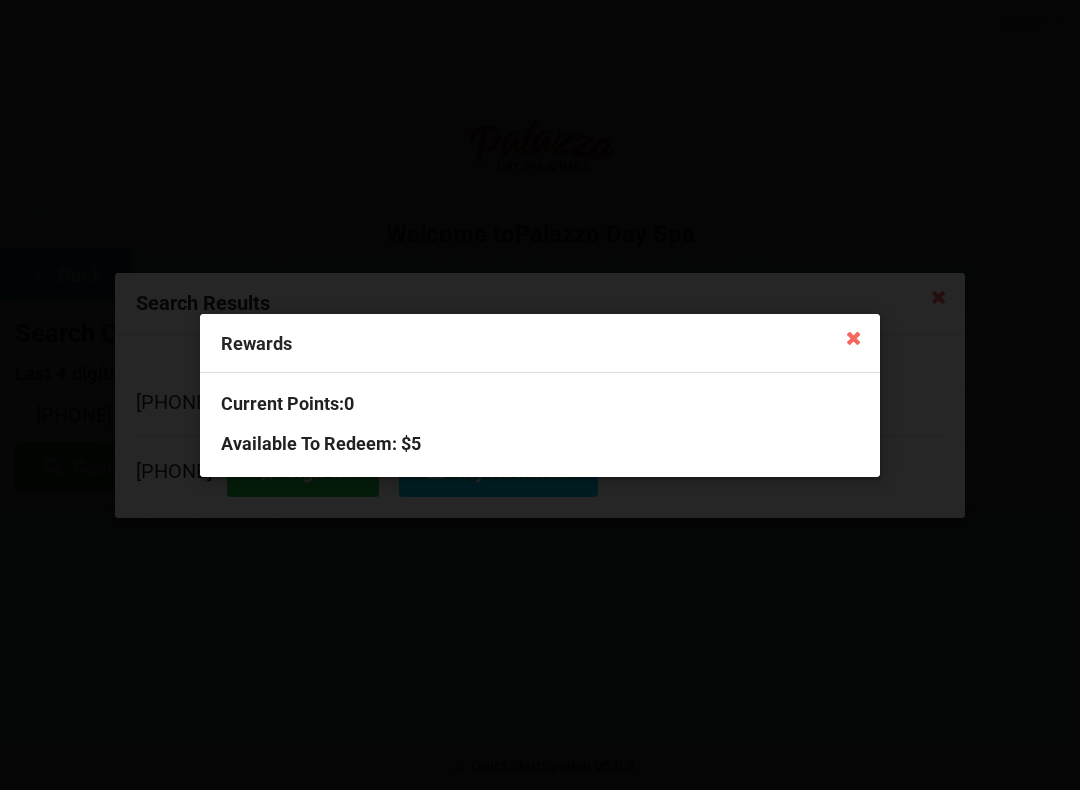click at bounding box center [854, 337] 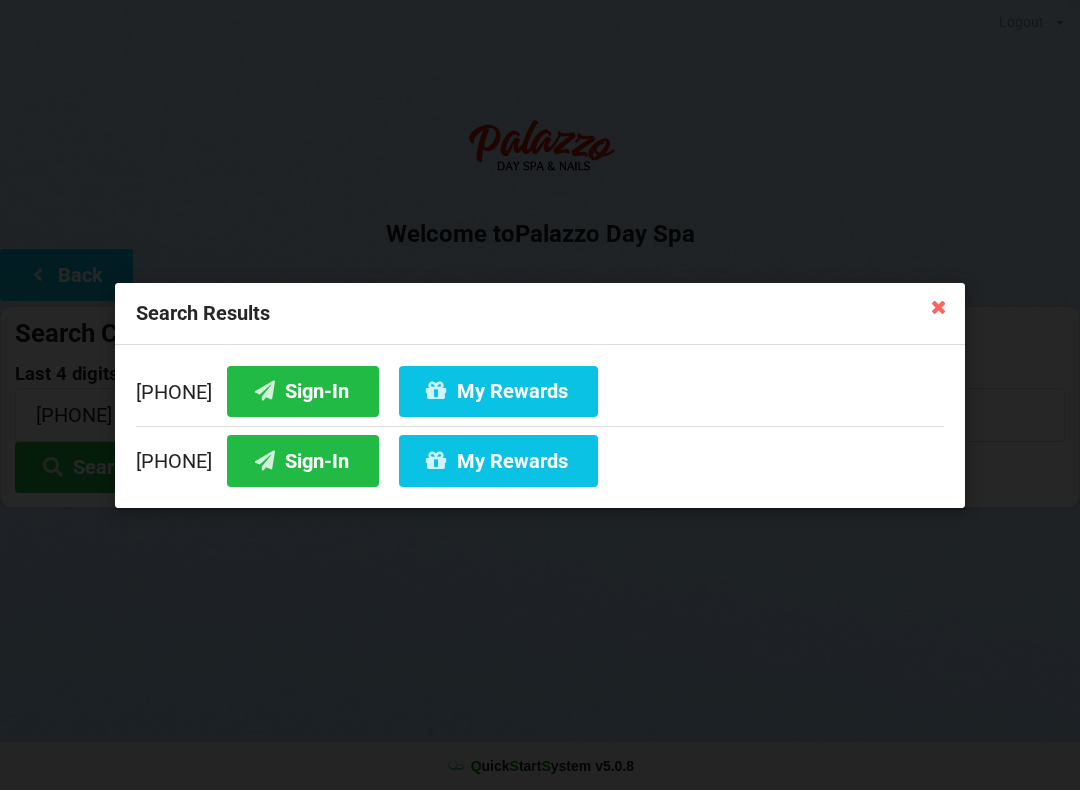 click on "My Rewards" at bounding box center (498, 460) 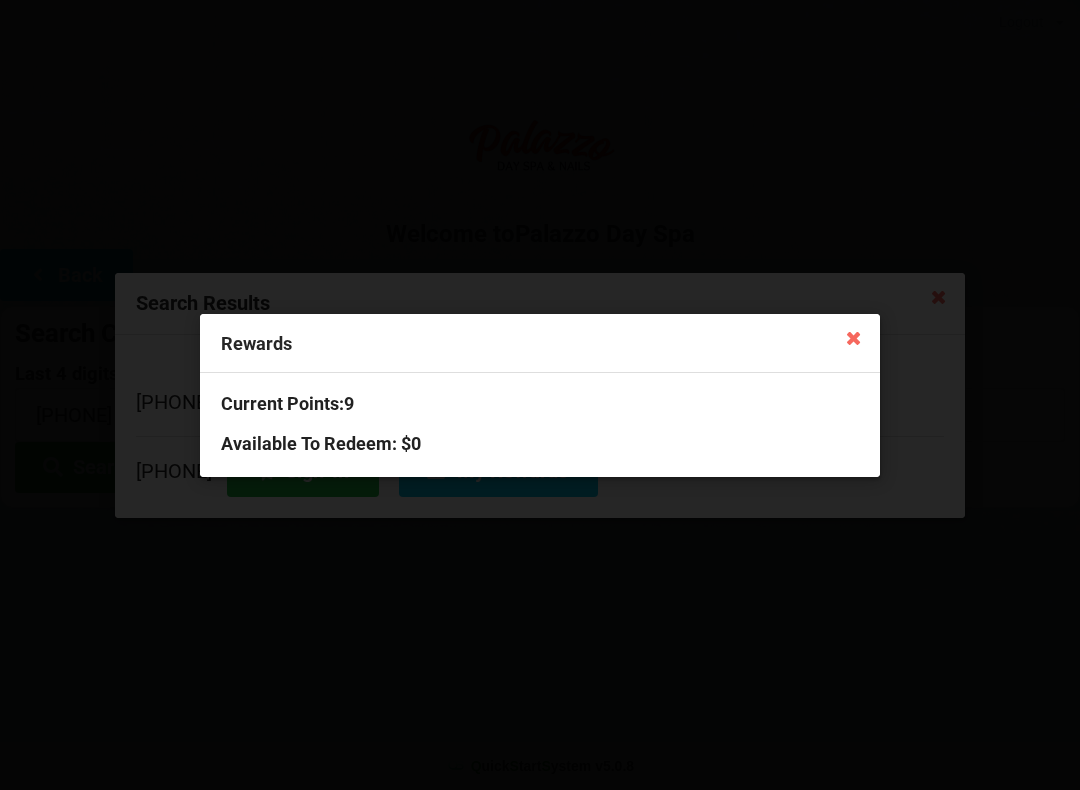 click at bounding box center [854, 337] 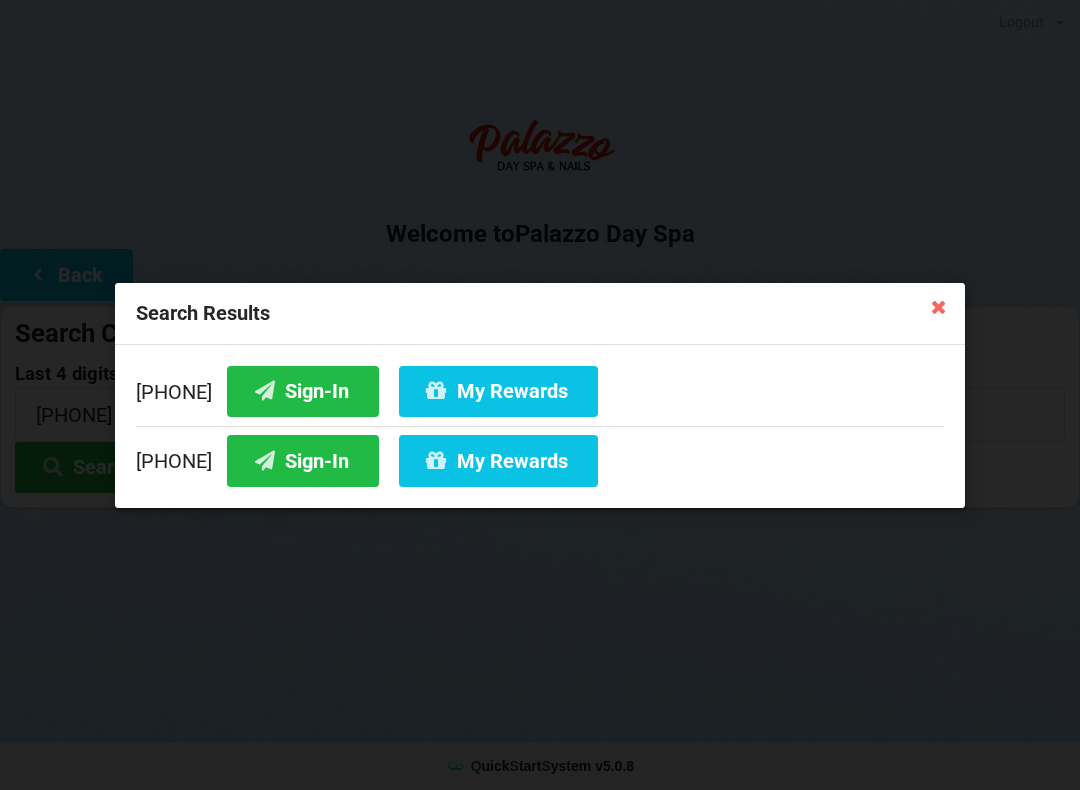 click at bounding box center [939, 306] 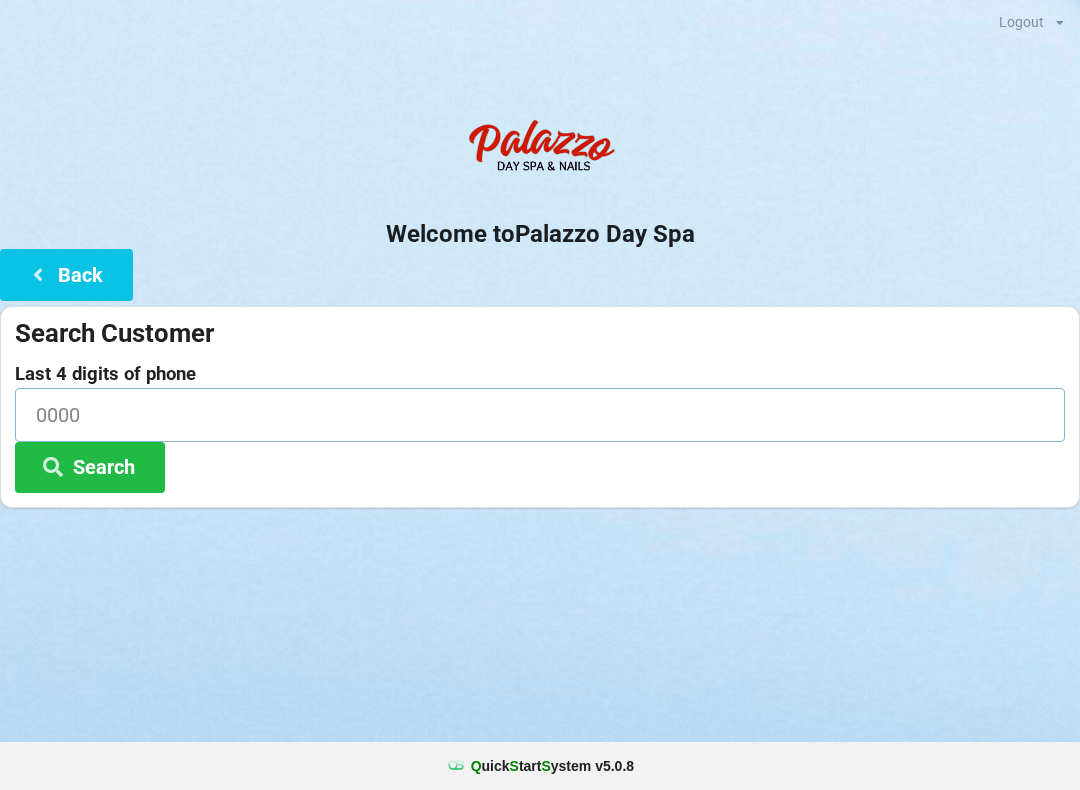 click at bounding box center [540, 414] 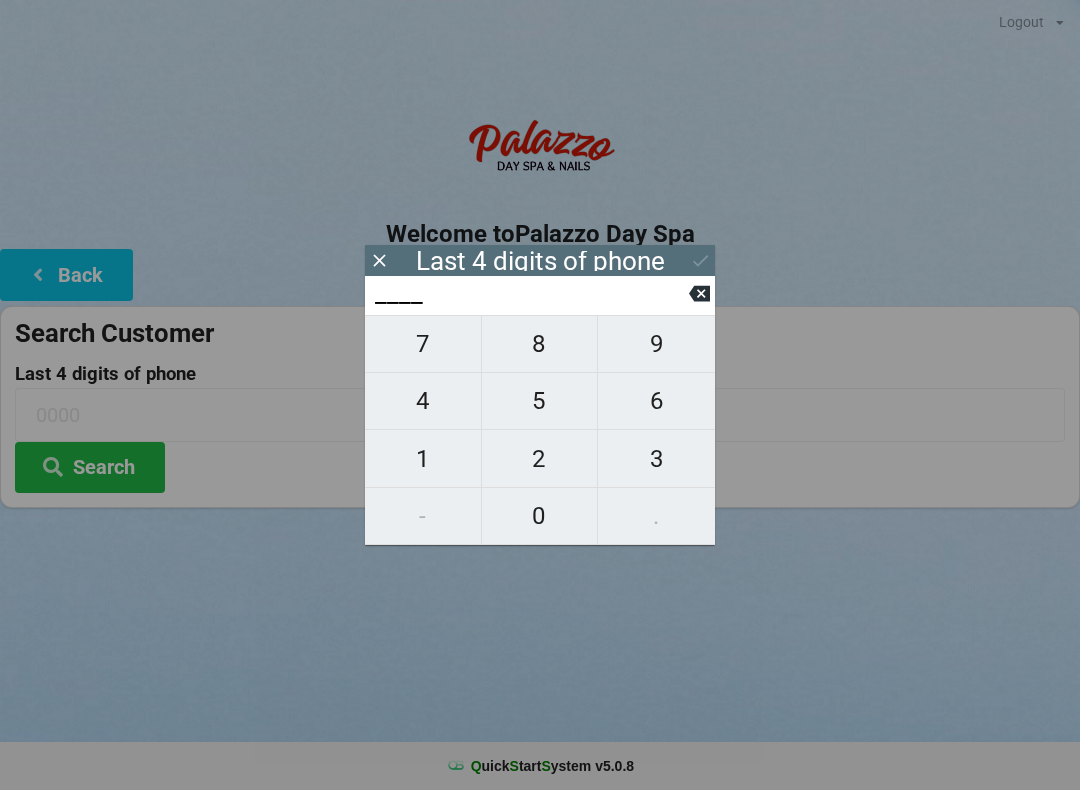 click on "8" at bounding box center (540, 344) 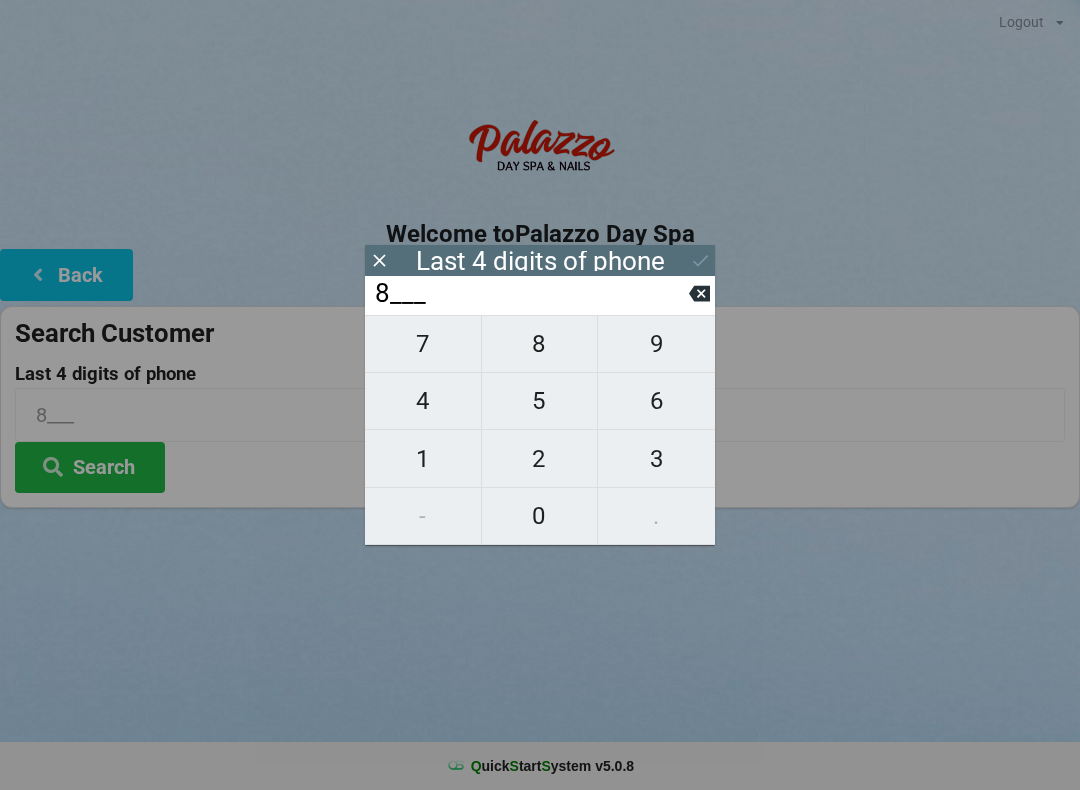 click 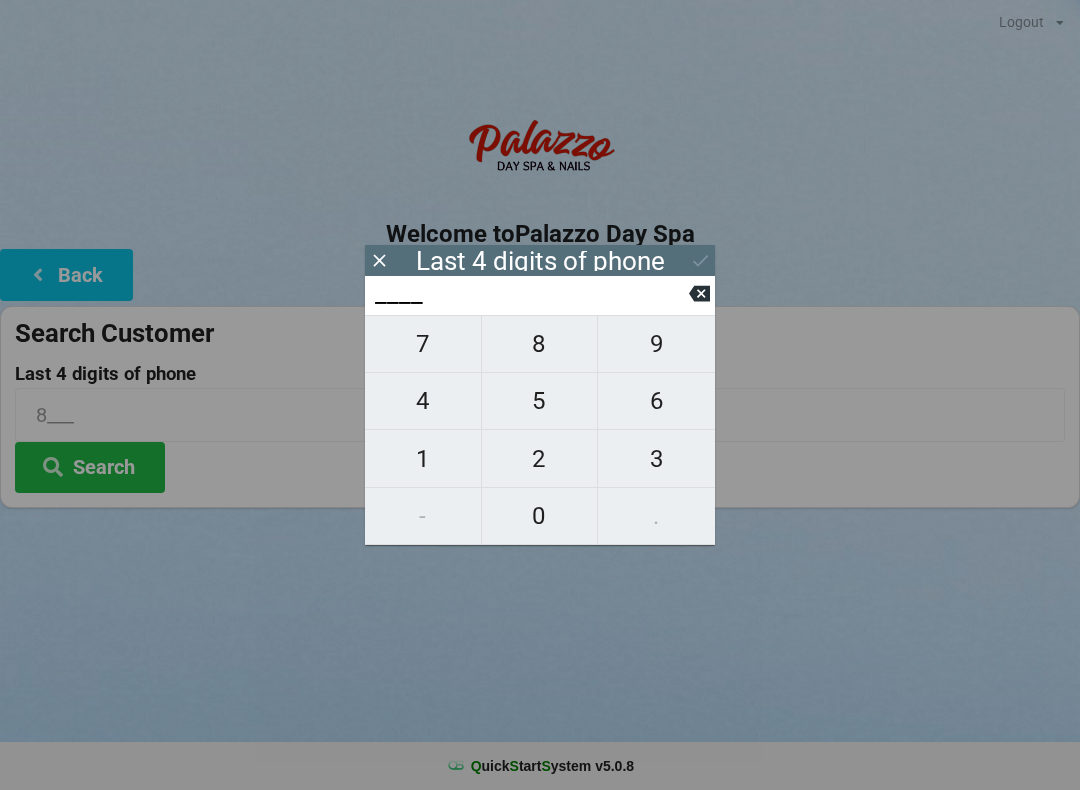 click on "4" at bounding box center (423, 401) 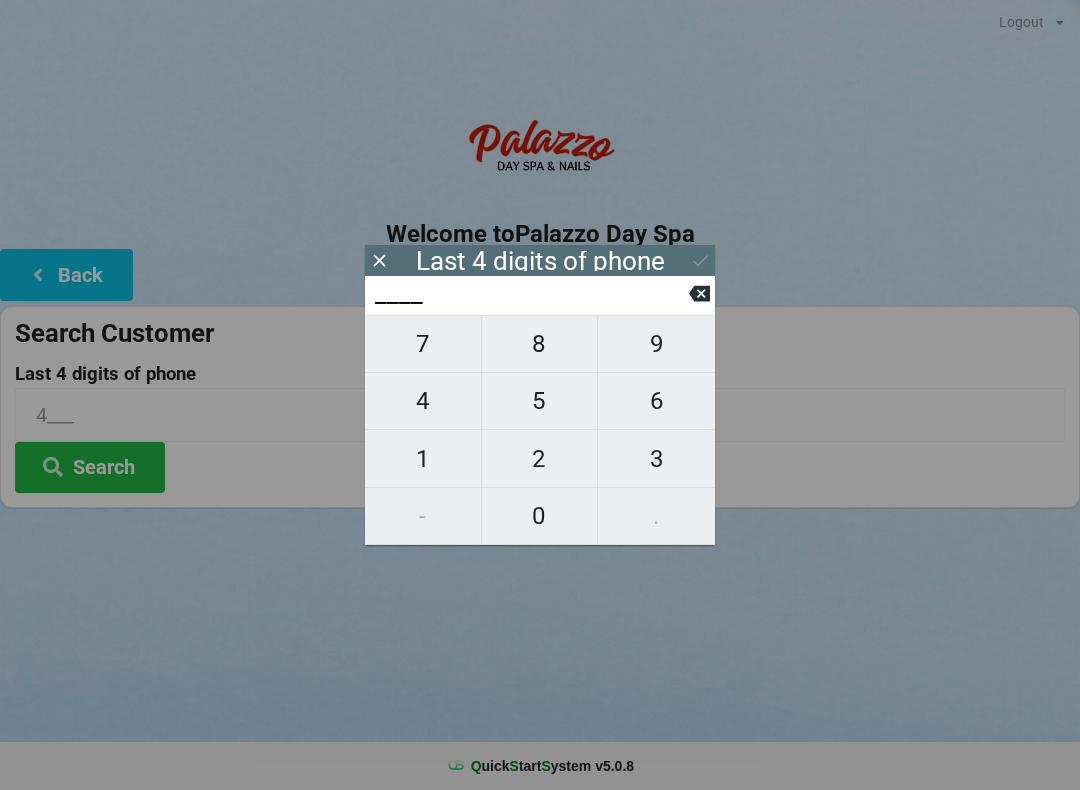 type on "4___" 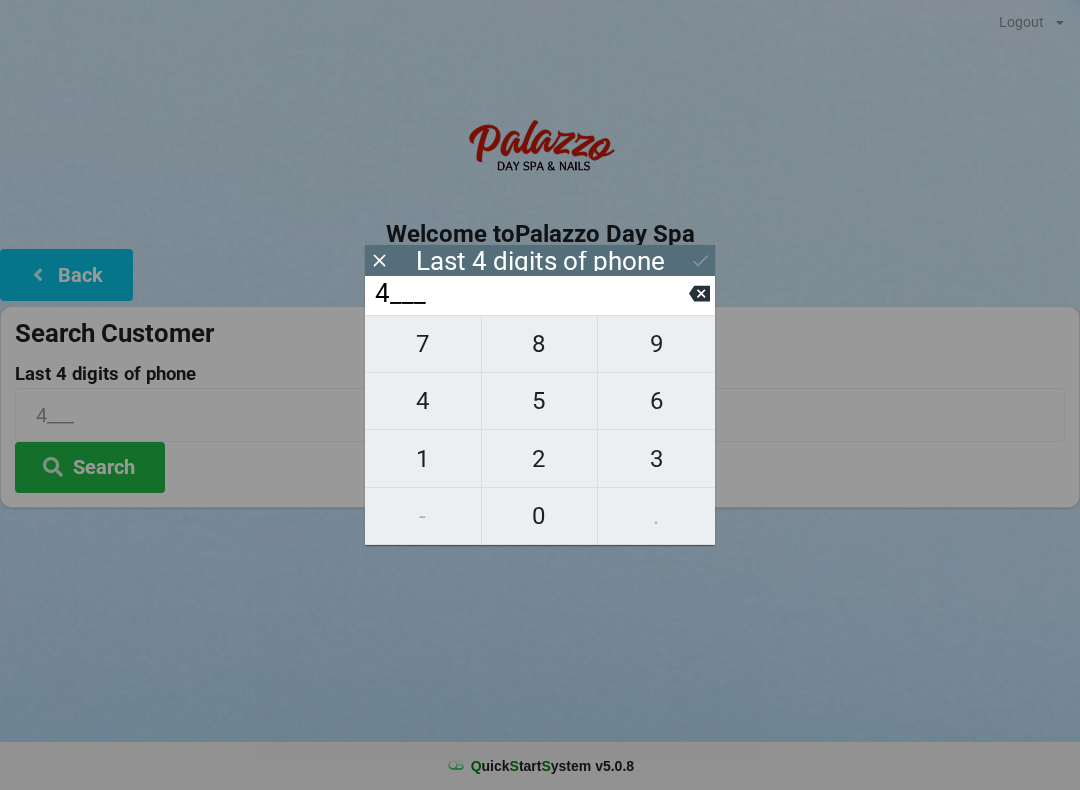 click on "8" at bounding box center (540, 344) 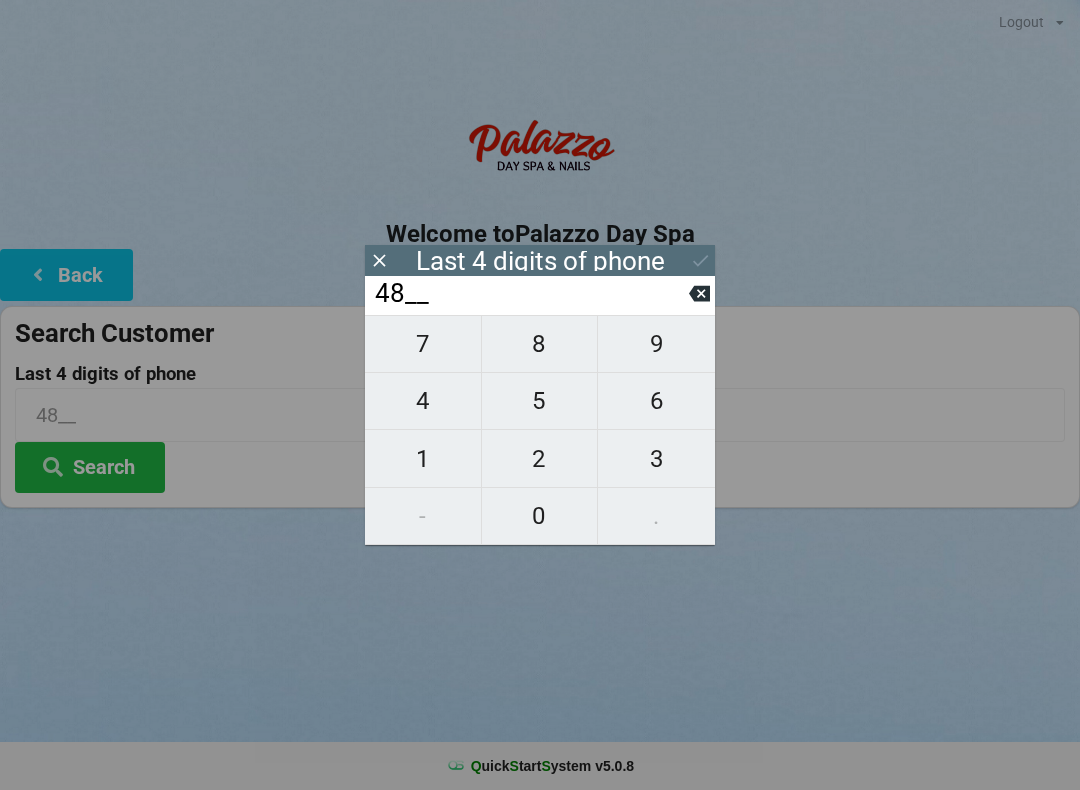 click on "8" at bounding box center [540, 344] 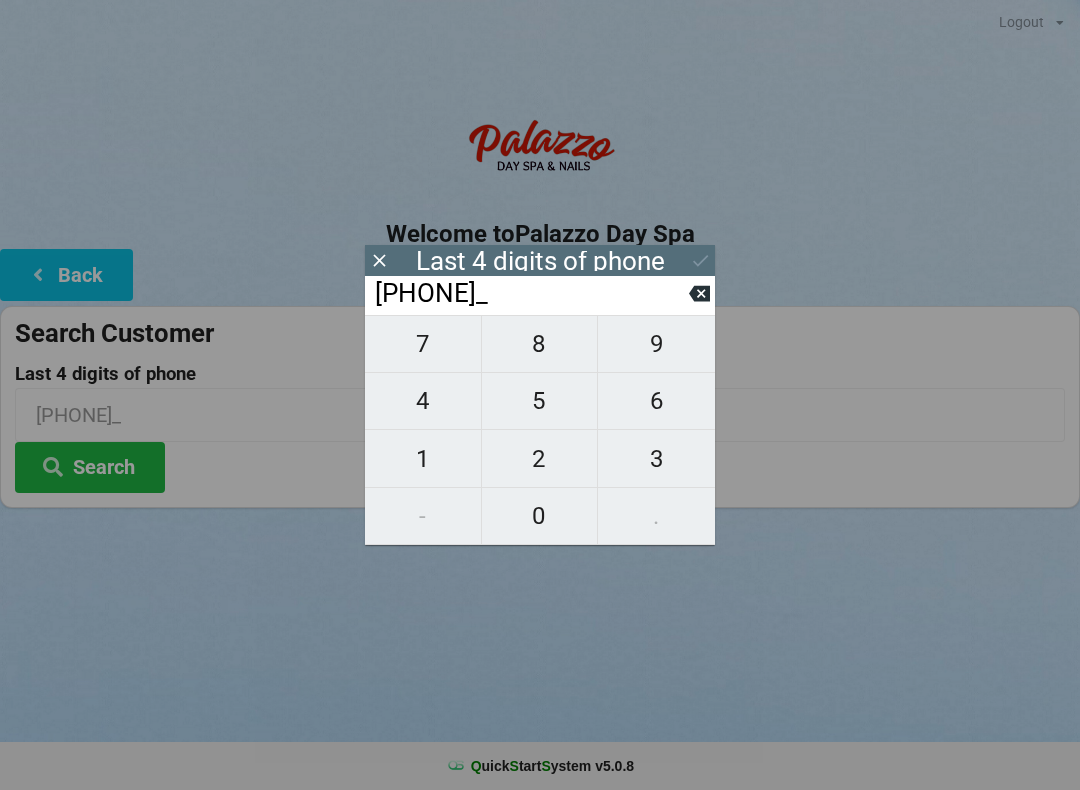 click on "5" at bounding box center [540, 401] 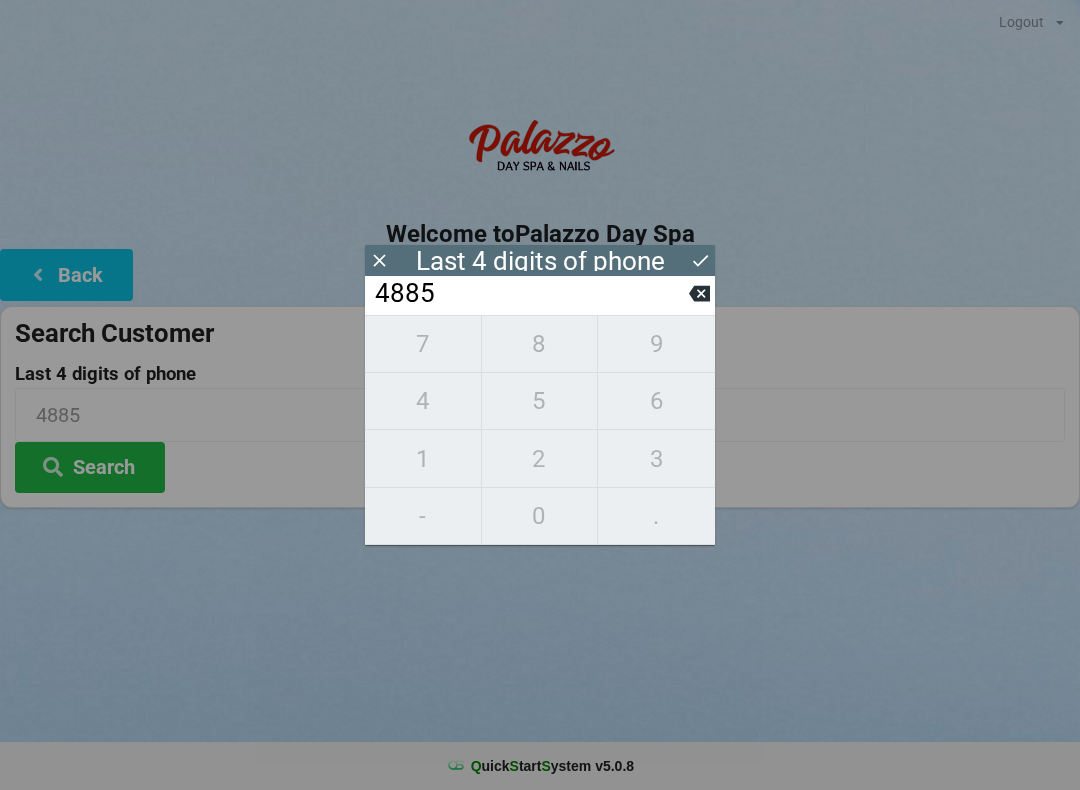 click 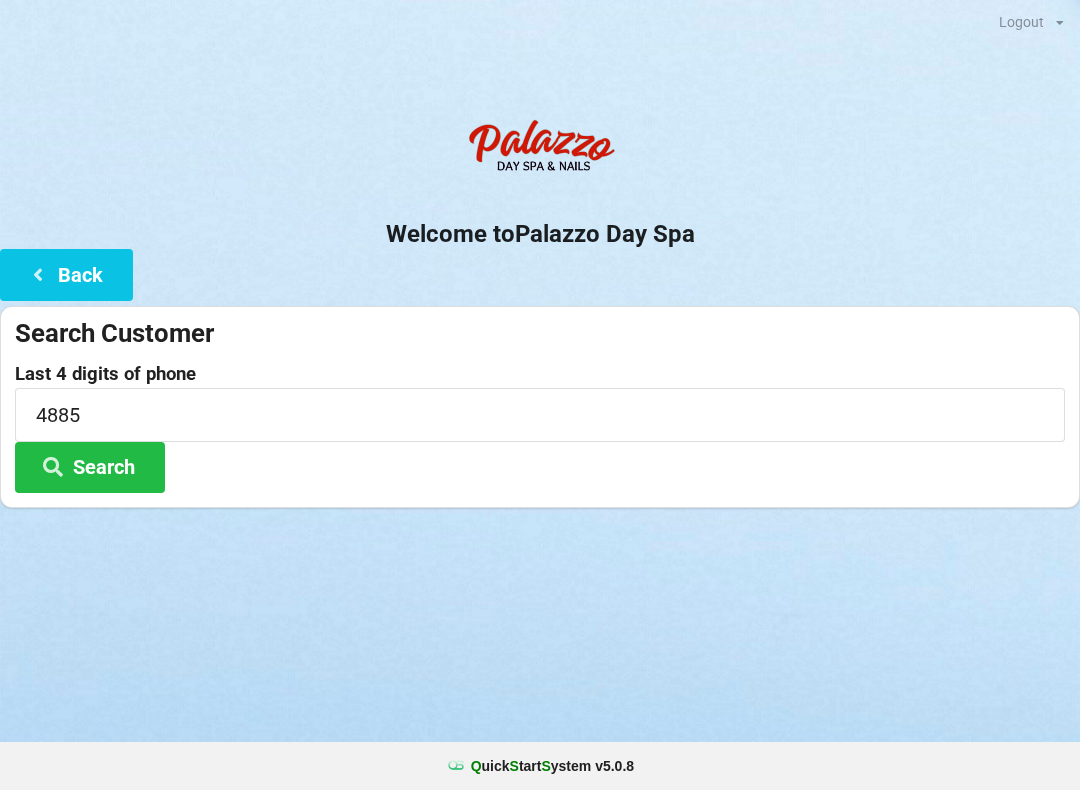 click on "Search" at bounding box center [90, 467] 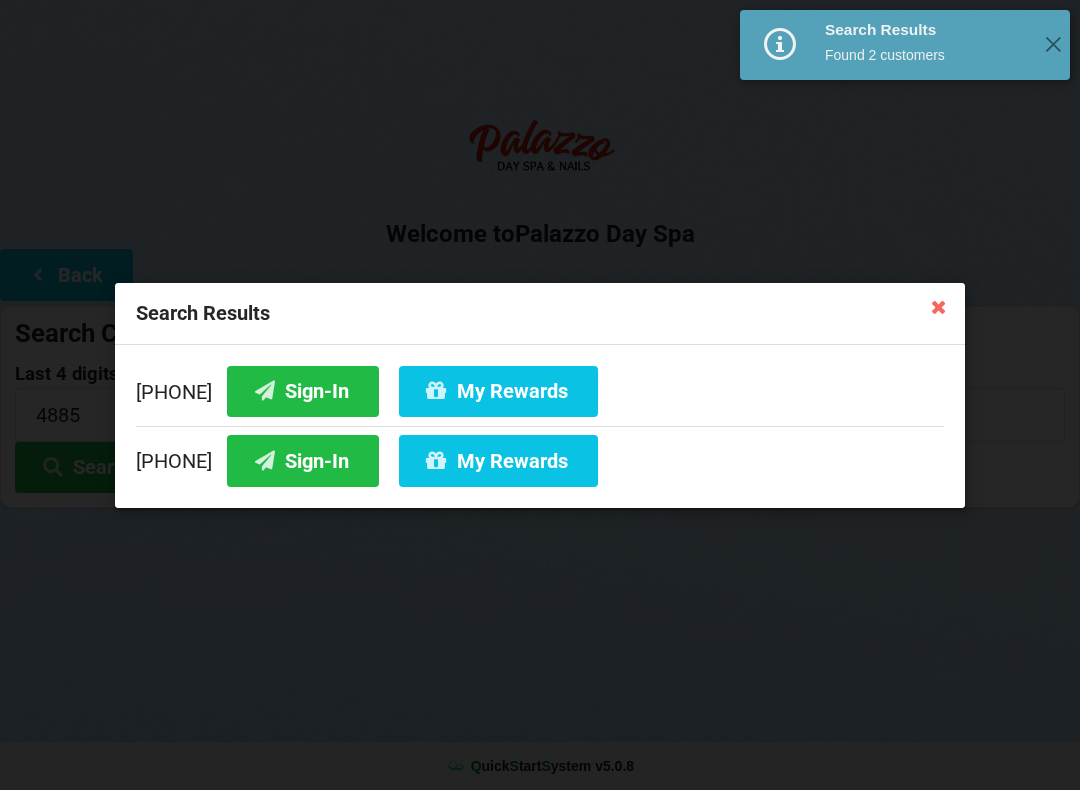 click on "Sign-In" at bounding box center (303, 460) 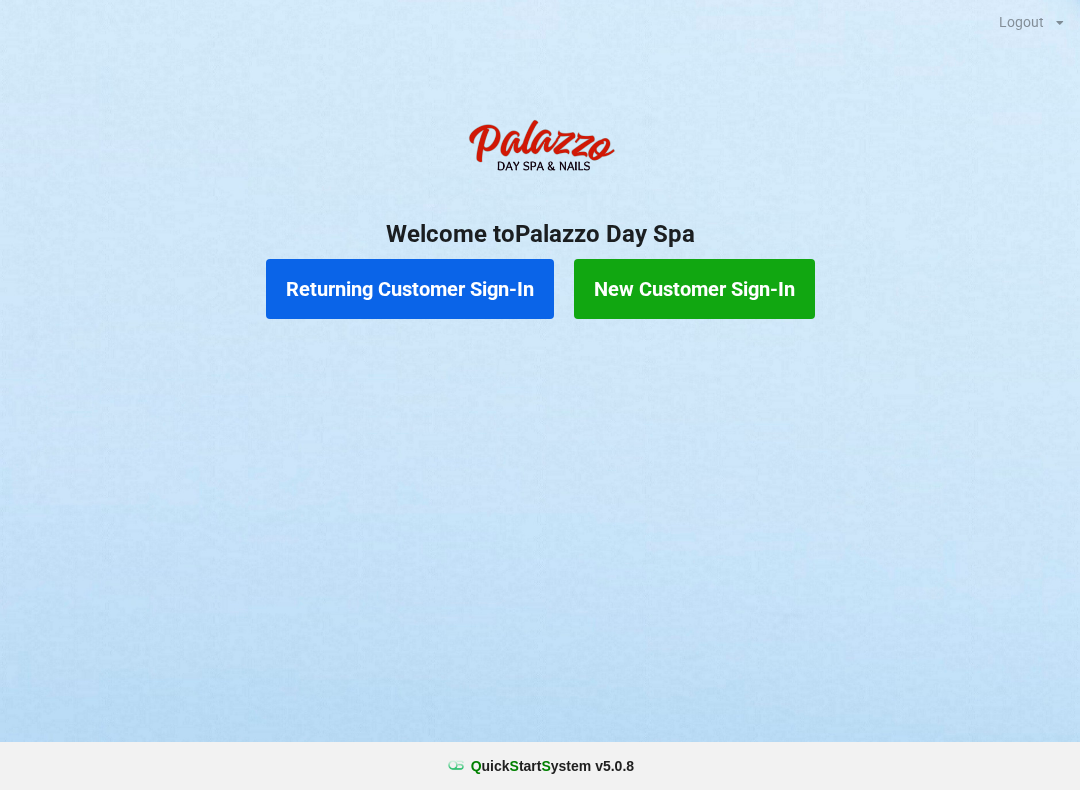 click on "Returning Customer Sign-In" at bounding box center [524, 381] 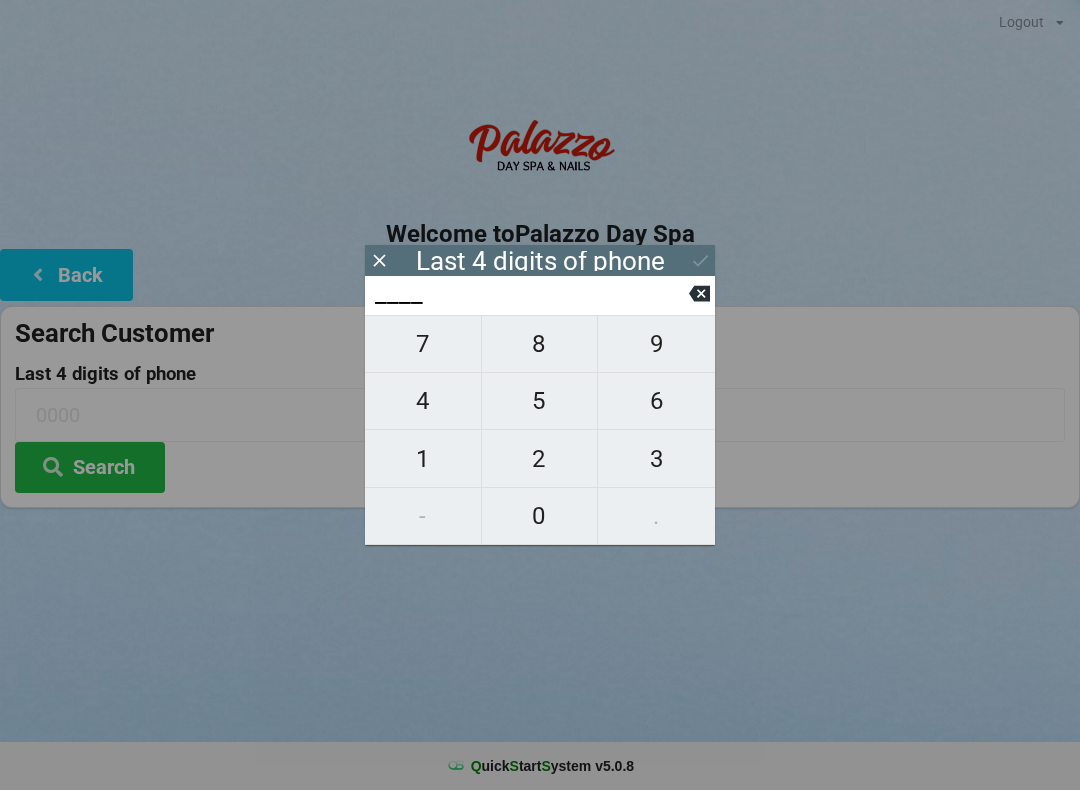 click on "7" at bounding box center (423, 344) 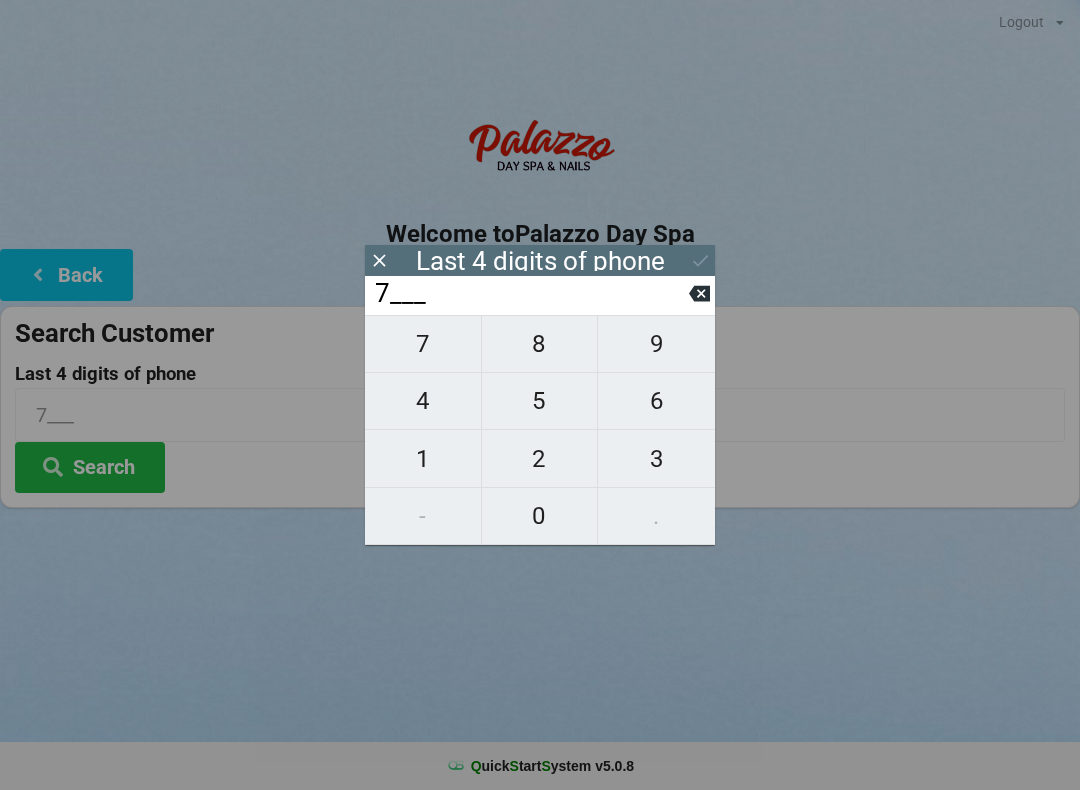 click on "0" at bounding box center (540, 516) 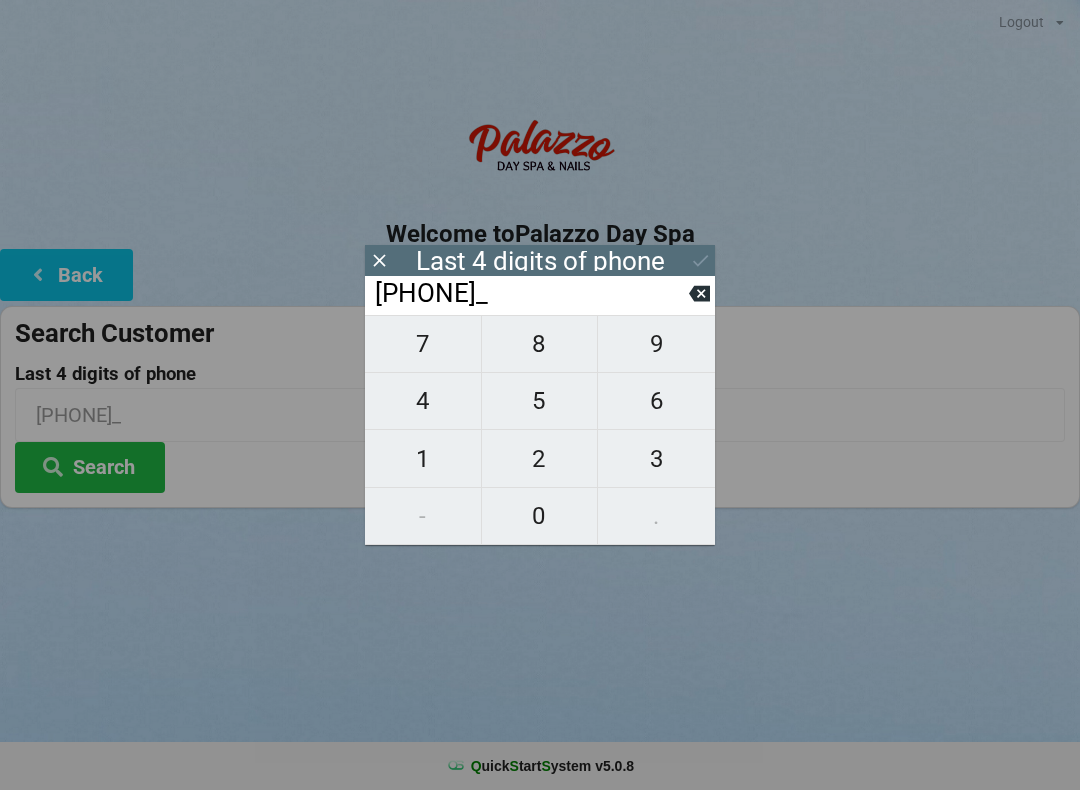 click on "8" at bounding box center [540, 344] 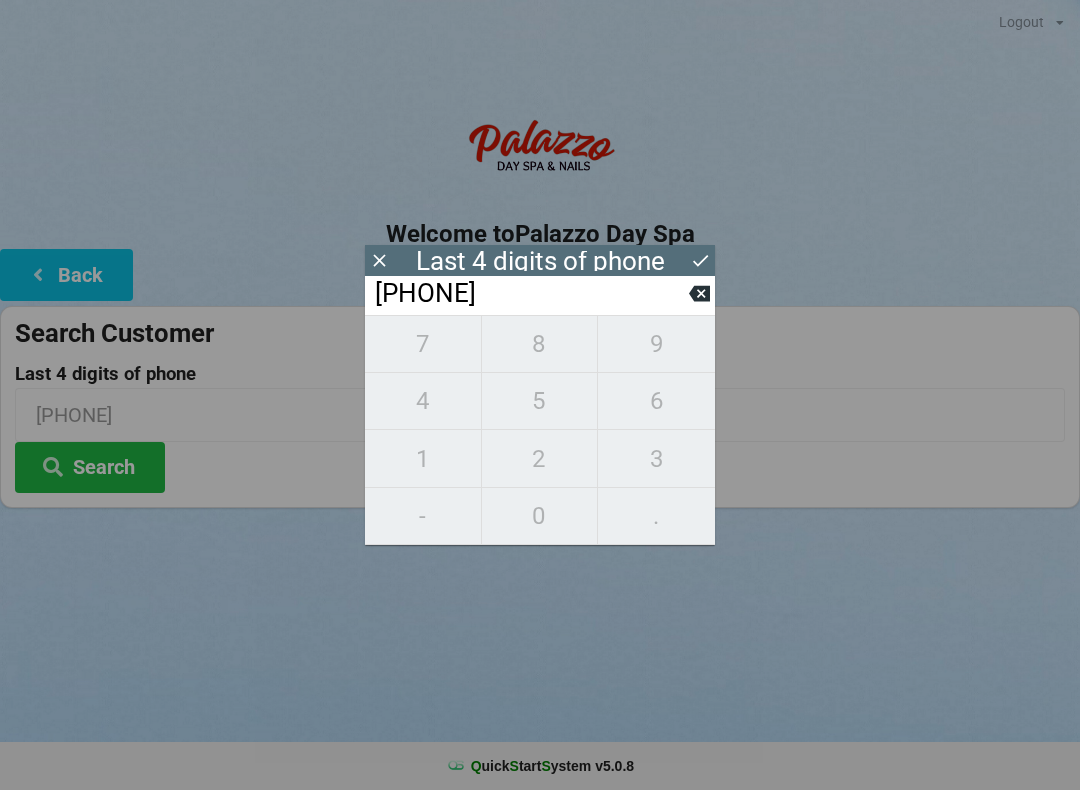 click 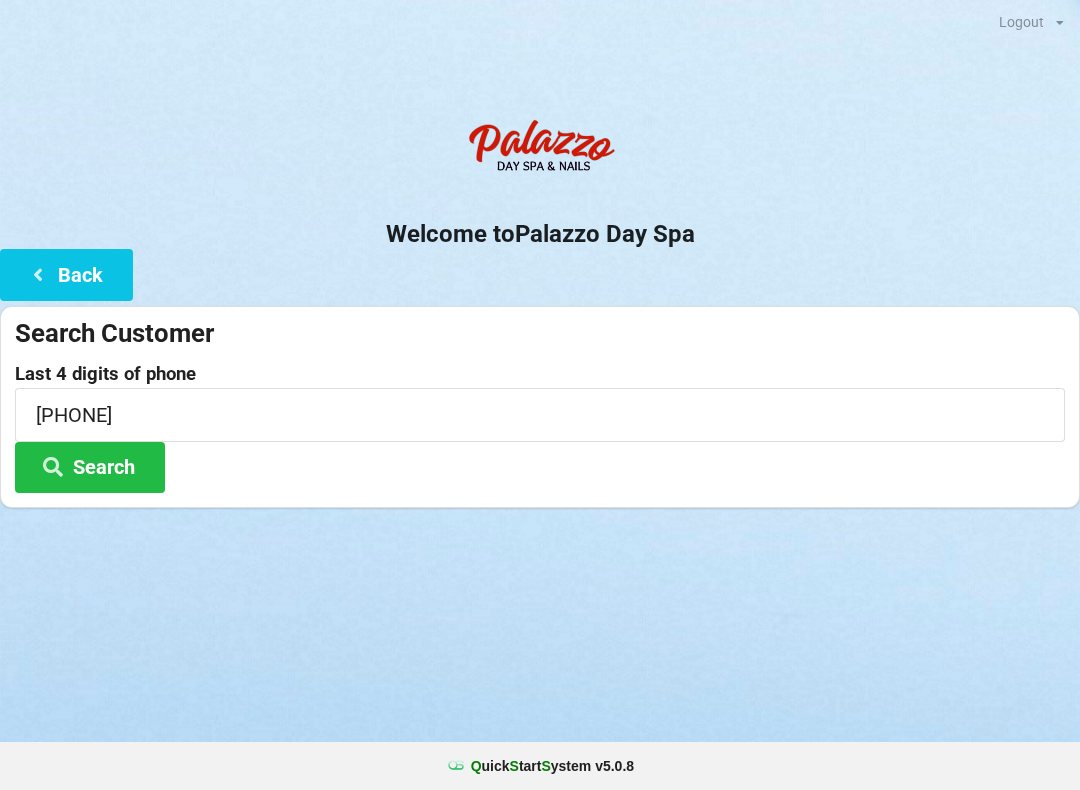 click on "Search" at bounding box center (90, 467) 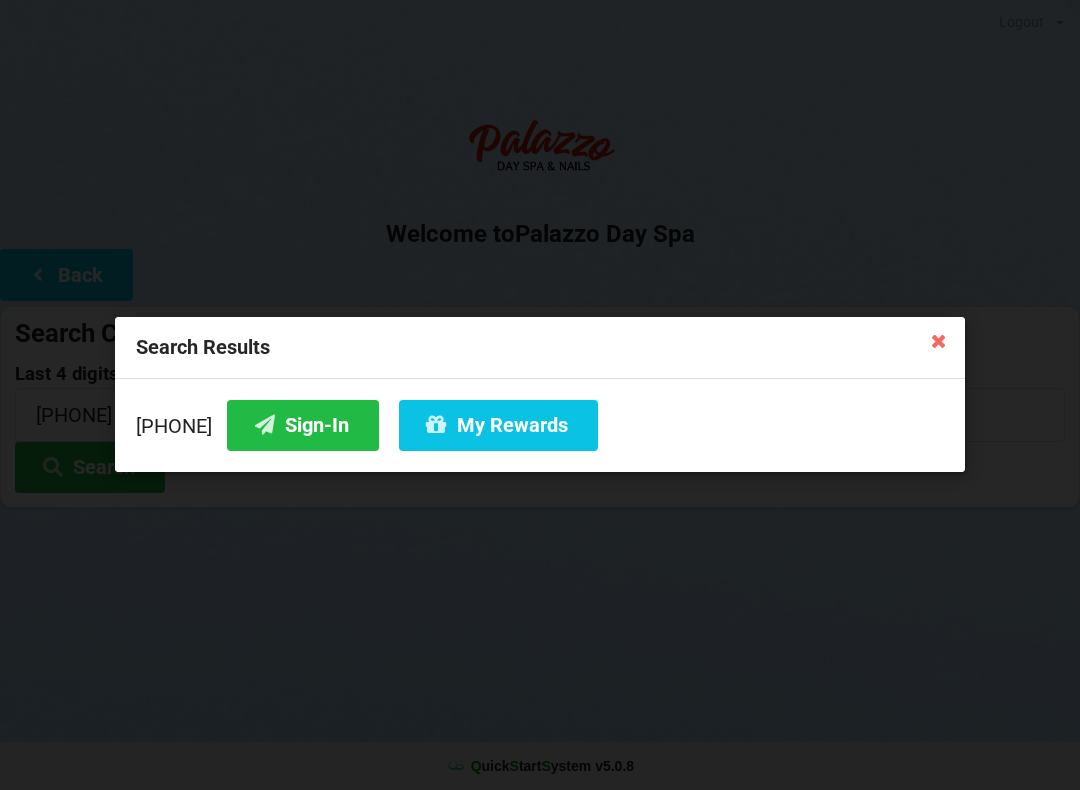 click on "Sign-In" at bounding box center [303, 425] 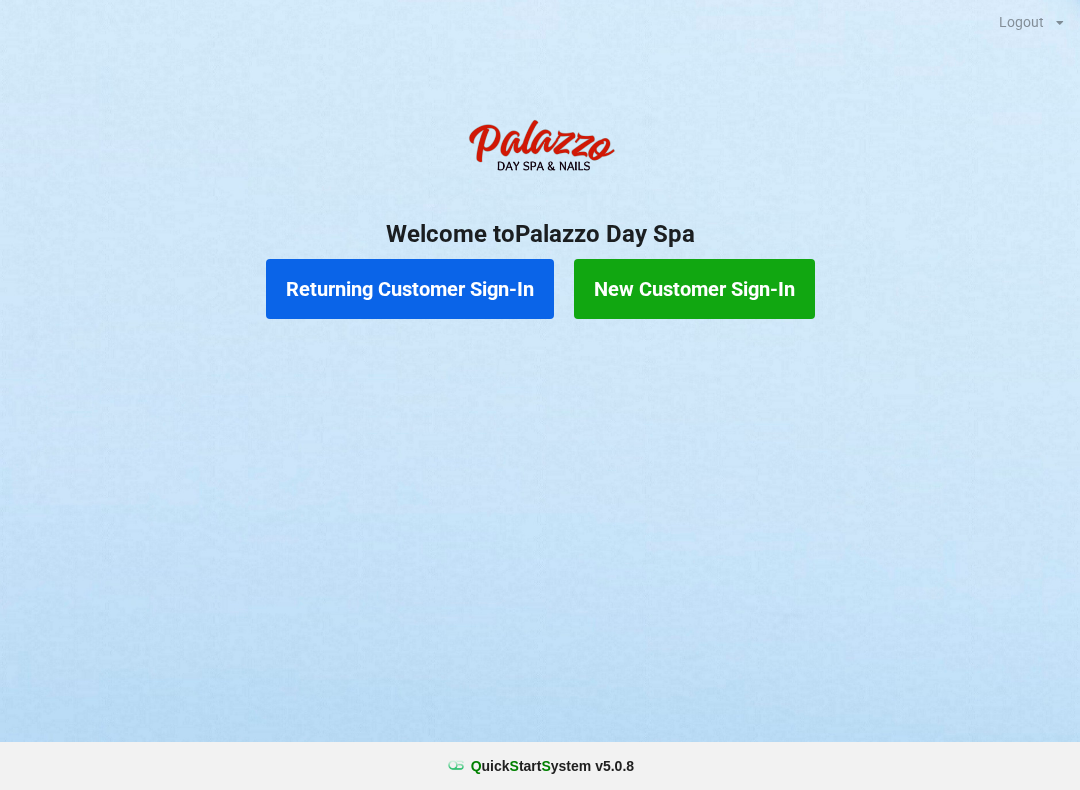 click on "Returning Customer Sign-In" at bounding box center (418, 297) 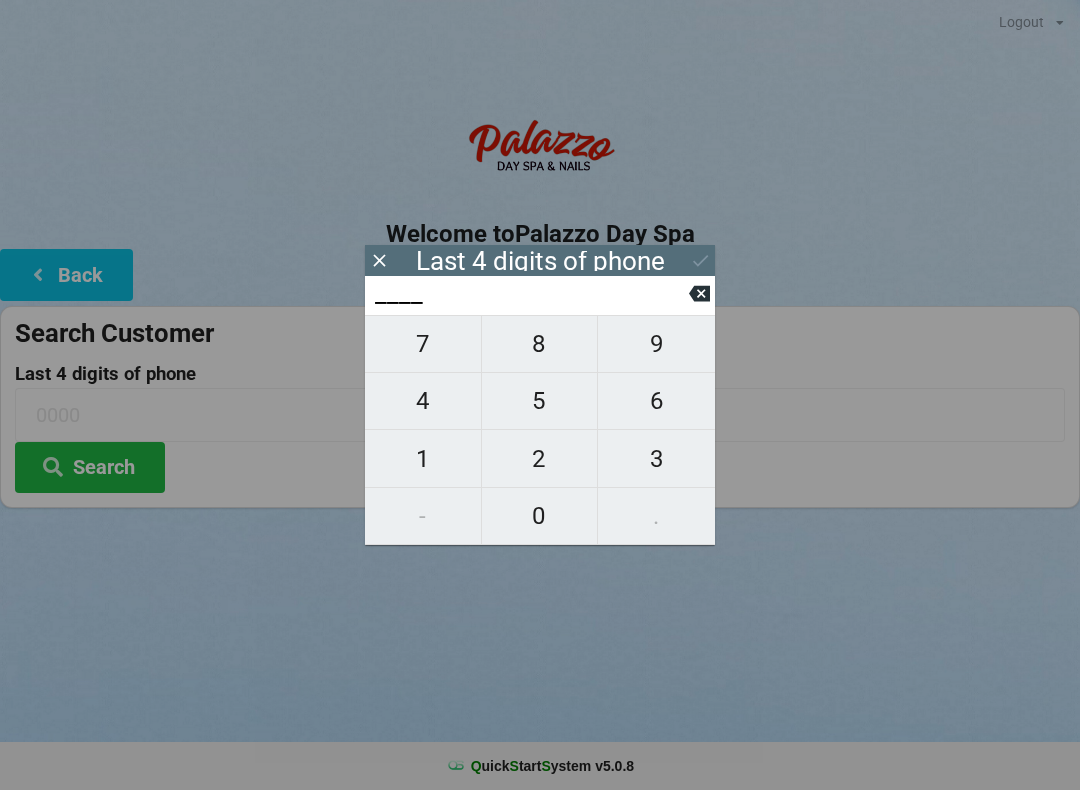 click on "9" at bounding box center (656, 344) 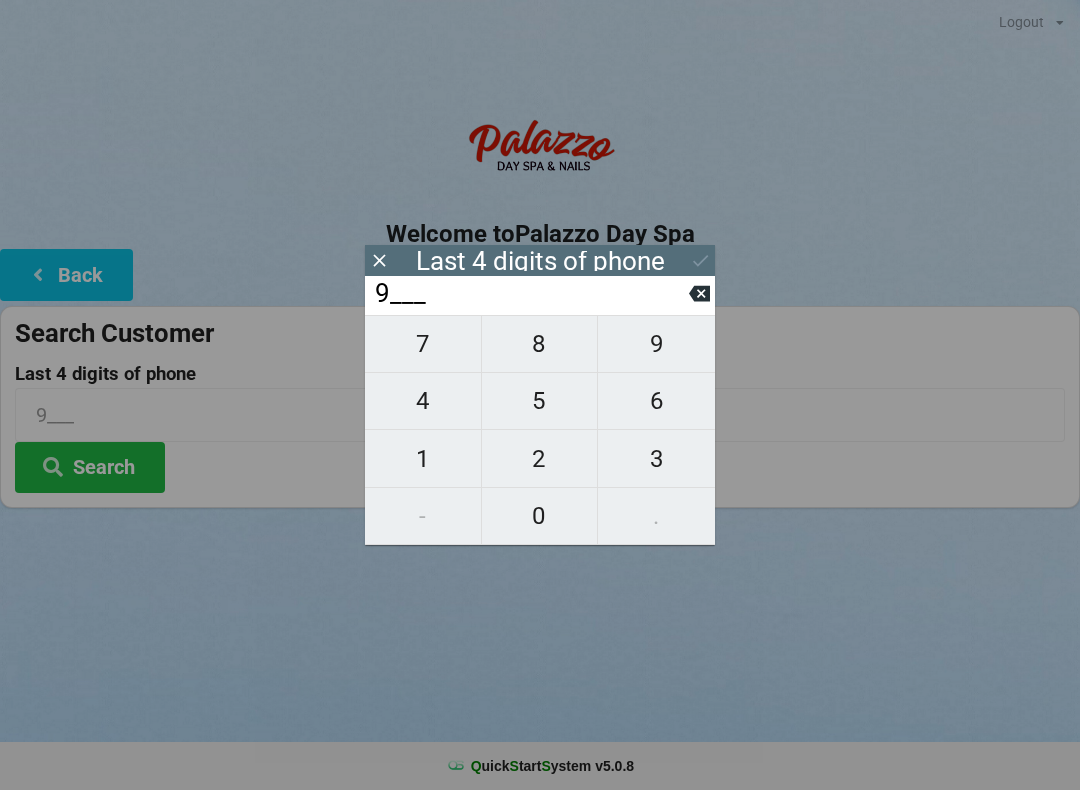 click on "4" at bounding box center [423, 401] 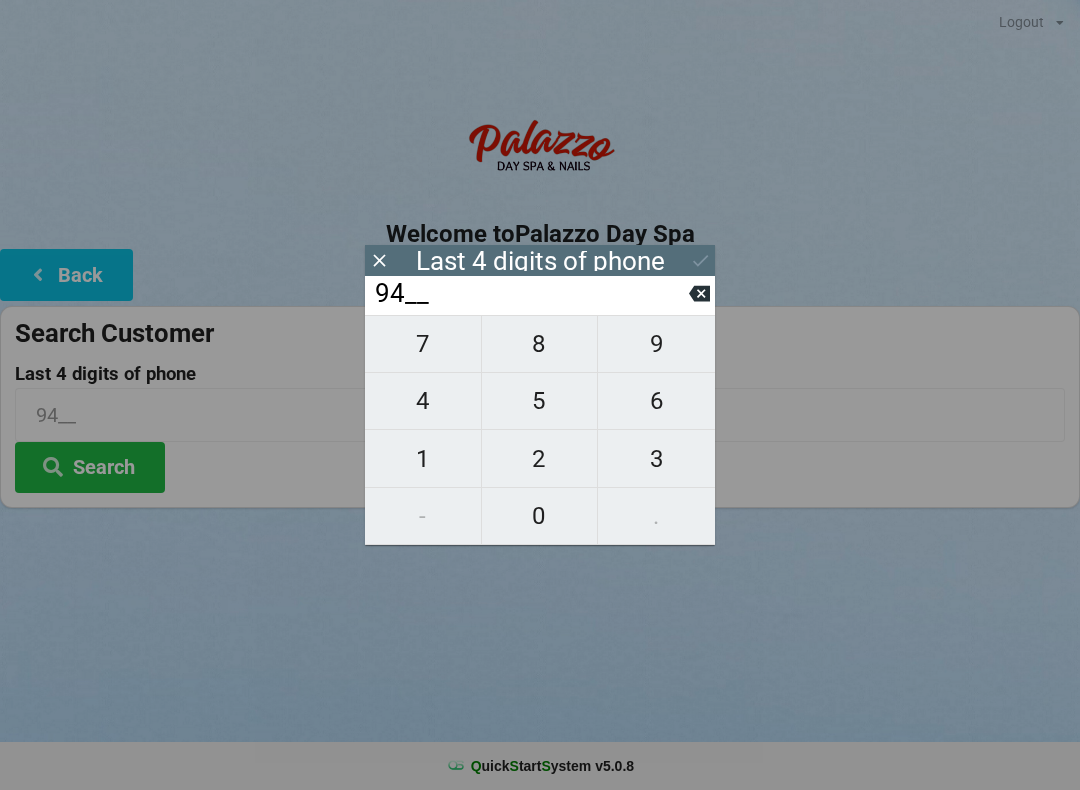 click on "3" at bounding box center (656, 459) 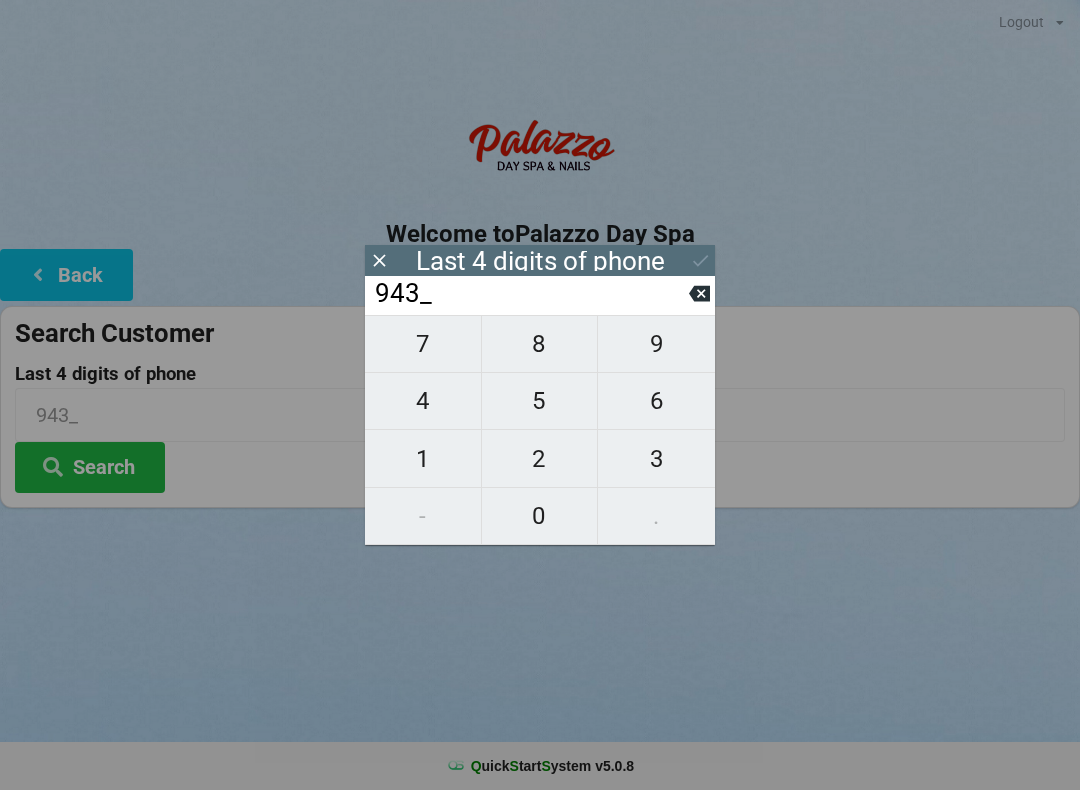 click on "8" at bounding box center (540, 344) 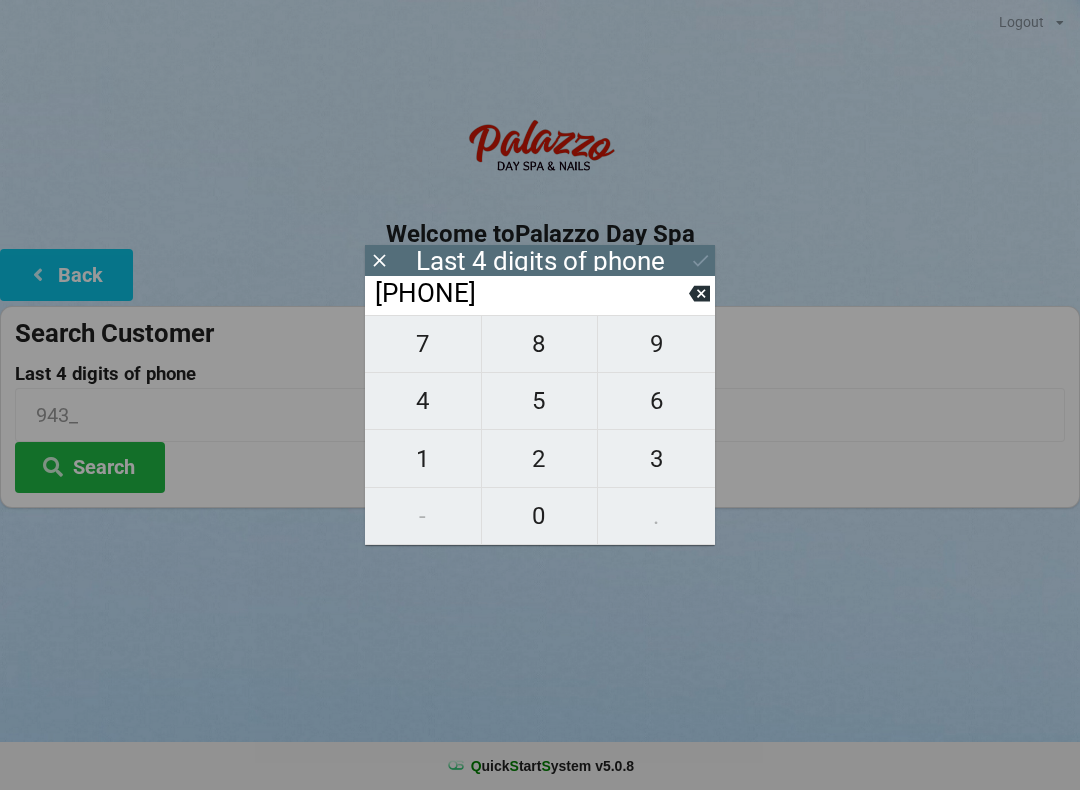 type on "[PHONE]" 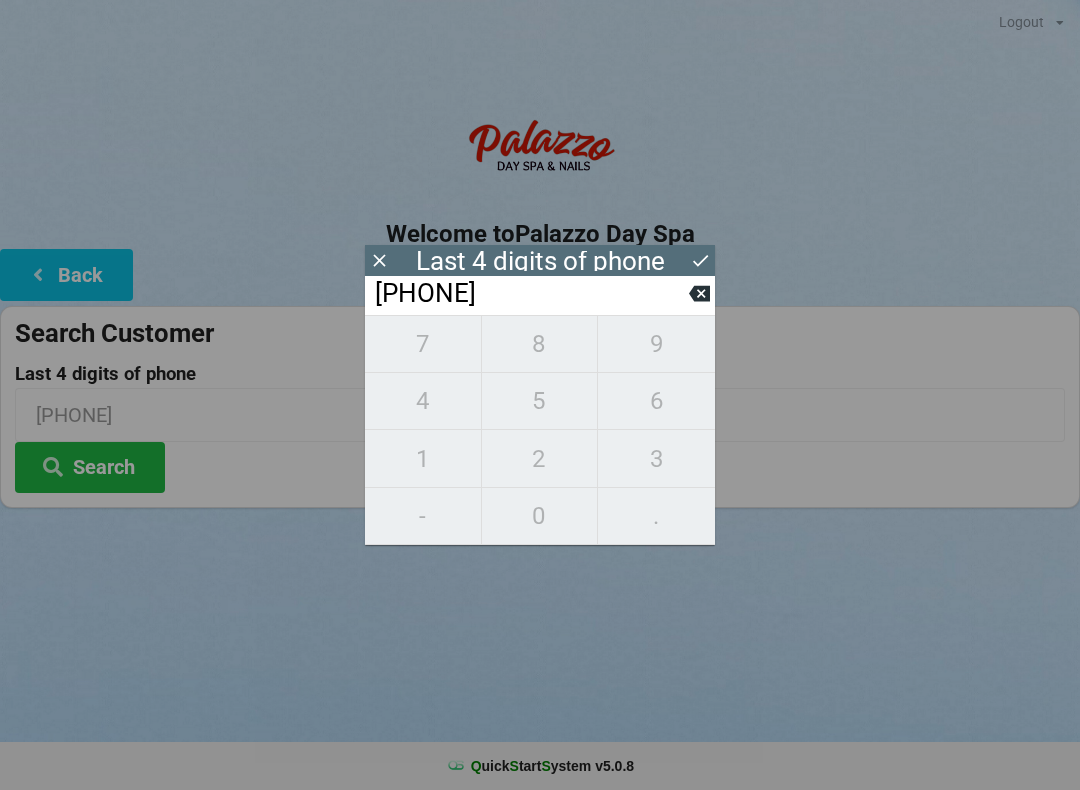 click 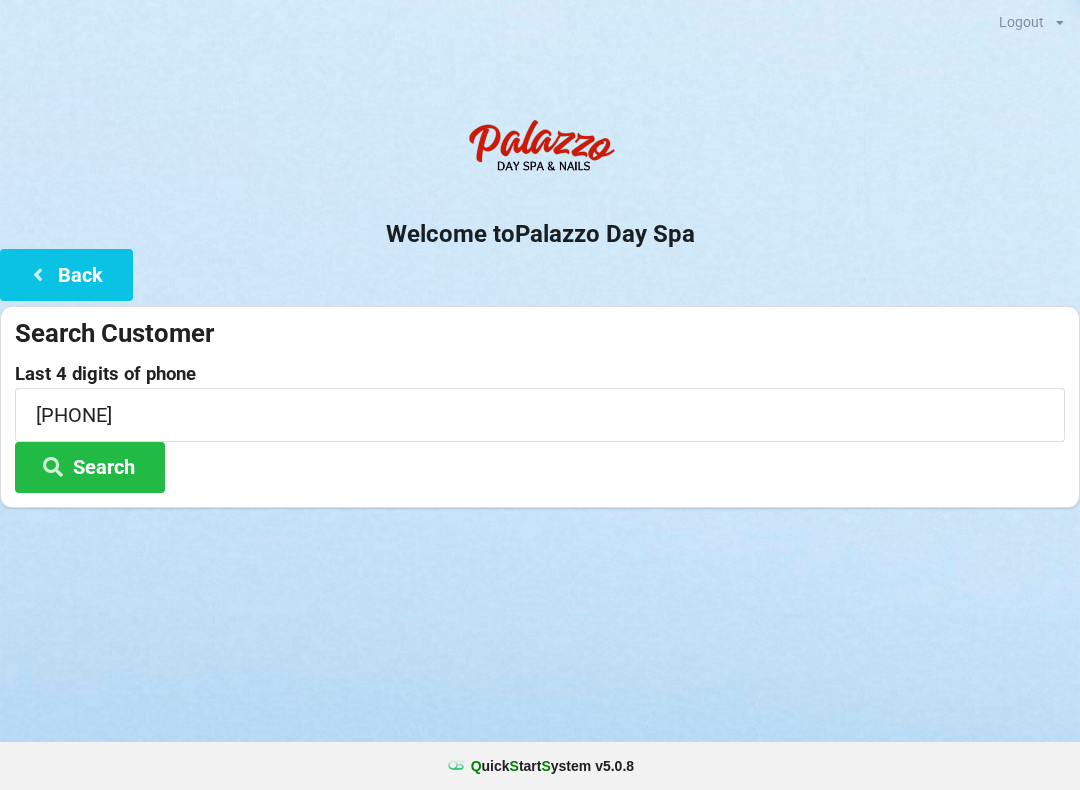 click on "Search" at bounding box center [101, 466] 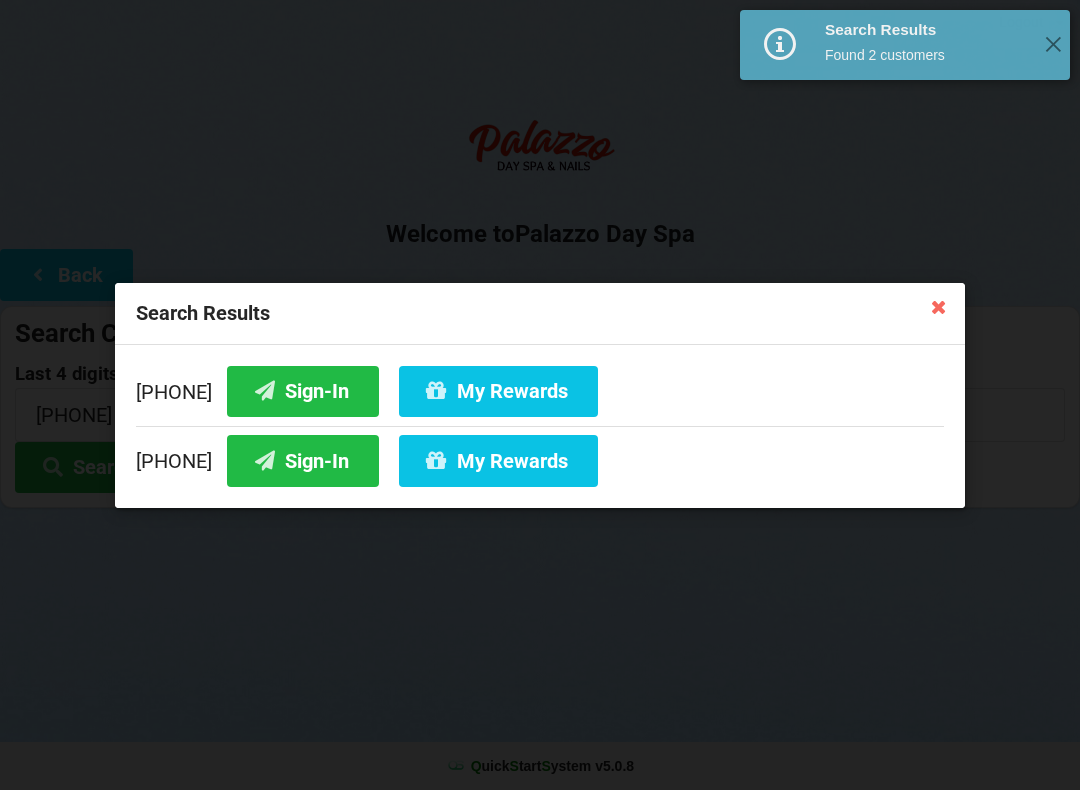 click on "Sign-In" at bounding box center (303, 390) 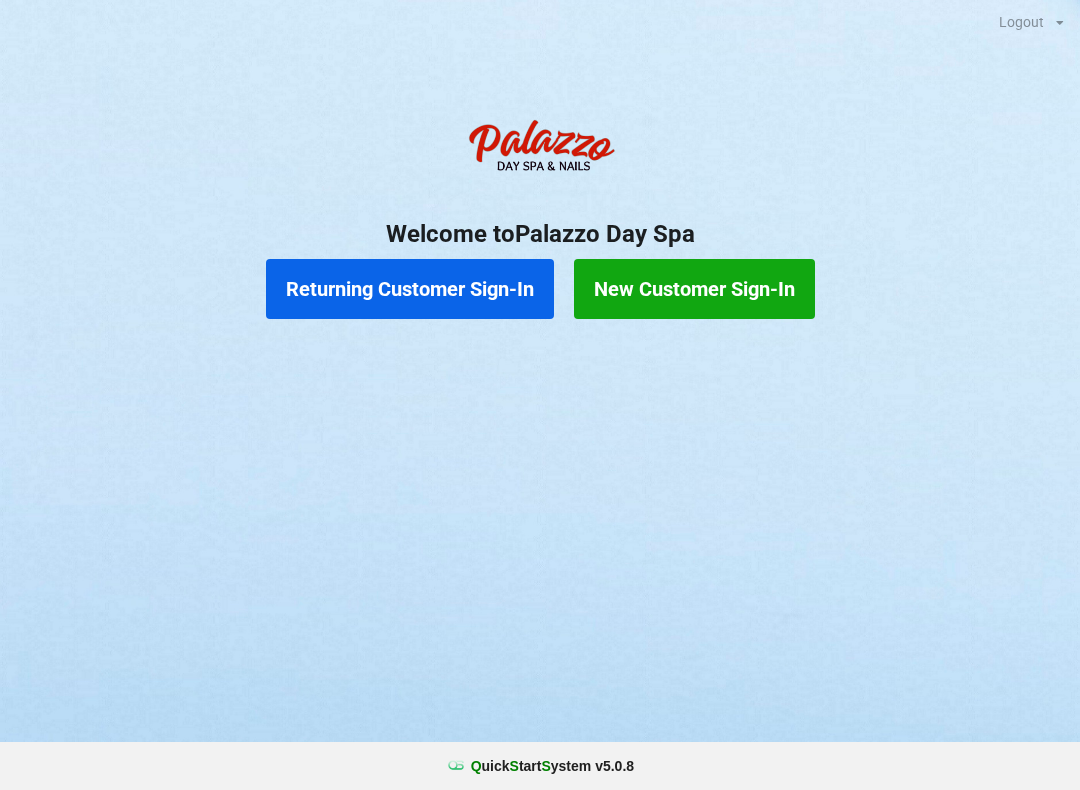 click on "Returning Customer Sign-In" at bounding box center (410, 289) 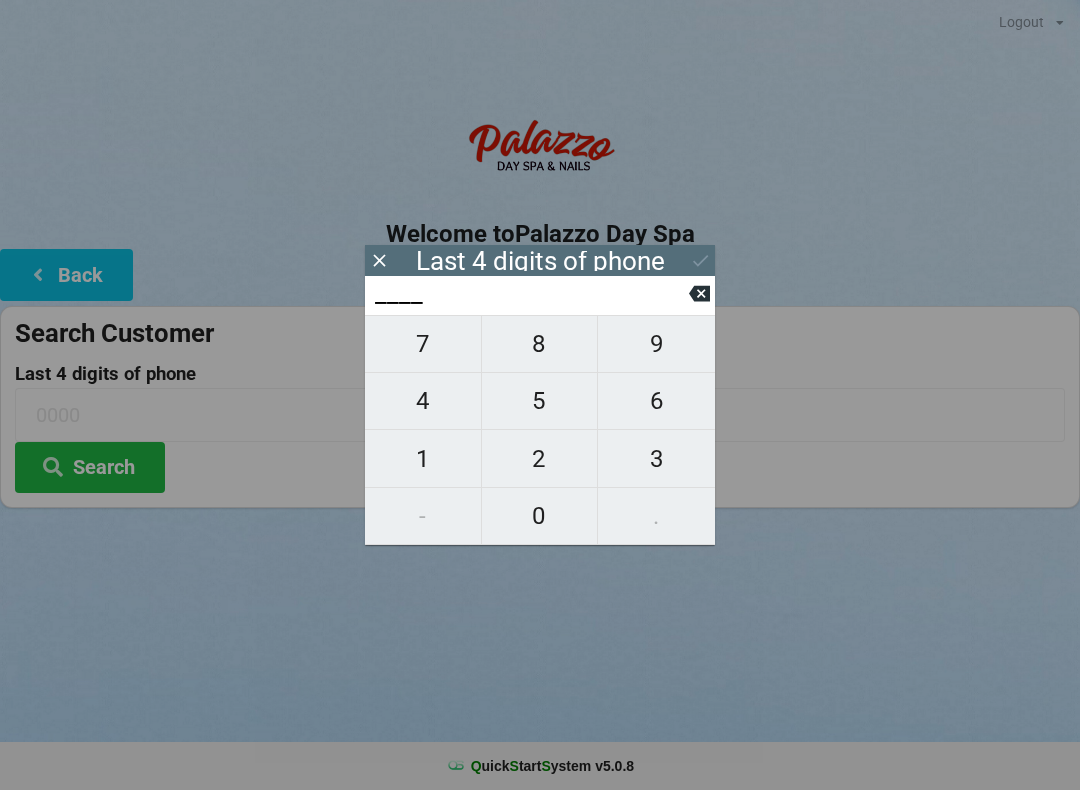 click on "2" at bounding box center [540, 459] 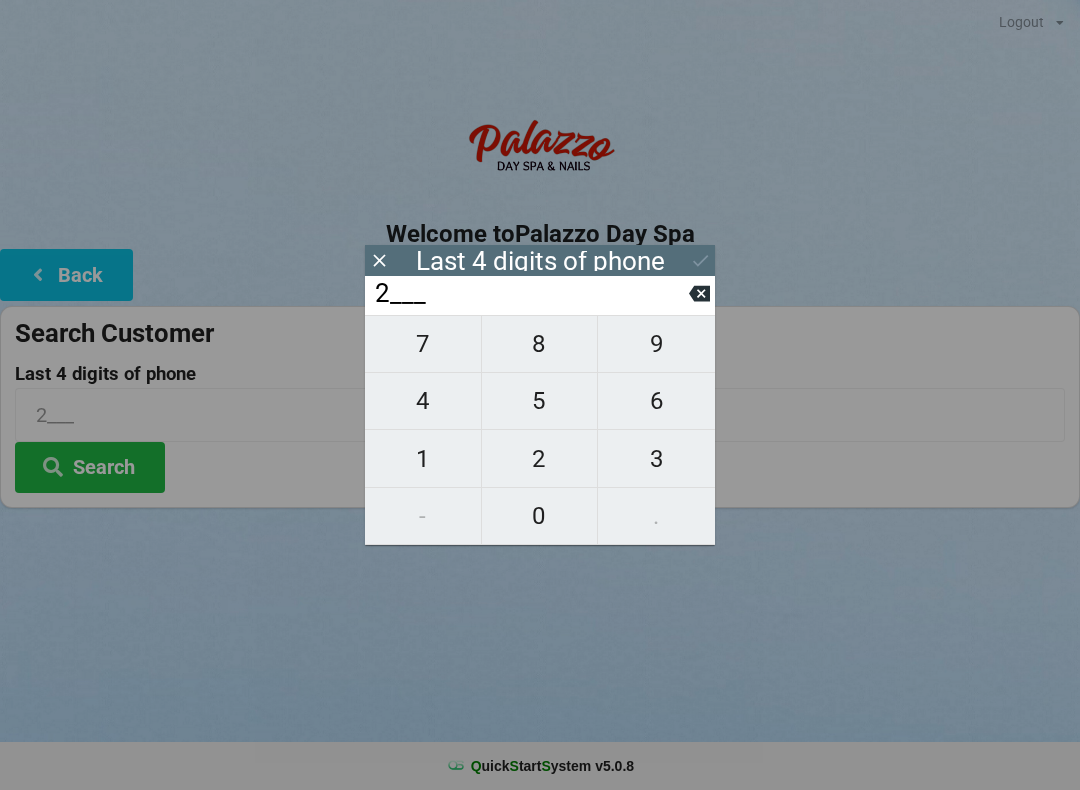 click on "8" at bounding box center (540, 344) 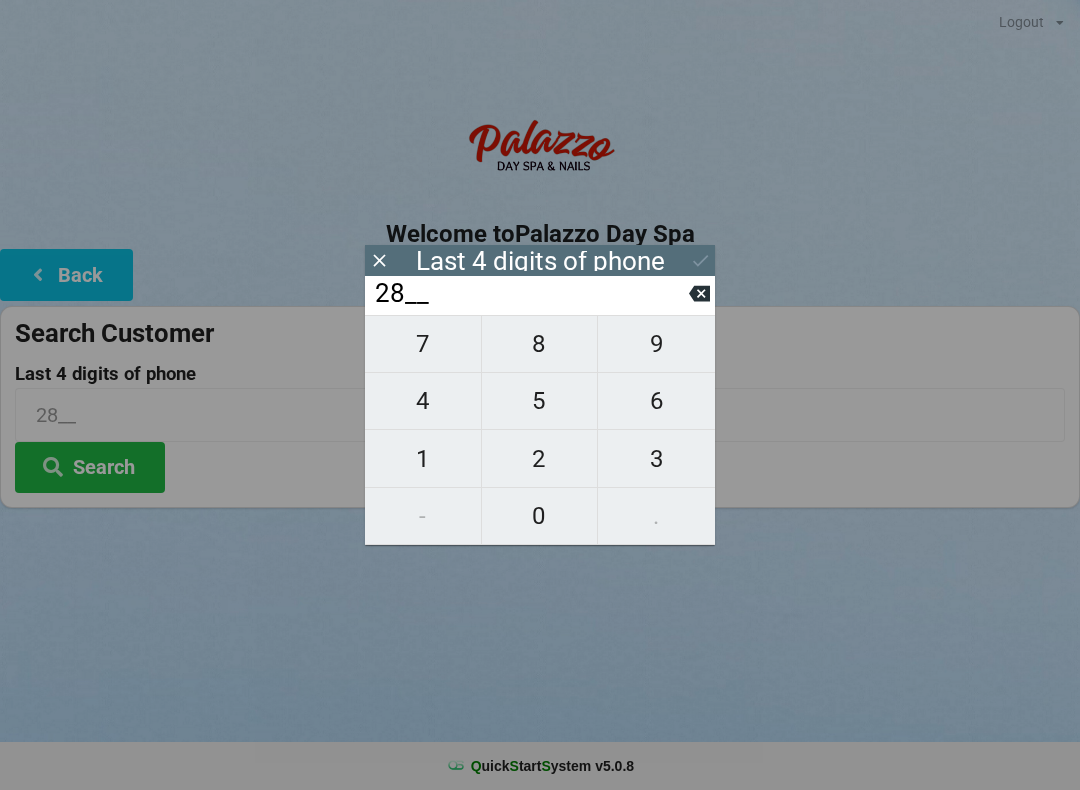 click on "0" at bounding box center [540, 516] 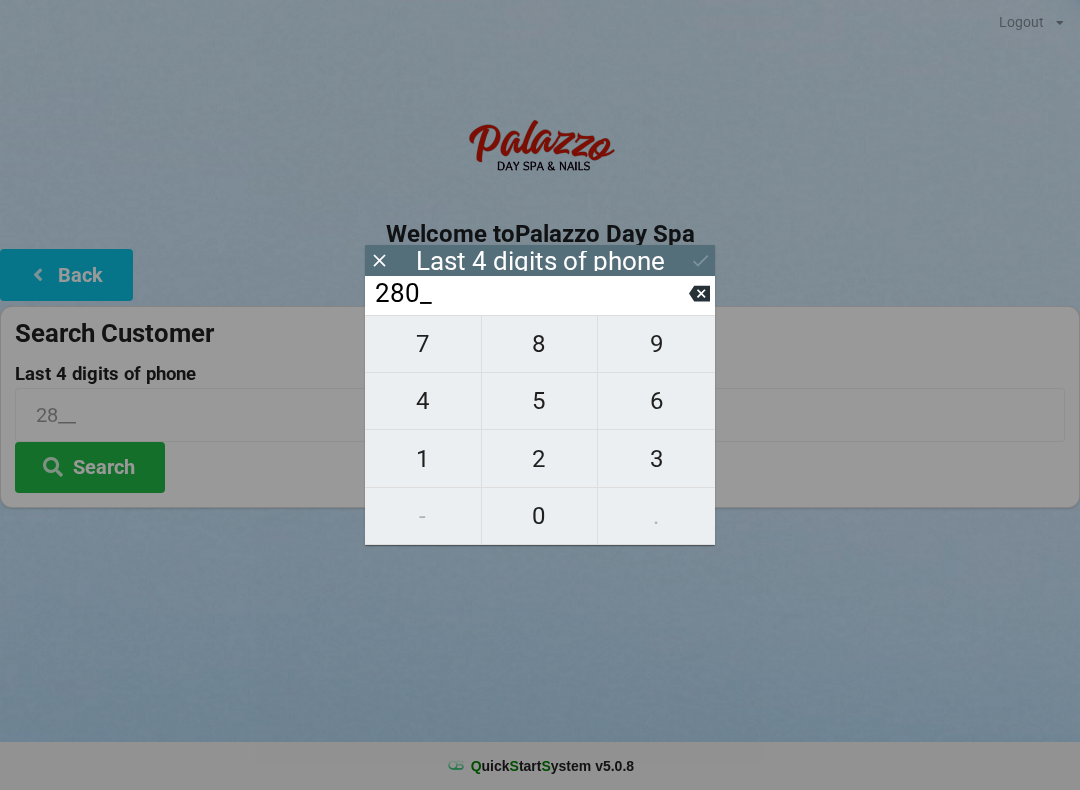 type on "280_" 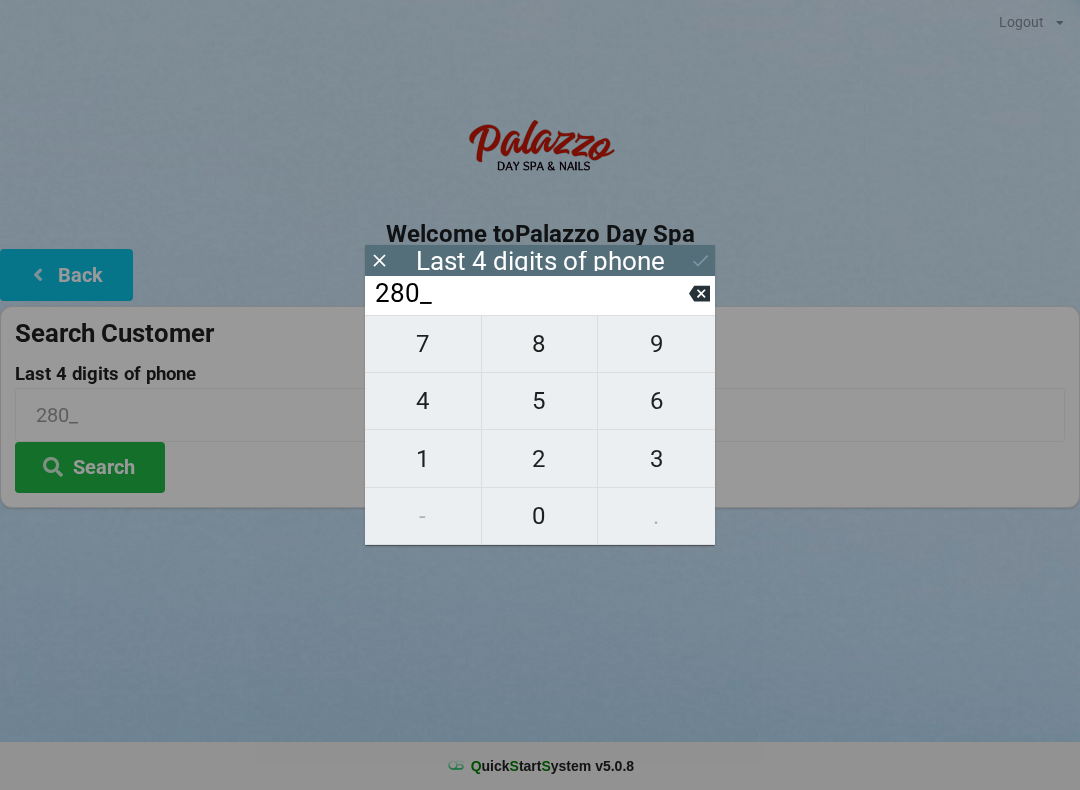 click on "3" at bounding box center [656, 459] 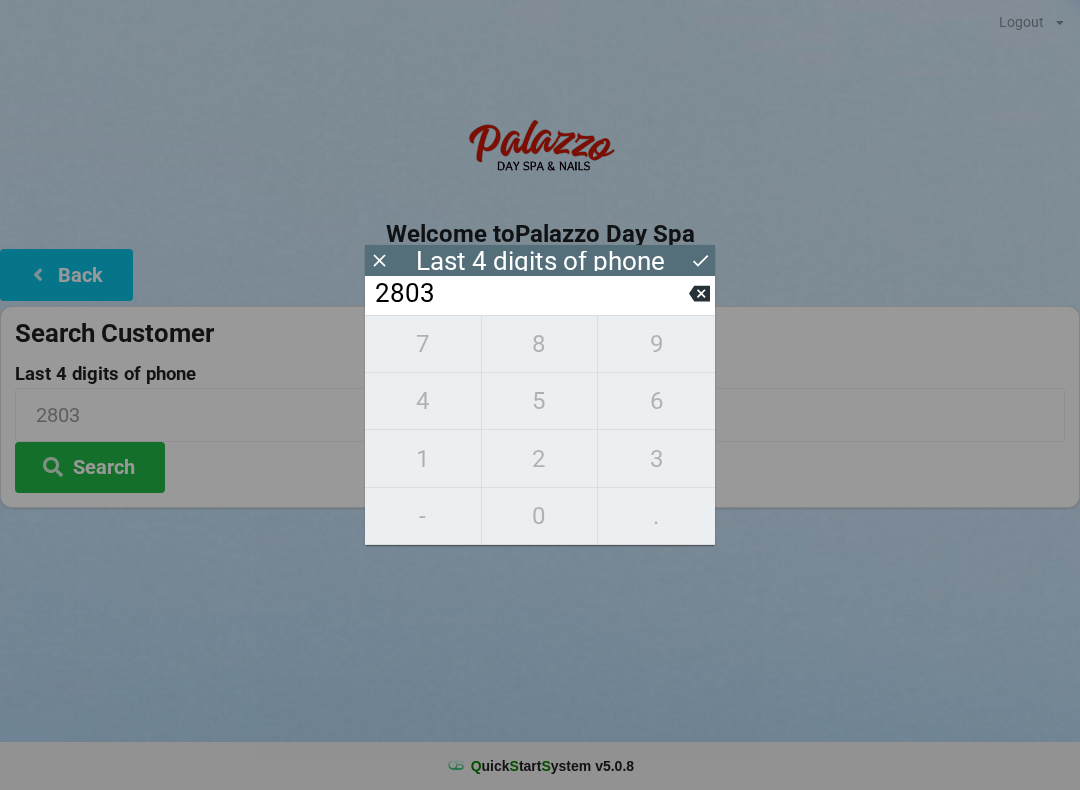 click on "Logout Logout Sign-In Welcome to Palazzo Day Spa Back Search Customer Last 4 digits of phone [PHONE] Search" at bounding box center [540, 395] 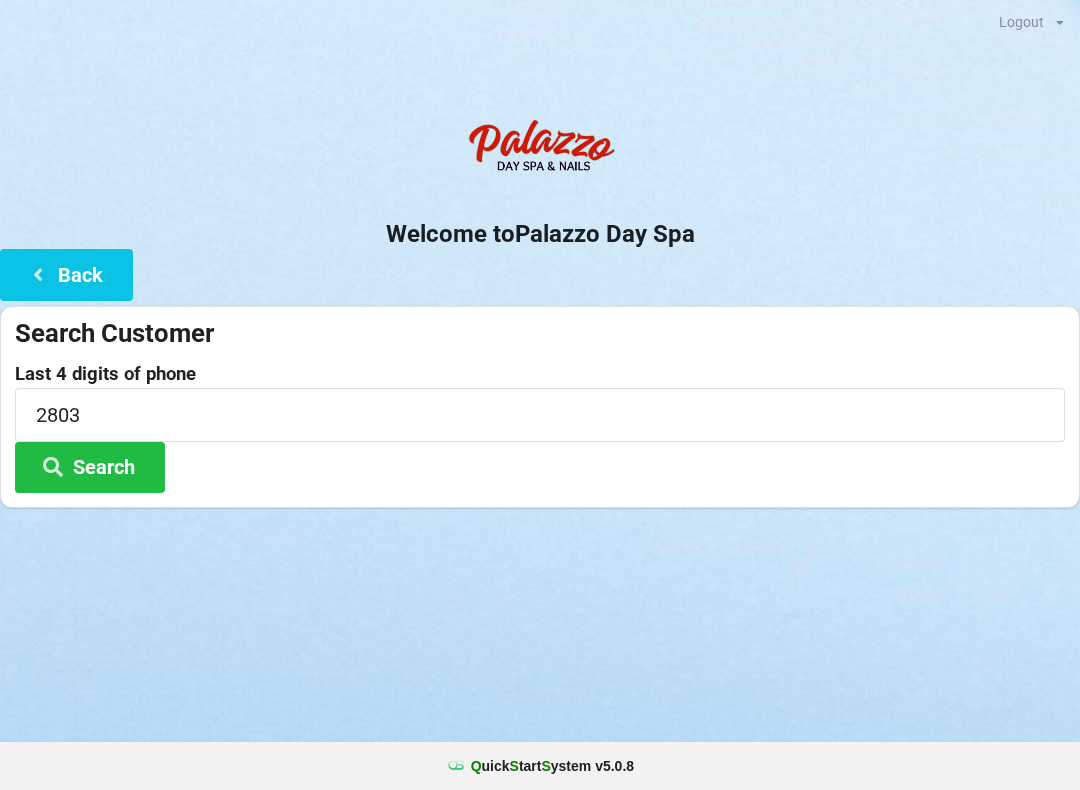click on "Search" at bounding box center [90, 467] 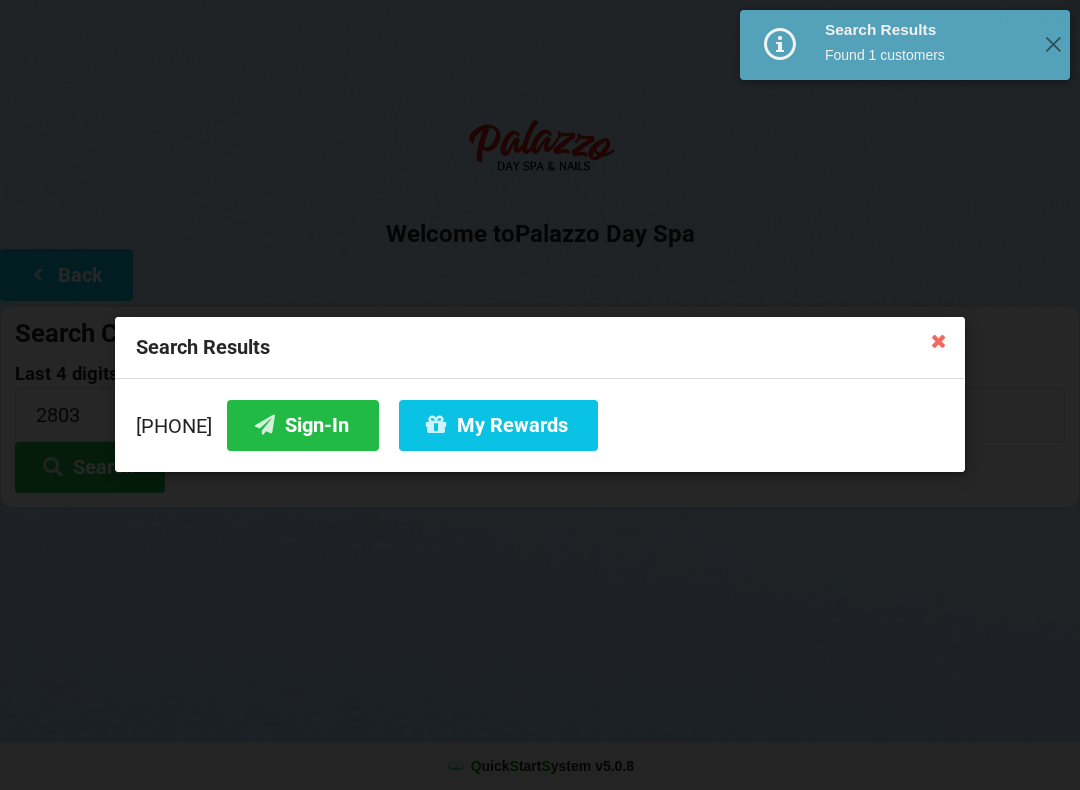 click on "Sign-In" at bounding box center (303, 425) 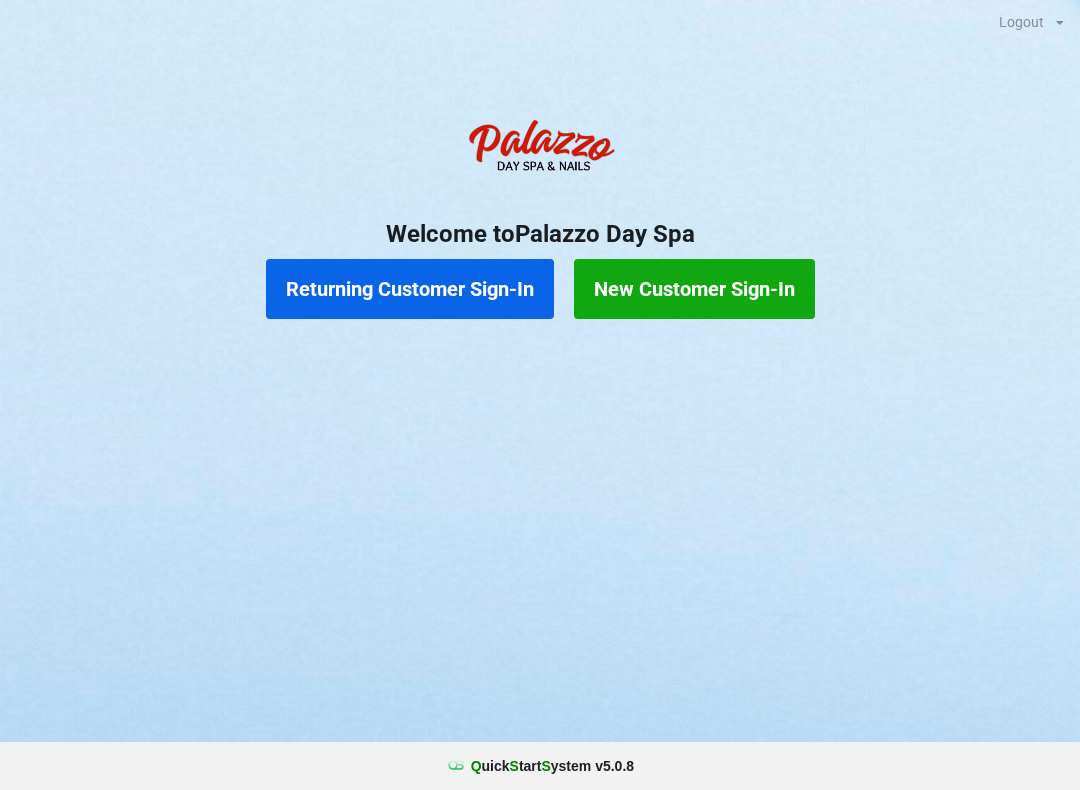 click on "Returning Customer Sign-In" at bounding box center [410, 289] 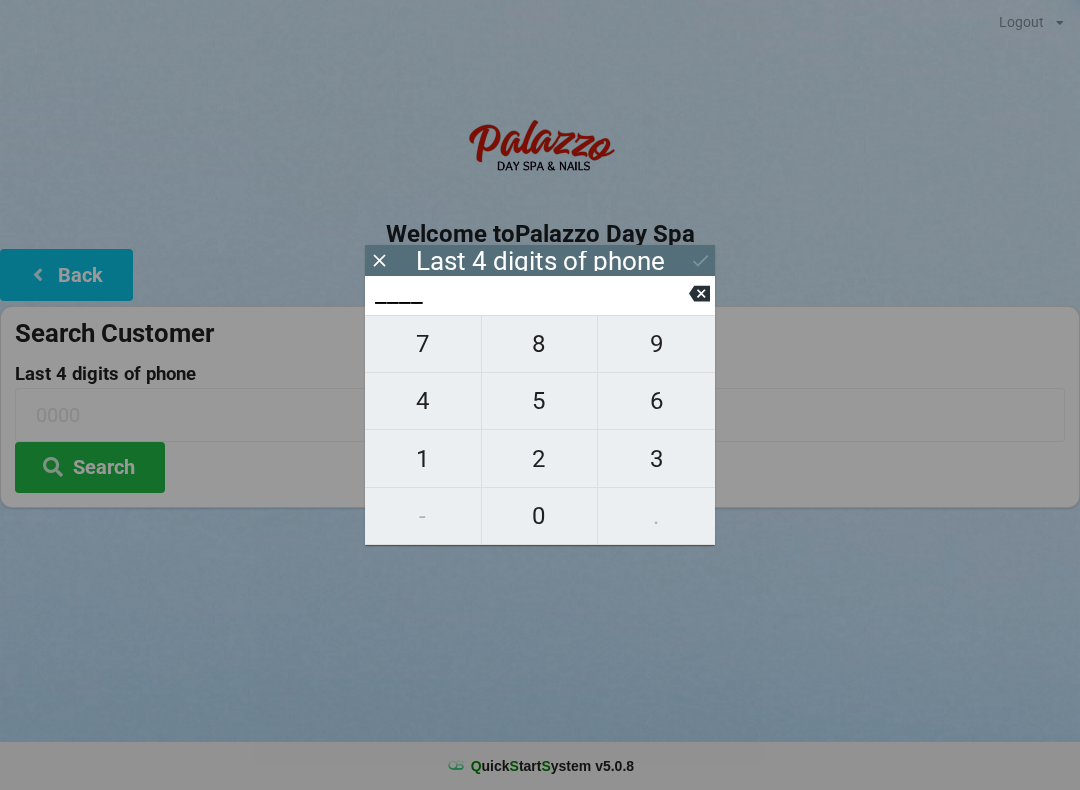 click on "1" at bounding box center (423, 459) 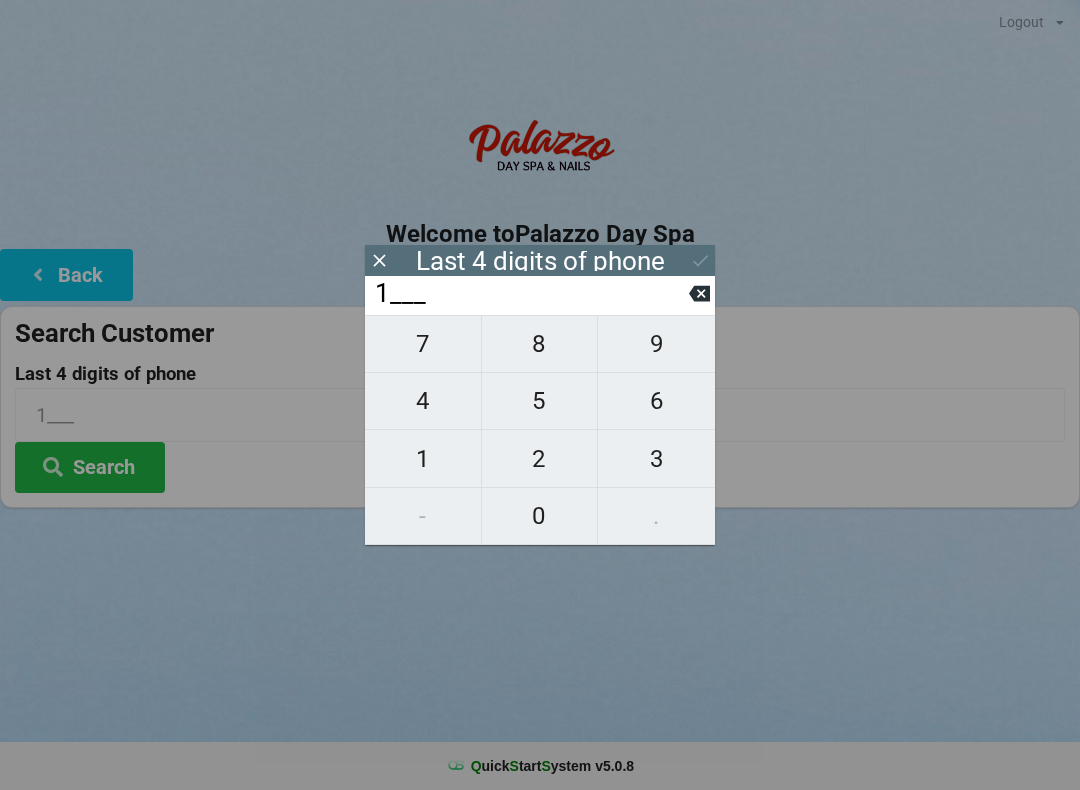 click on "9" at bounding box center (656, 344) 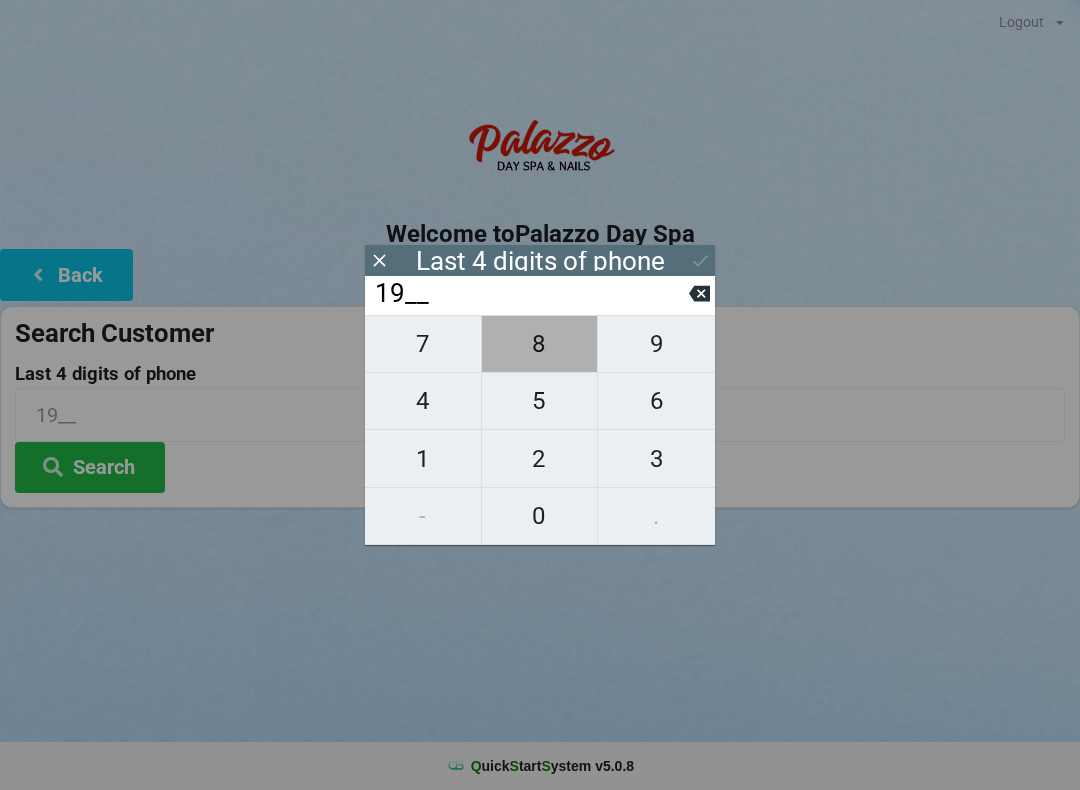 click on "8" at bounding box center [540, 344] 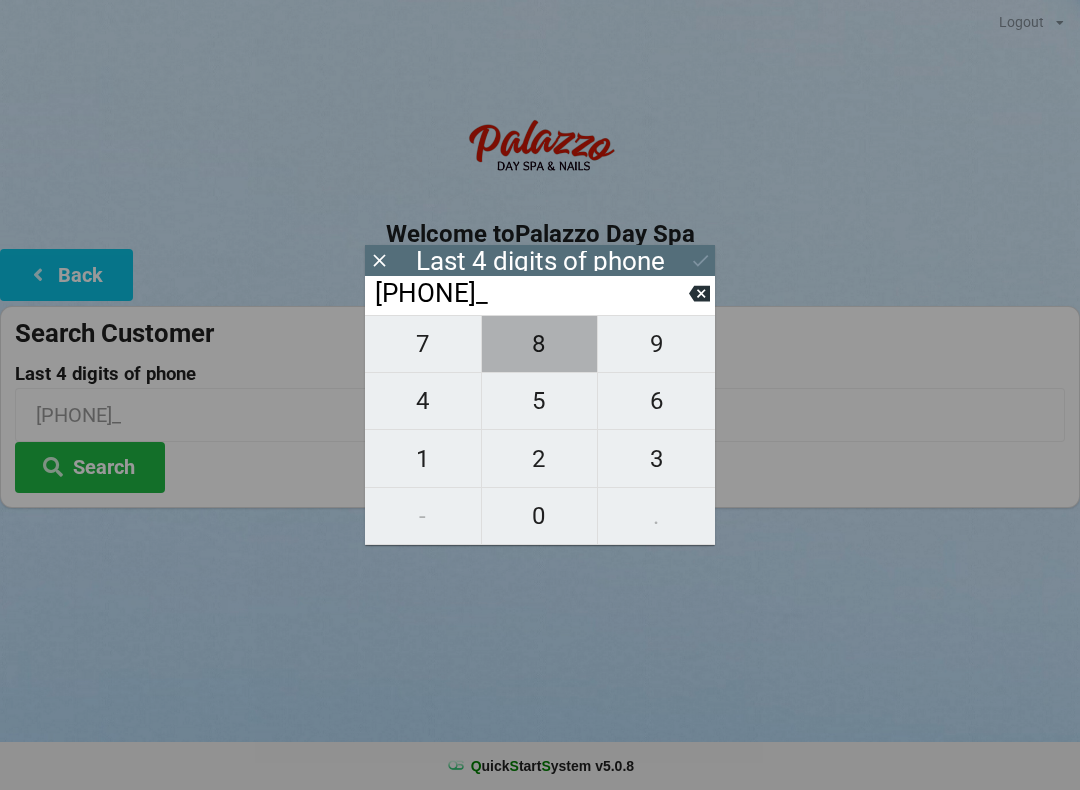 click on "8" at bounding box center (540, 344) 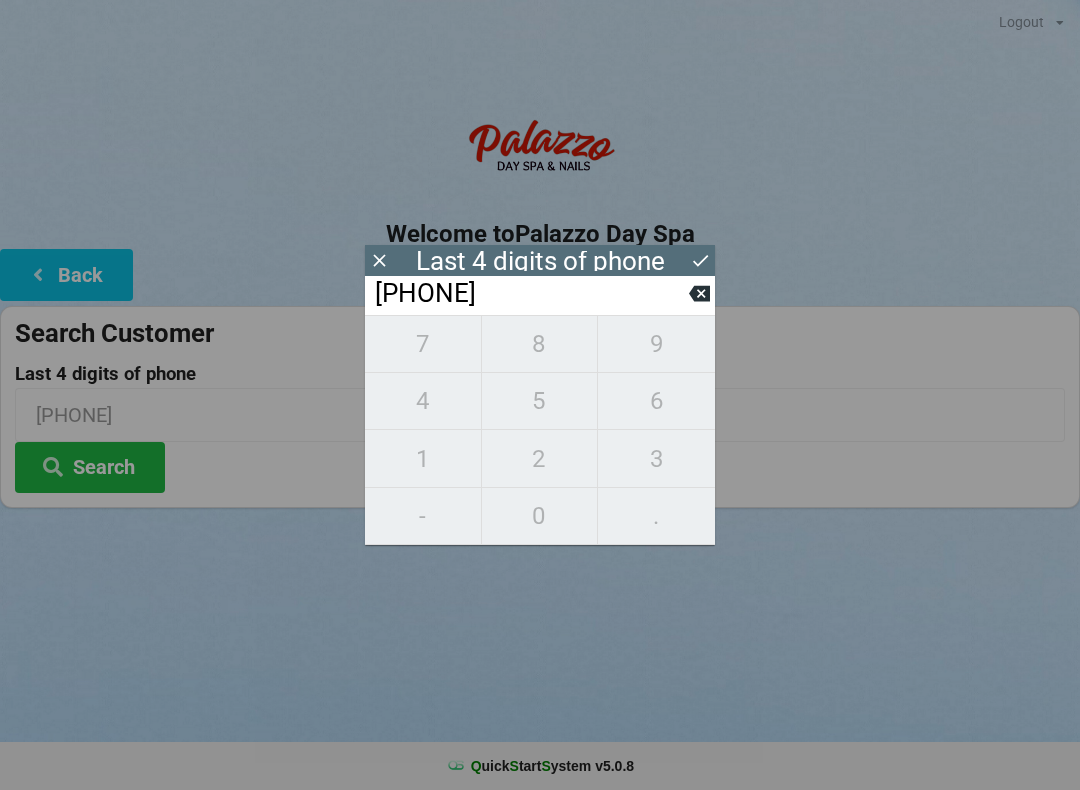 click on "Search" at bounding box center (90, 467) 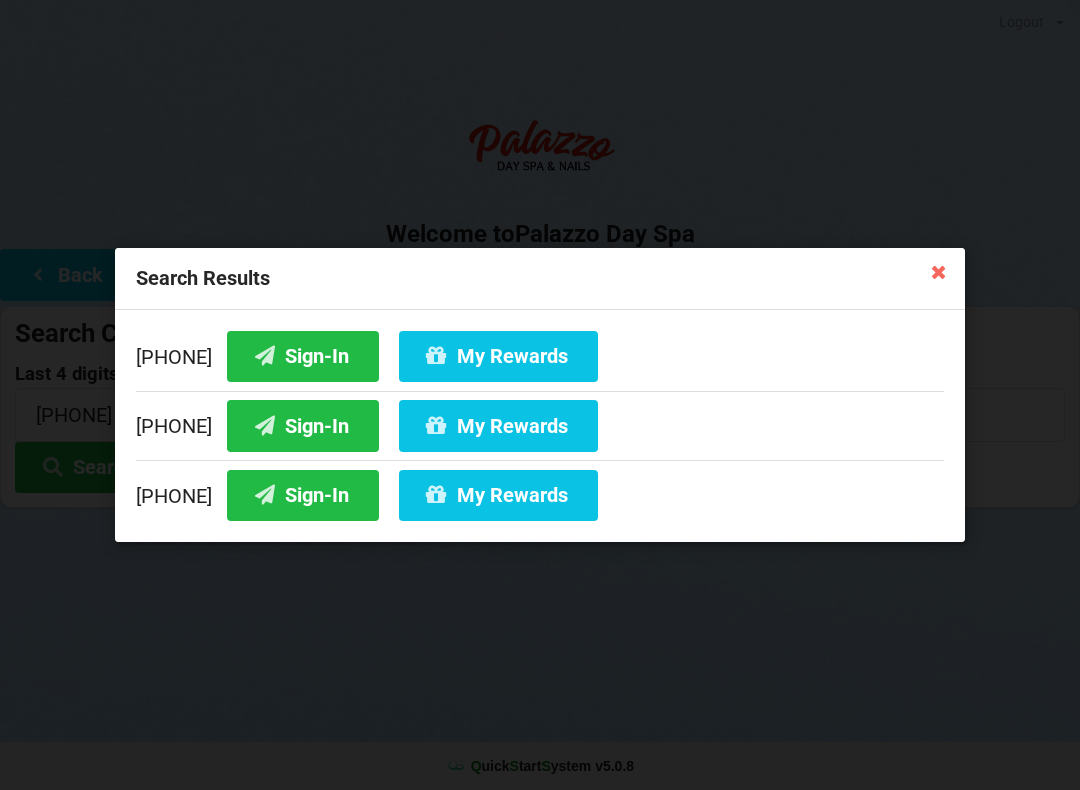 click on "Sign-In" at bounding box center (303, 425) 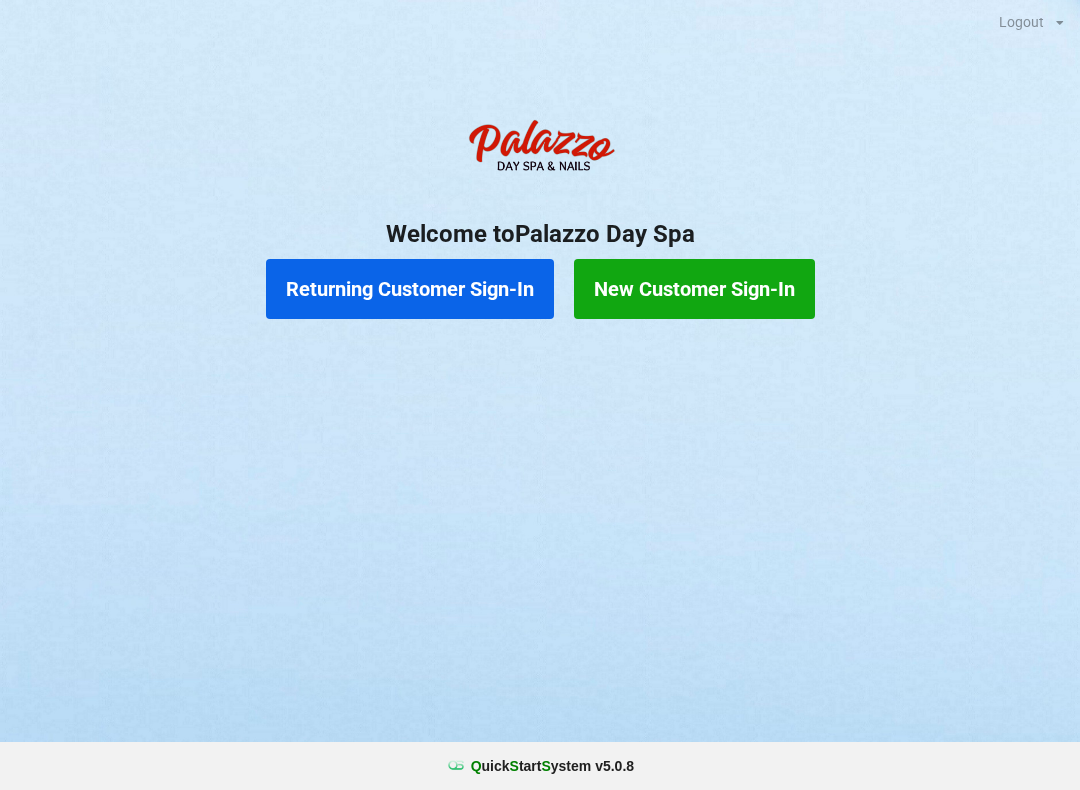 click on "Returning Customer Sign-In" at bounding box center (478, 344) 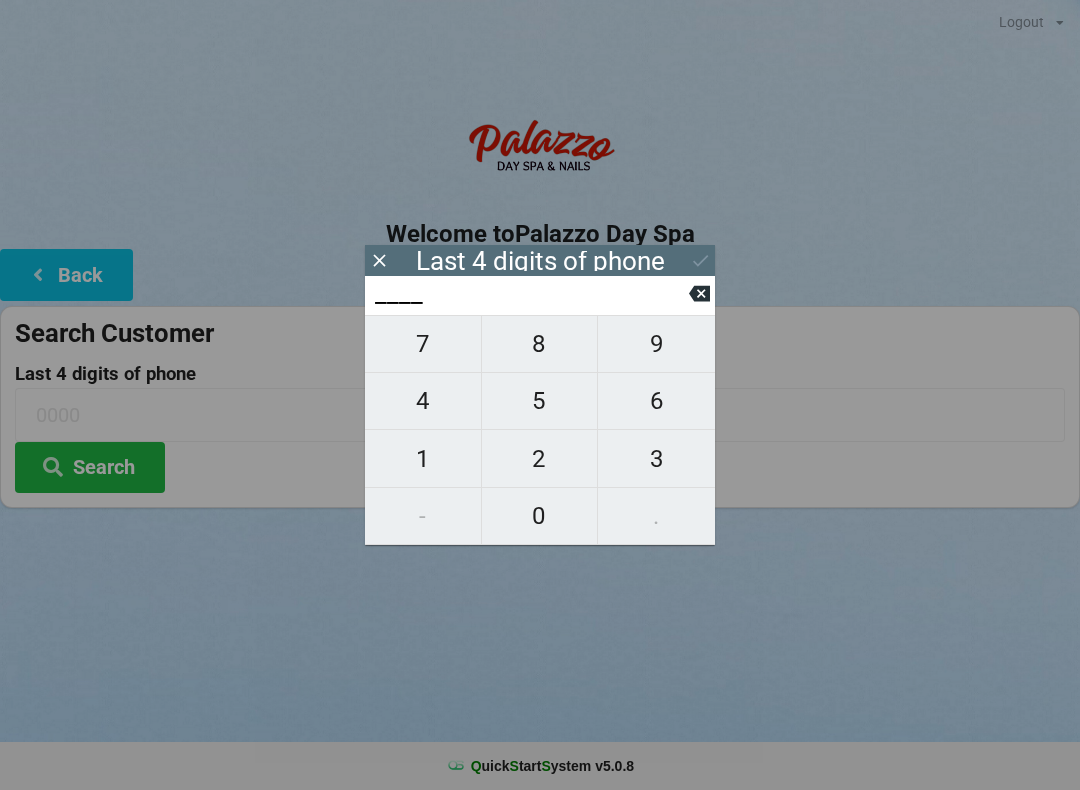 click on "4" at bounding box center (423, 401) 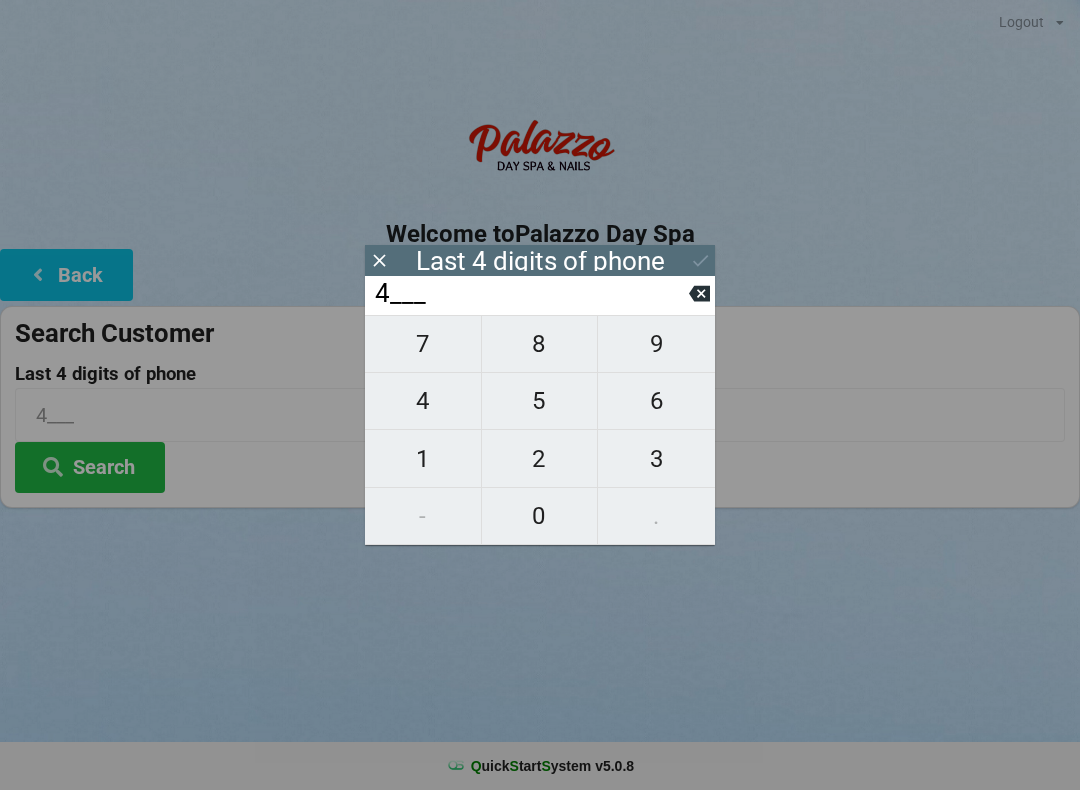 click on "0" at bounding box center (540, 516) 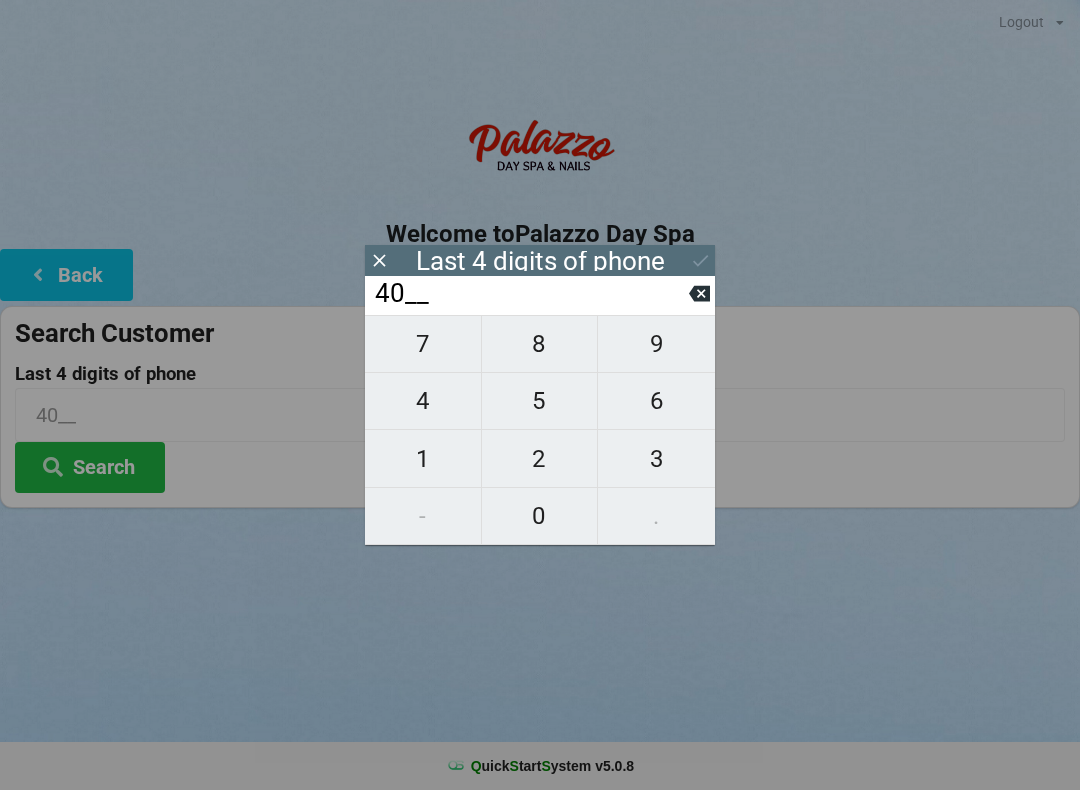 click on "7" at bounding box center (423, 344) 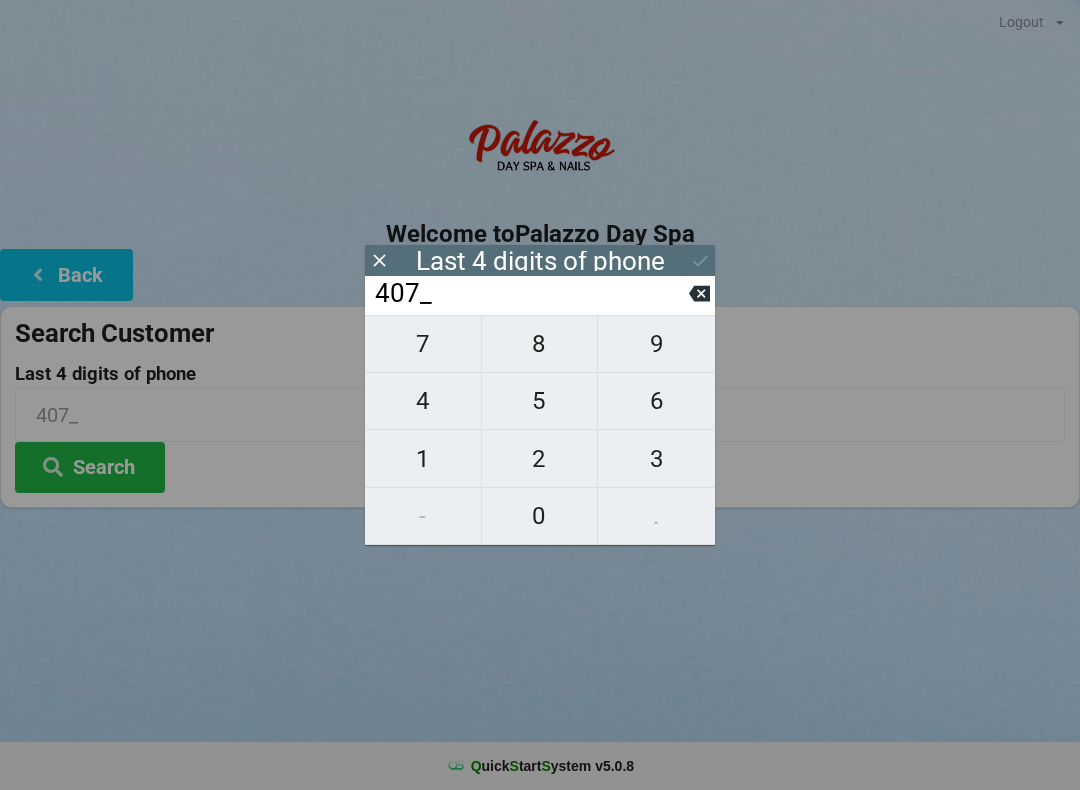 click on "5" at bounding box center (540, 401) 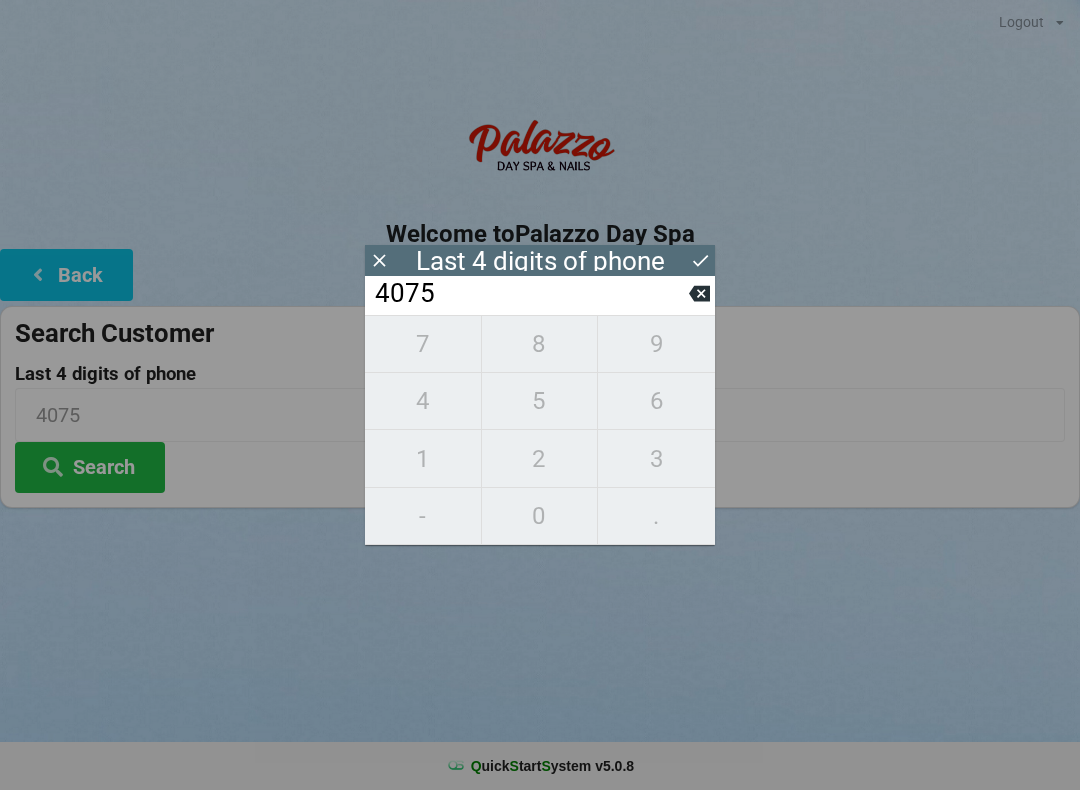 click on "7 8 9 4 5 6 1 2 3 - 0 ." at bounding box center [540, 430] 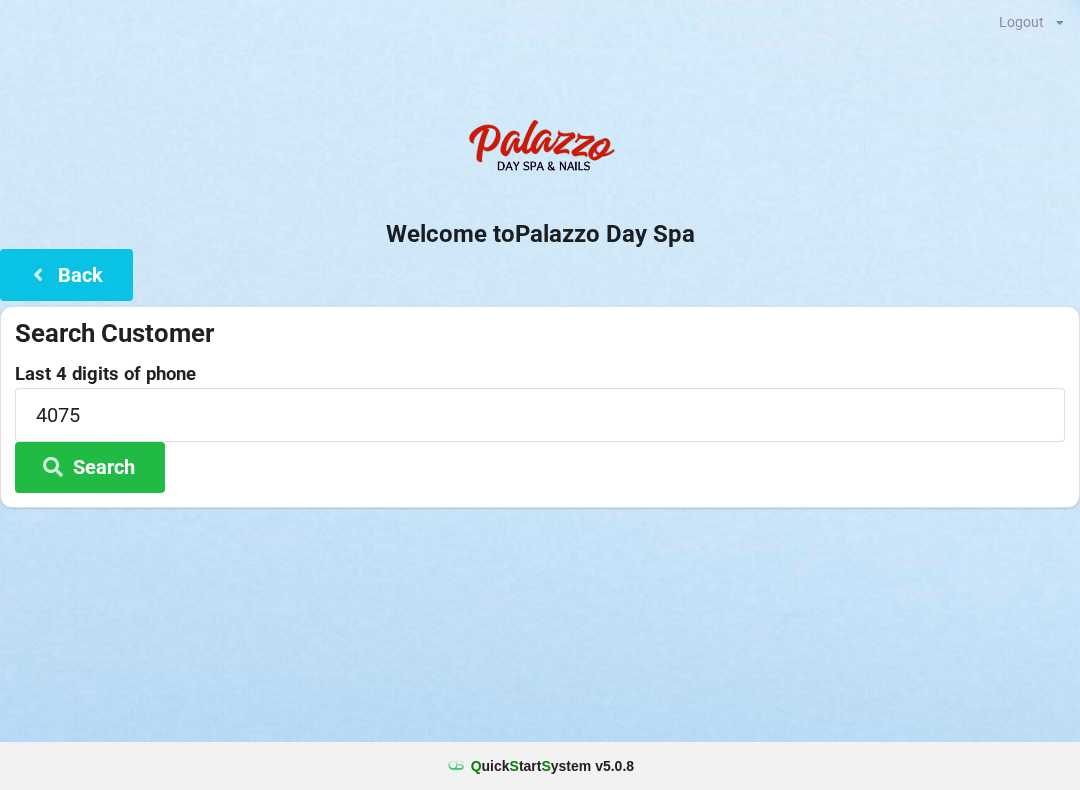 click on "Welcome to Palazzo Day Spa Back Search Customer Last 4 digits of phone [PHONE] Search" at bounding box center [540, 308] 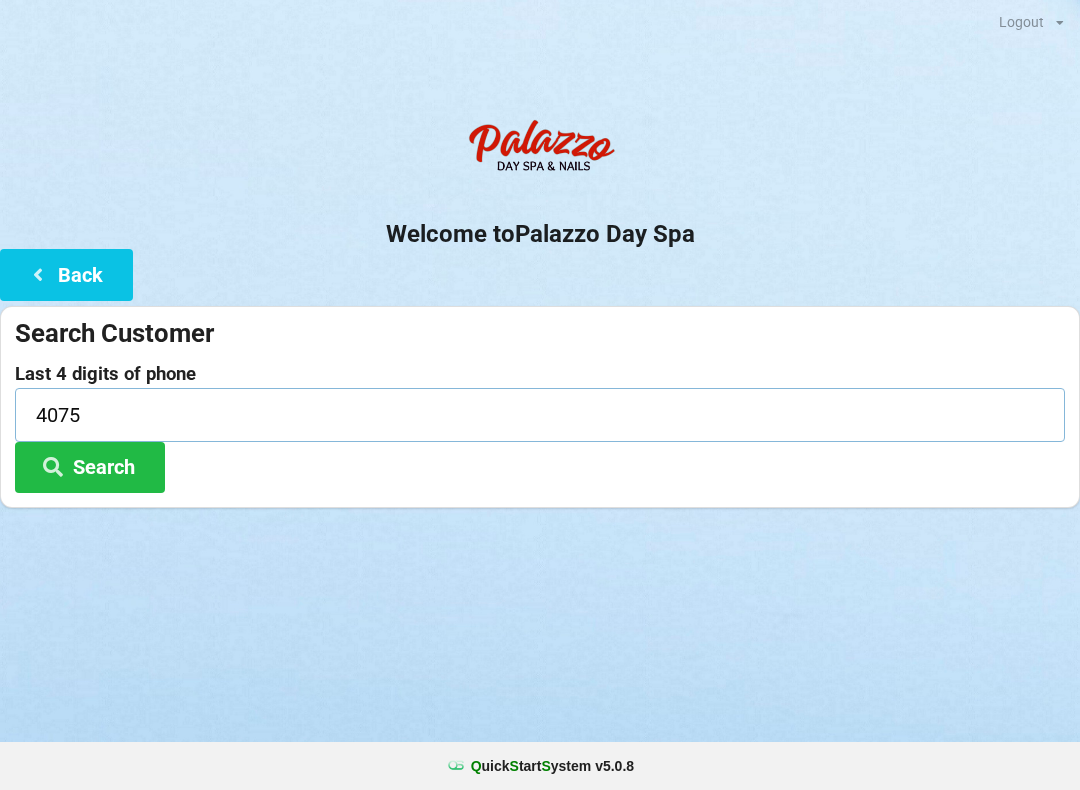 click on "4075" at bounding box center (540, 411) 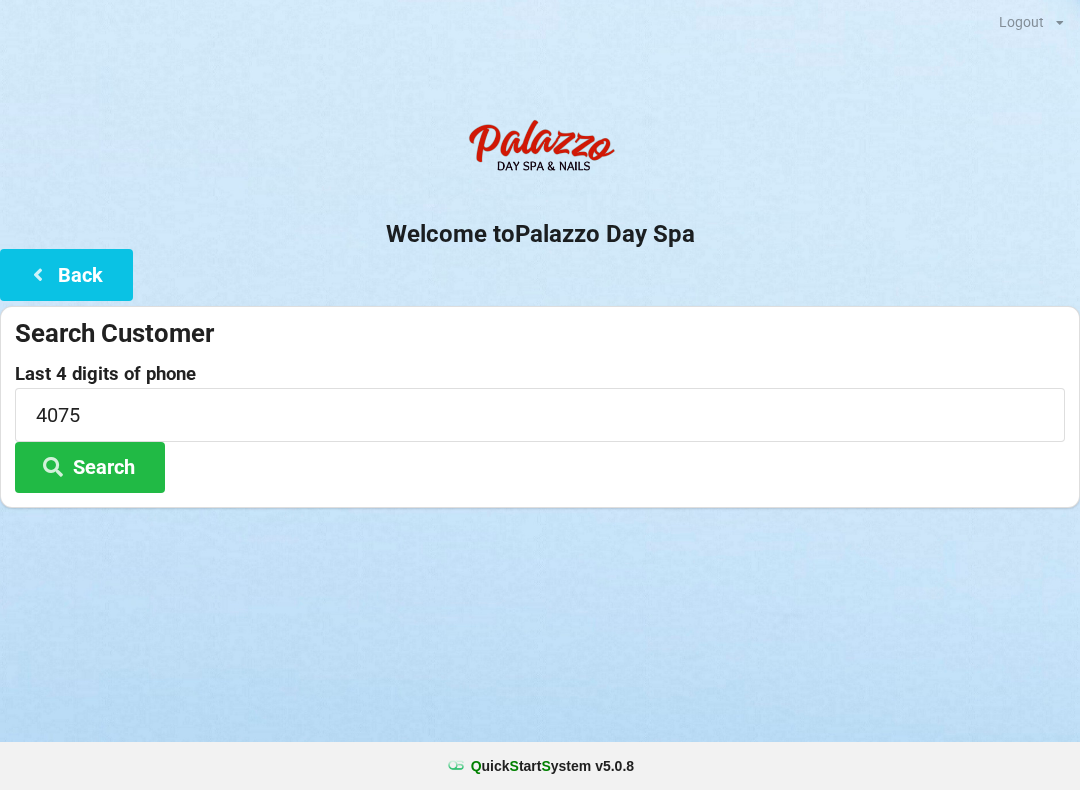click on "Welcome to Palazzo Day Spa Back Search Customer Last 4 digits of phone [PHONE] Search" at bounding box center [540, 308] 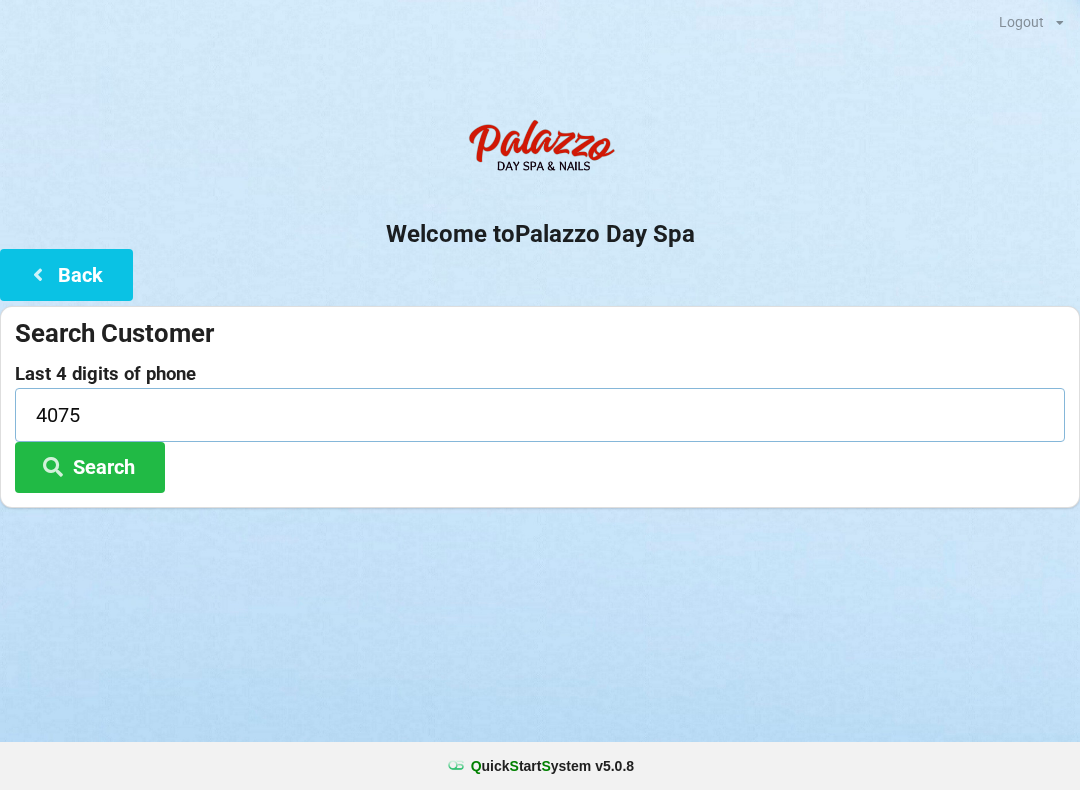 click on "4075" at bounding box center [540, 414] 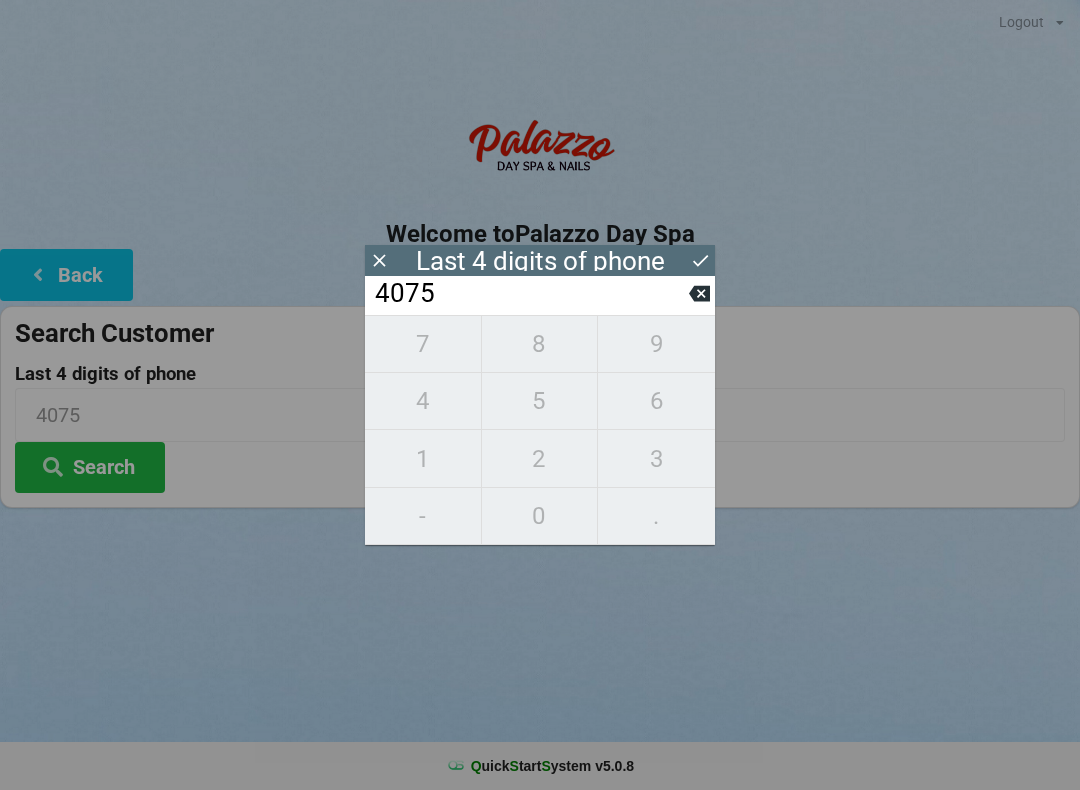 click on "7 8 9 4 5 6 1 2 3 - 0 ." at bounding box center (540, 430) 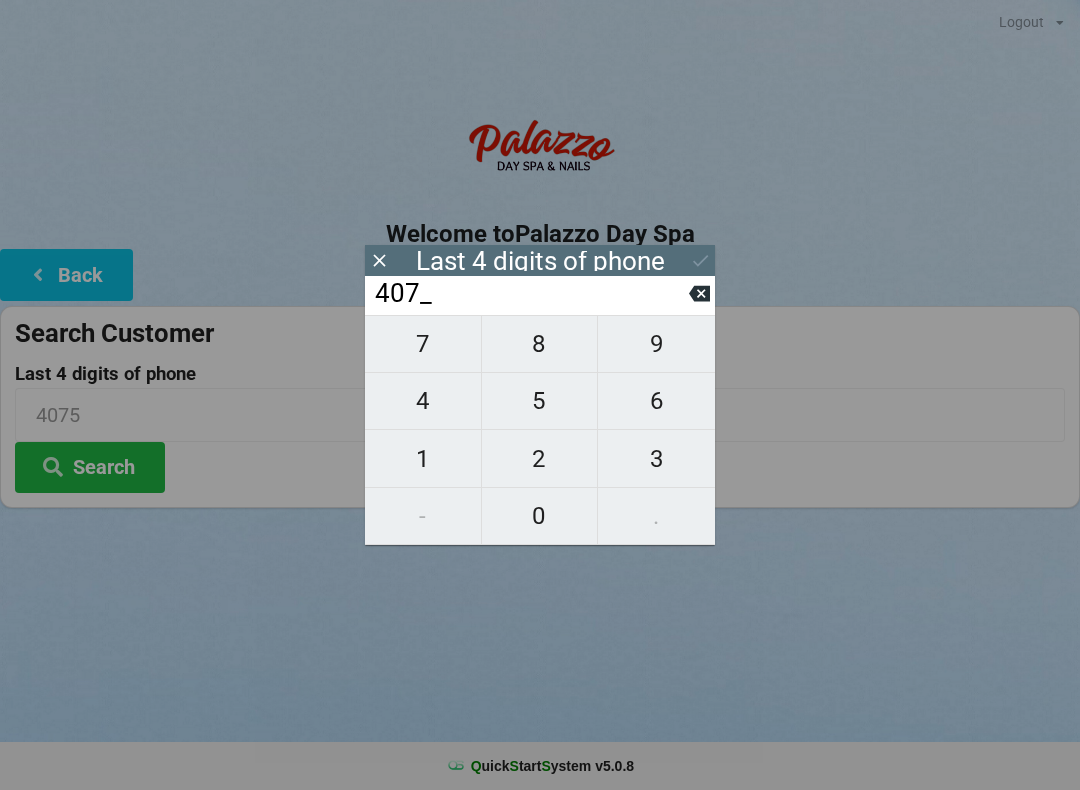 click on "407_" at bounding box center (531, 294) 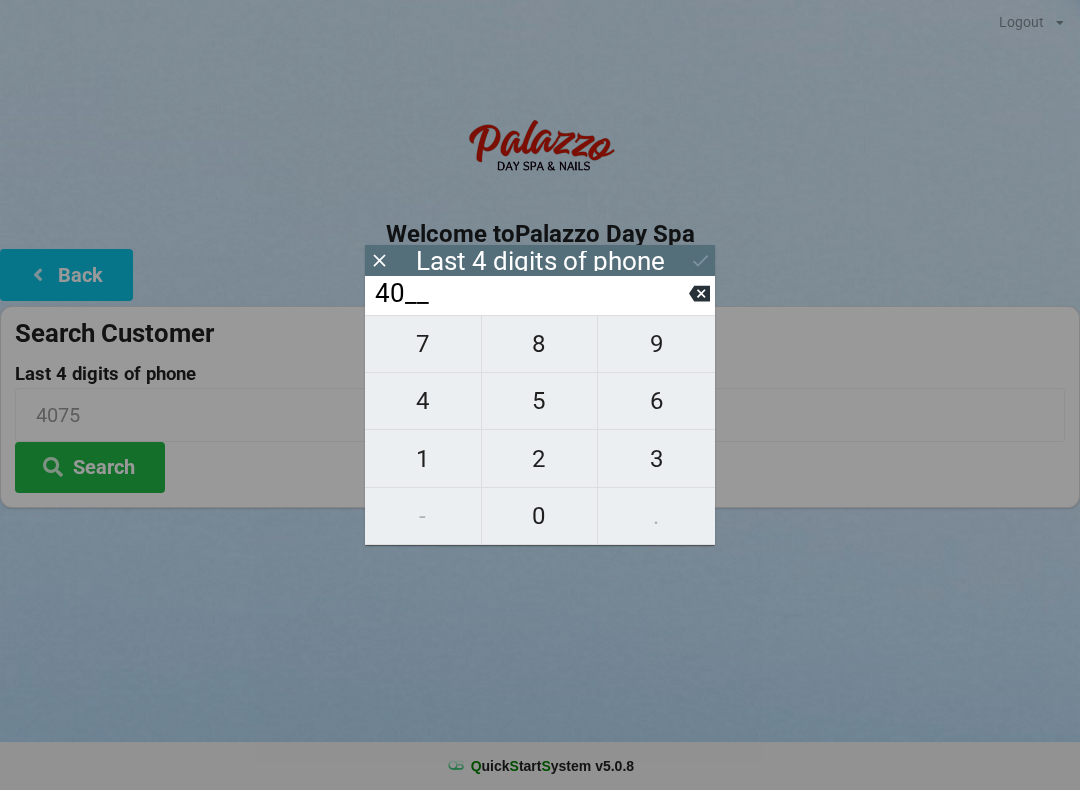 click 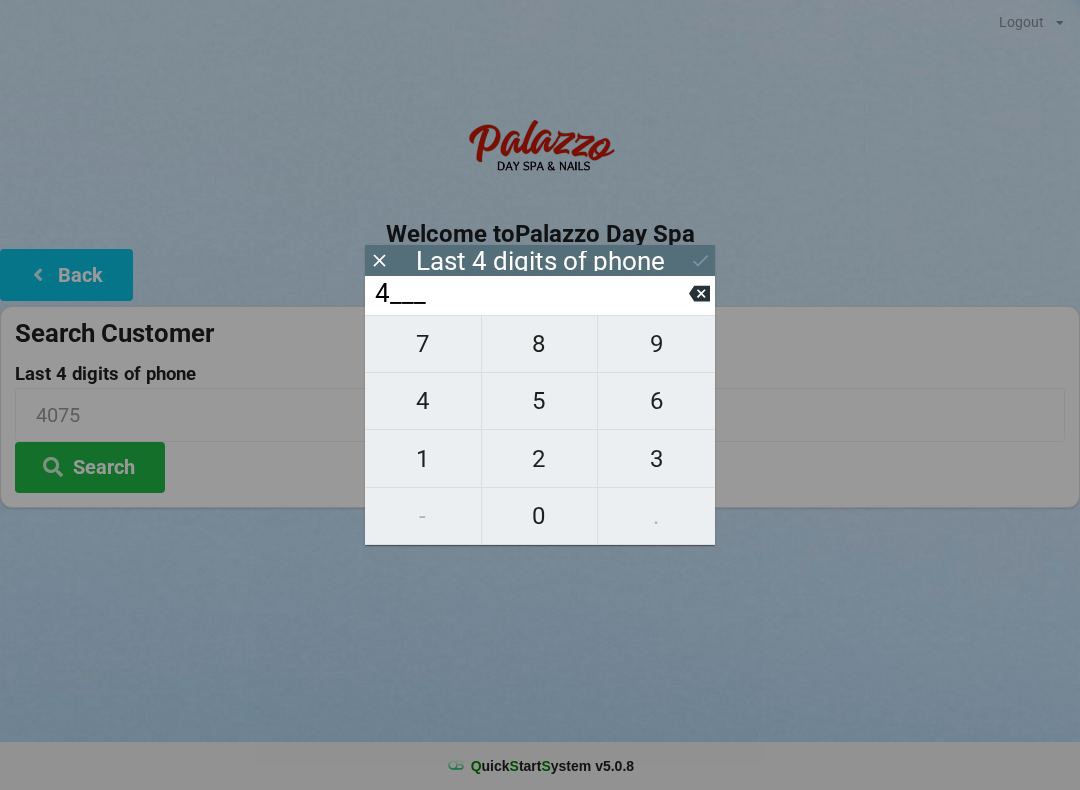 click at bounding box center (699, 293) 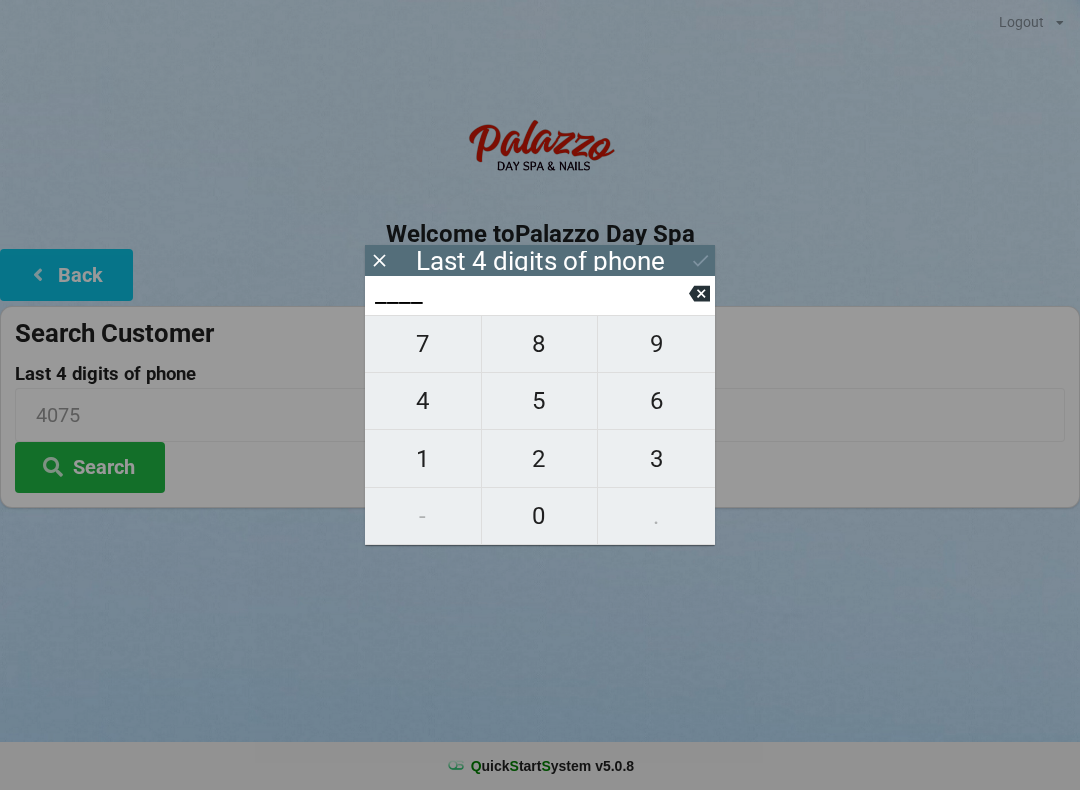 click at bounding box center (699, 293) 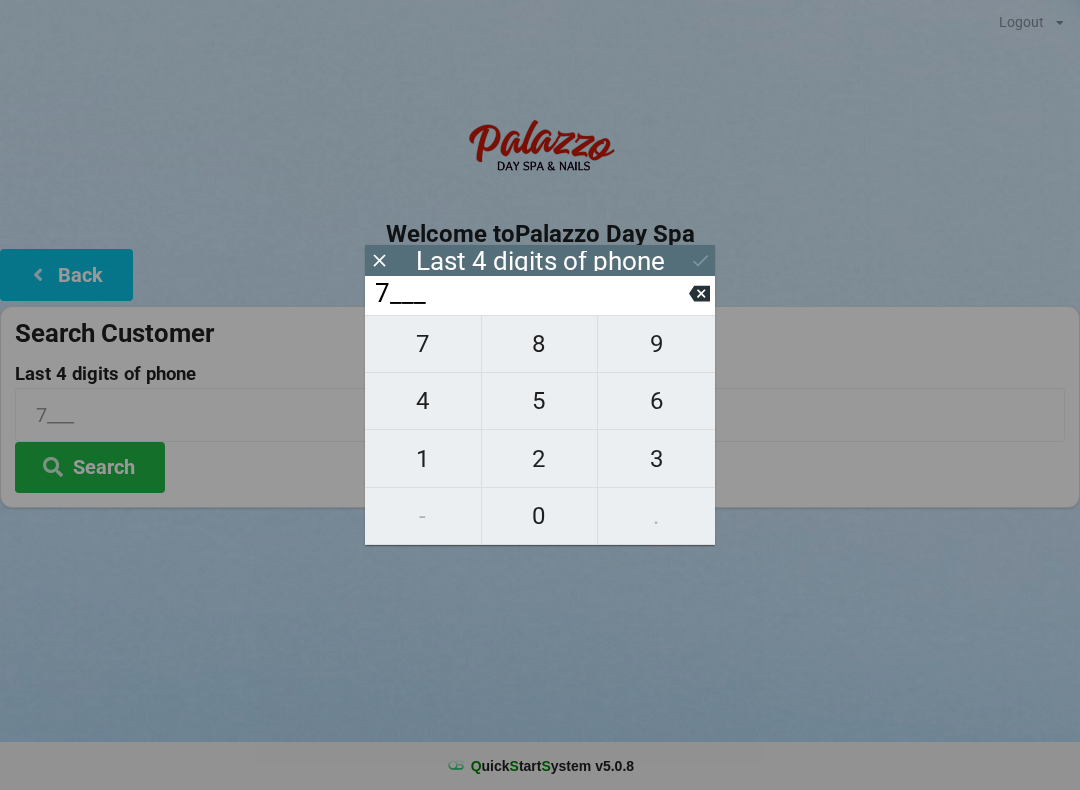 click on "8" at bounding box center [540, 344] 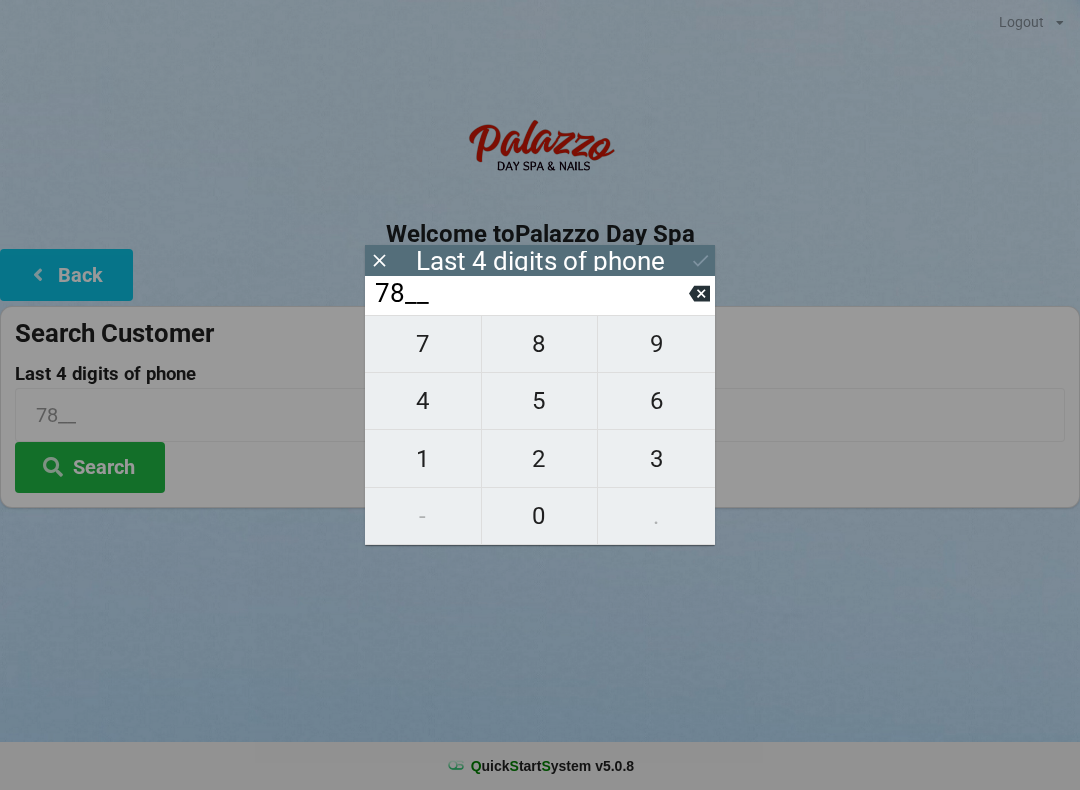 click on "7" at bounding box center (423, 344) 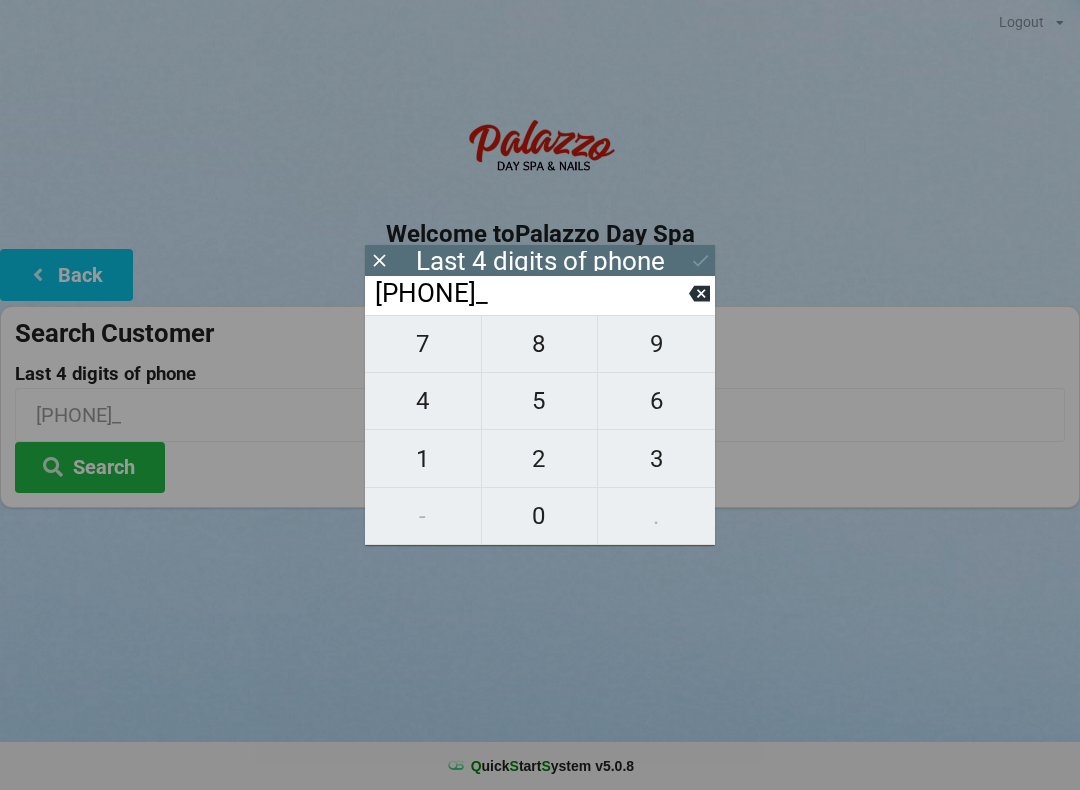 click on "2" at bounding box center (540, 459) 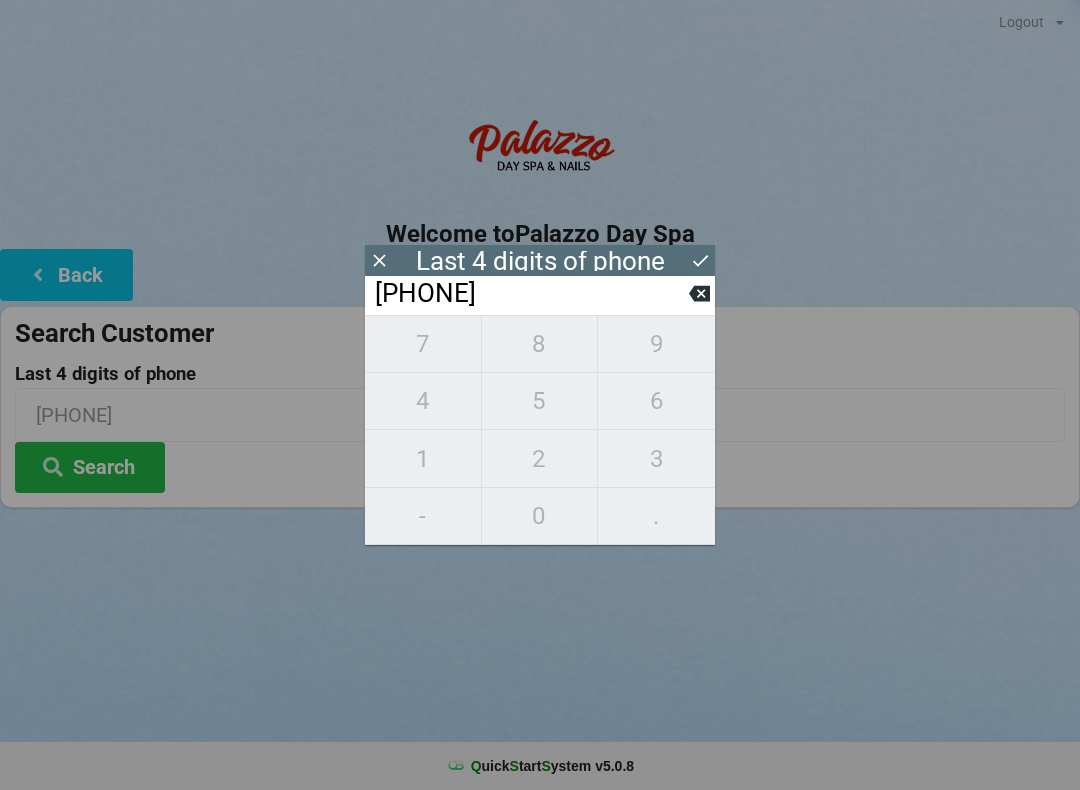 click on "Search" at bounding box center (90, 467) 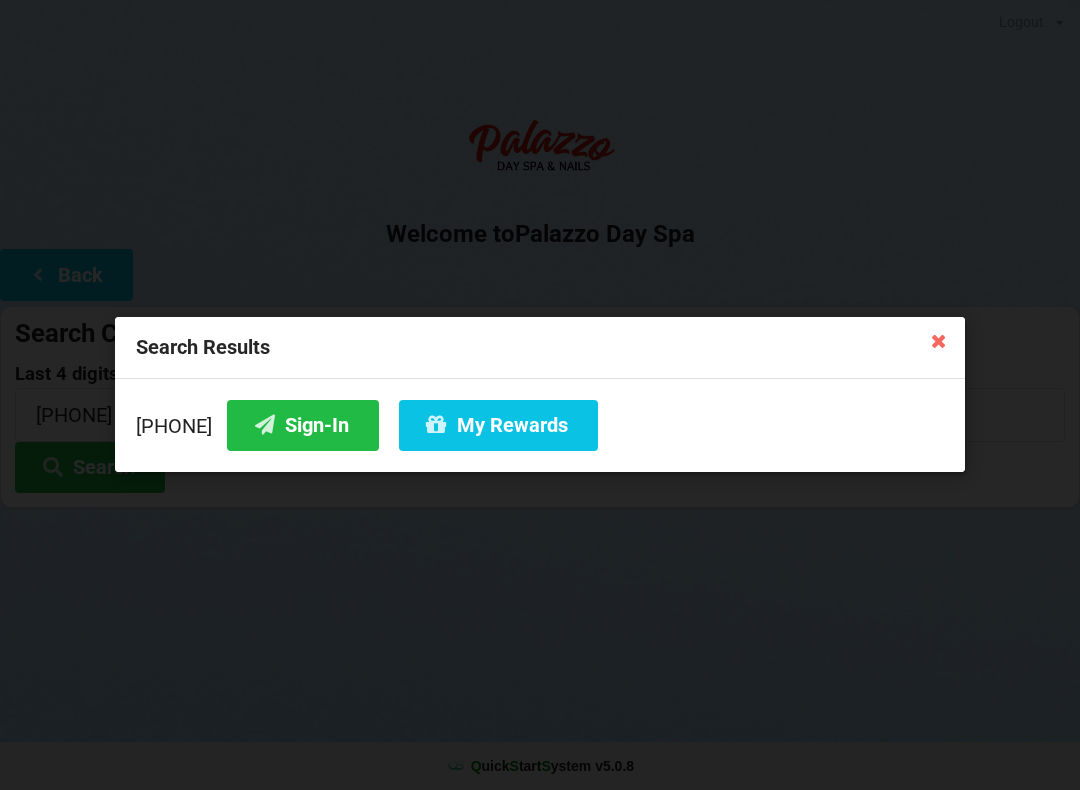 click at bounding box center (939, 340) 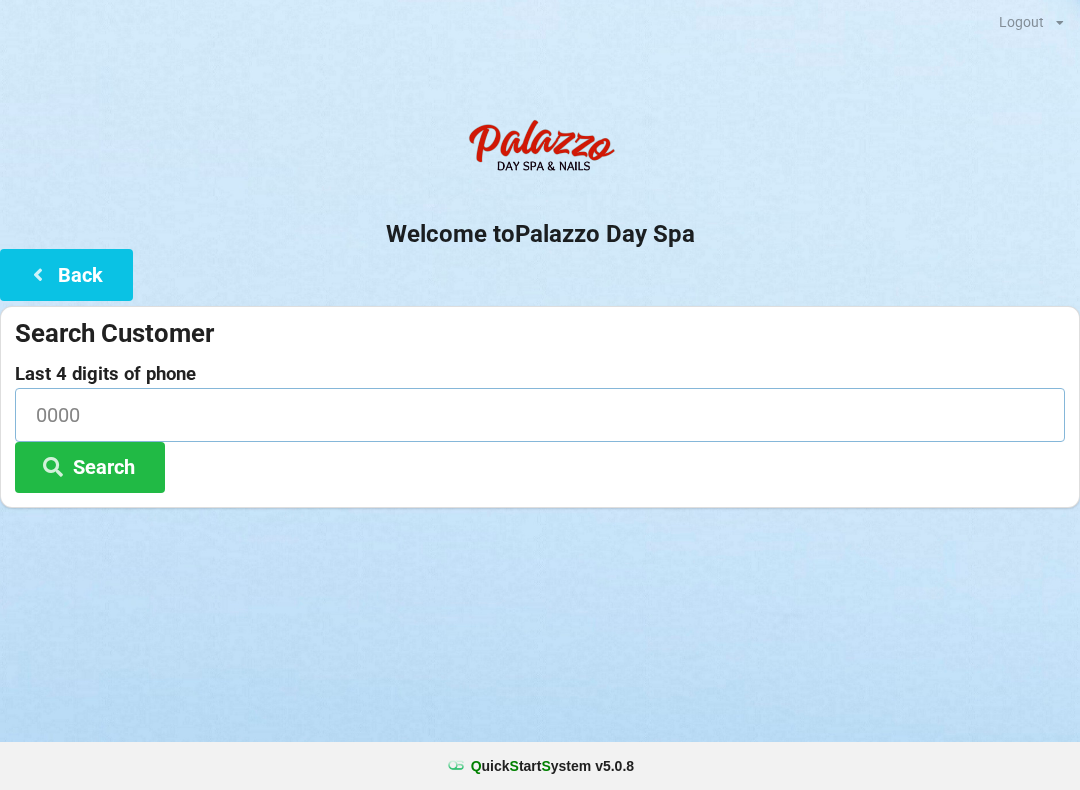 click at bounding box center [540, 414] 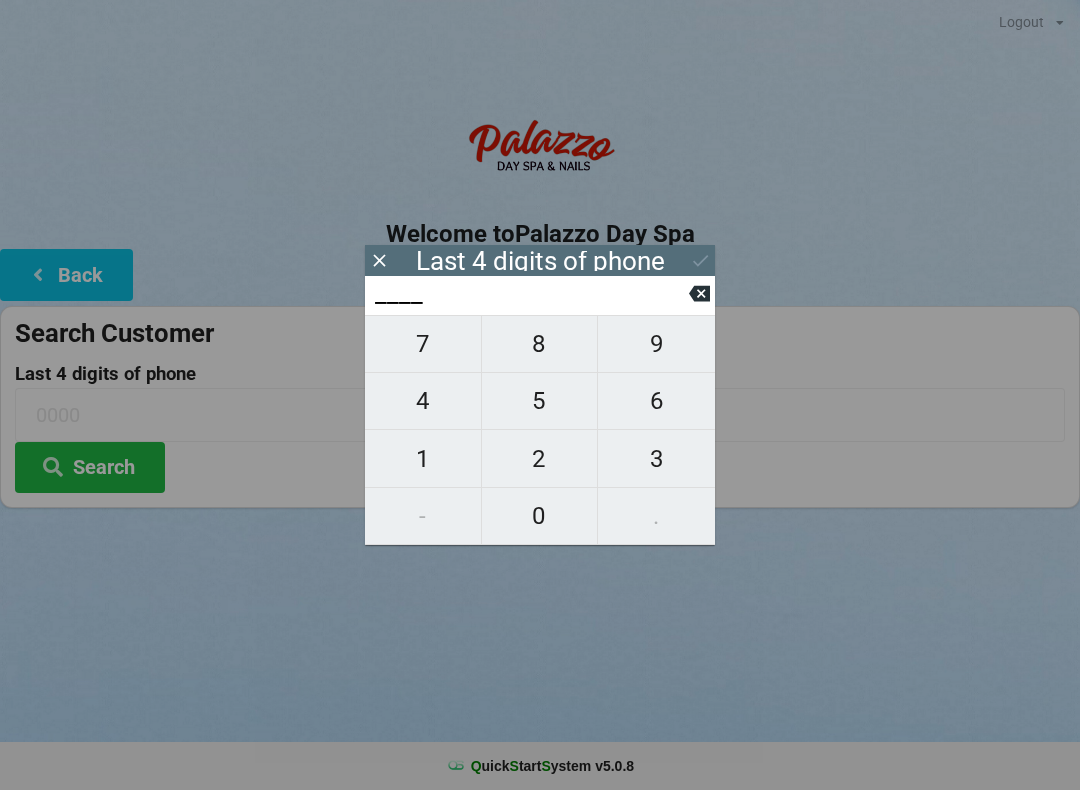 click on "7" at bounding box center [423, 344] 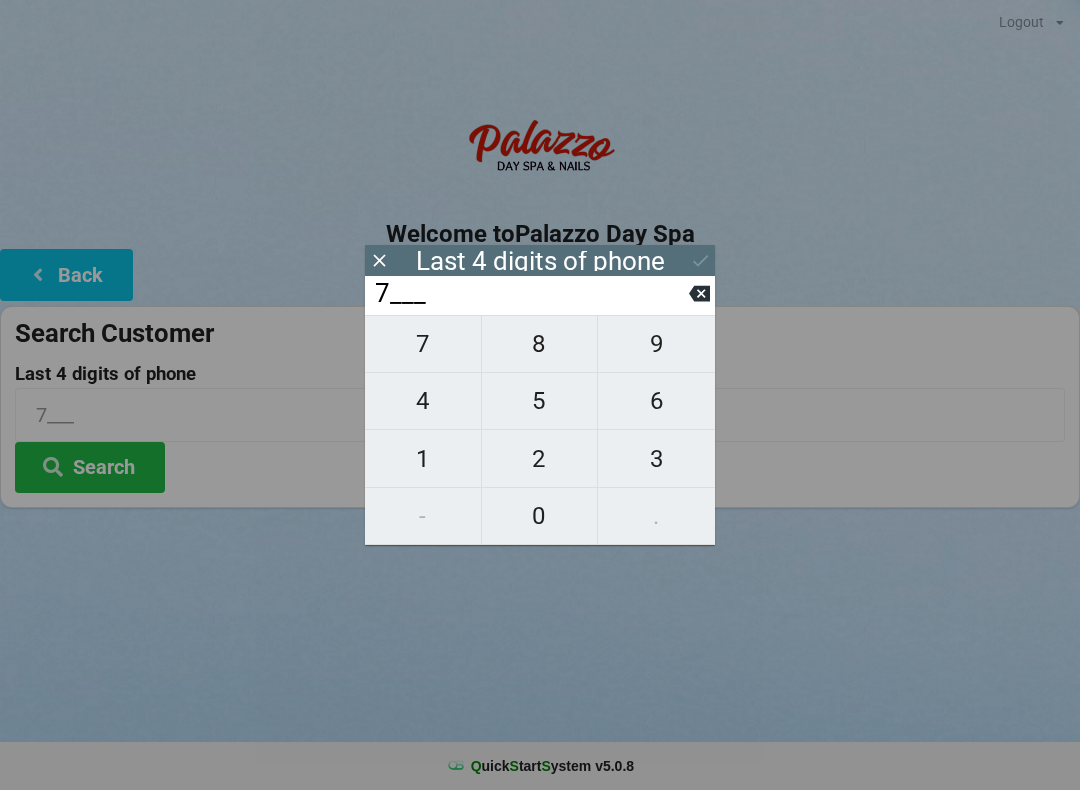 click on "8" at bounding box center [540, 344] 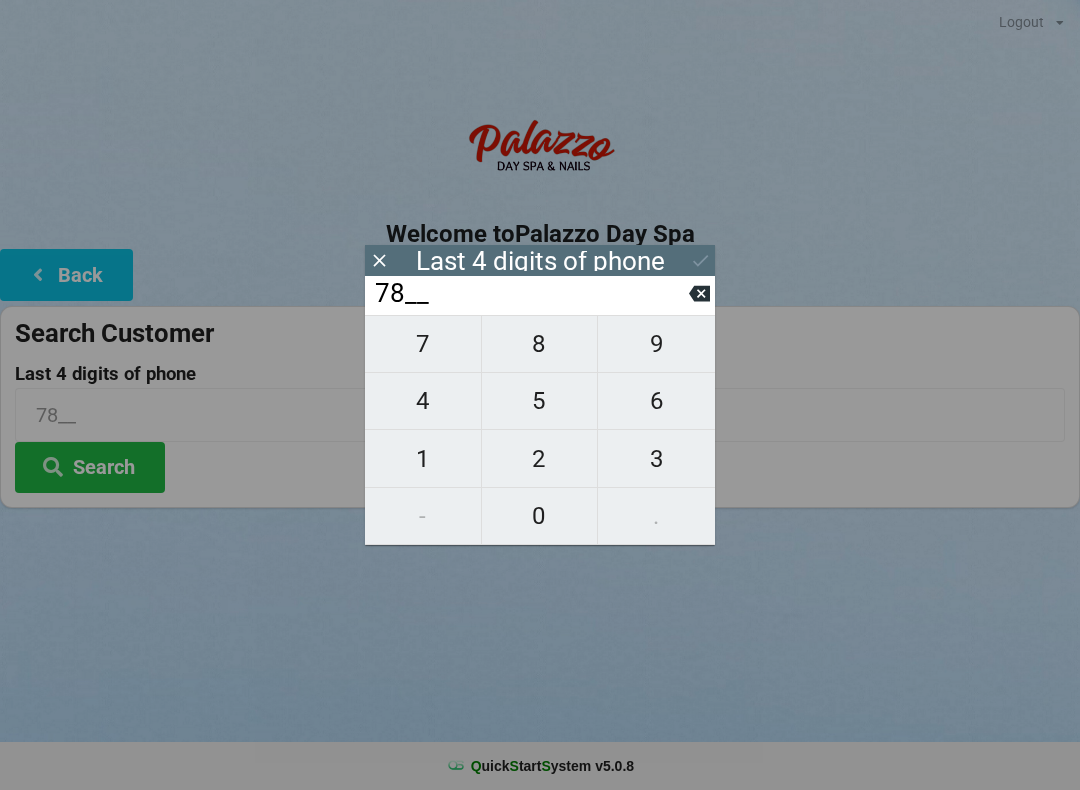 click on "2" at bounding box center [540, 459] 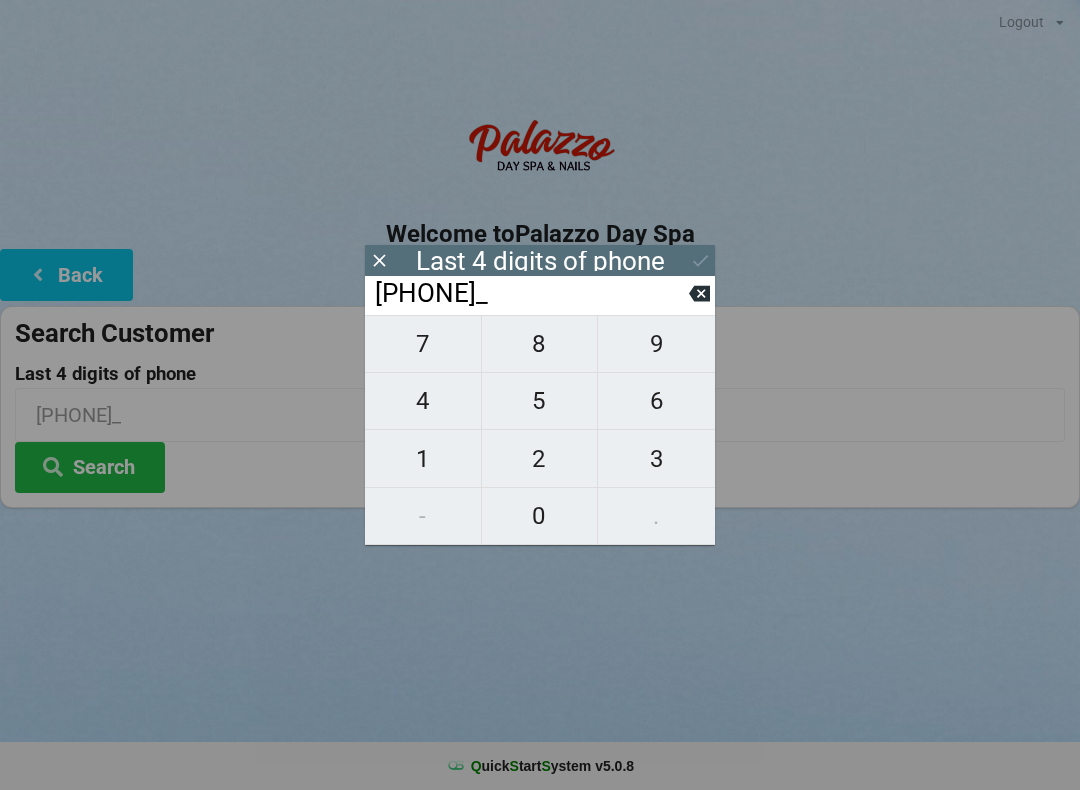 click 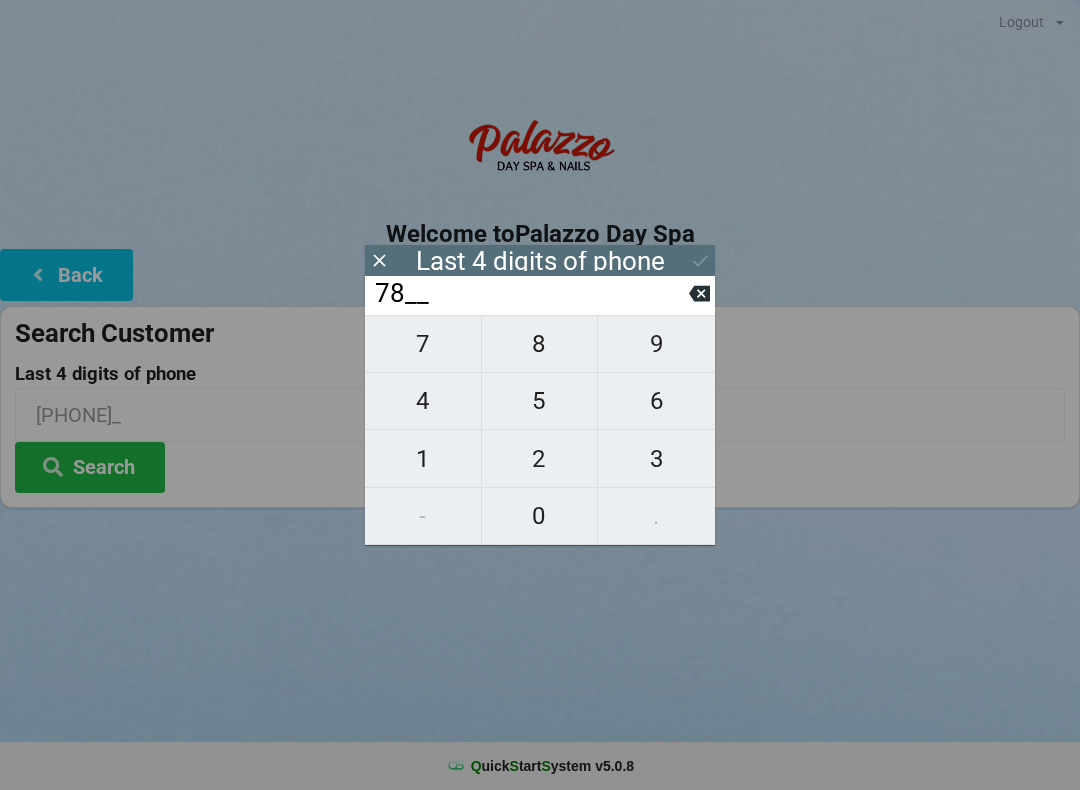 click on "7" at bounding box center (423, 344) 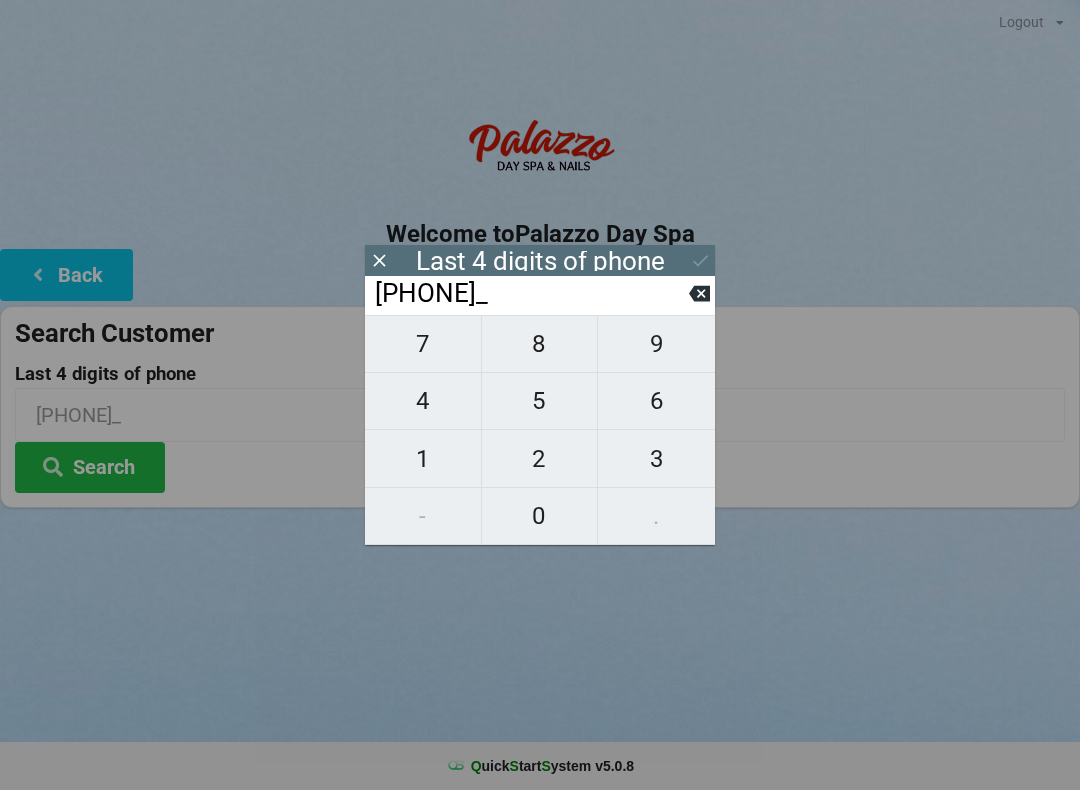 click on "2" at bounding box center [540, 459] 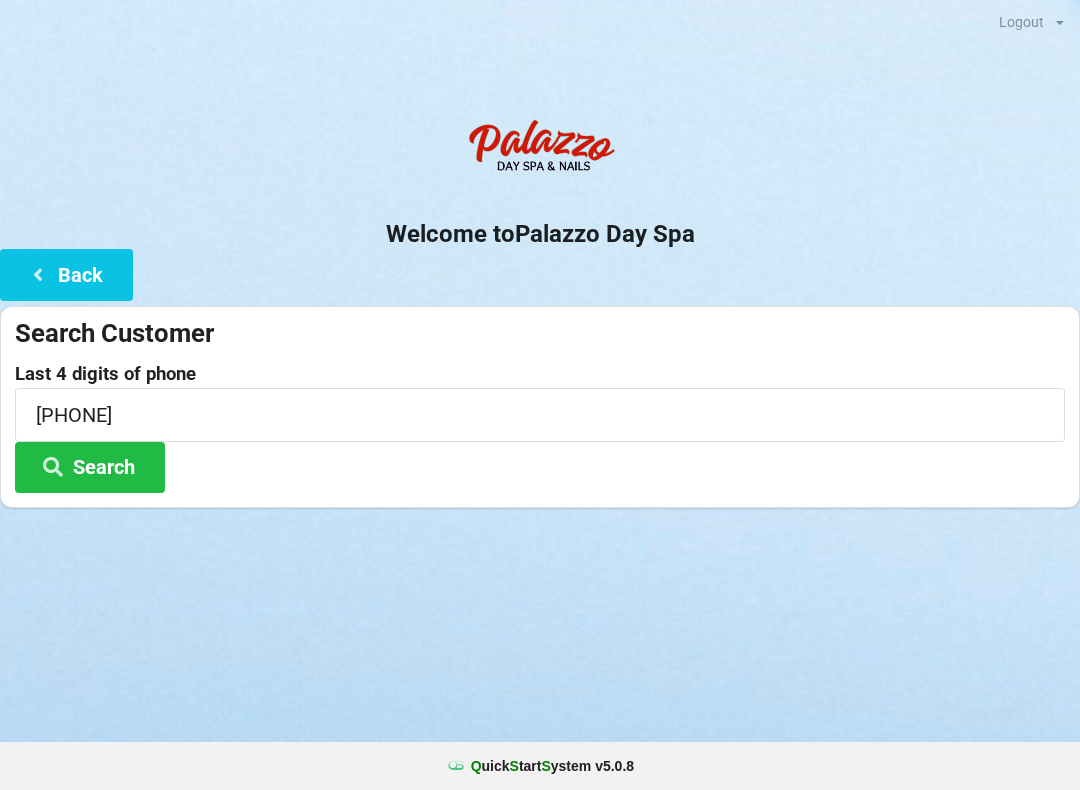 click on "Search Customer" at bounding box center (540, 333) 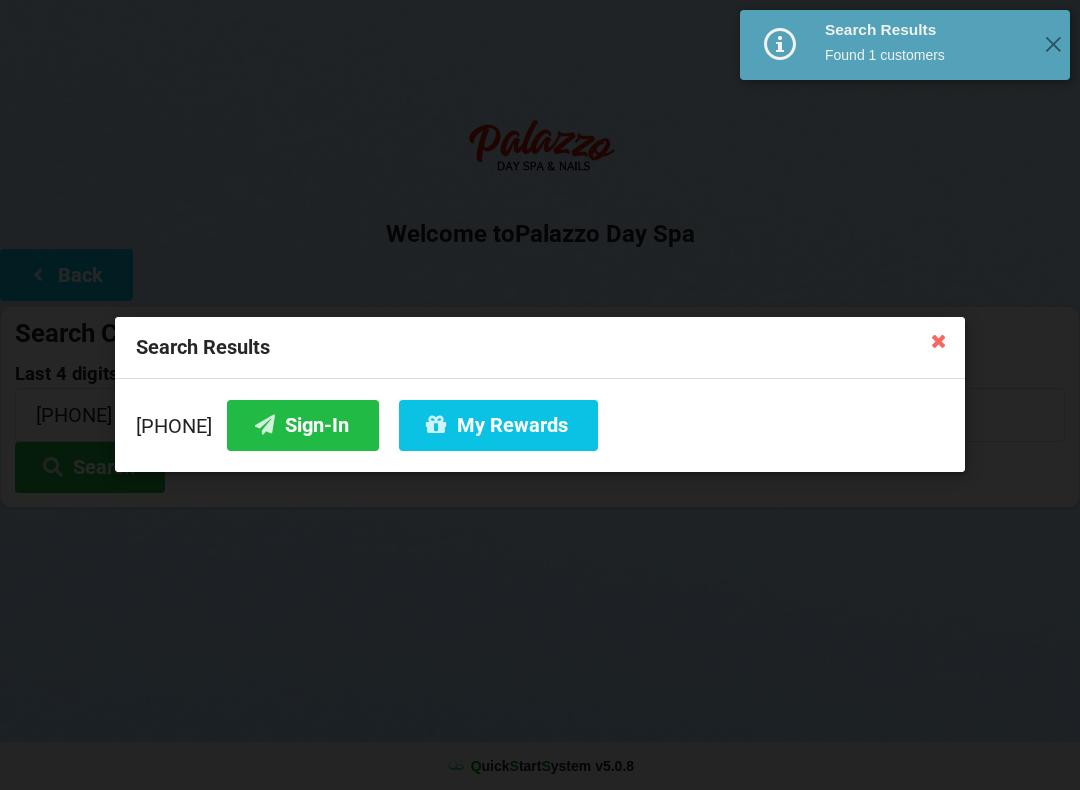click on "Sign-In" at bounding box center [303, 425] 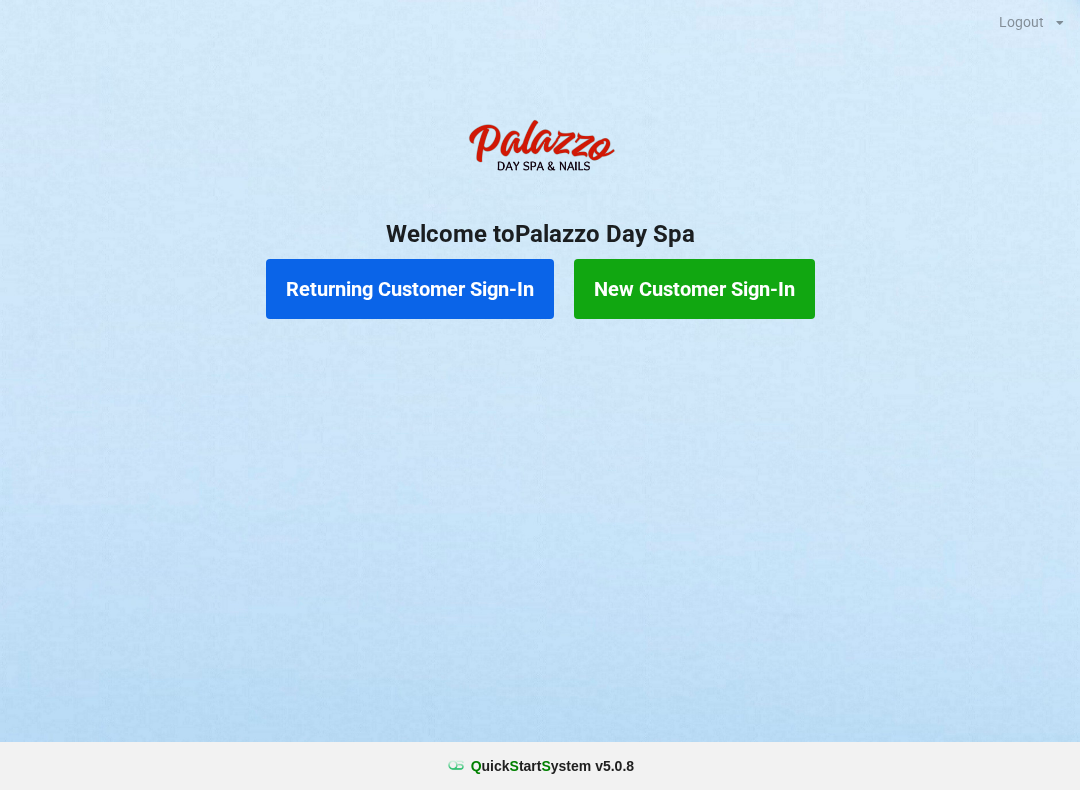click on "Returning Customer Sign-In" at bounding box center (453, 325) 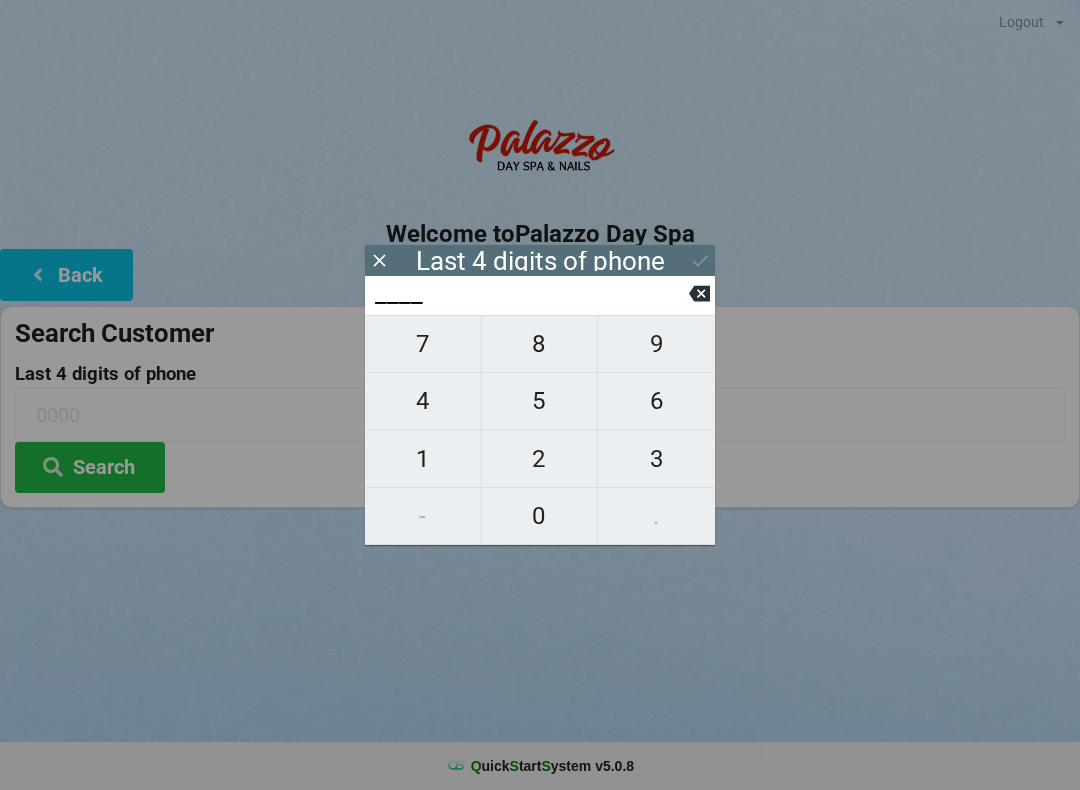 click on "7" at bounding box center (423, 344) 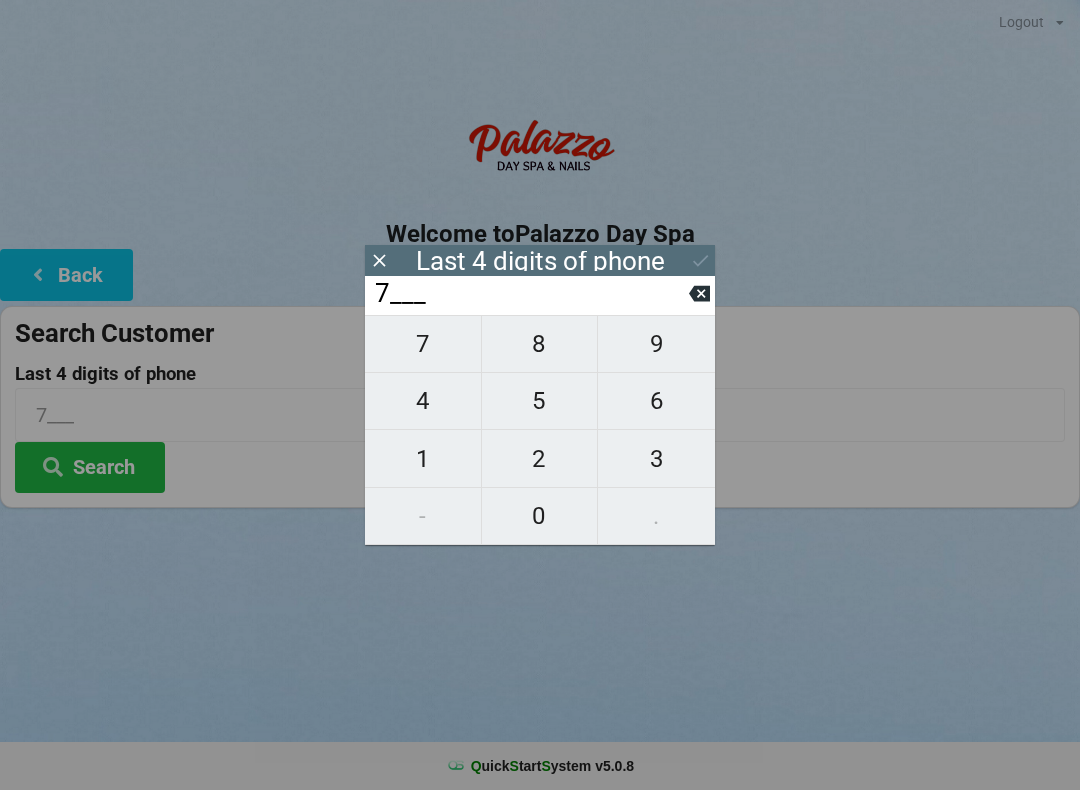 click on "4" at bounding box center (423, 401) 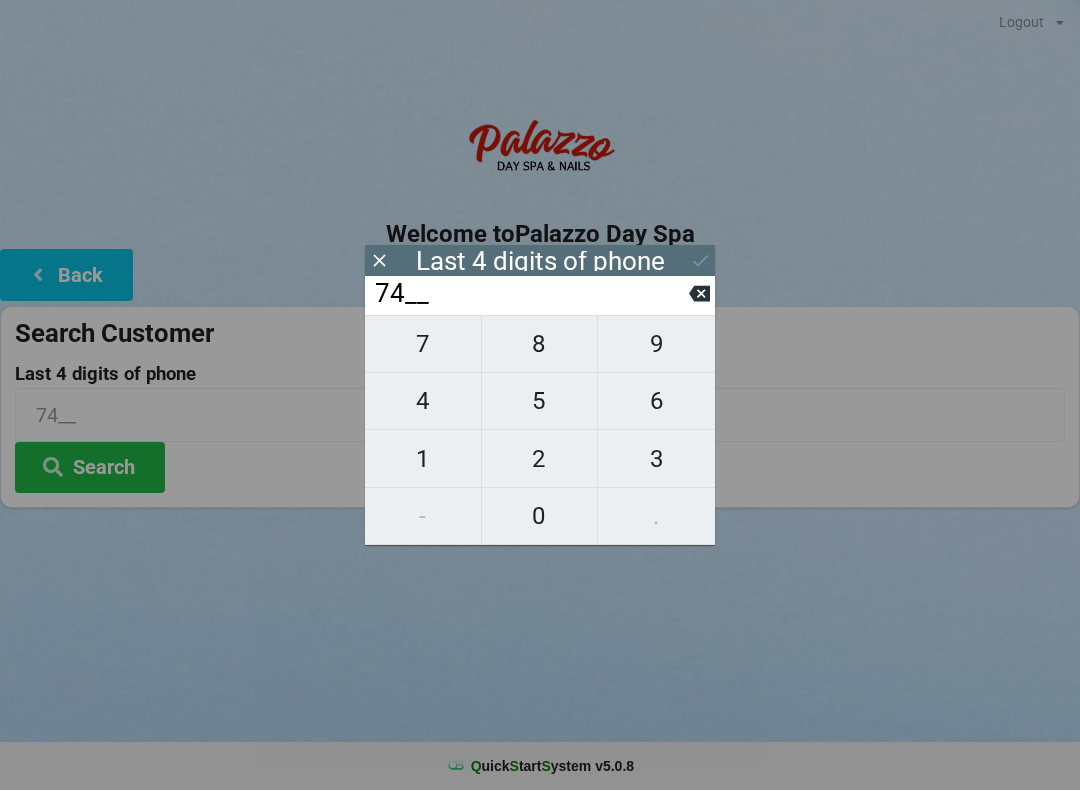 click on "8" at bounding box center [540, 344] 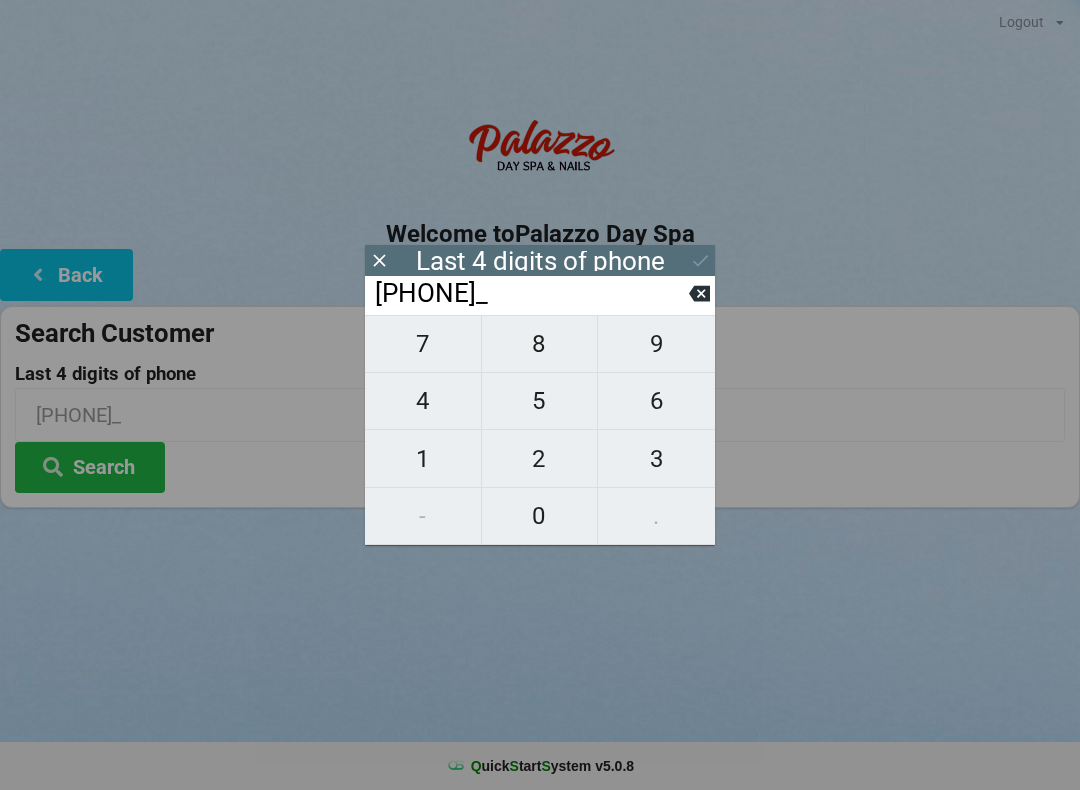 click on "9" at bounding box center (656, 344) 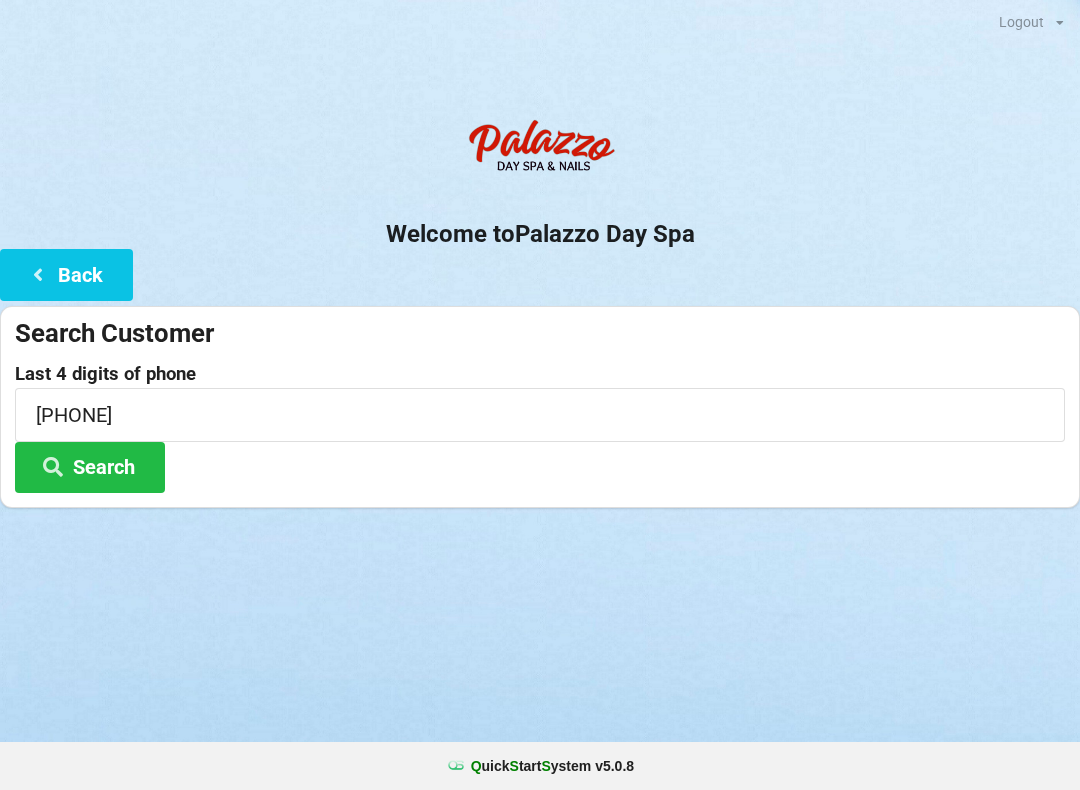 click on "Welcome to Palazzo Day Spa Back Search Customer Last 4 digits of phone [PHONE] Search" at bounding box center [540, 308] 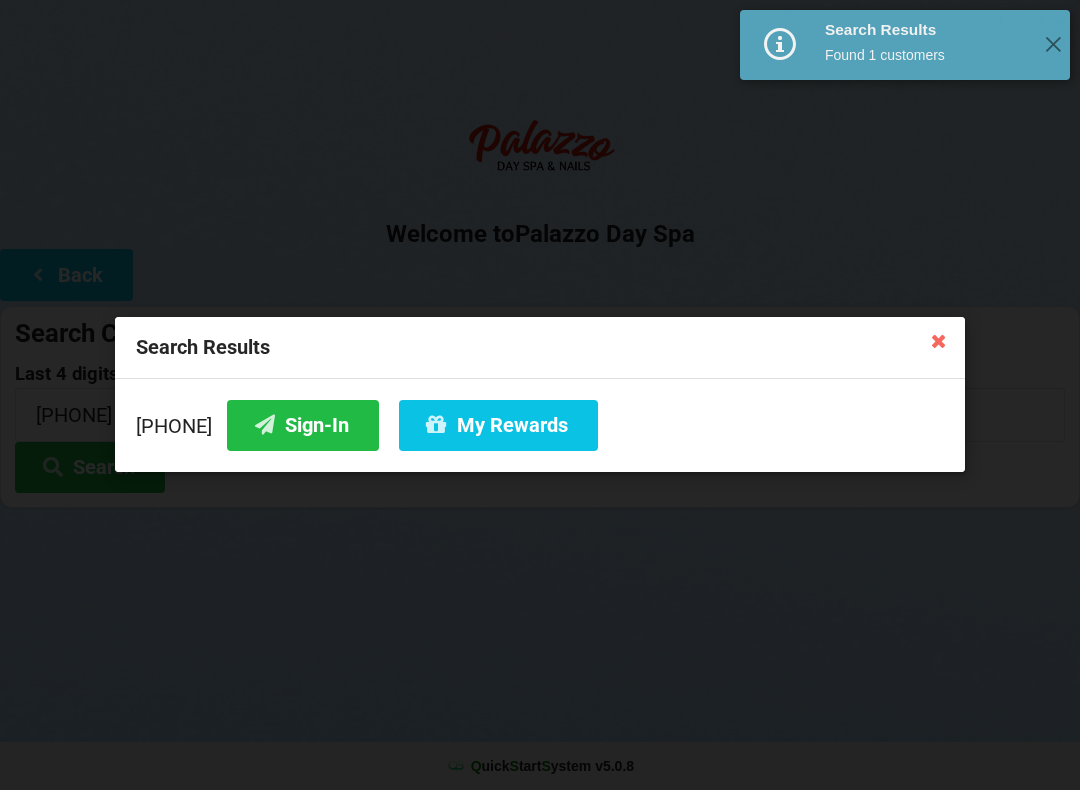 click on "Sign-In" at bounding box center [303, 425] 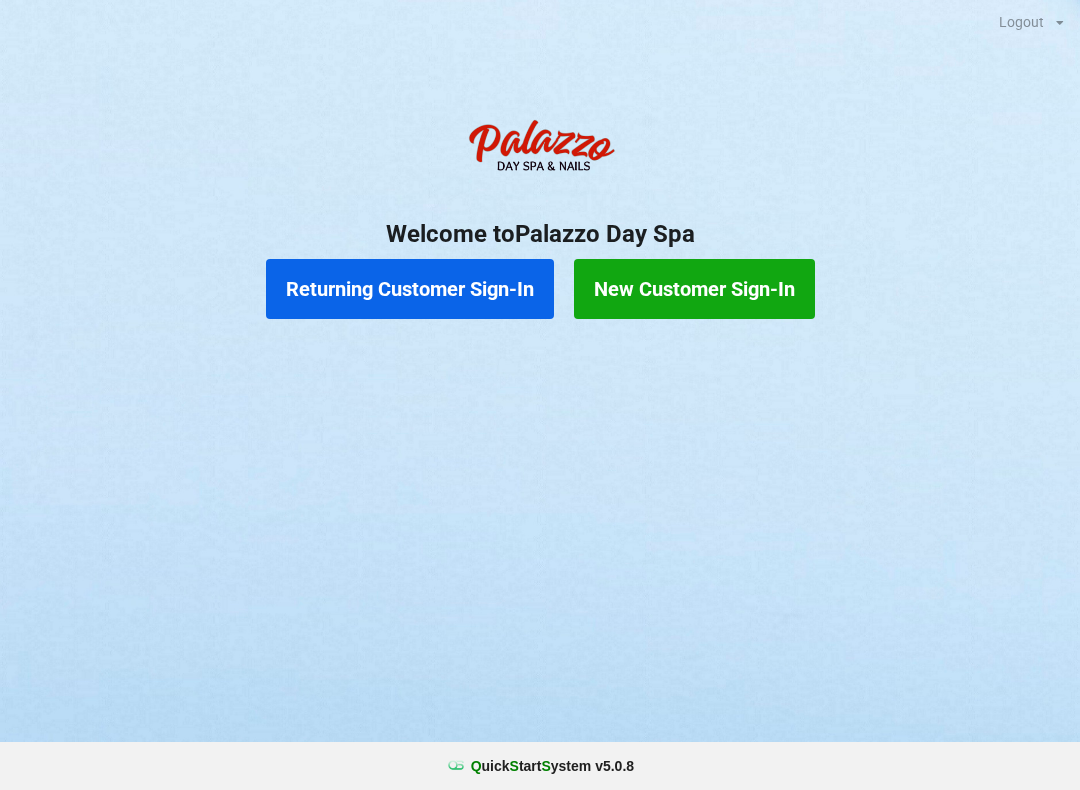 click on "Returning Customer Sign-In" at bounding box center (410, 289) 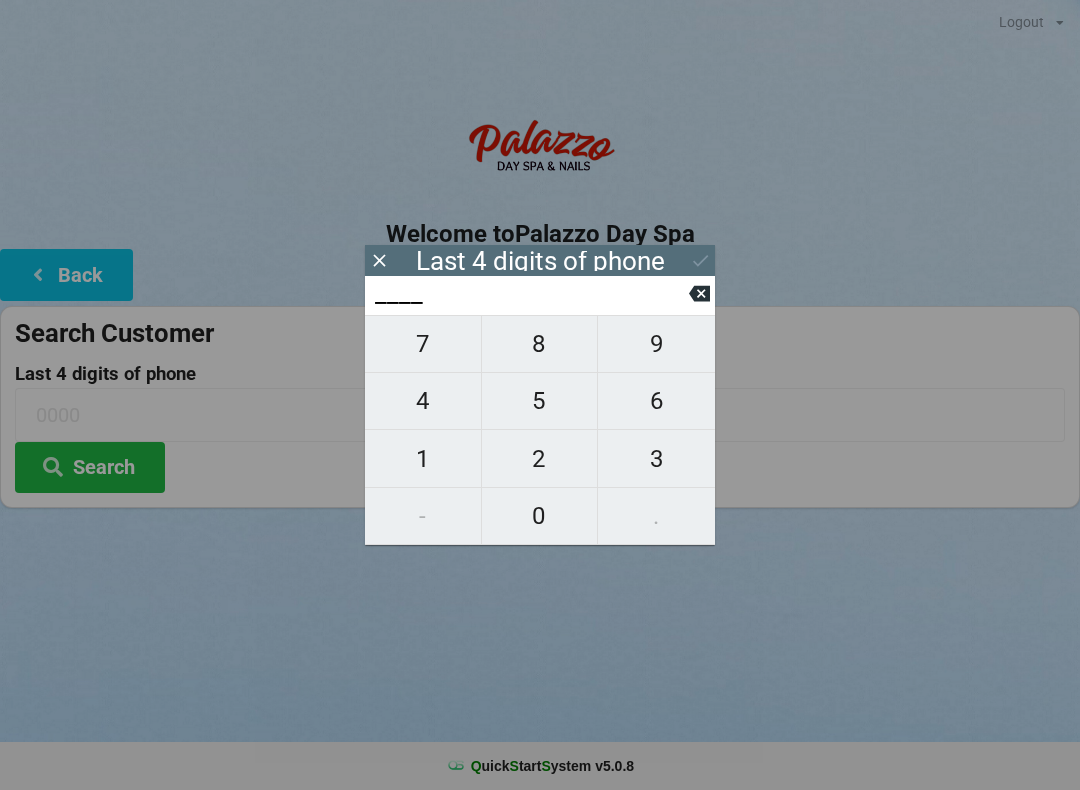 click on "9" at bounding box center [656, 344] 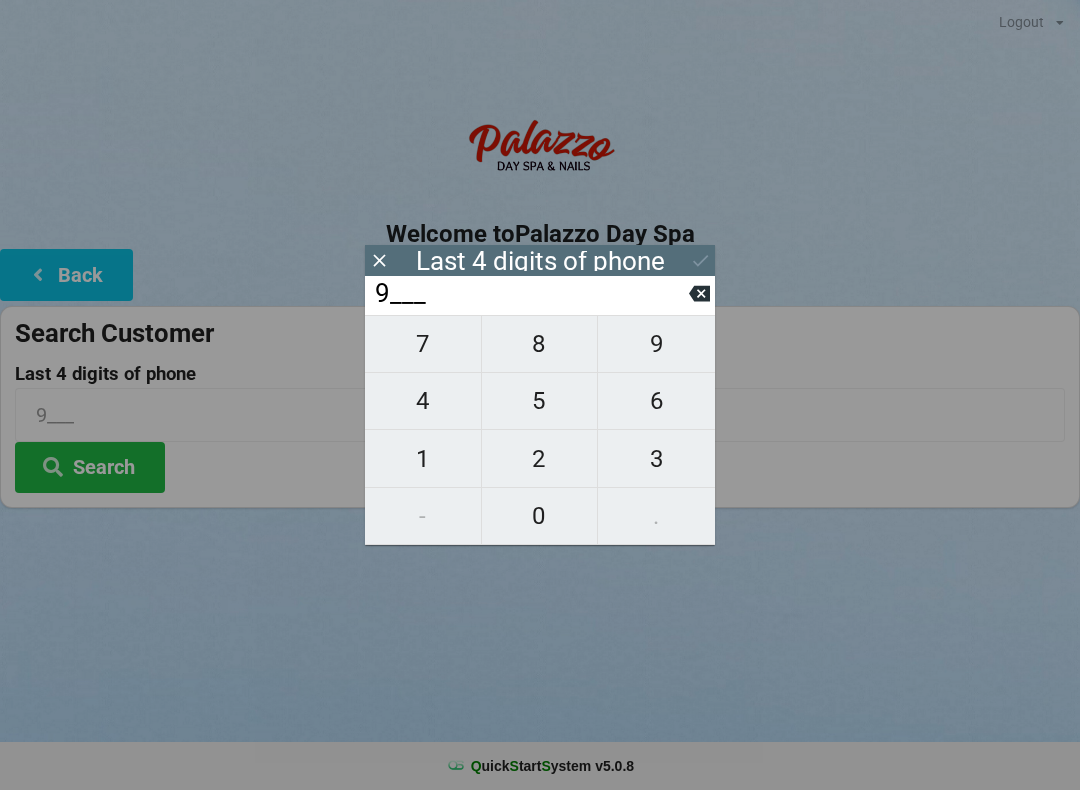 click on "0" at bounding box center [540, 516] 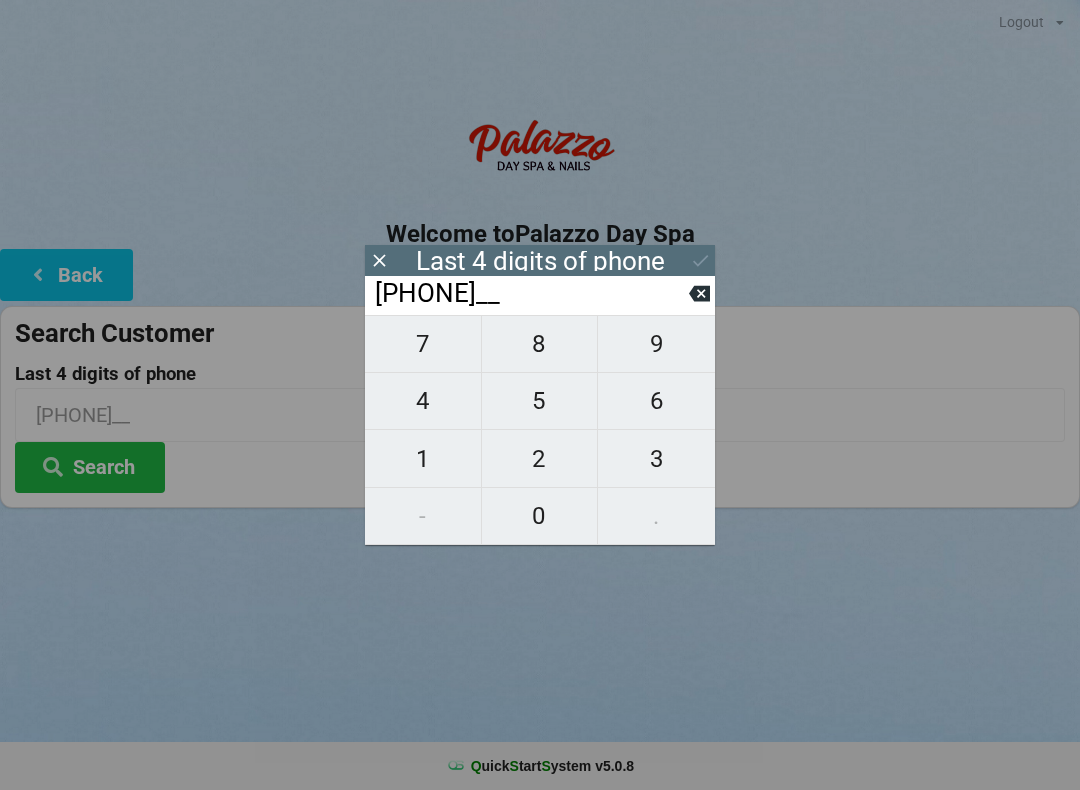 click on "7" at bounding box center [423, 344] 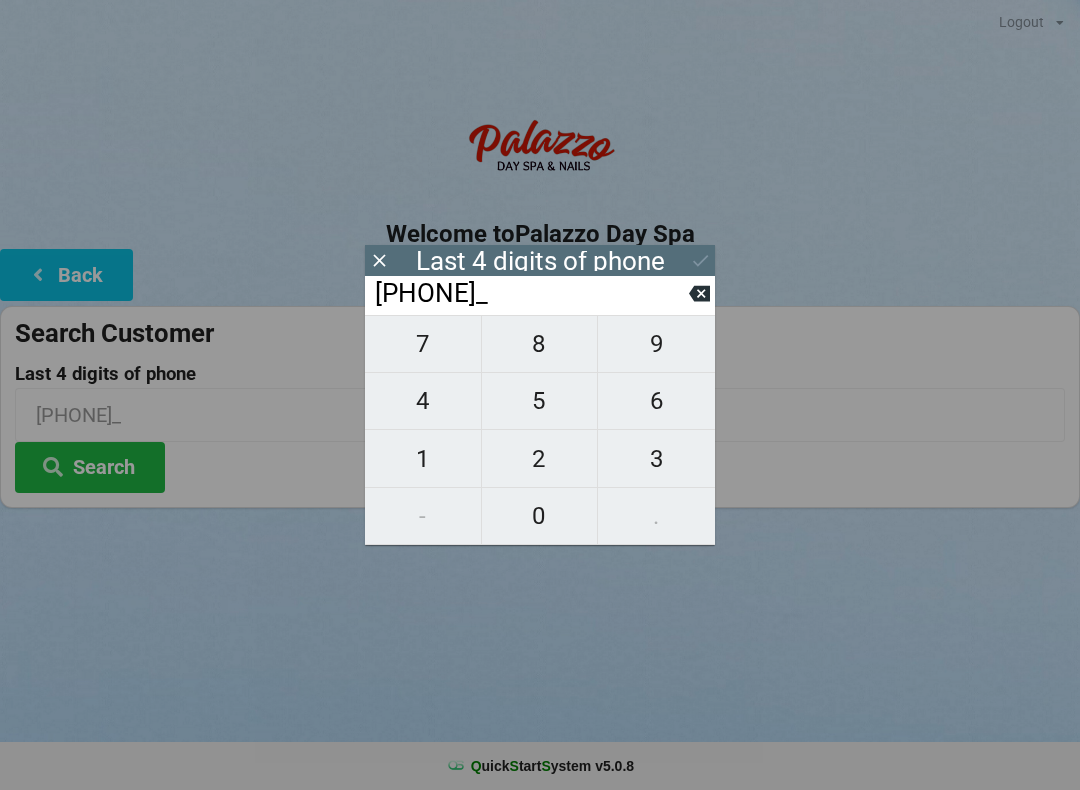 click on "0" at bounding box center (540, 516) 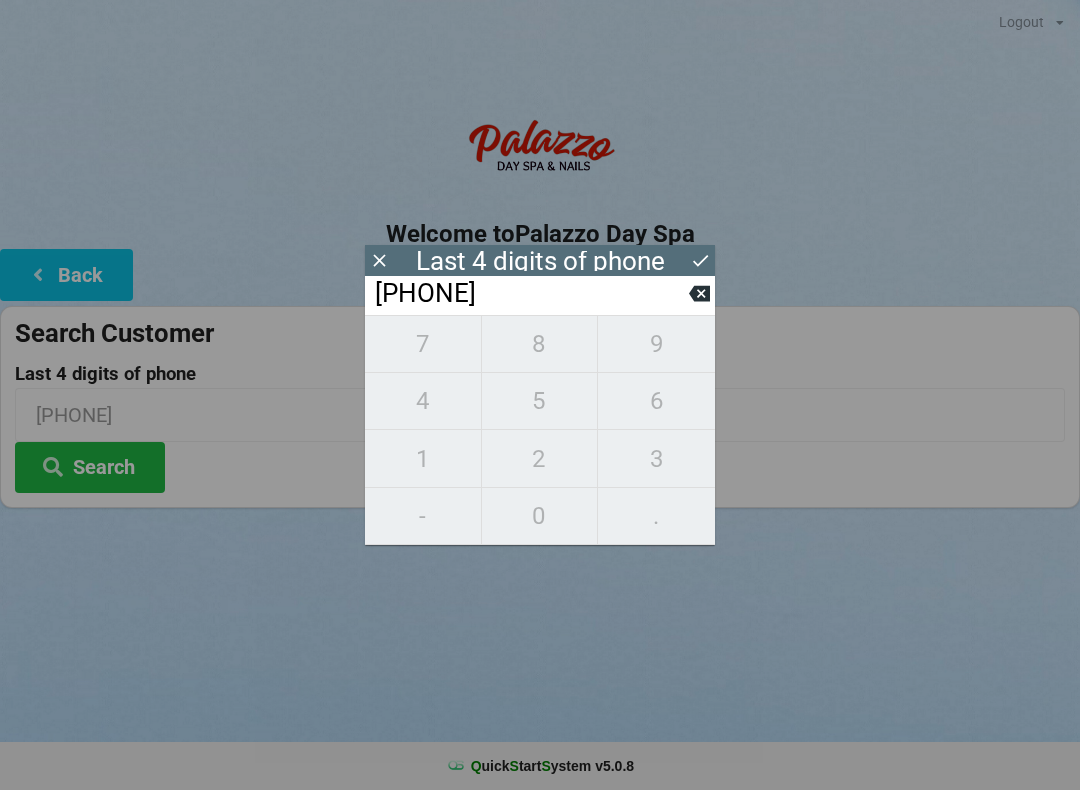 click 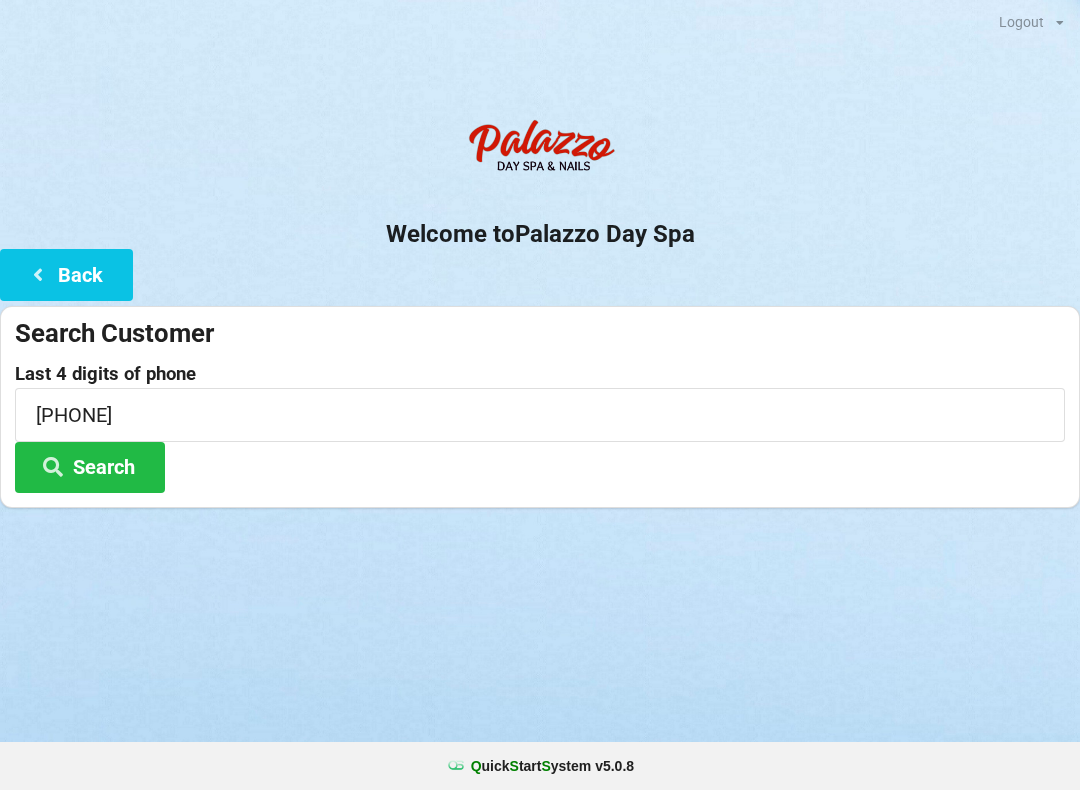 click on "Search" at bounding box center [90, 467] 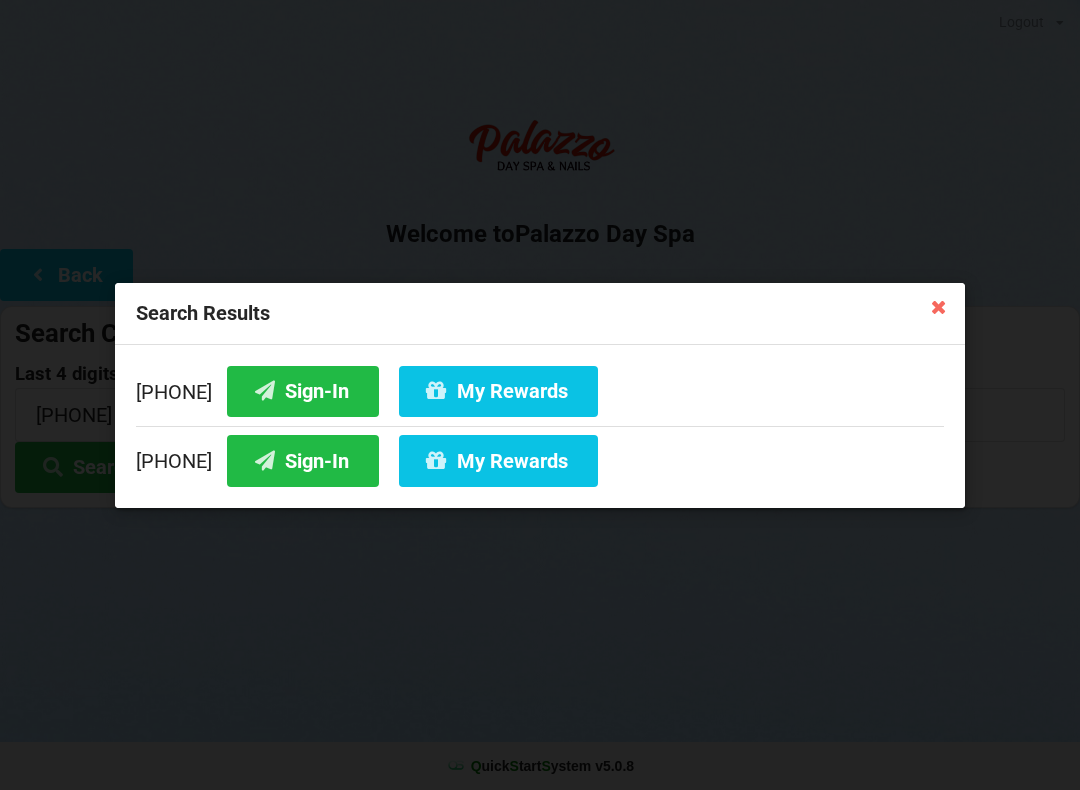click on "Sign-In" at bounding box center [303, 460] 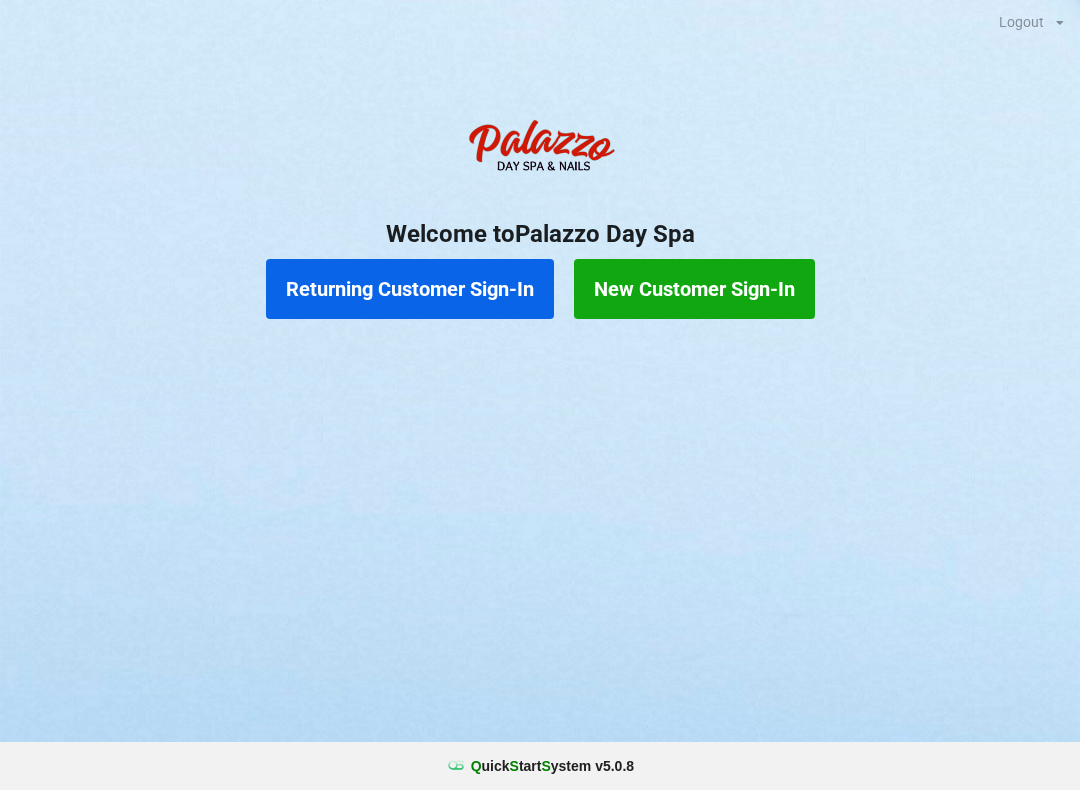 click on "Returning Customer Sign-In" at bounding box center [415, 293] 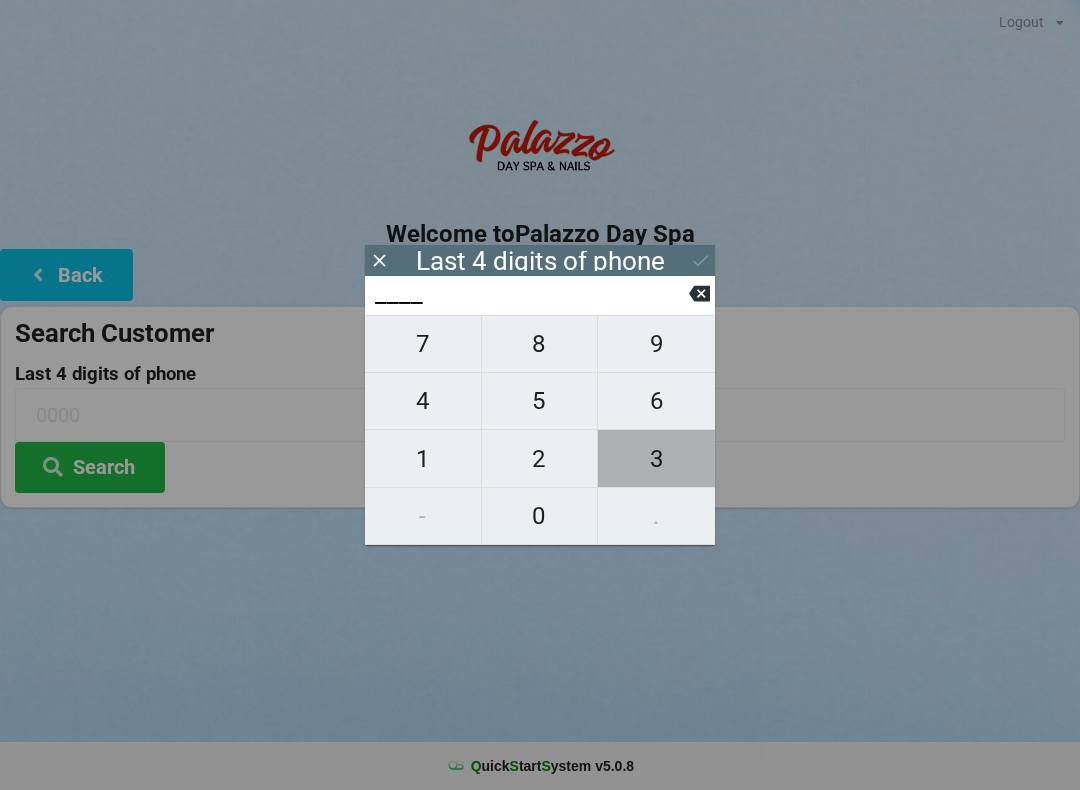 click on "3" at bounding box center (656, 459) 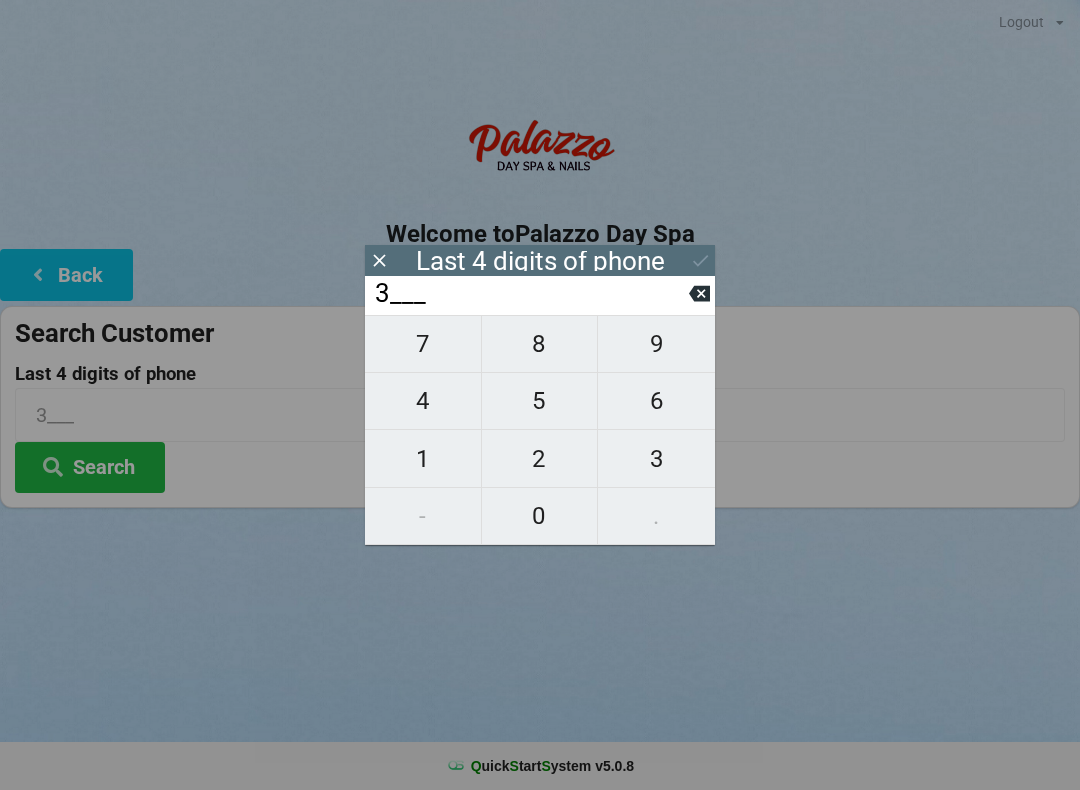 click on "9" at bounding box center (656, 344) 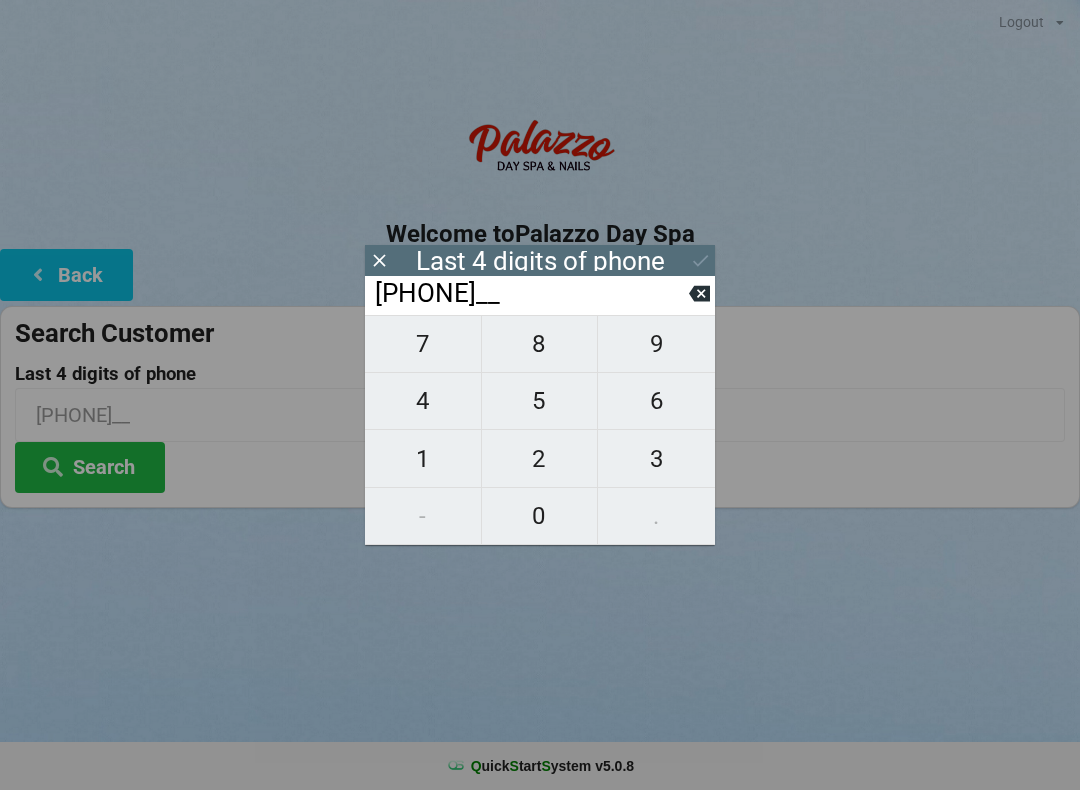 click on "3" at bounding box center (656, 459) 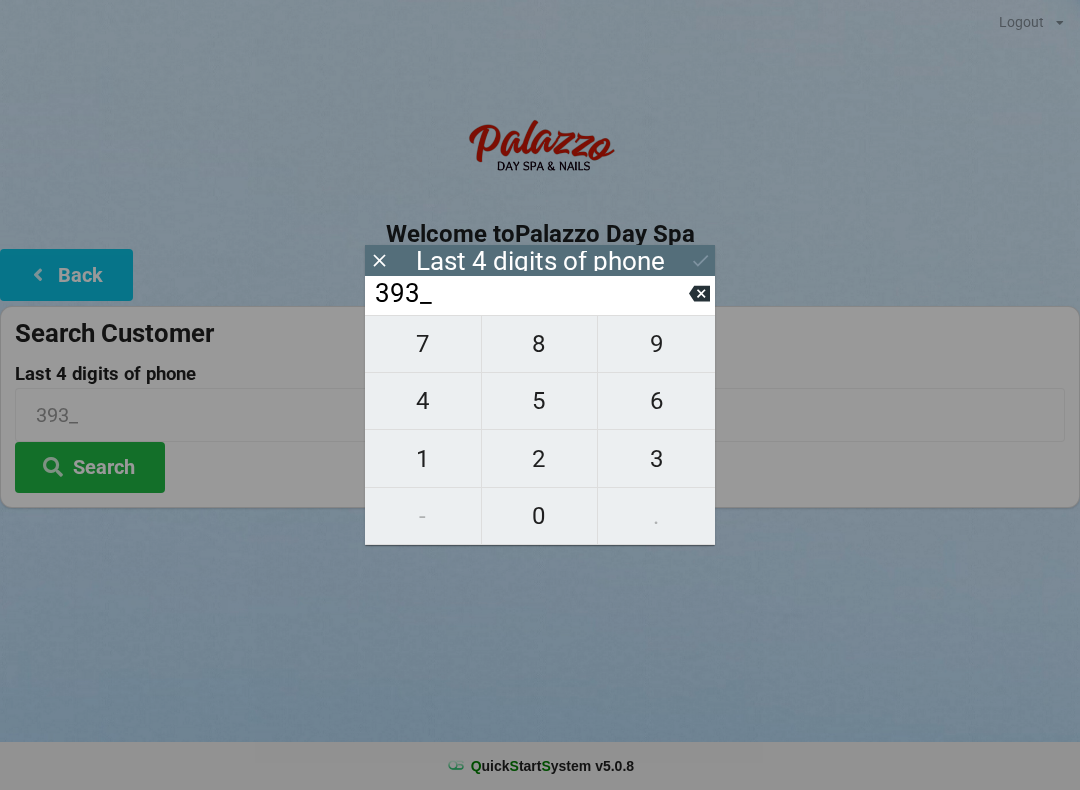 click on "9" at bounding box center [656, 344] 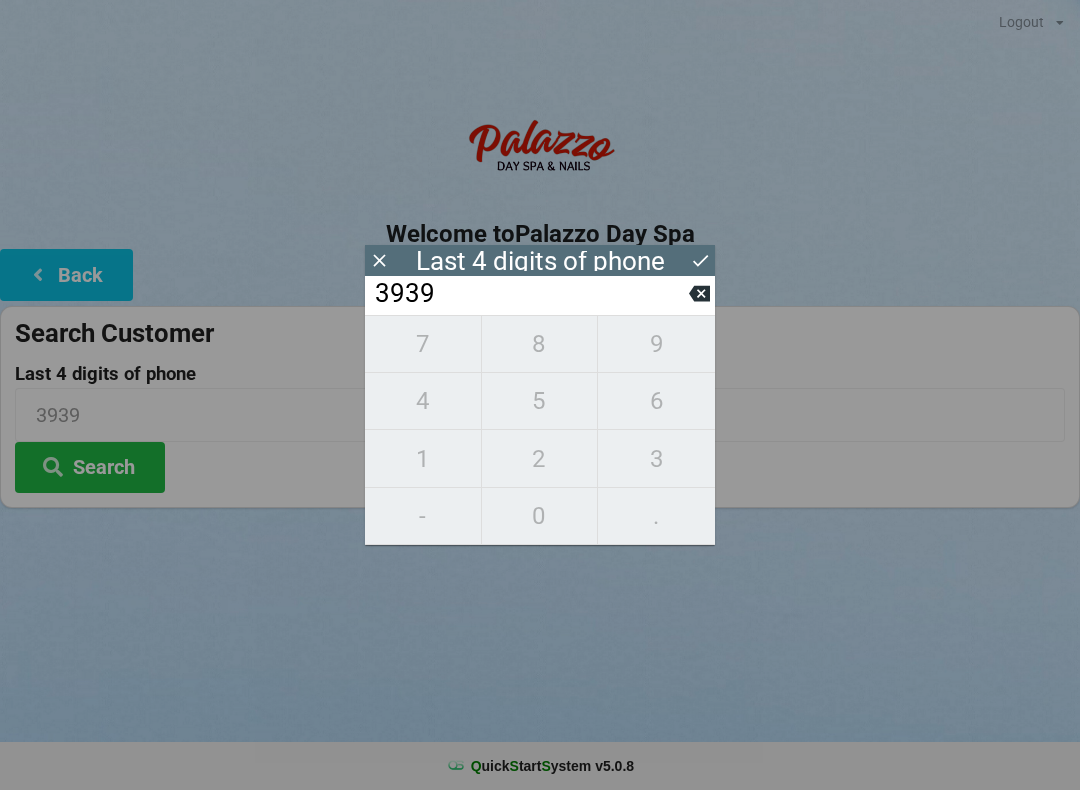 click 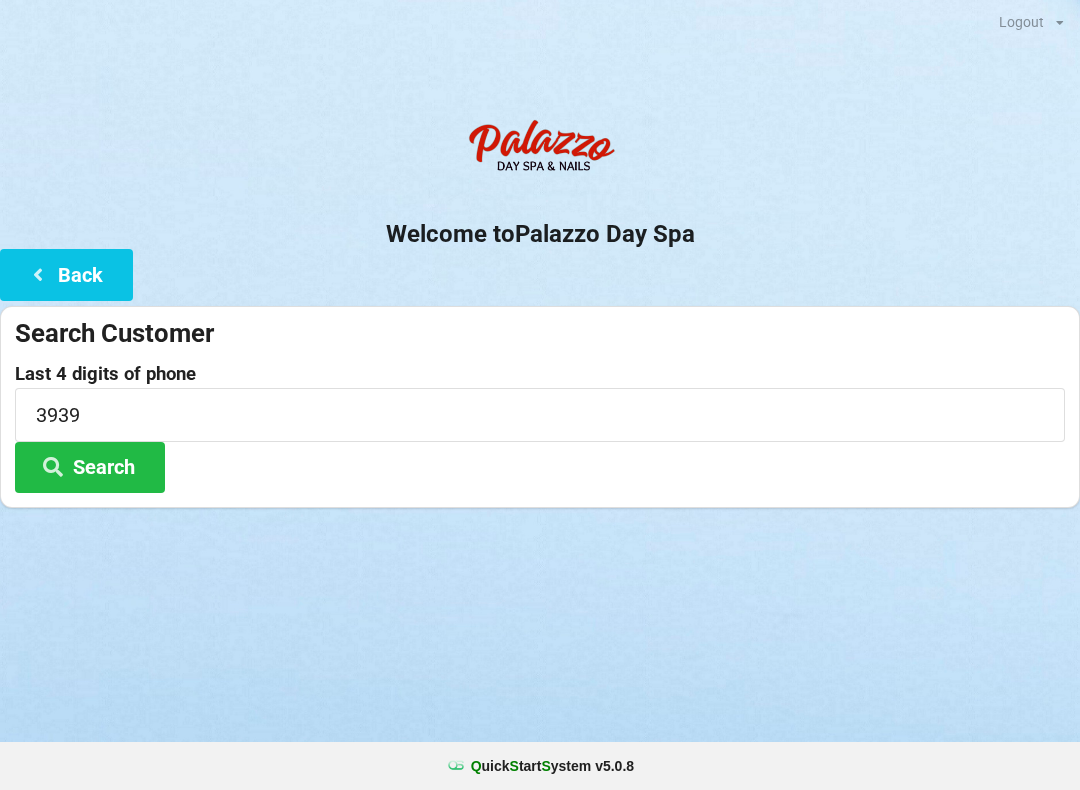 click on "Search" at bounding box center [90, 467] 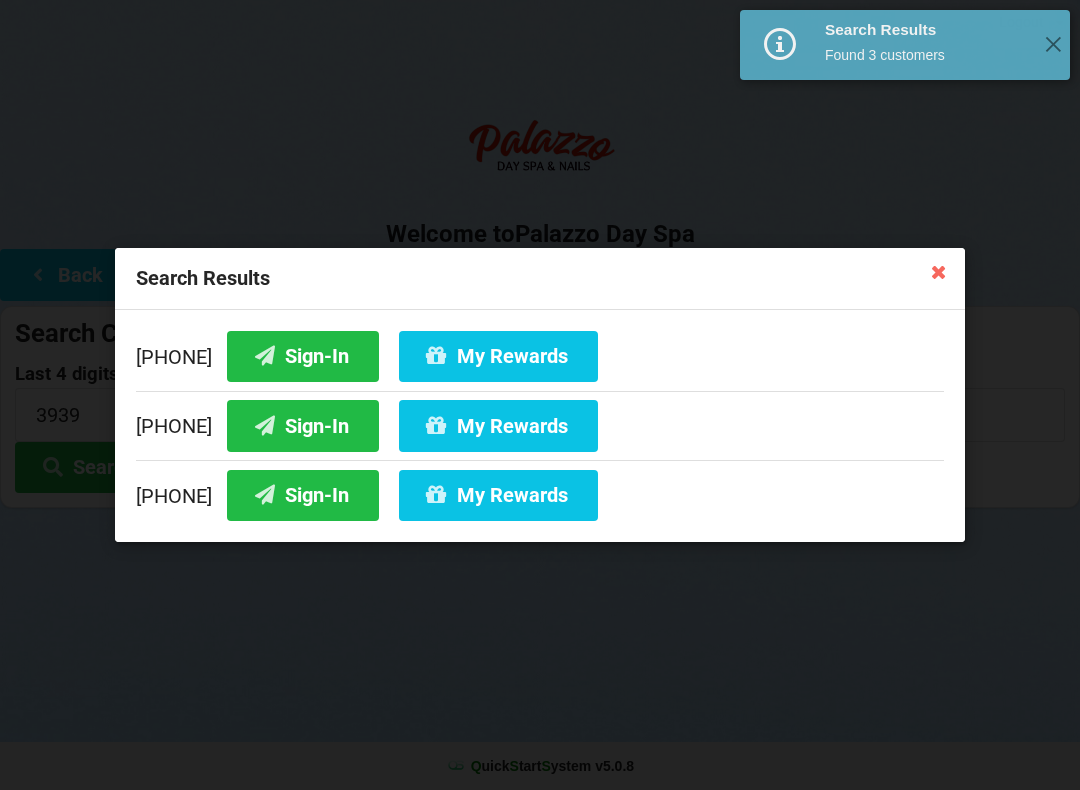 click on "Sign-In" at bounding box center [303, 356] 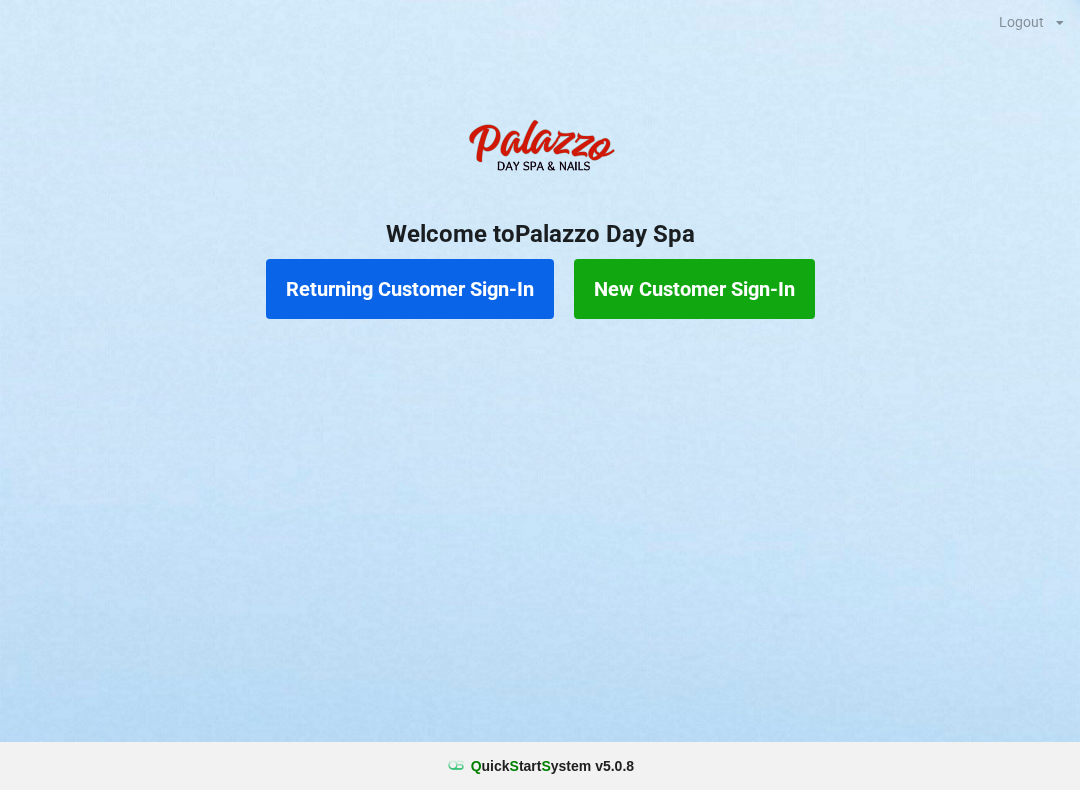 click on "Returning Customer Sign-In" at bounding box center [410, 289] 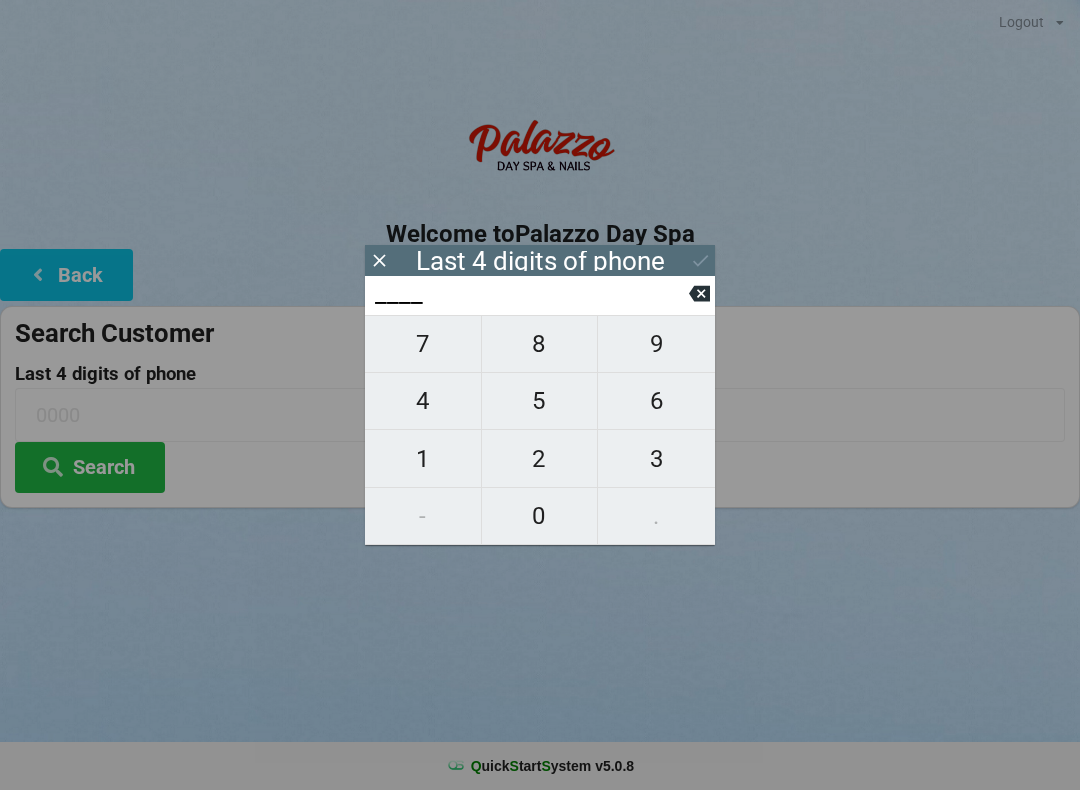 click on "2" at bounding box center (540, 459) 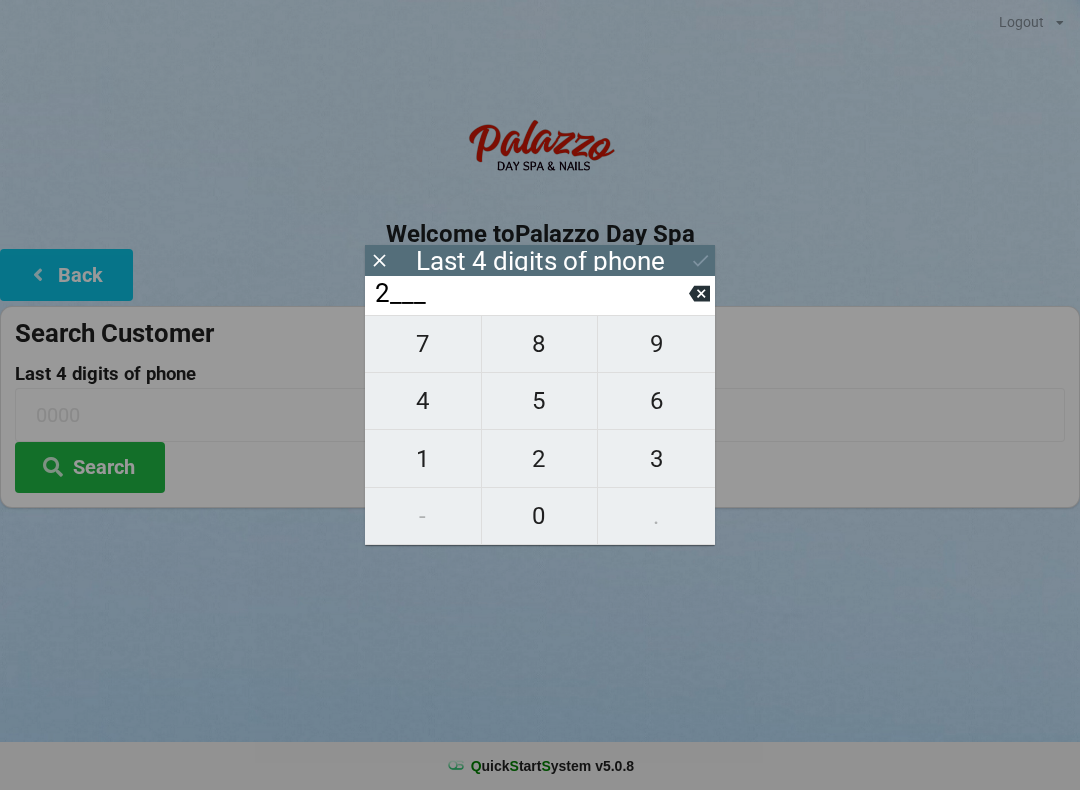 type on "2___" 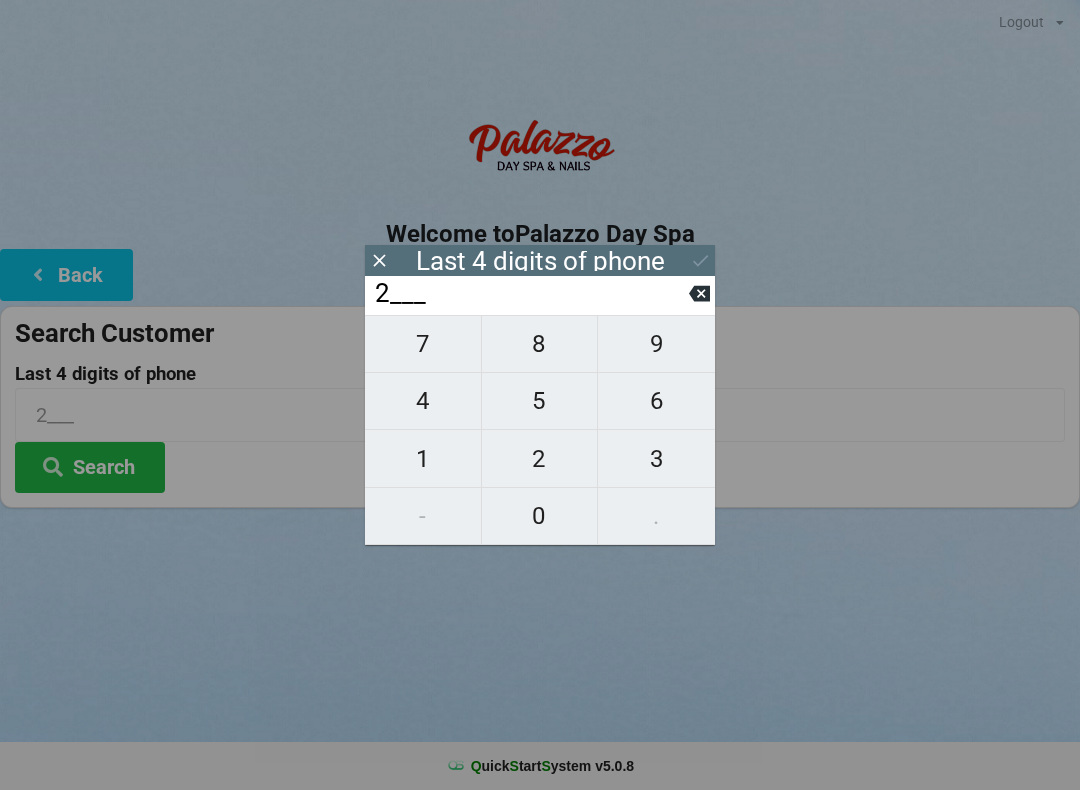 click on "8" at bounding box center (540, 344) 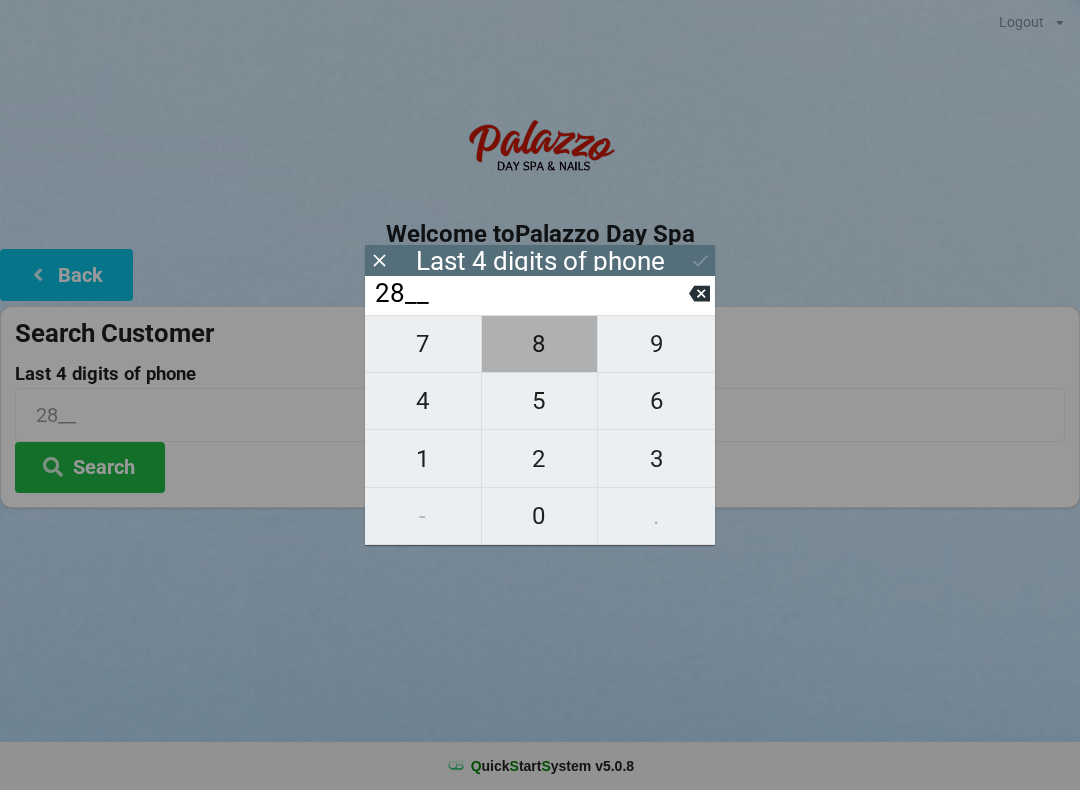 click on "8" at bounding box center (540, 344) 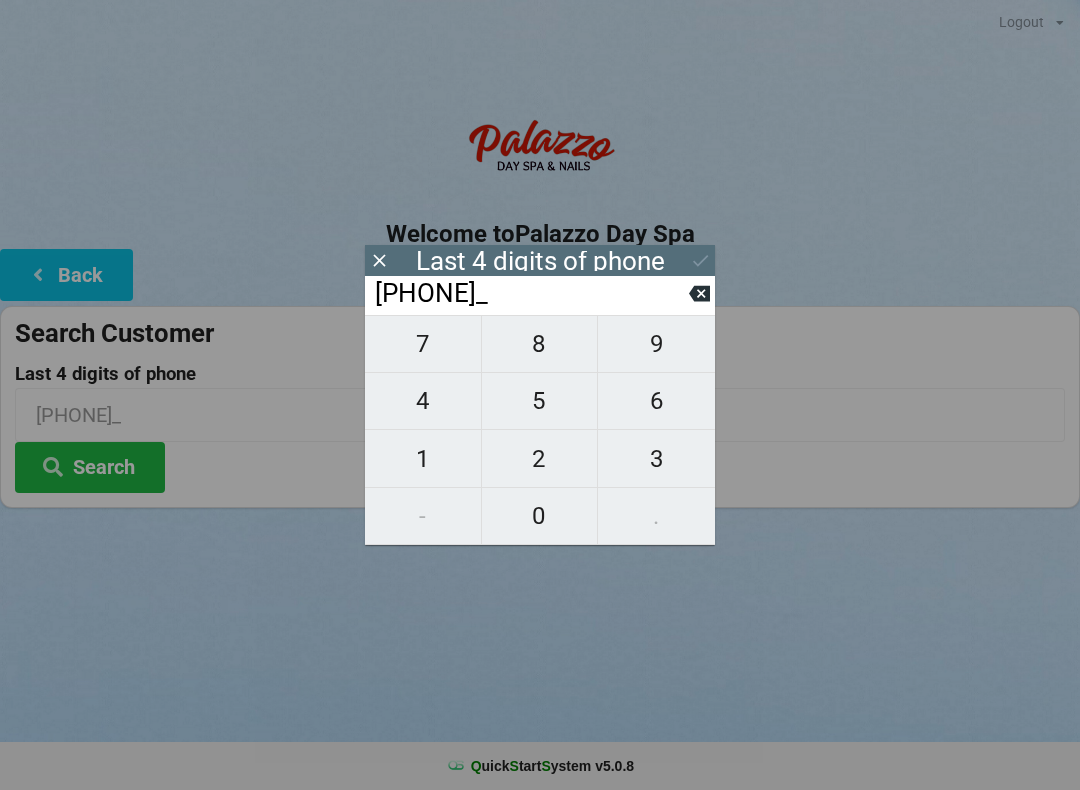 click on "3" at bounding box center (656, 459) 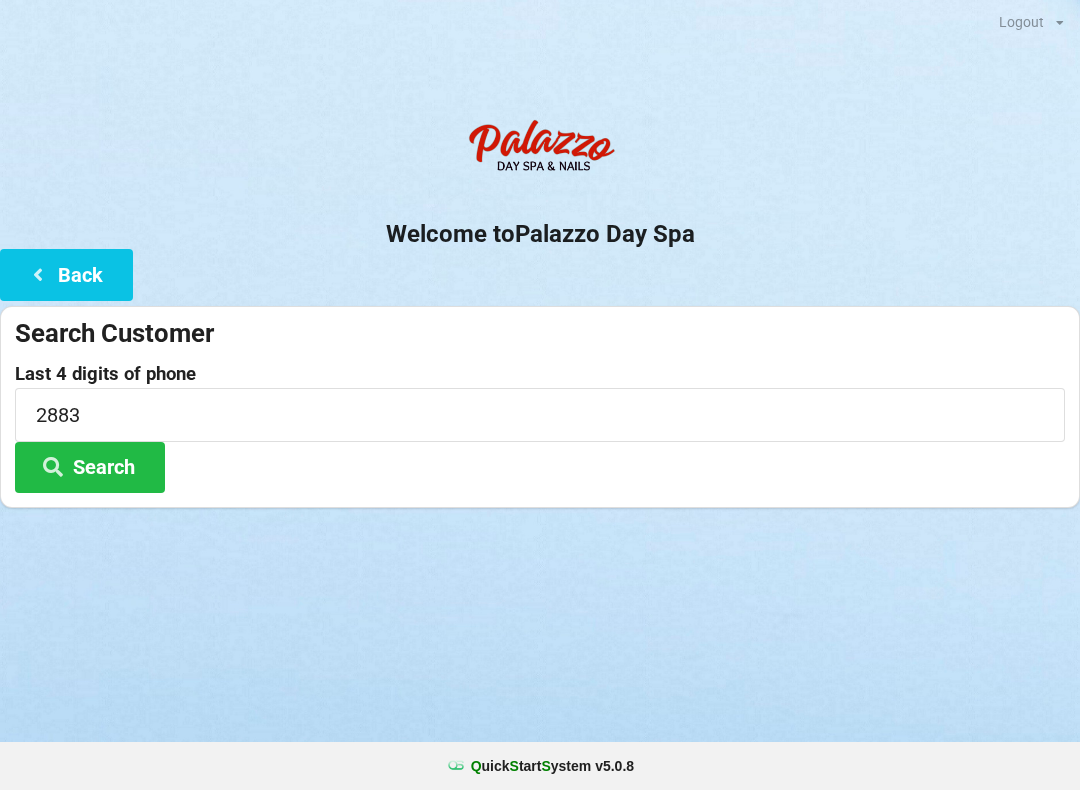 click on "Logout Logout Sign-In Welcome to Palazzo Day Spa Back Search Customer Last 4 digits of phone [PHONE] Search" at bounding box center (540, 394) 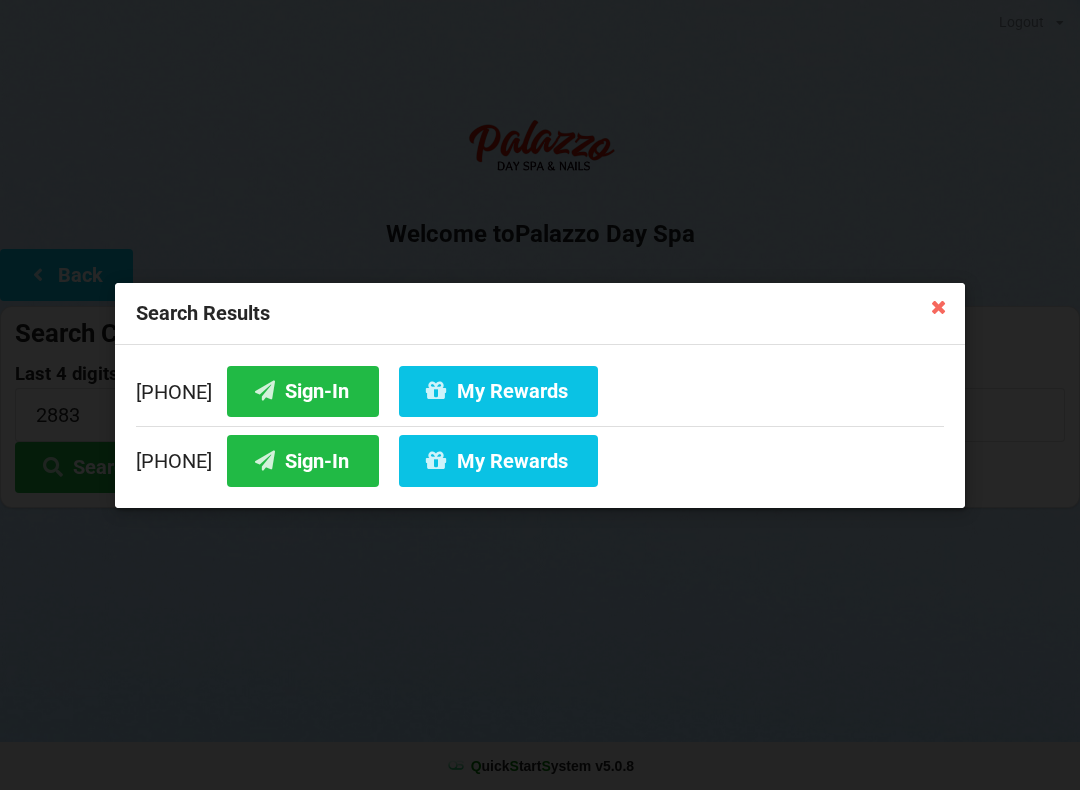 click on "My Rewards" at bounding box center [498, 460] 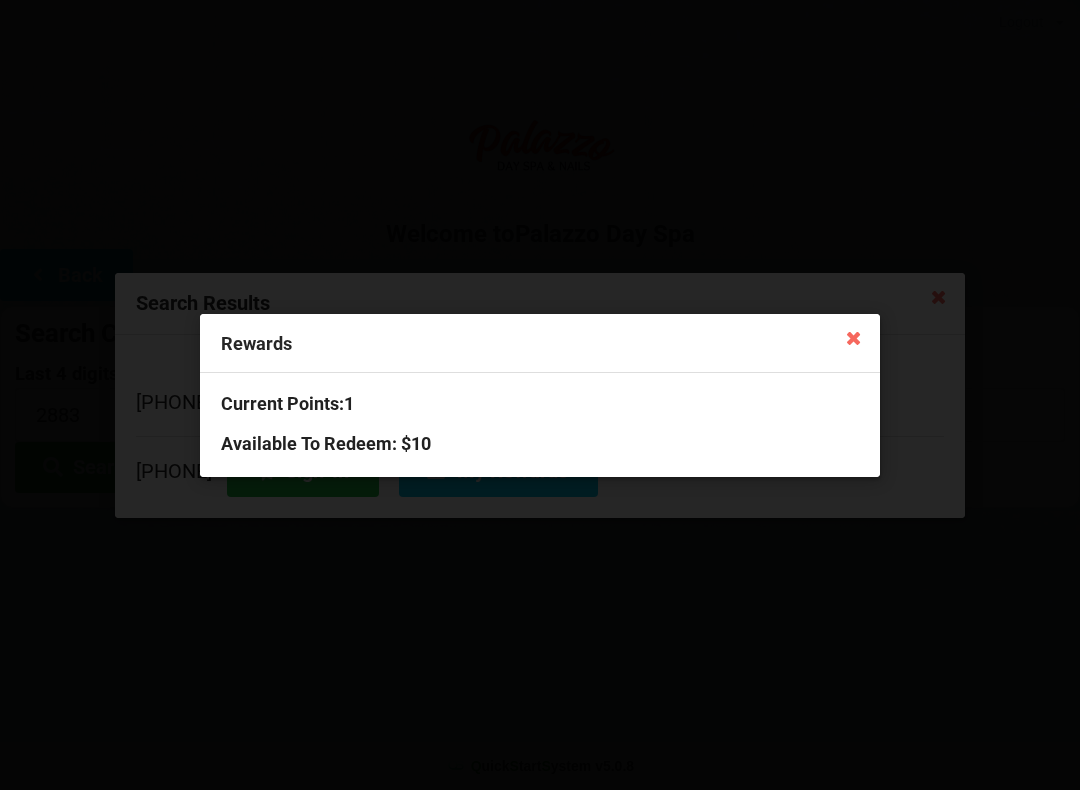 click at bounding box center [854, 337] 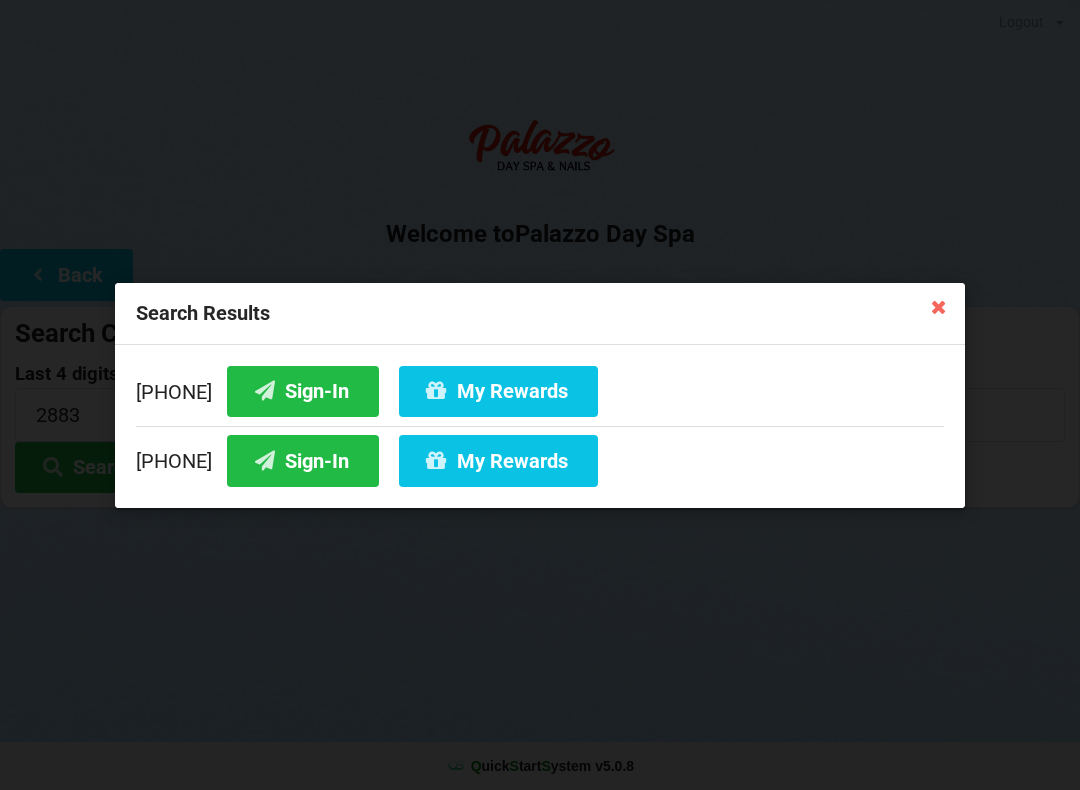 click on "Sign-In" at bounding box center (303, 460) 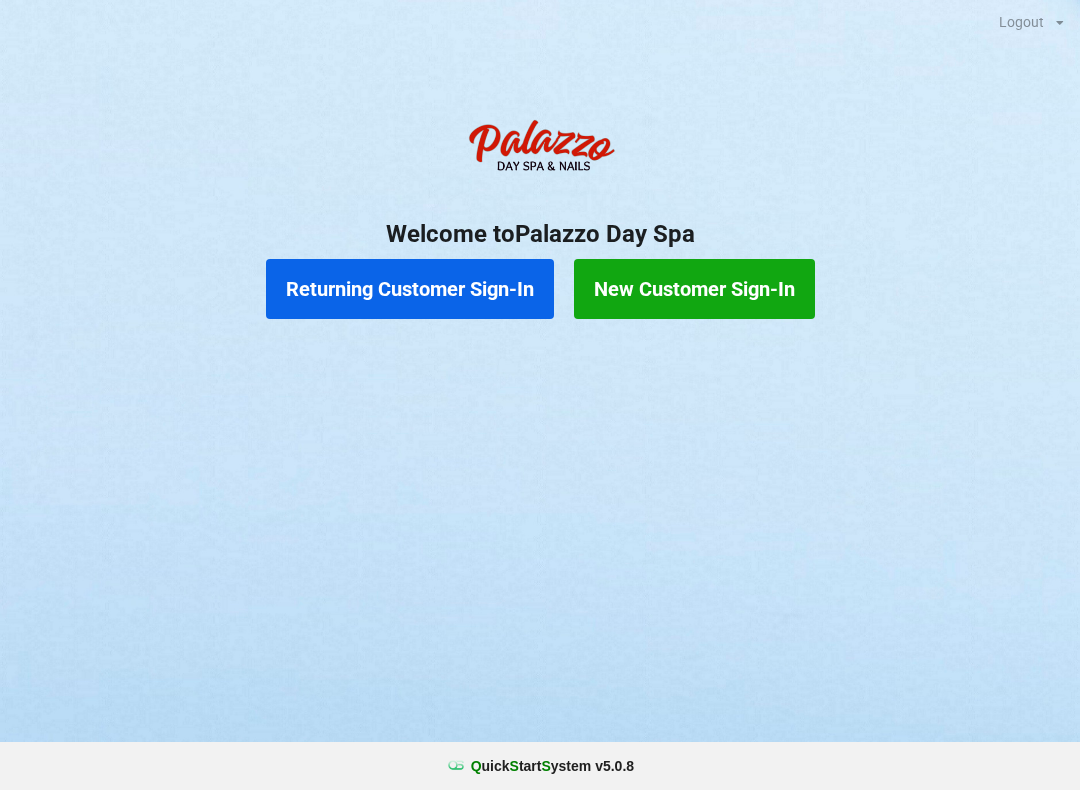 click on "Returning Customer Sign-In" at bounding box center [410, 289] 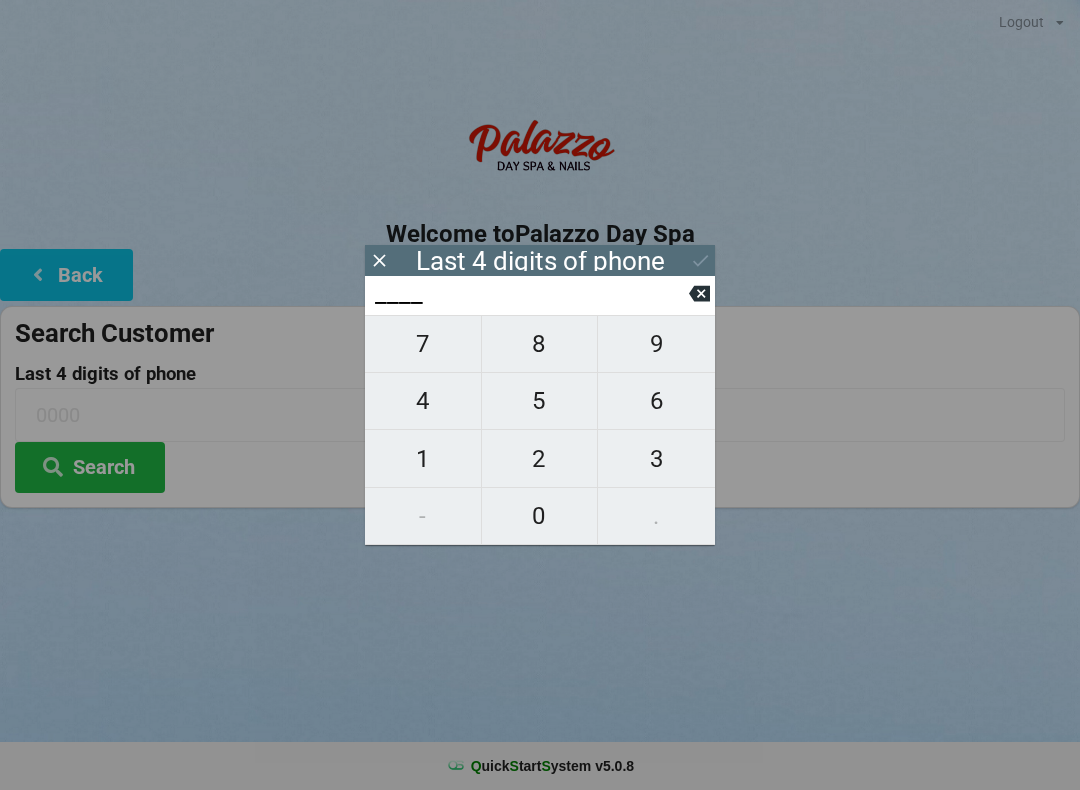 click on "7" at bounding box center (423, 344) 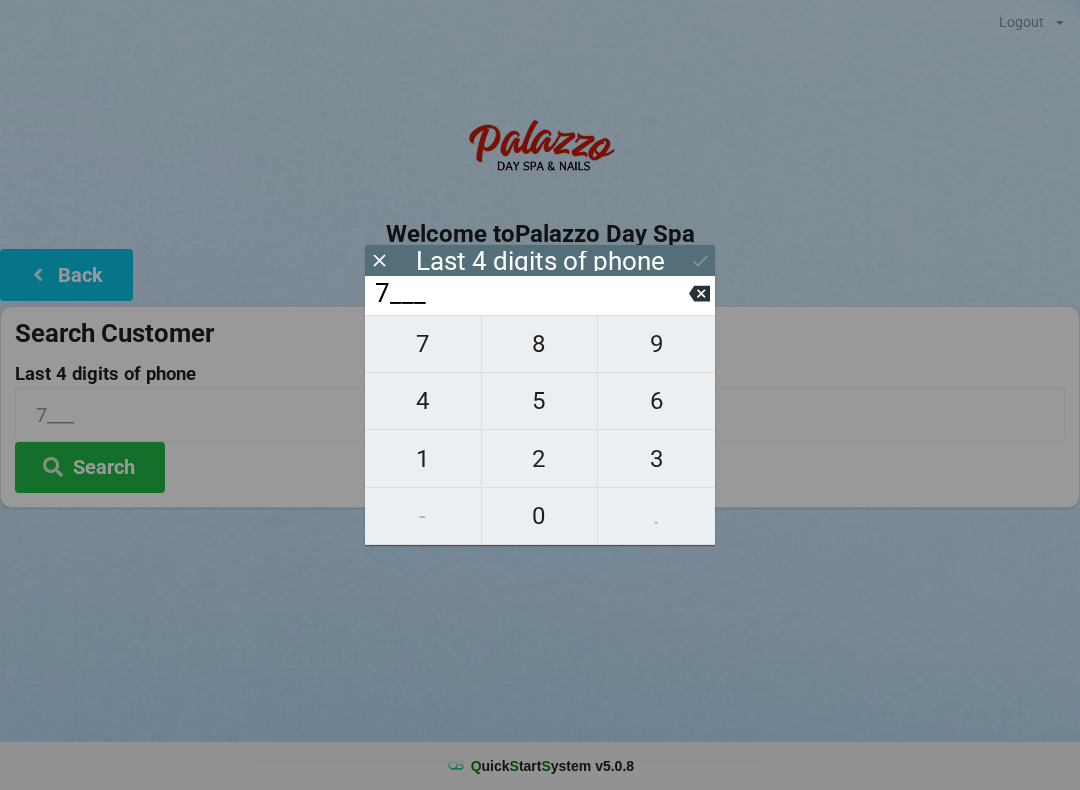 click at bounding box center [699, 293] 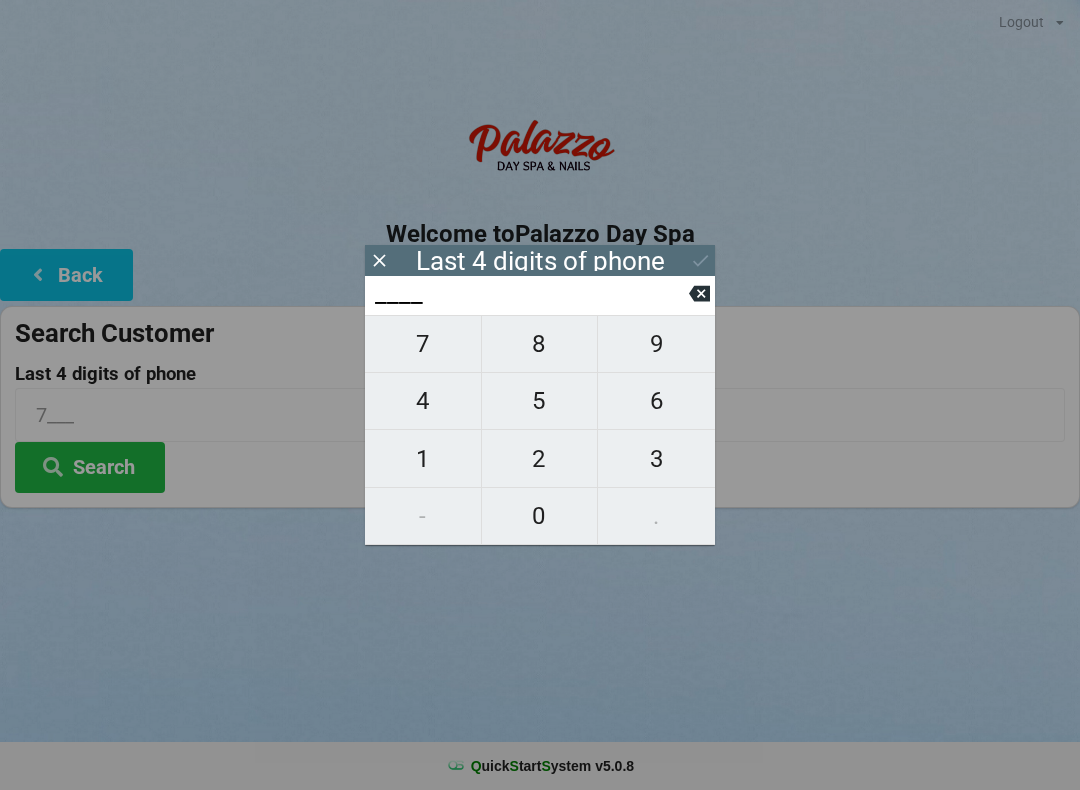 click on "4" at bounding box center (423, 401) 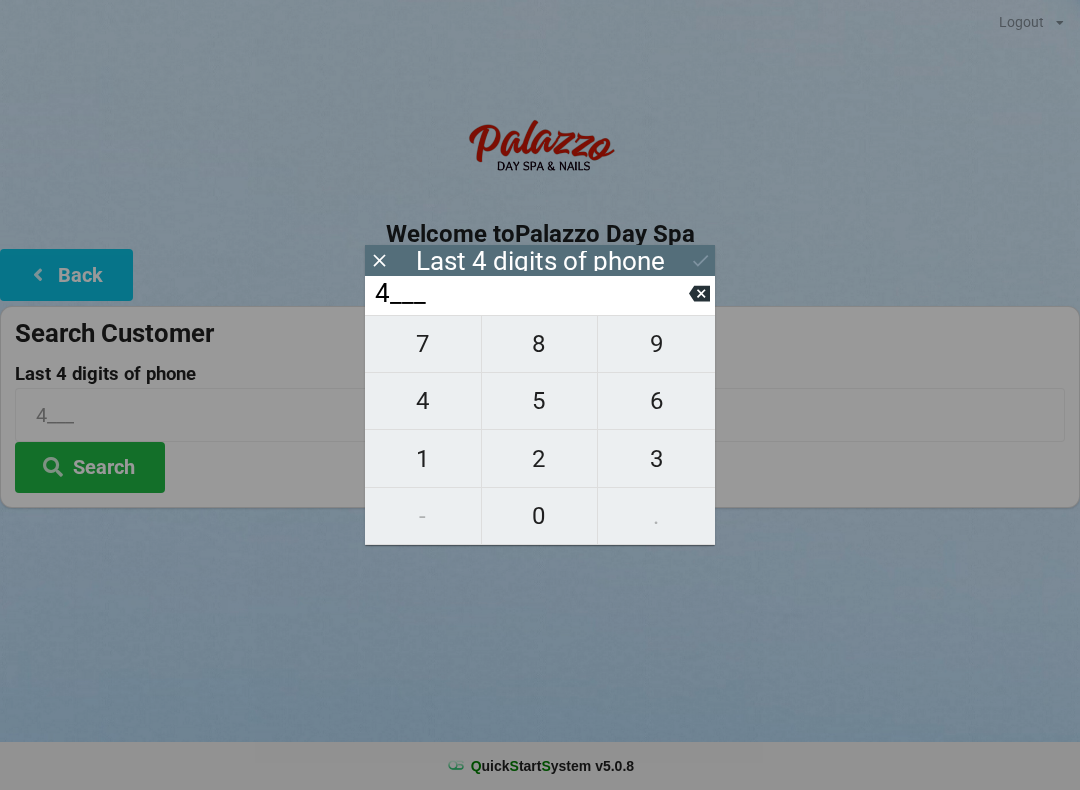 click at bounding box center (540, 533) 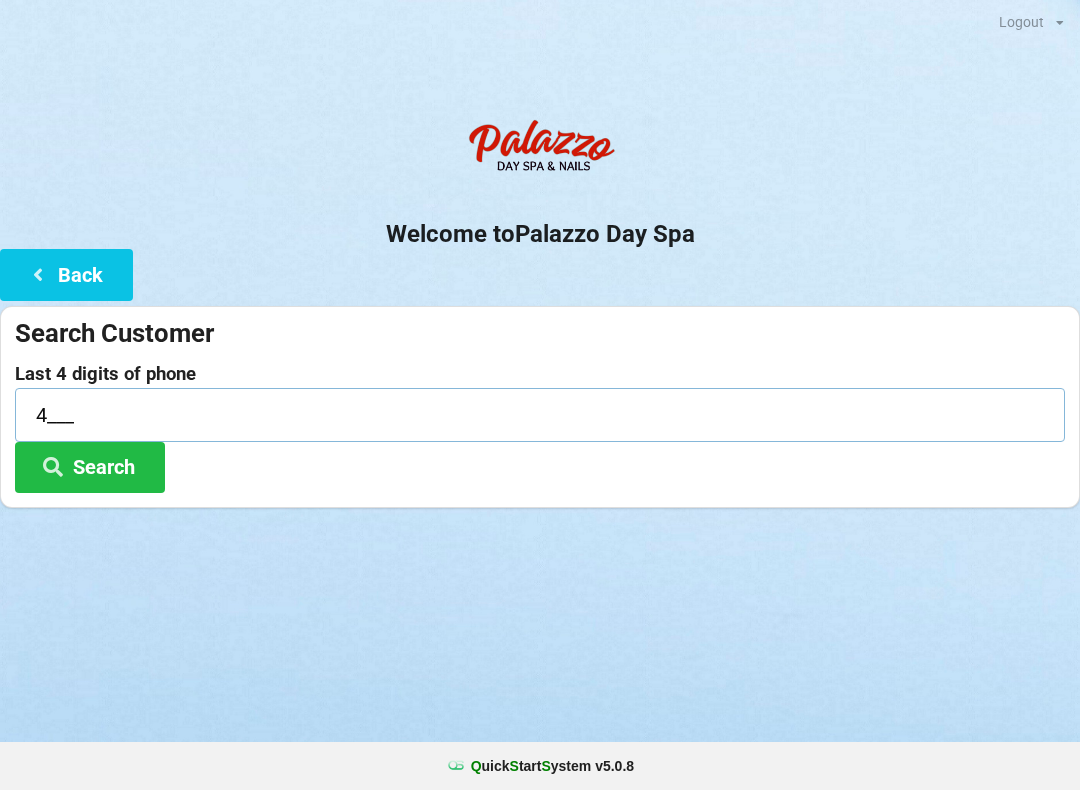 click on "4___" at bounding box center [540, 403] 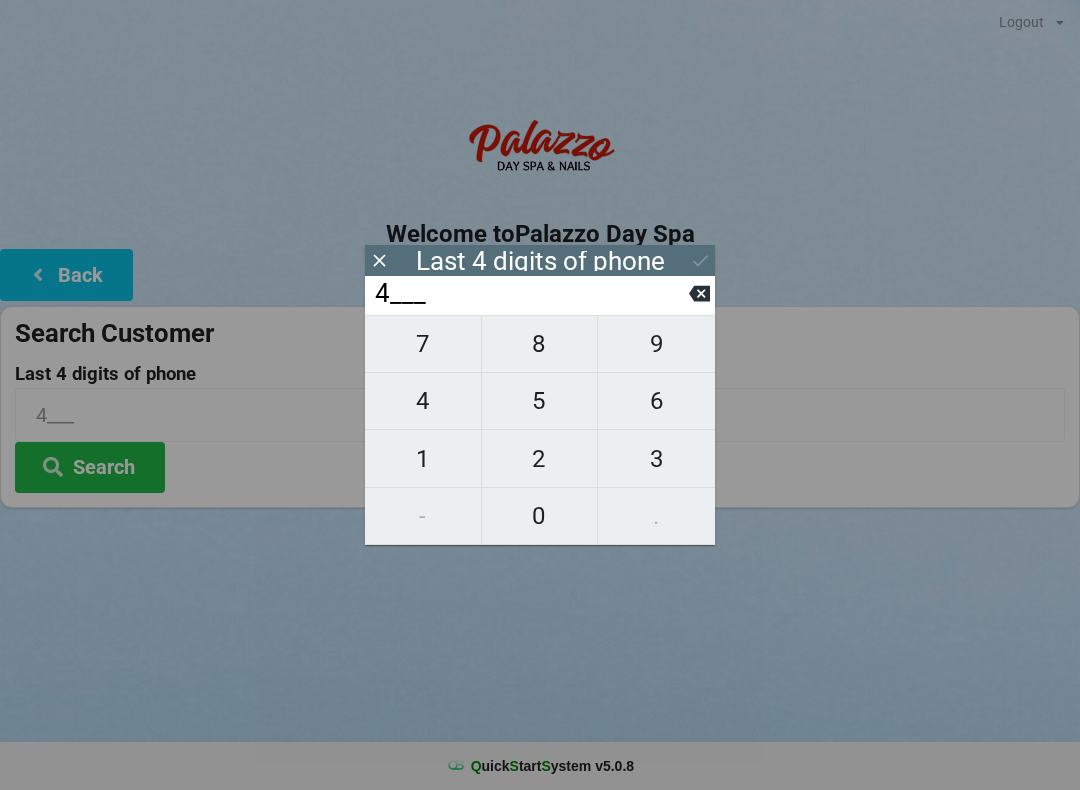 click on "0" at bounding box center [540, 516] 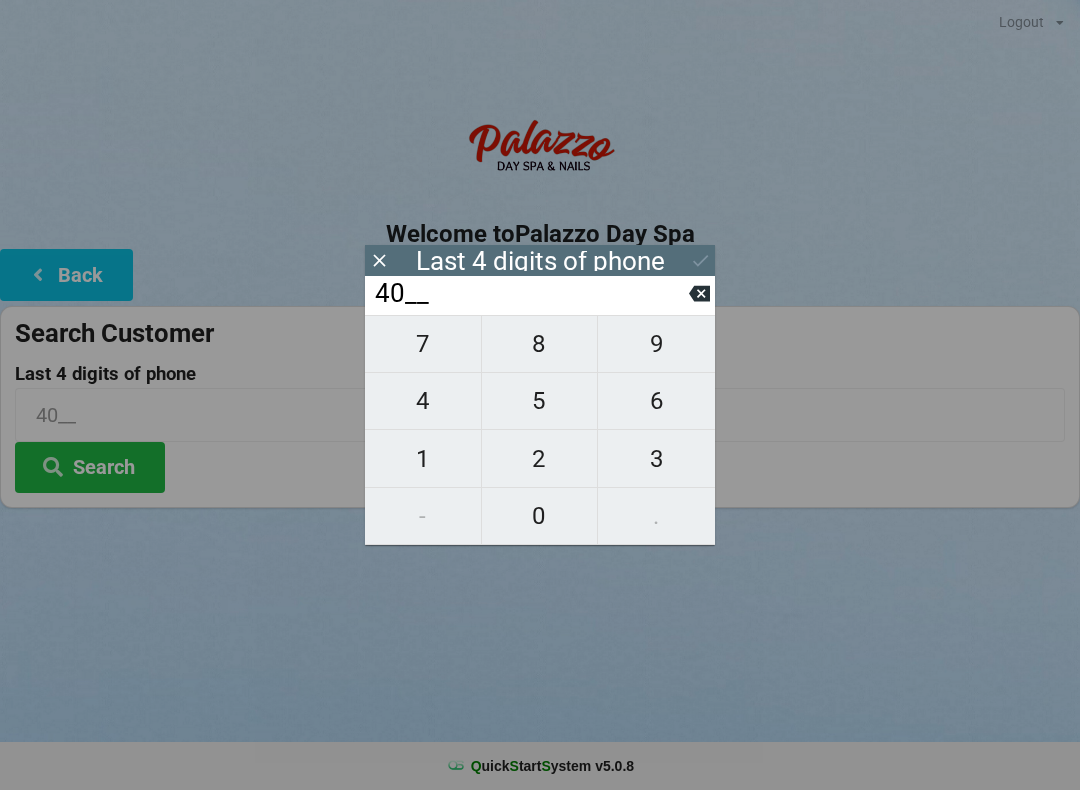 click on "7" at bounding box center [423, 344] 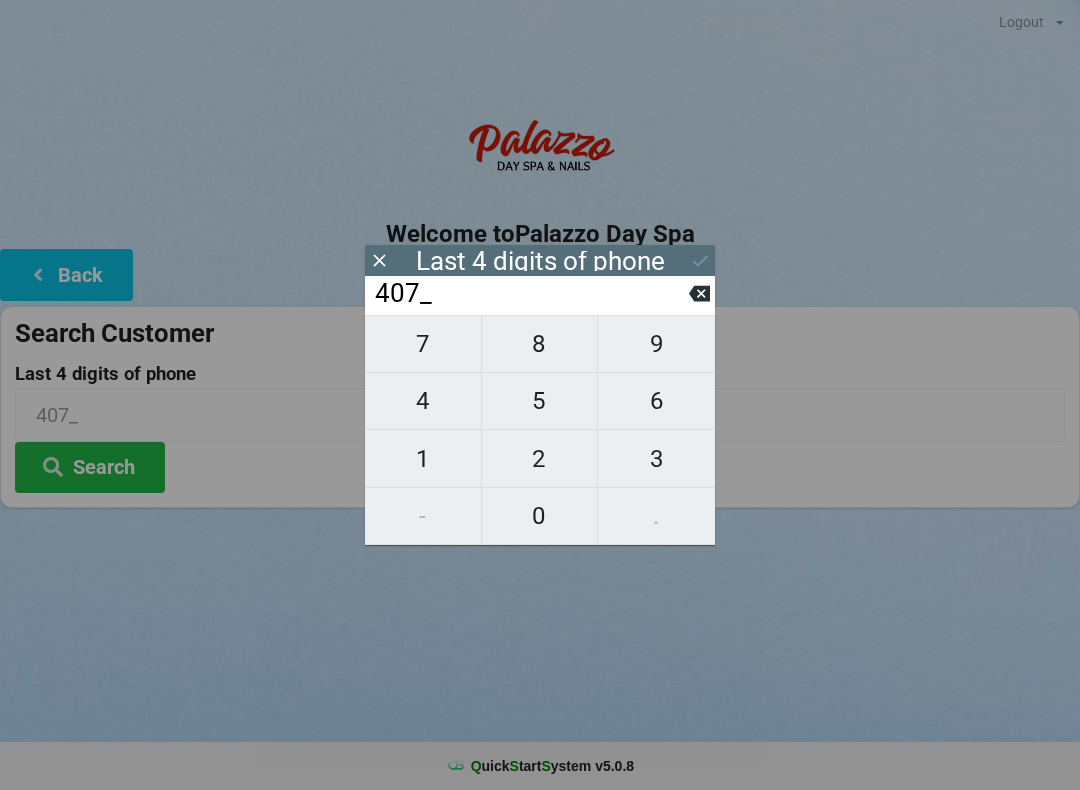 click on "7" at bounding box center (423, 344) 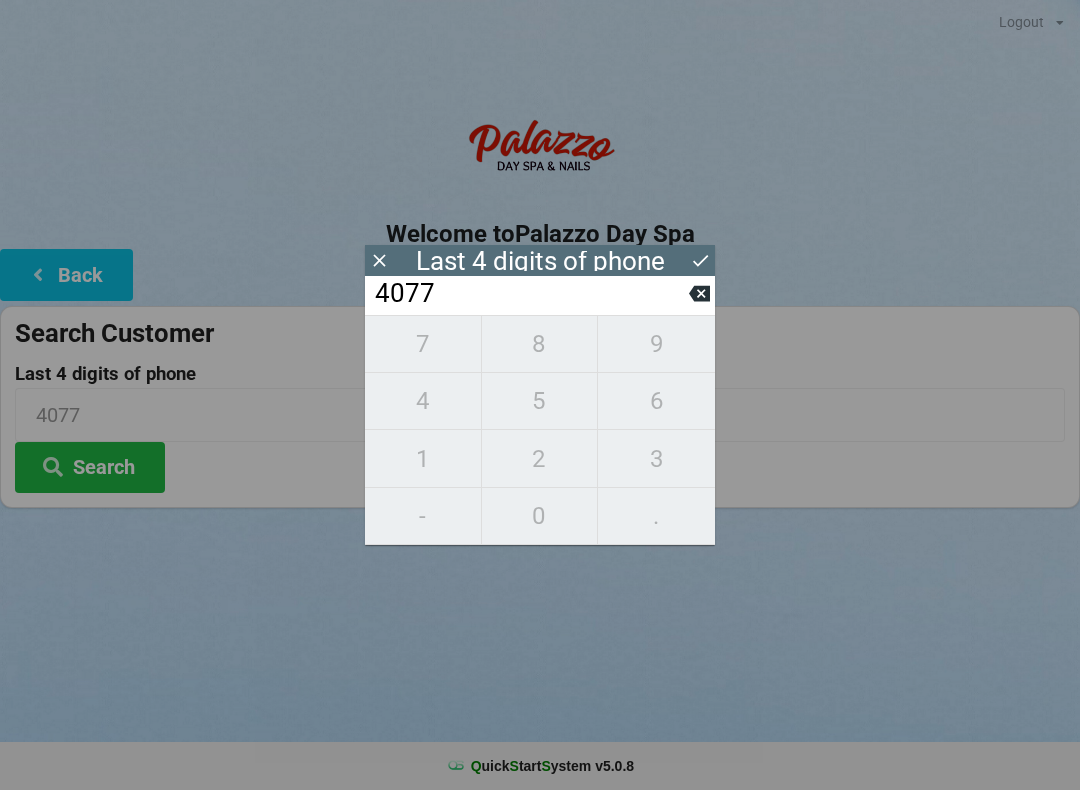 click on "7 8 9 4 5 6 1 2 3 - 0 ." at bounding box center (540, 430) 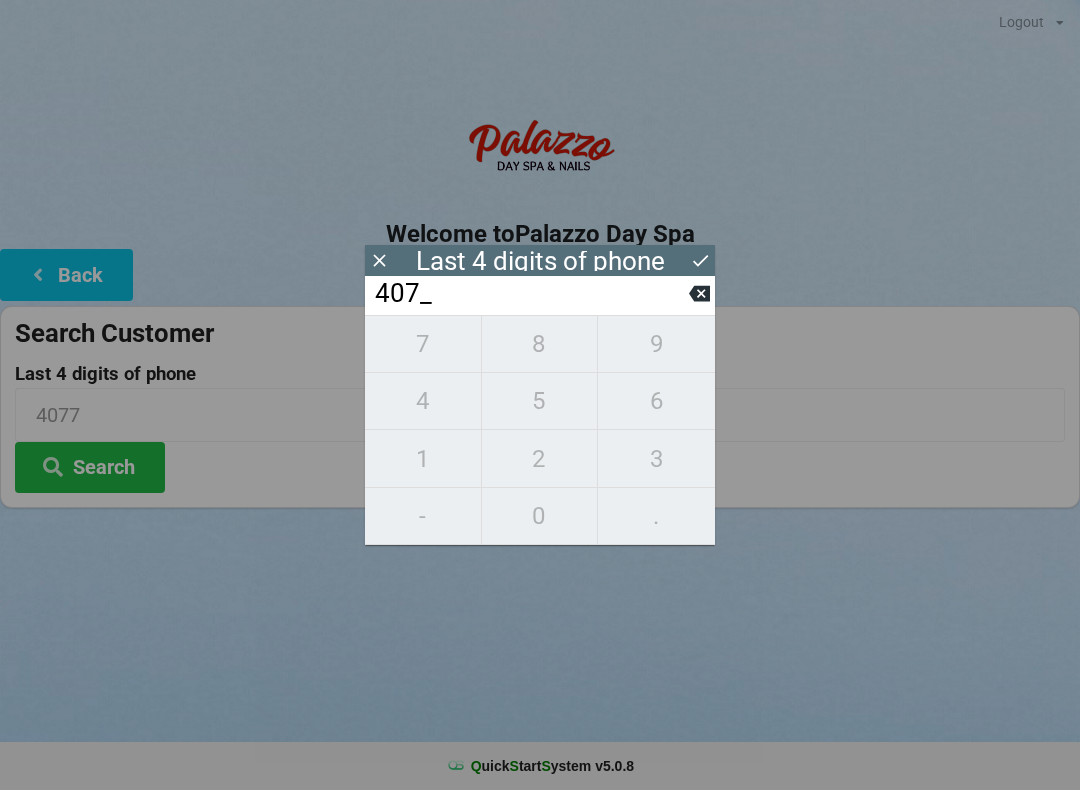 click 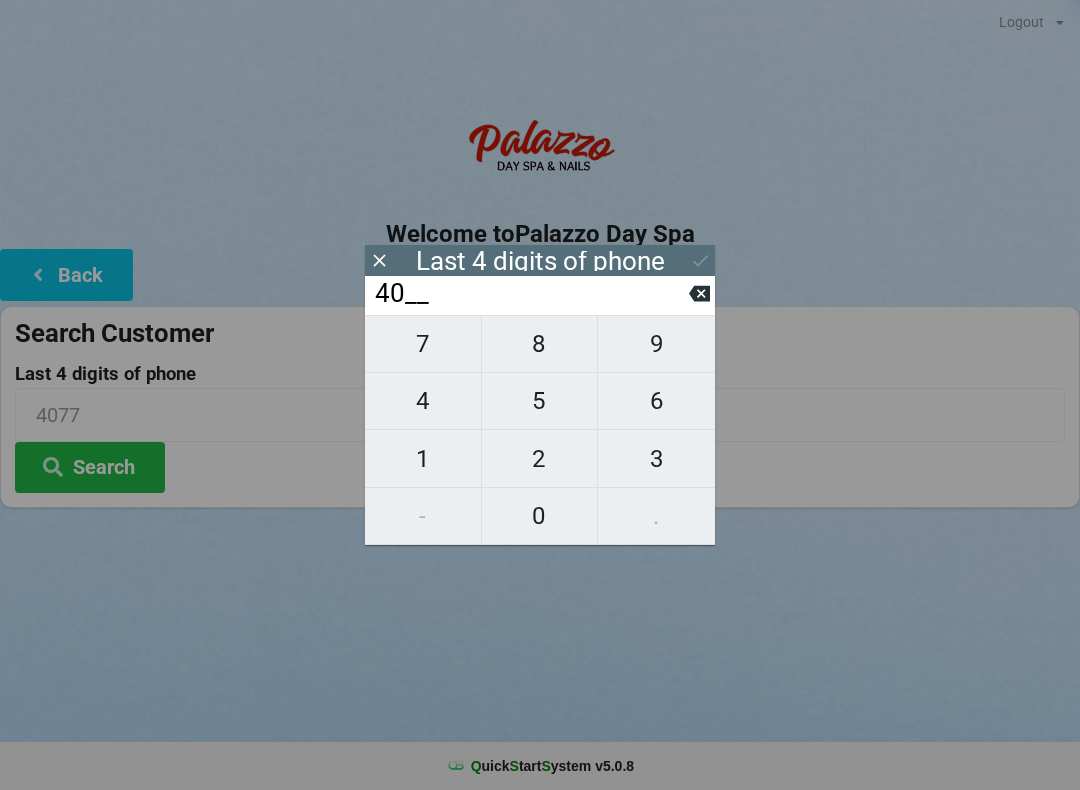 click 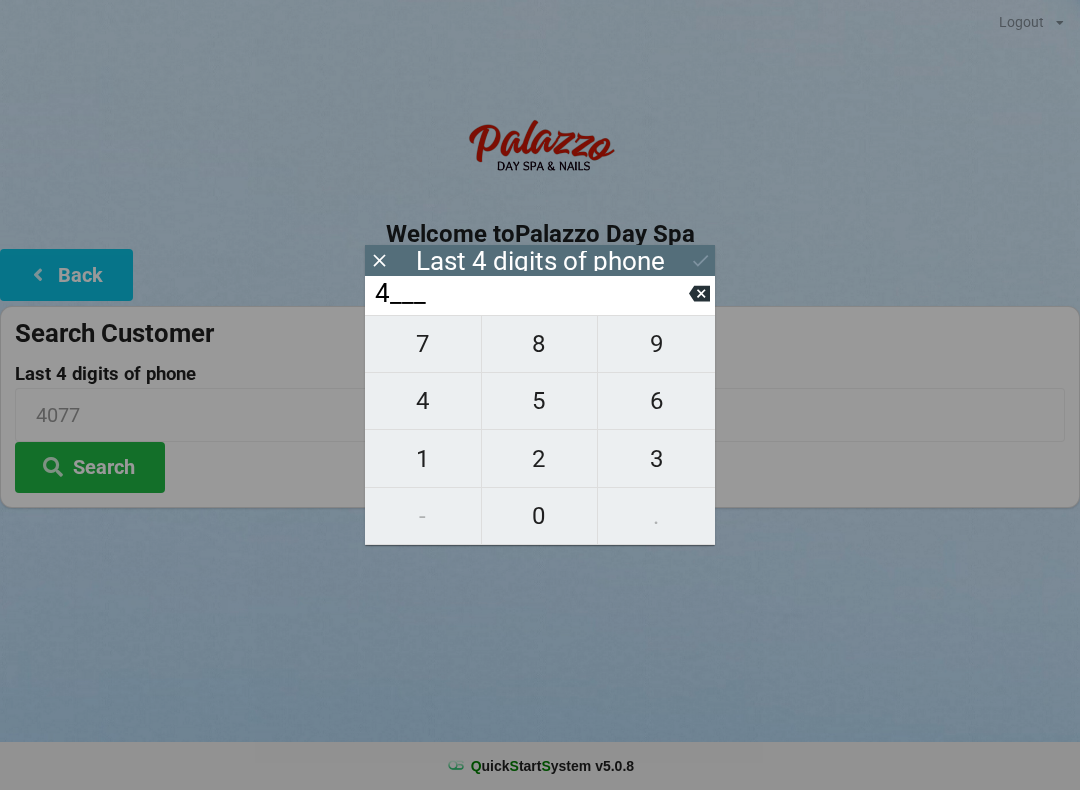 click 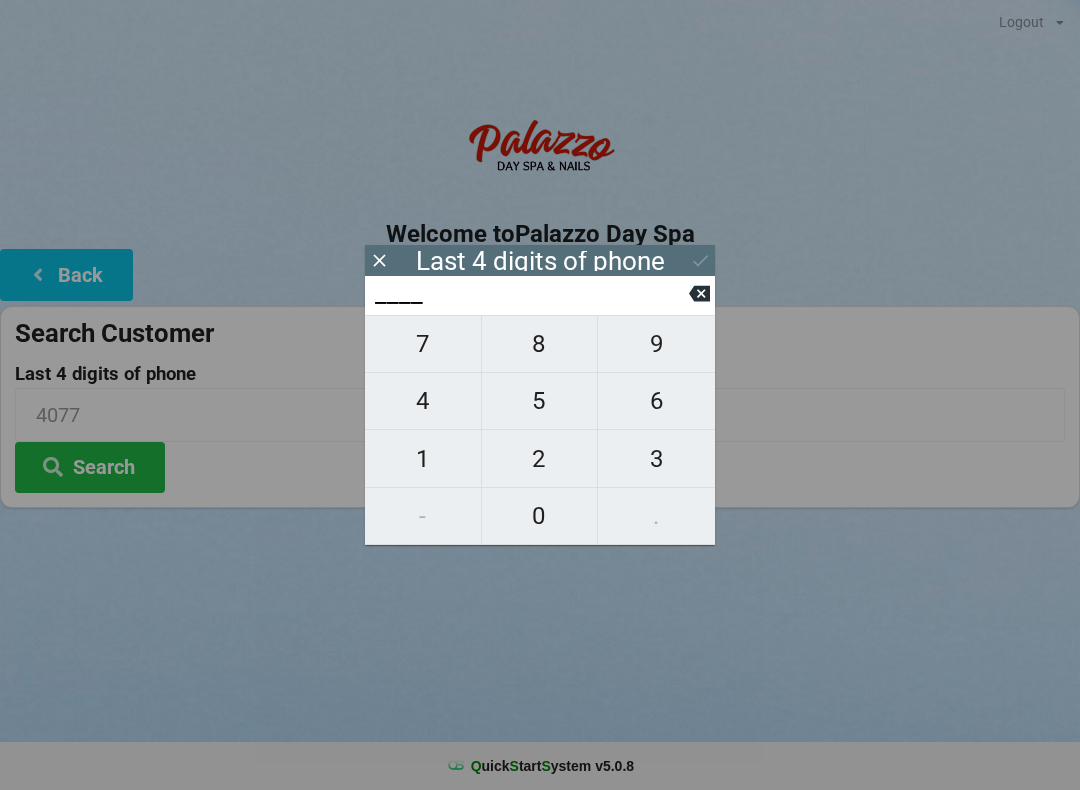 click on "4" at bounding box center [423, 401] 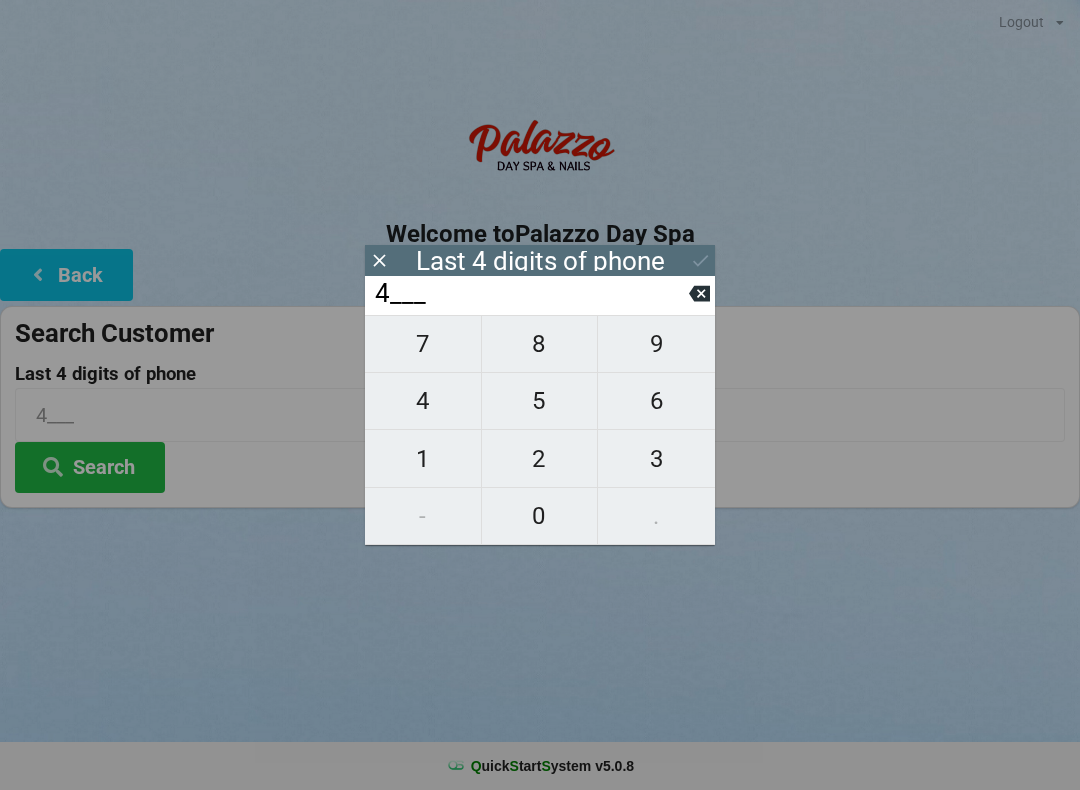 click on "4" at bounding box center (423, 401) 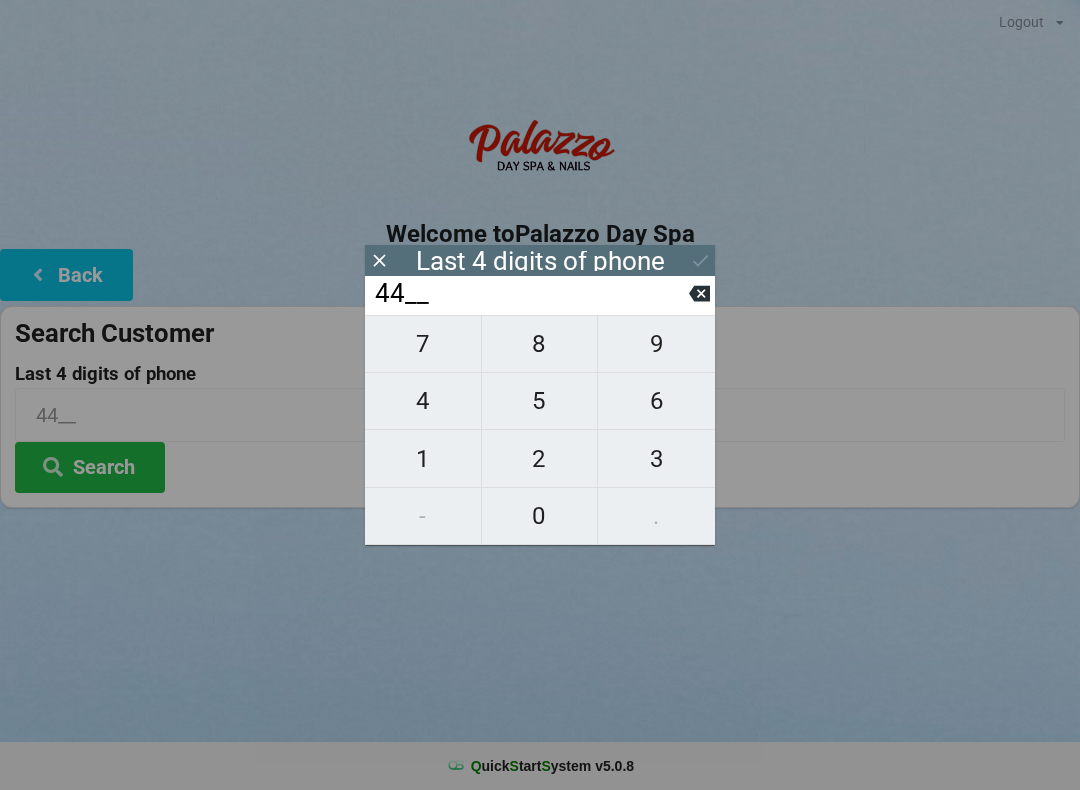click on "2" at bounding box center (540, 459) 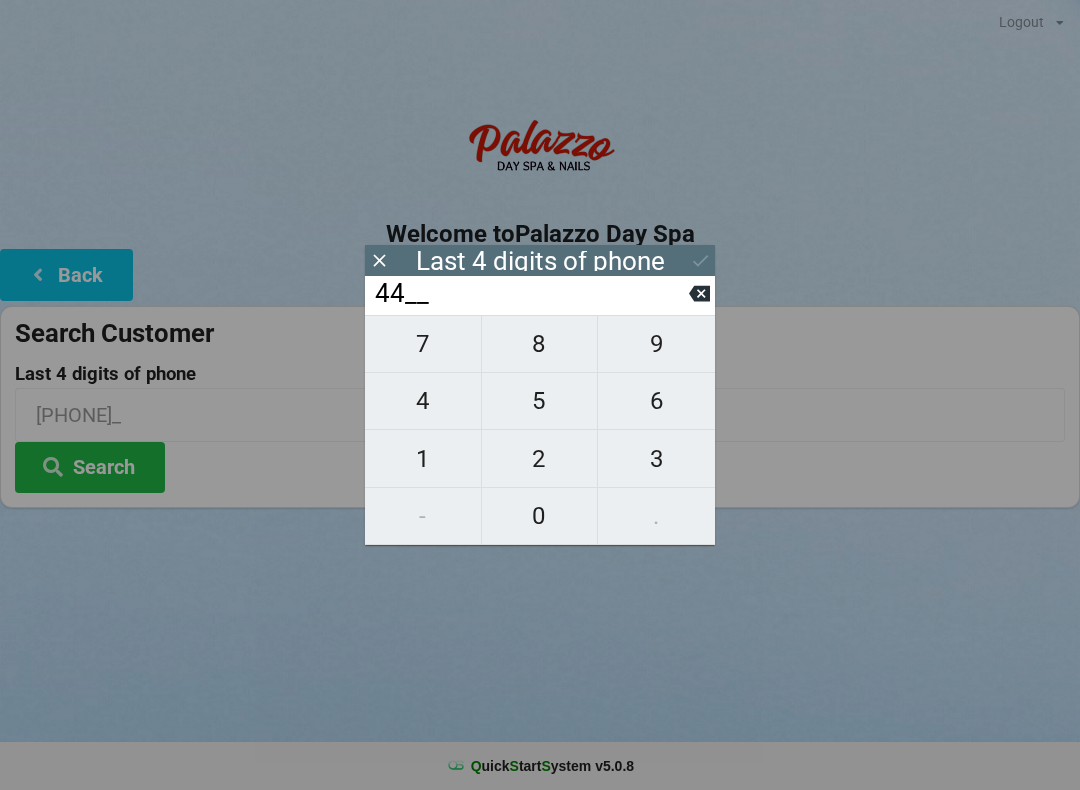 type on "[PHONE]_" 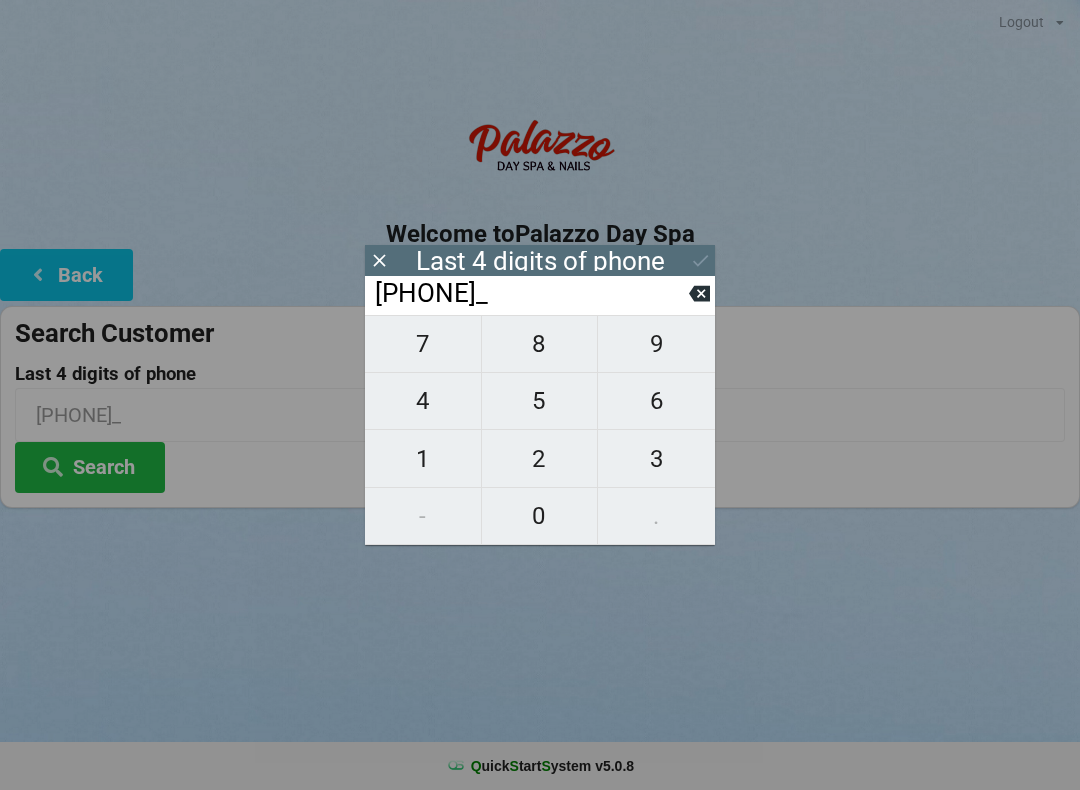 click on "6" at bounding box center [656, 401] 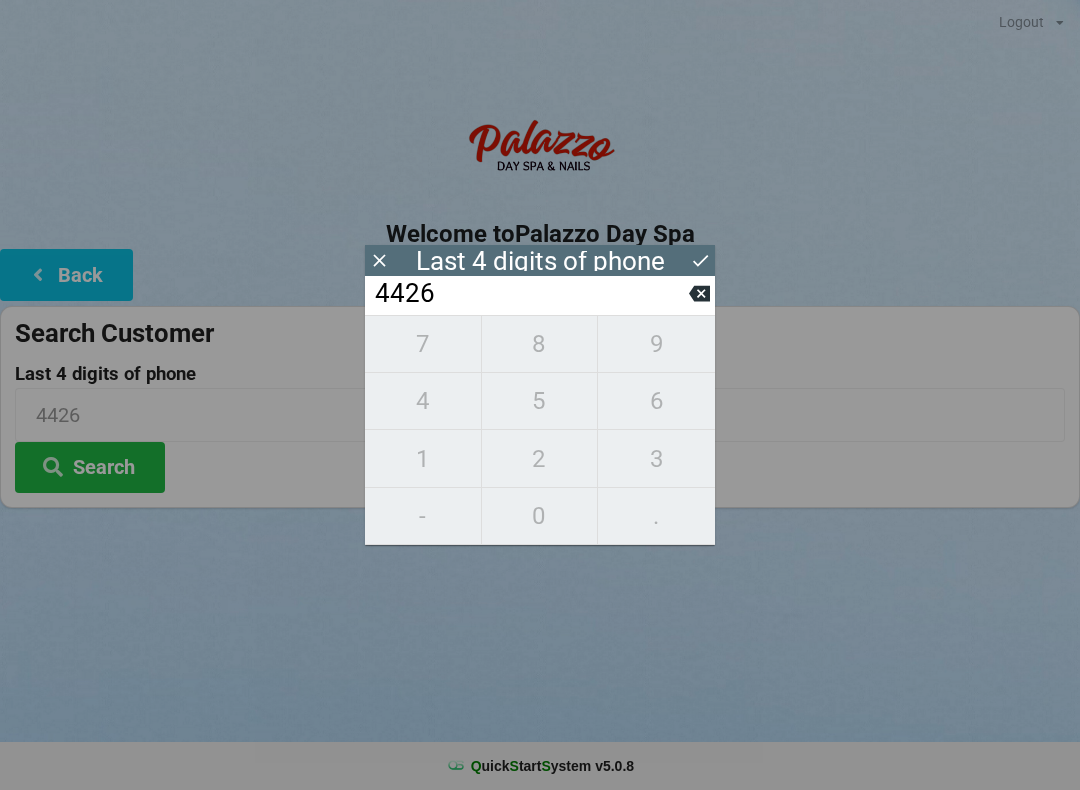 click 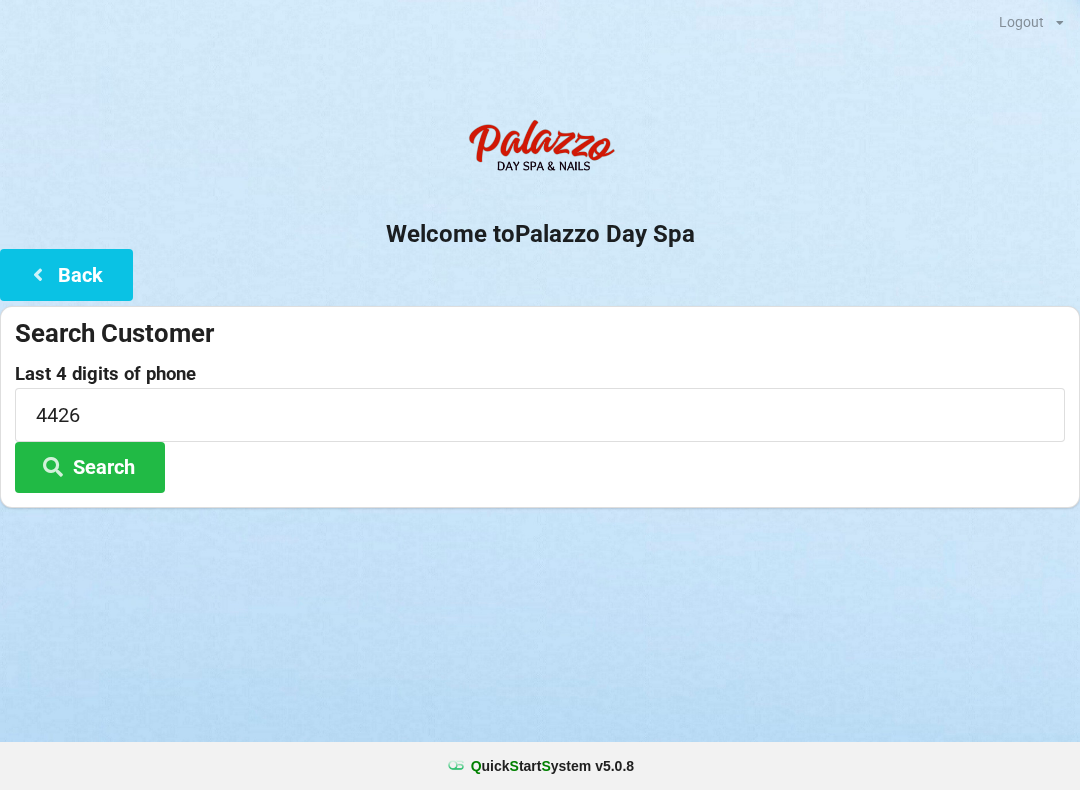 click on "Search" at bounding box center (90, 467) 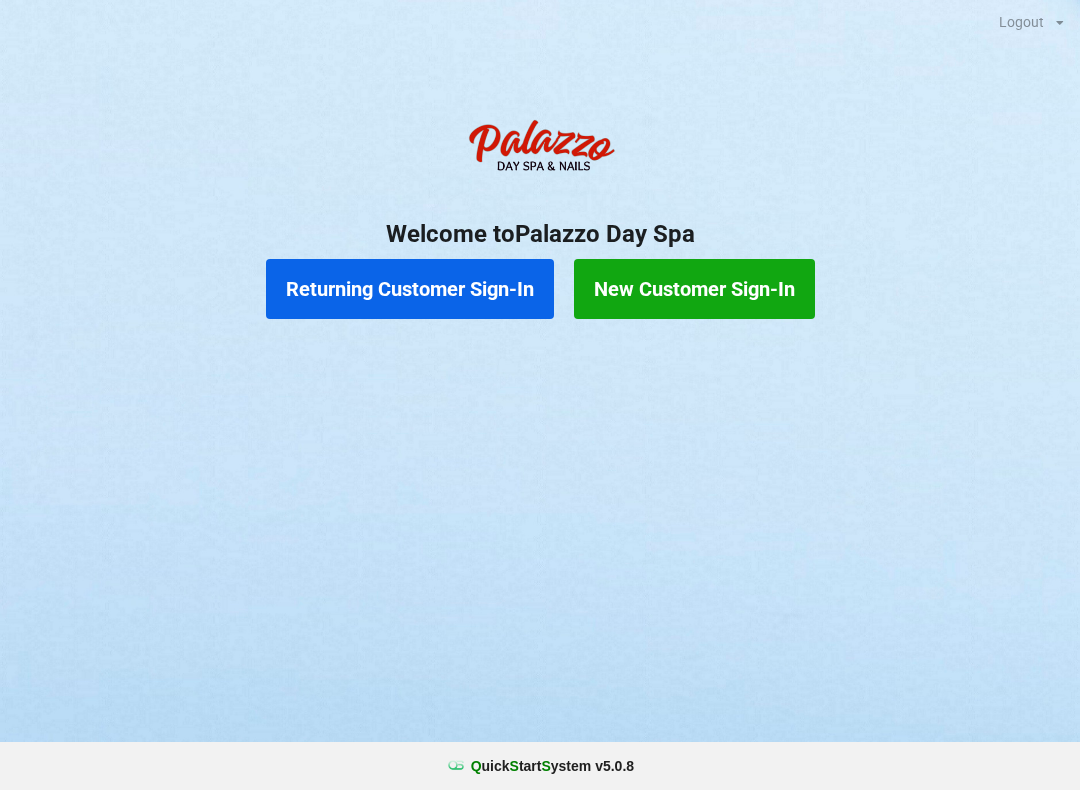 click on "Returning Customer Sign-In" at bounding box center (410, 289) 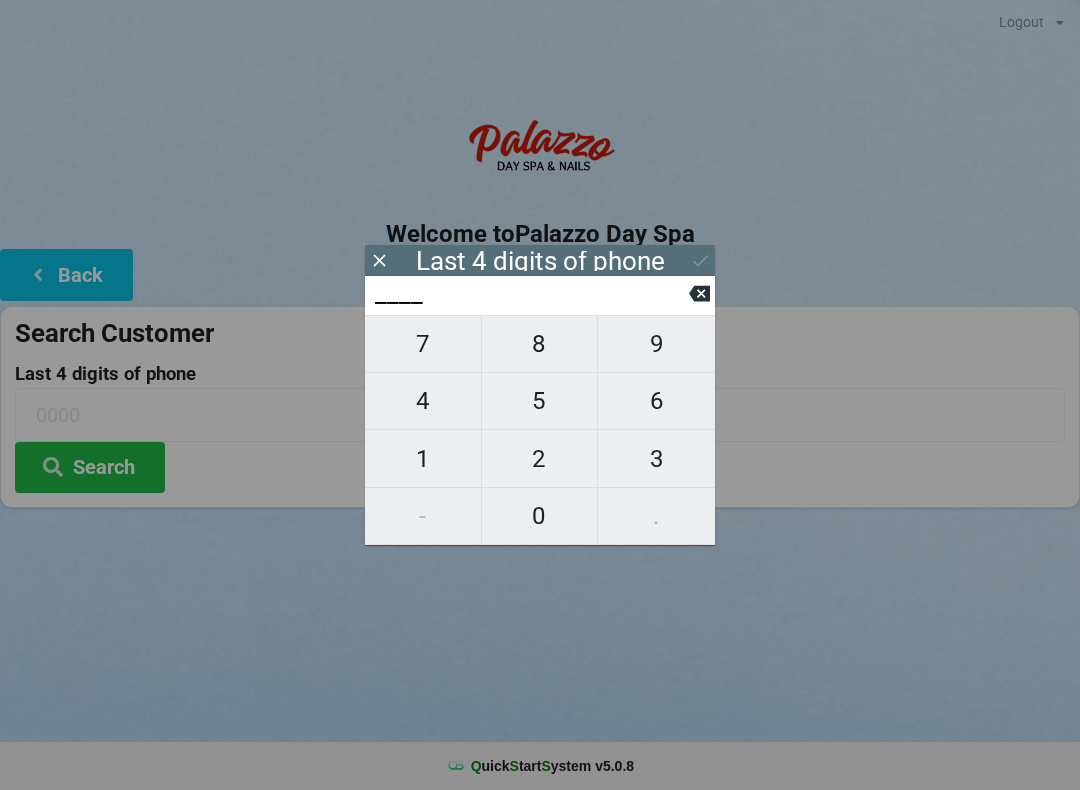 click on "9" at bounding box center (656, 344) 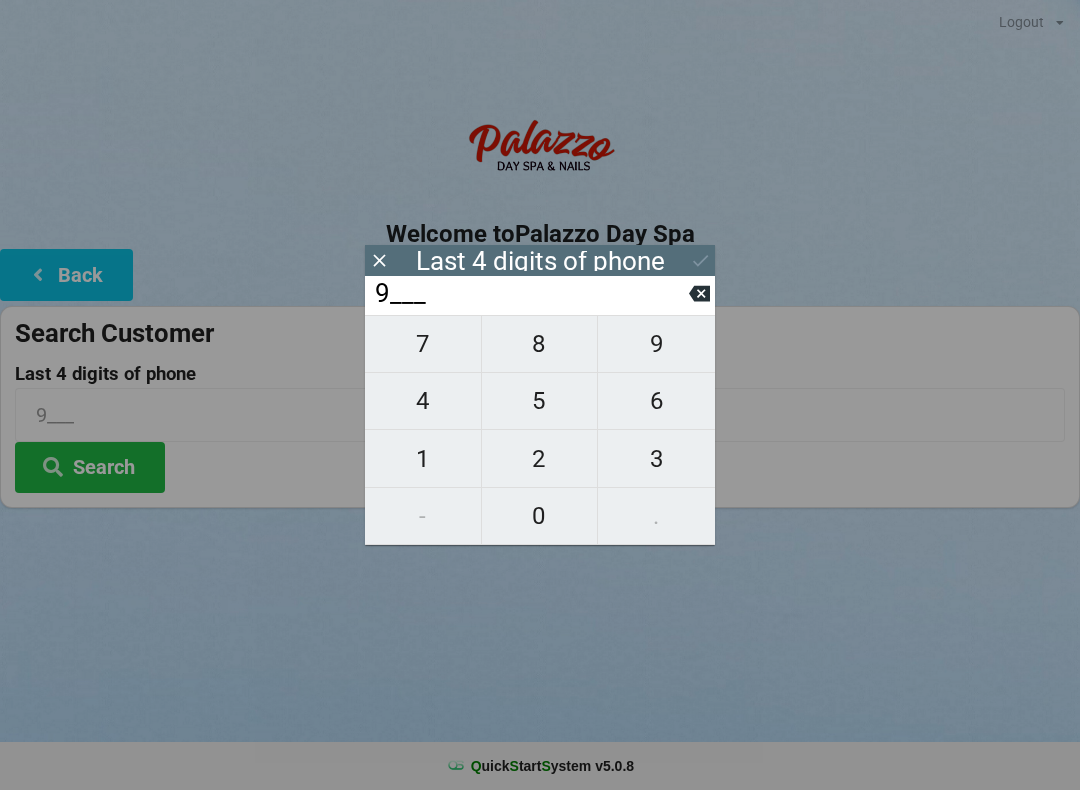 click on "1" at bounding box center (423, 459) 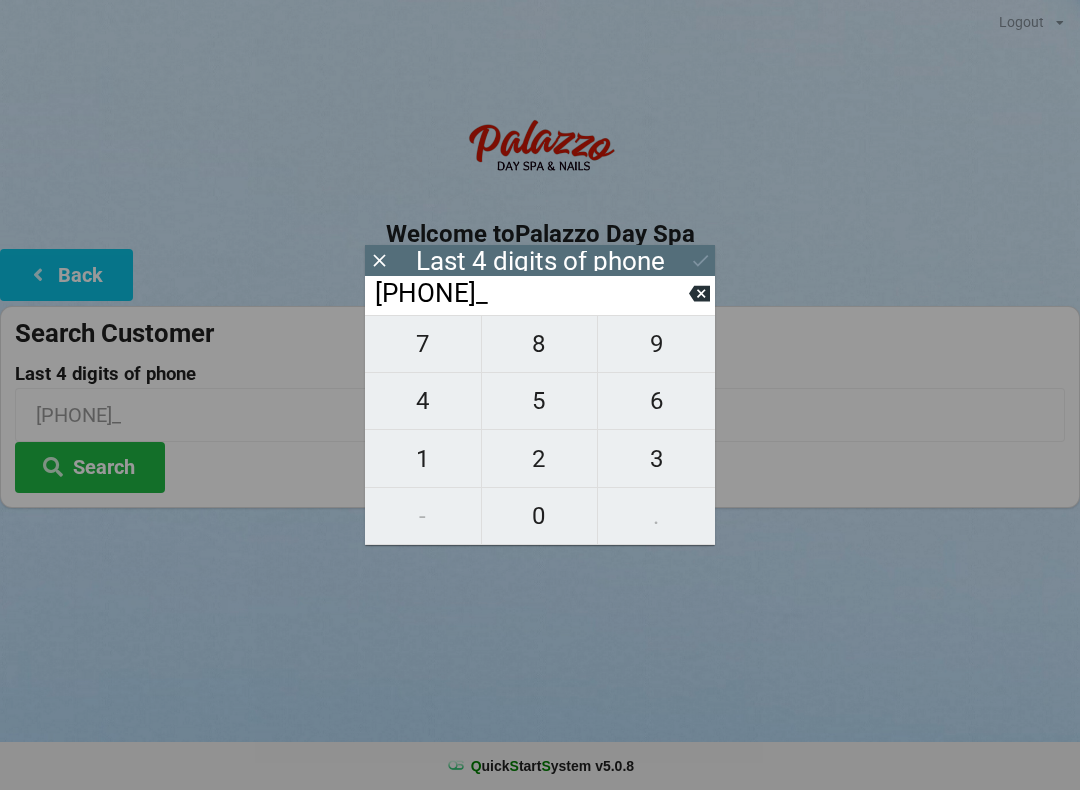 click on "9" at bounding box center (656, 344) 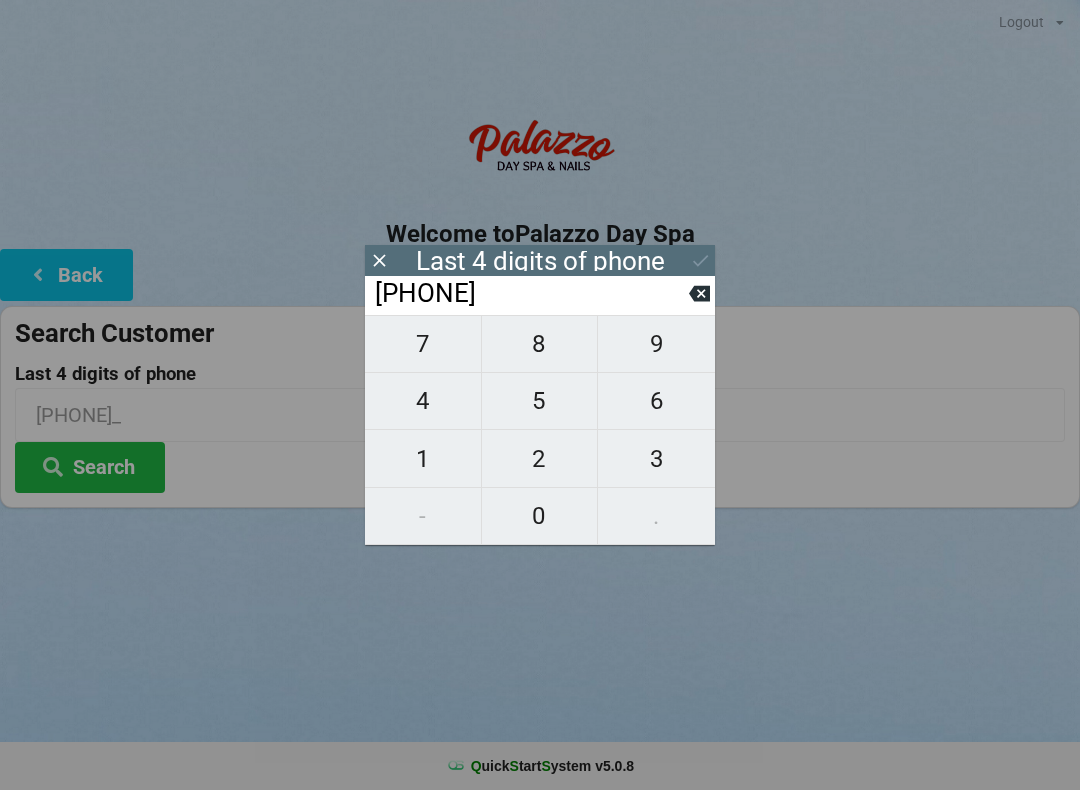 type on "[PHONE]" 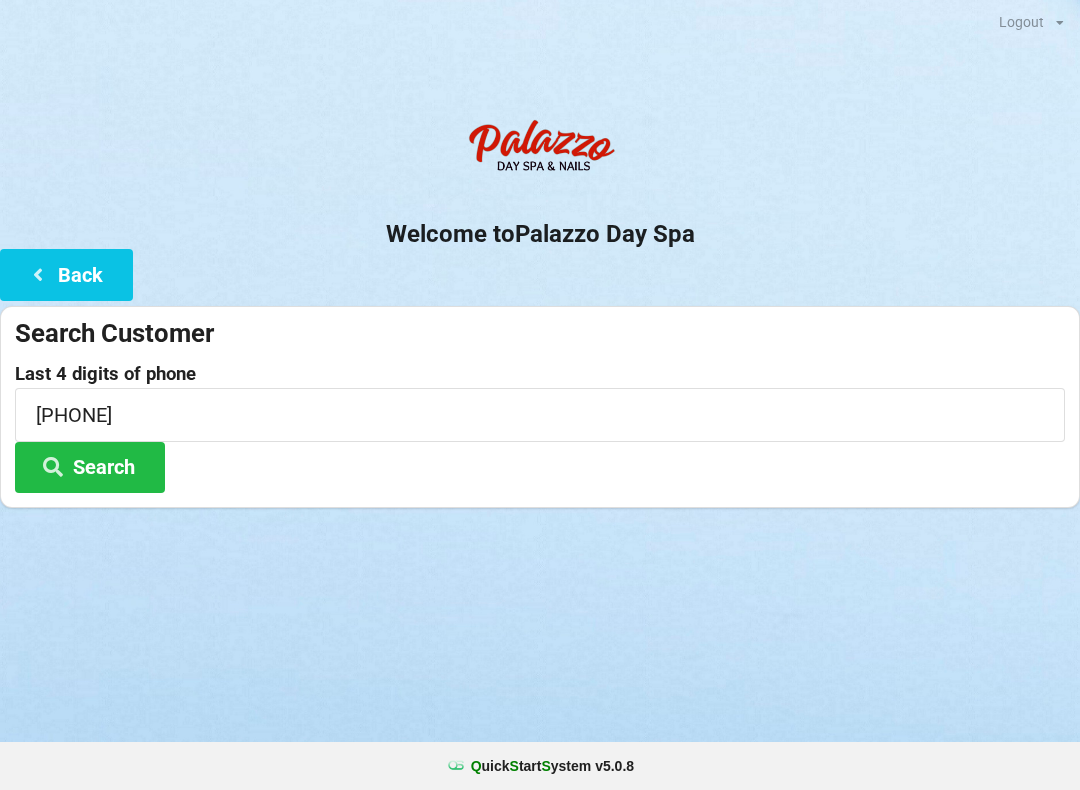 click on "Search" at bounding box center (183, 452) 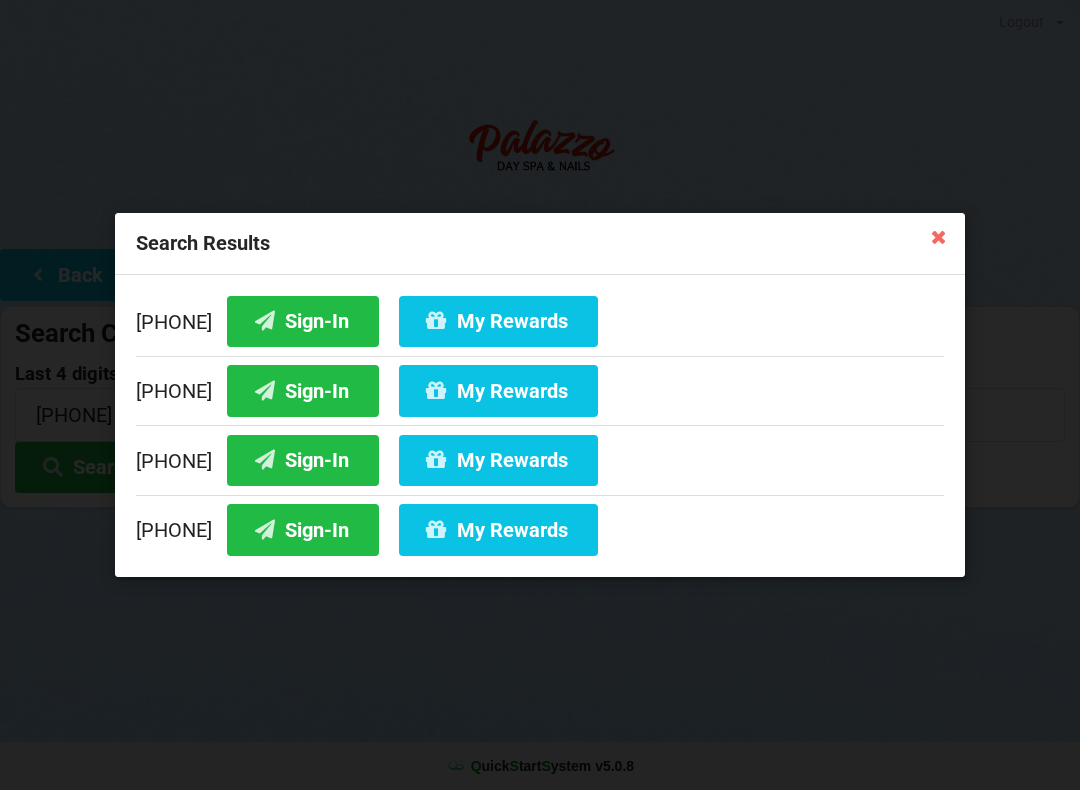 click on "My Rewards" at bounding box center (498, 321) 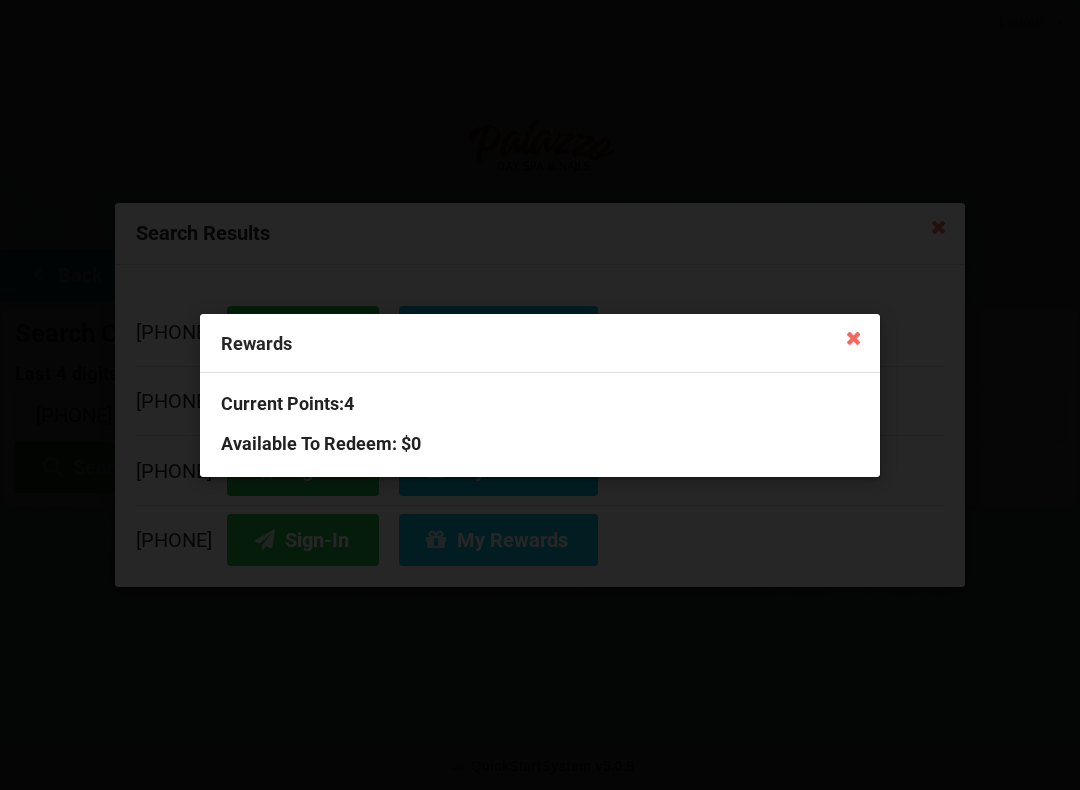 click at bounding box center [854, 337] 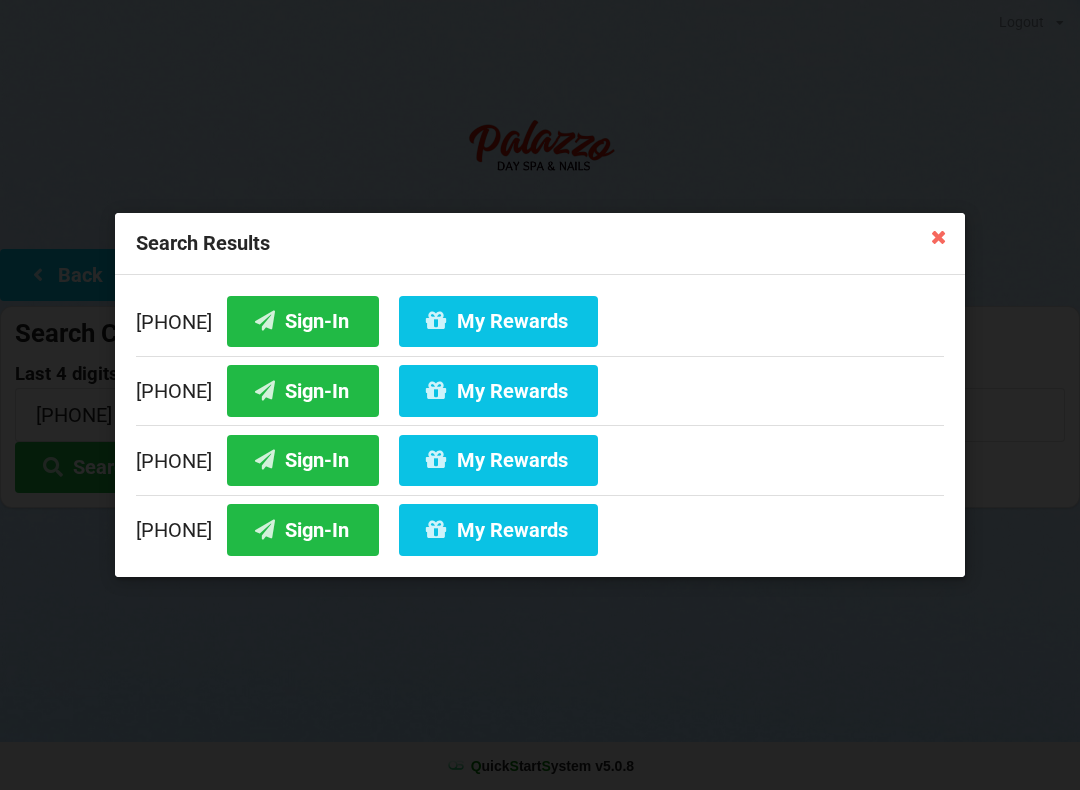 click on "Search Results [PHONE] Sign-In My Rewards [PHONE] Sign-In My Rewards [PHONE] Sign-In My Rewards [PHONE] Sign-In My Rewards" at bounding box center (540, 395) 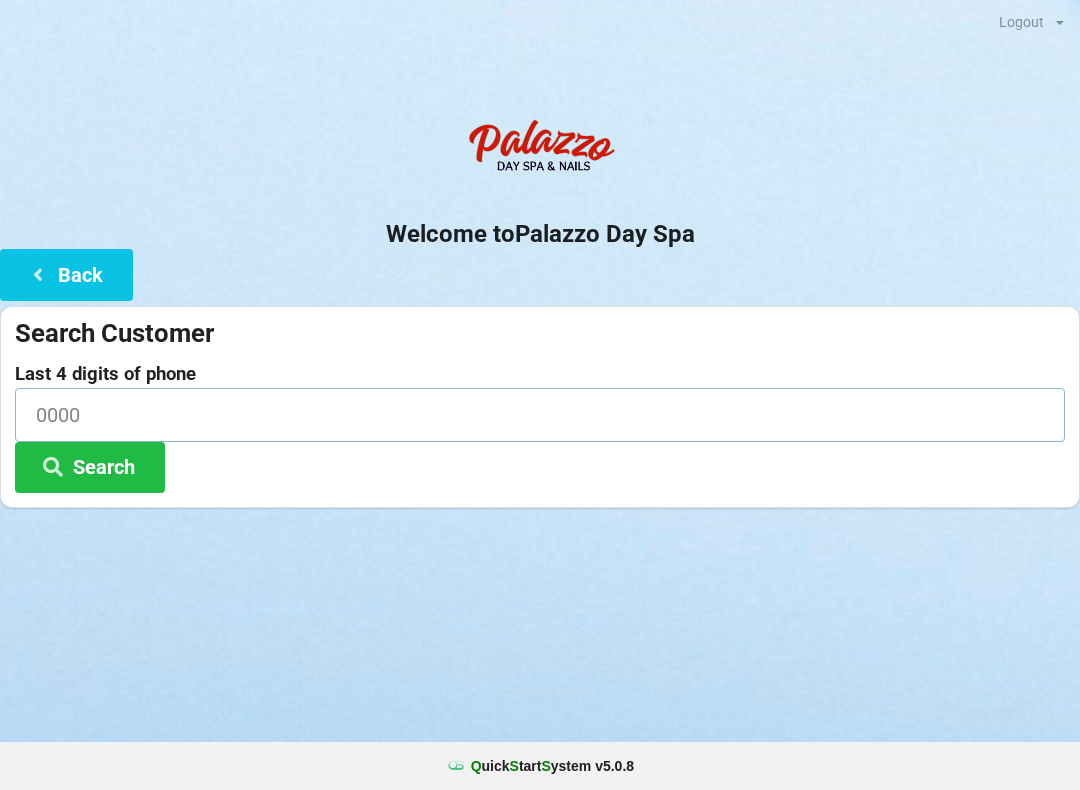 click at bounding box center (540, 414) 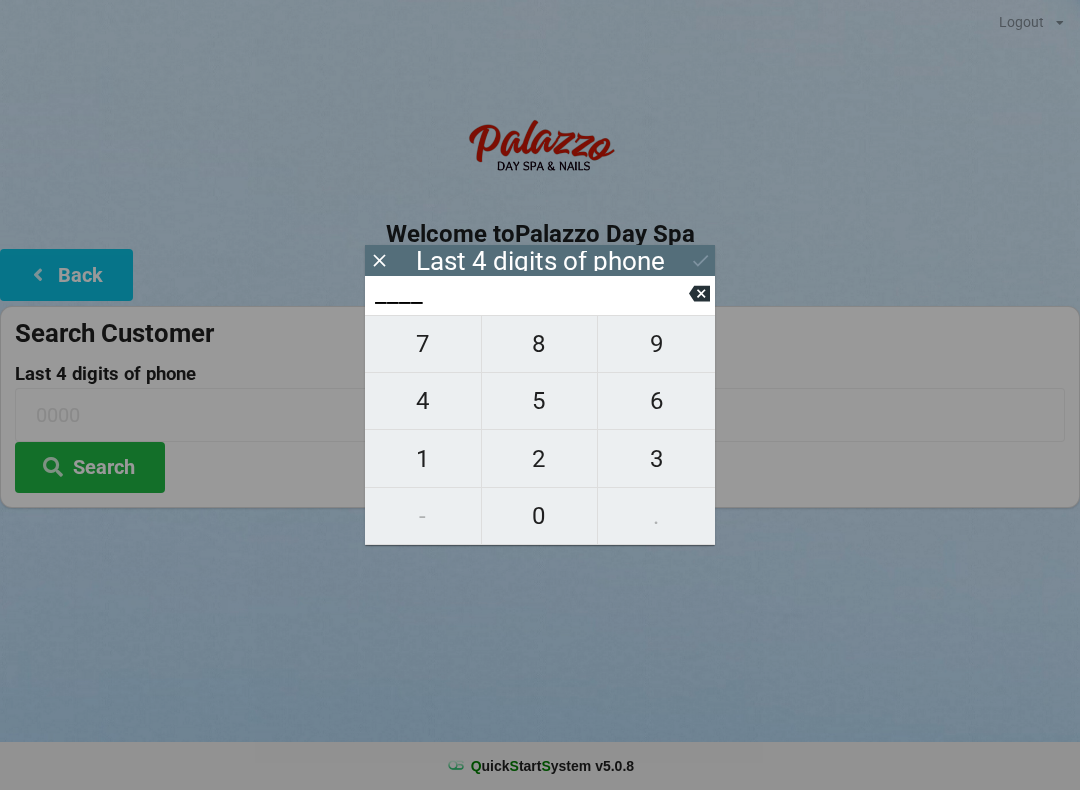 click on "8" at bounding box center (540, 344) 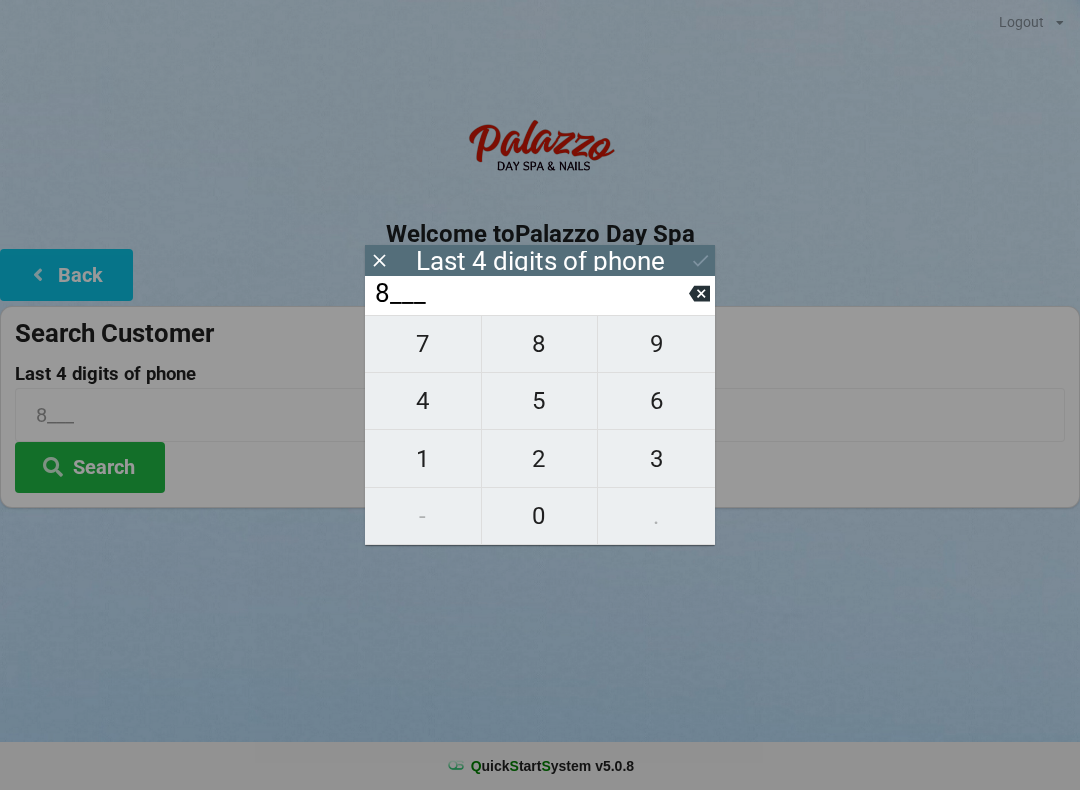 click on "7" at bounding box center [423, 344] 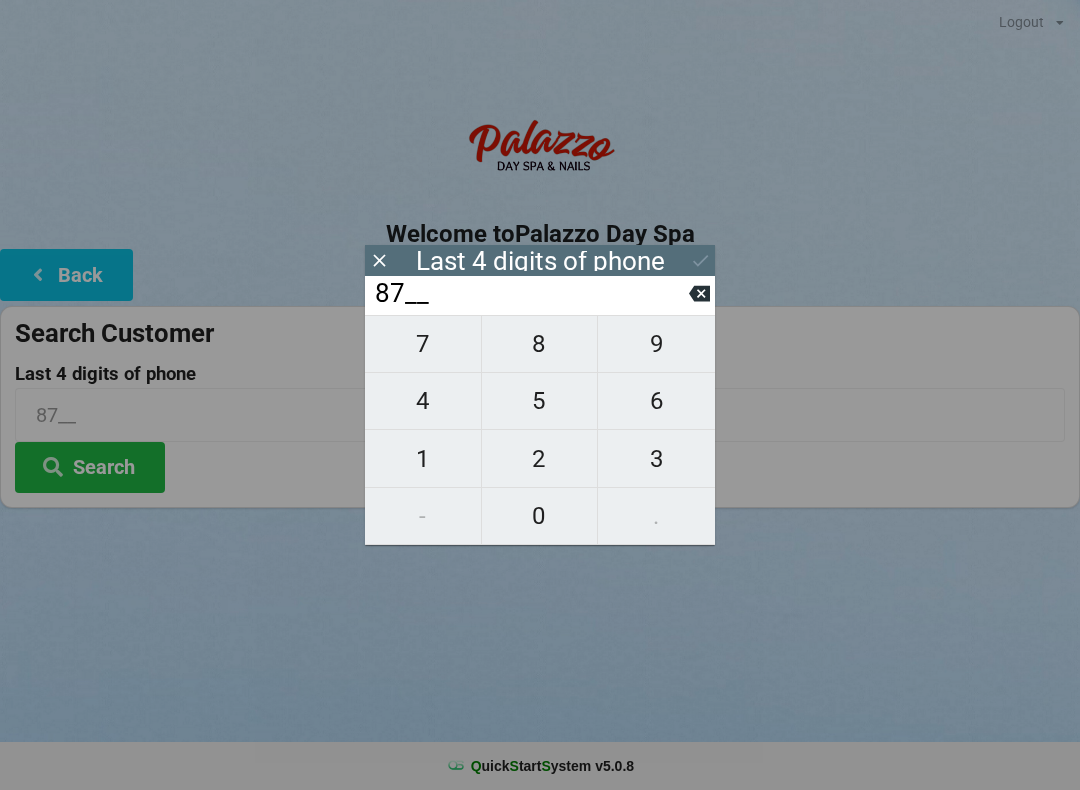 click on "7" at bounding box center [423, 344] 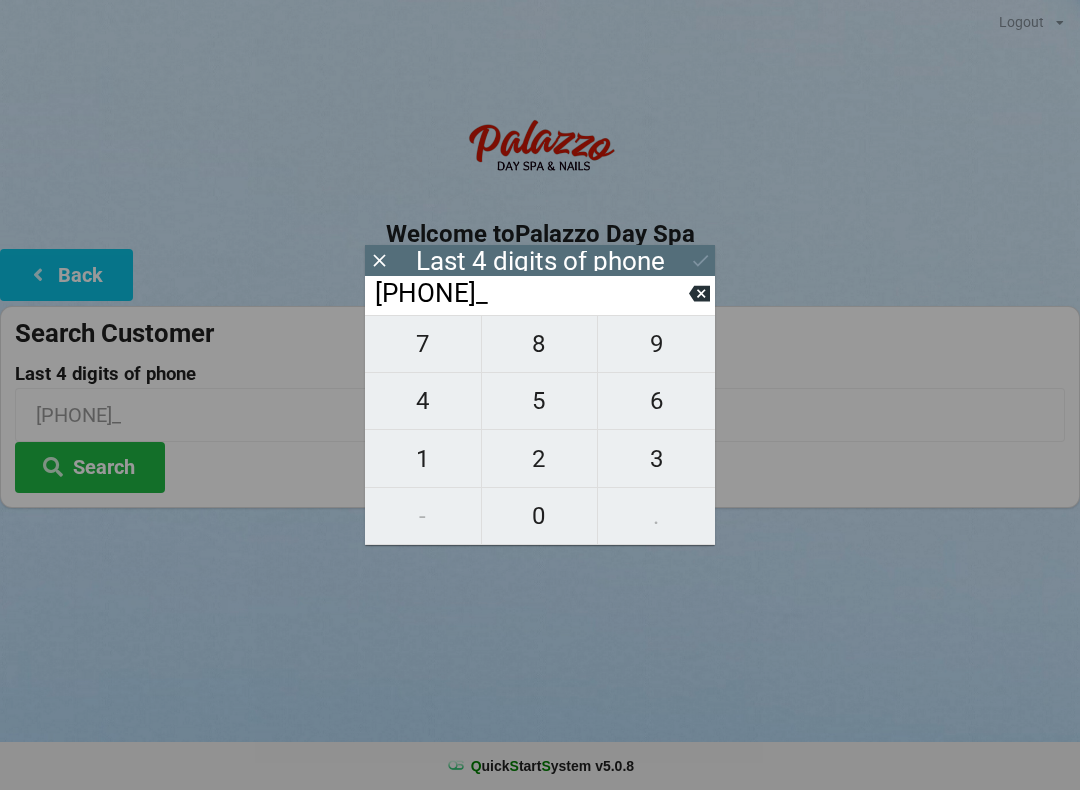 click on "1" at bounding box center [423, 459] 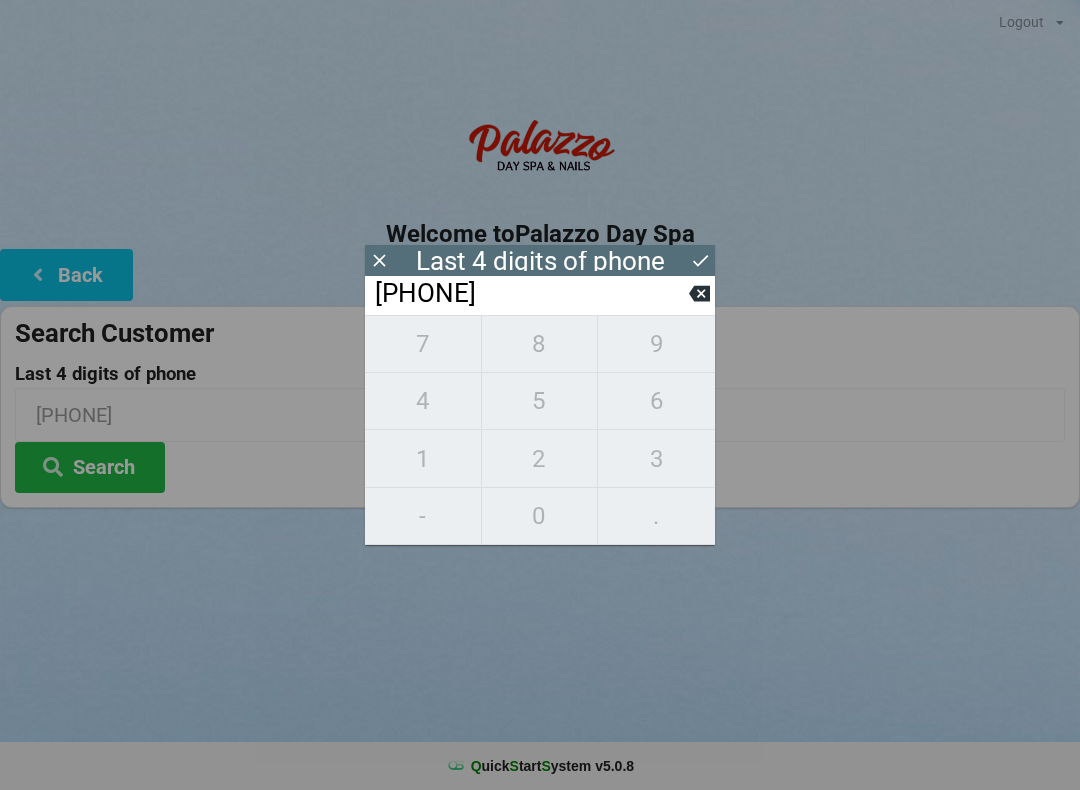 click 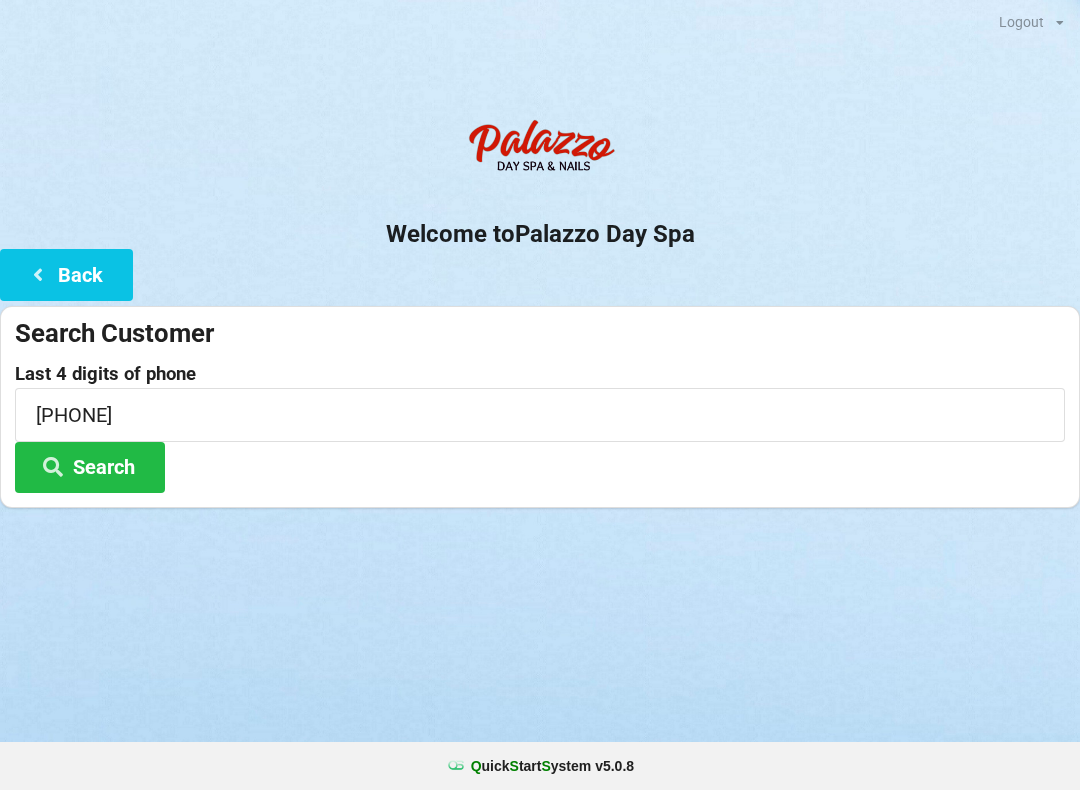 click on "Search" at bounding box center [90, 467] 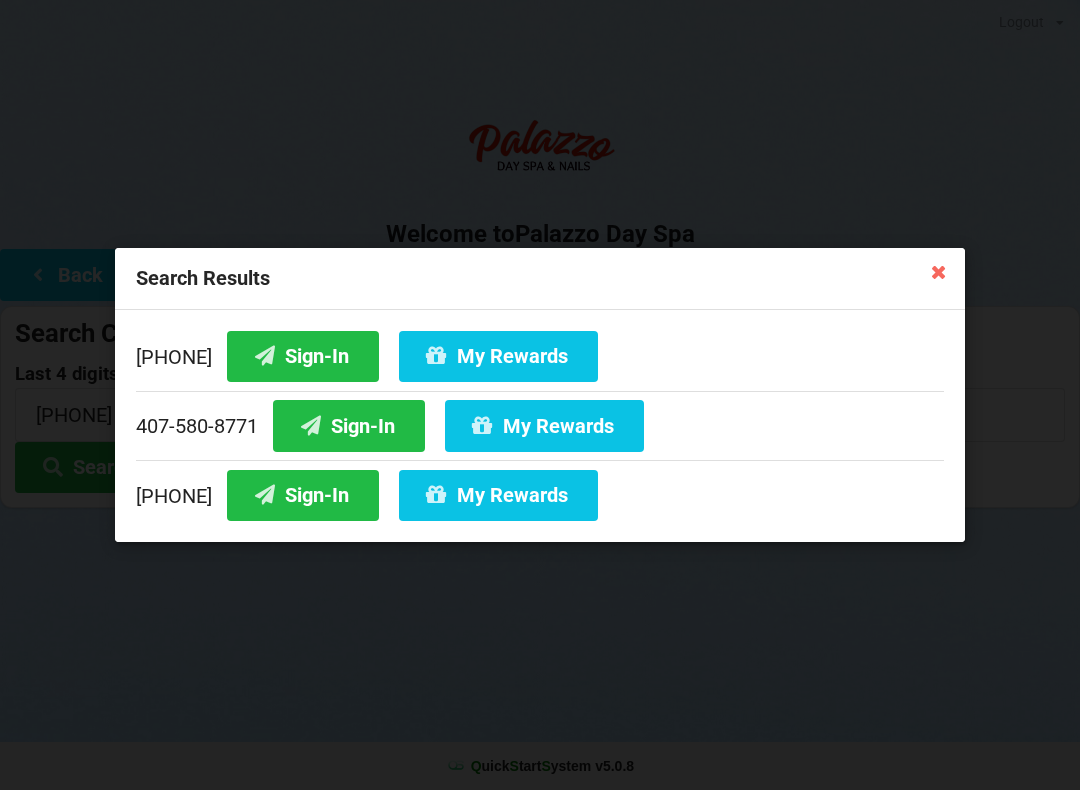 click on "Sign-In" at bounding box center (303, 356) 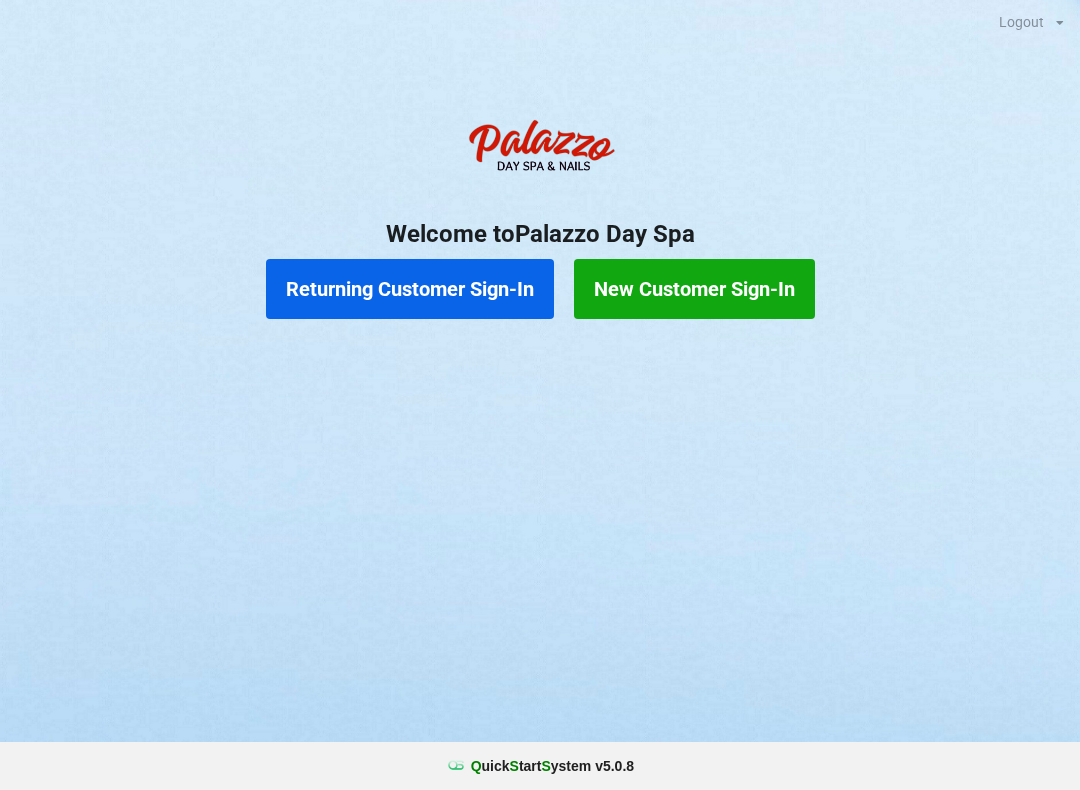 click on "Returning Customer Sign-In" at bounding box center (410, 289) 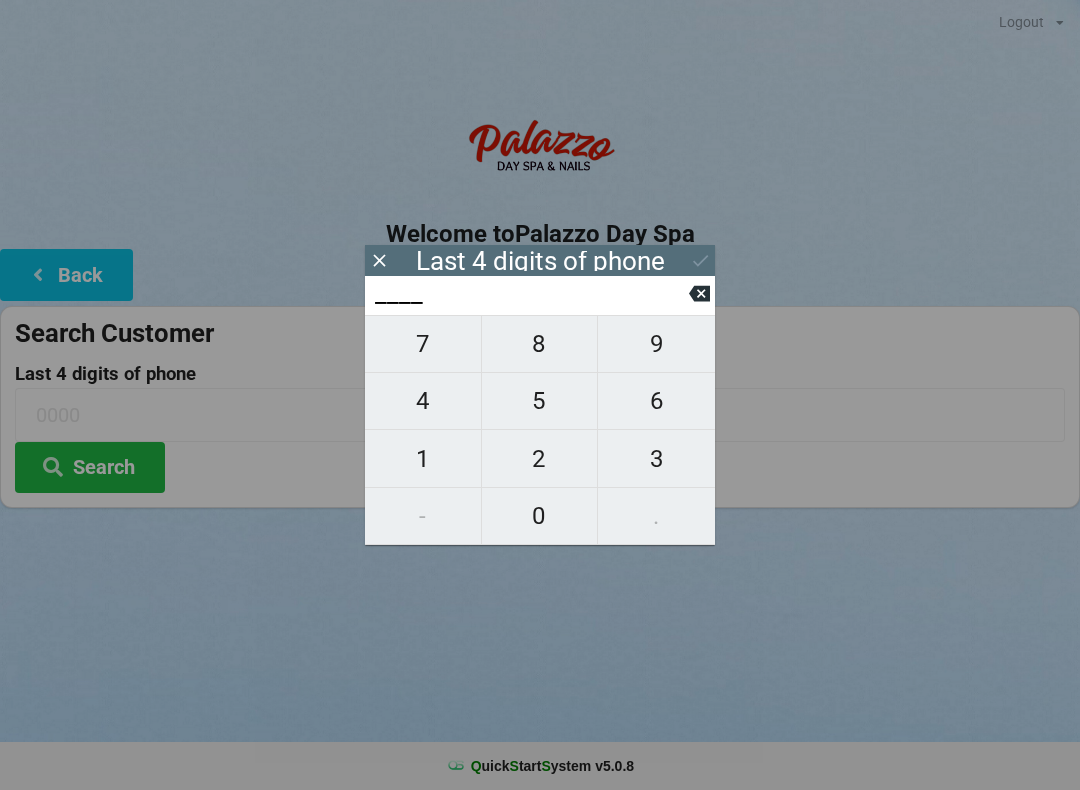 click on "9" at bounding box center [656, 344] 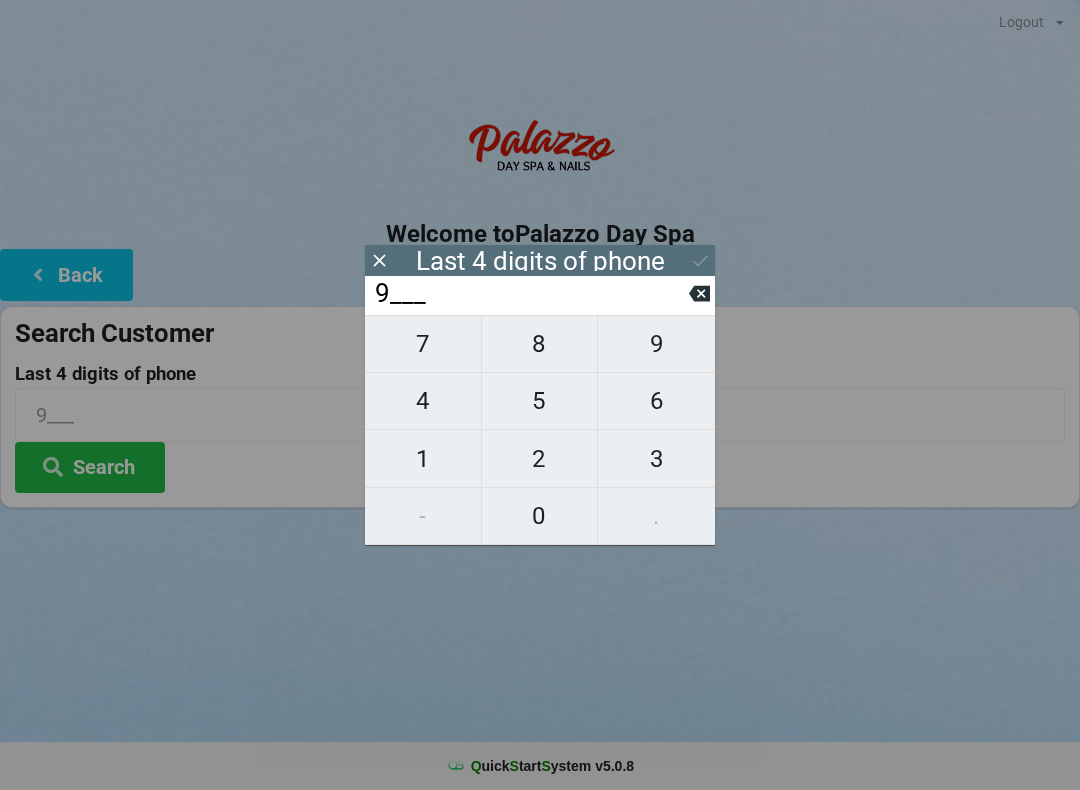 click on "1" at bounding box center [423, 459] 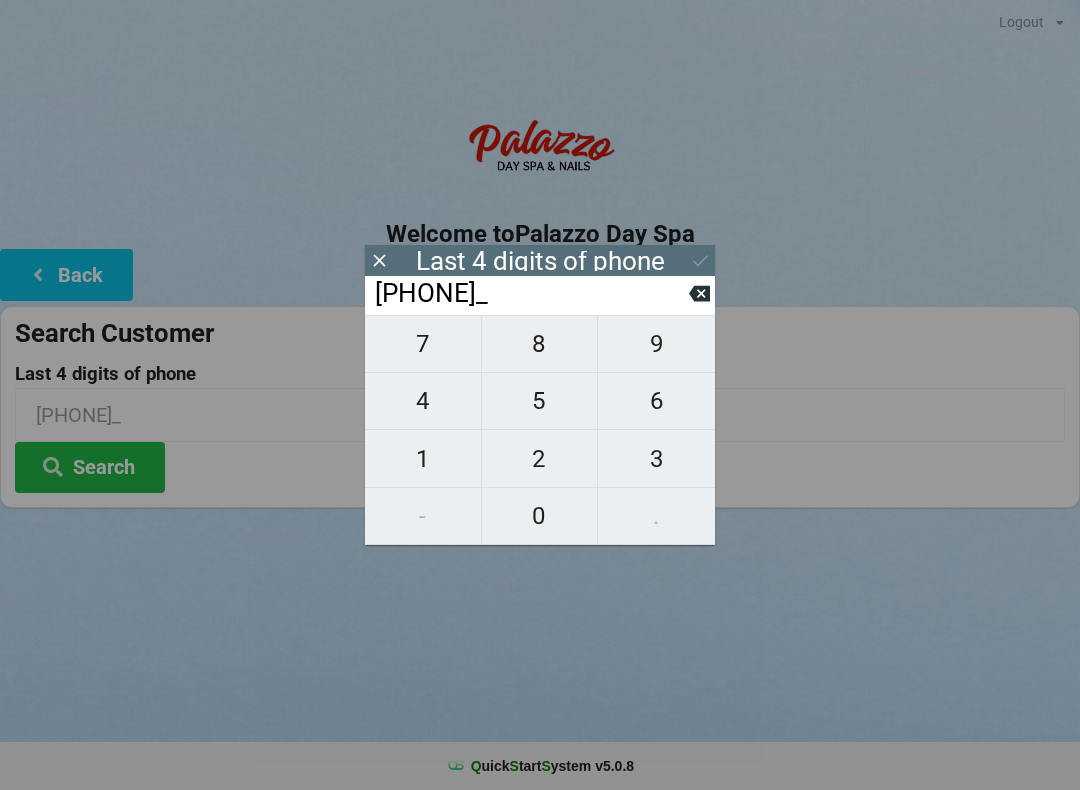 click on "8" at bounding box center (540, 344) 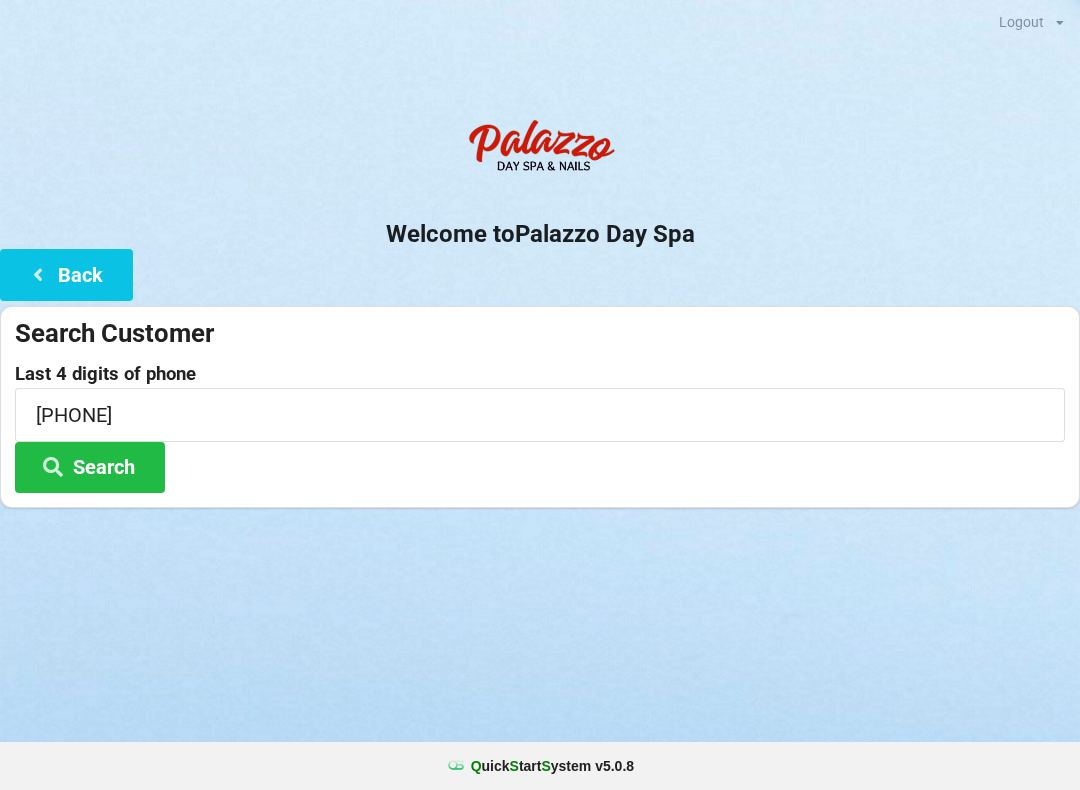 click on "Welcome to Palazzo Day Spa" at bounding box center [540, 234] 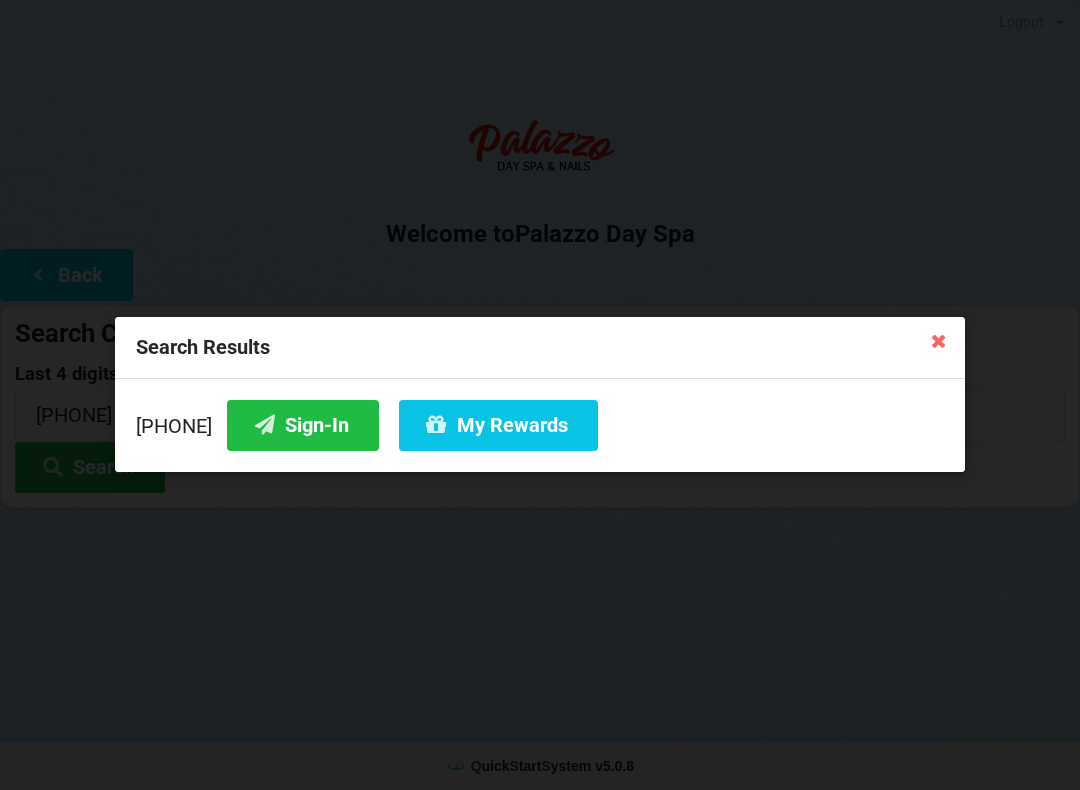 click on "Sign-In" at bounding box center [303, 425] 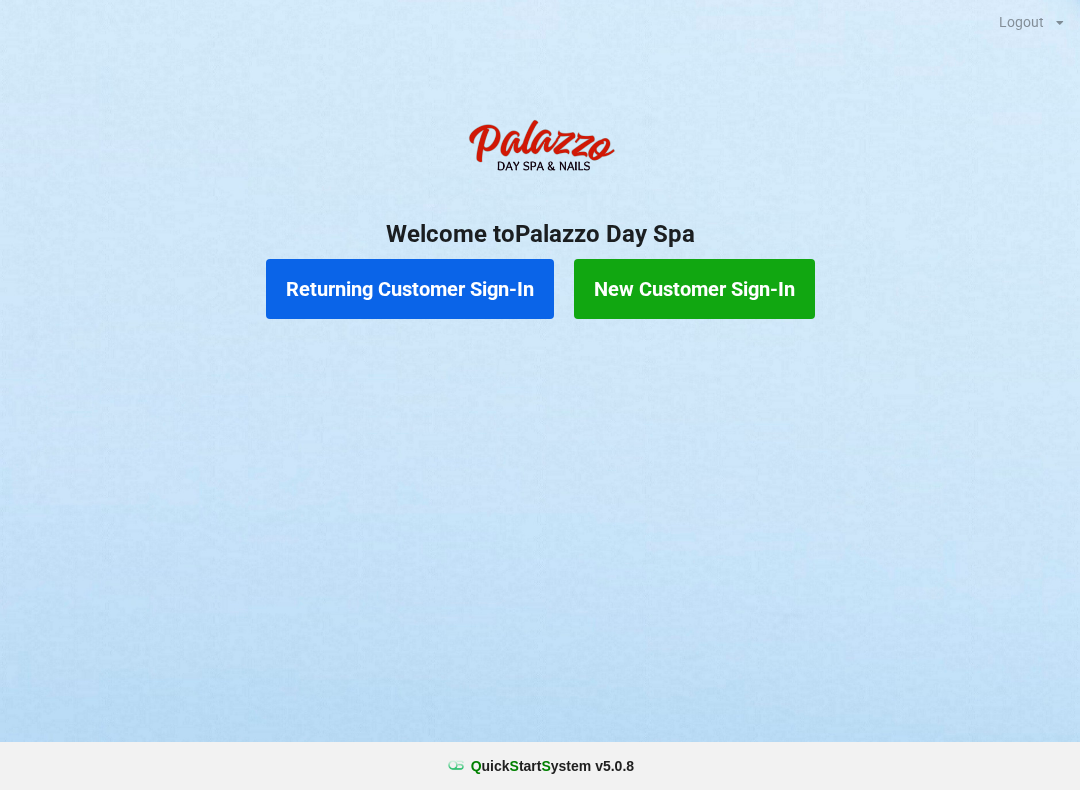 click on "Returning Customer Sign-In" at bounding box center [410, 289] 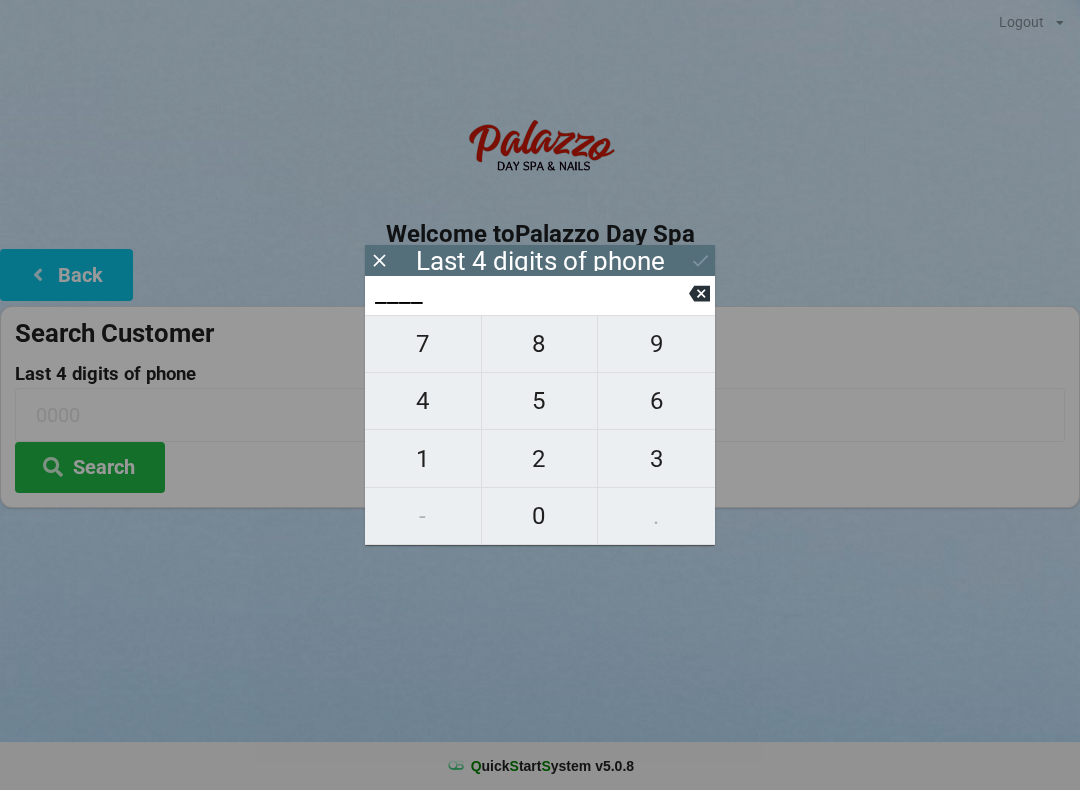 click on "6" at bounding box center [656, 401] 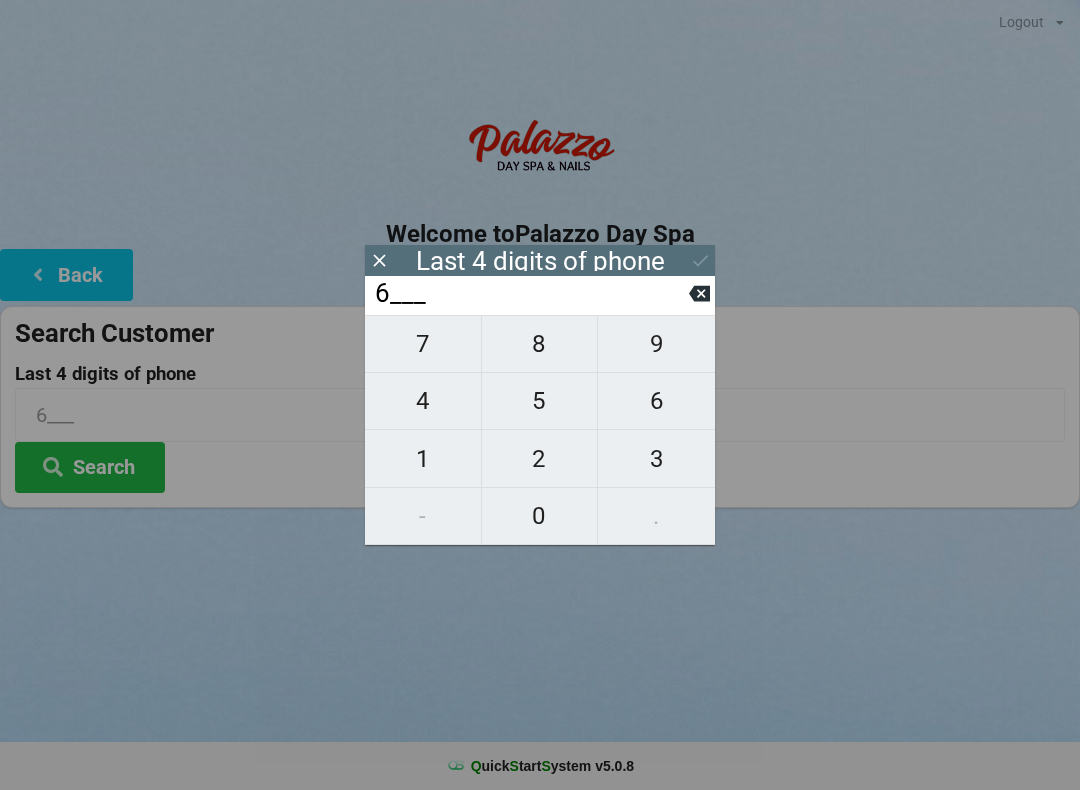 click on "6___" at bounding box center [531, 294] 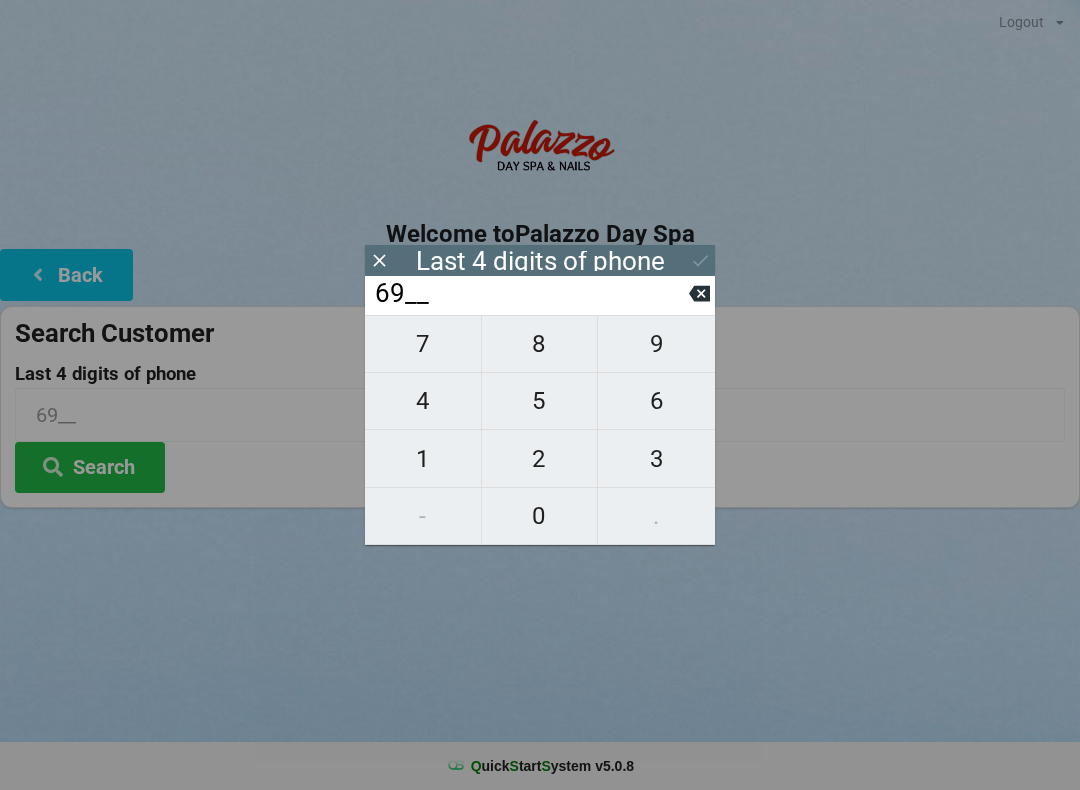 click 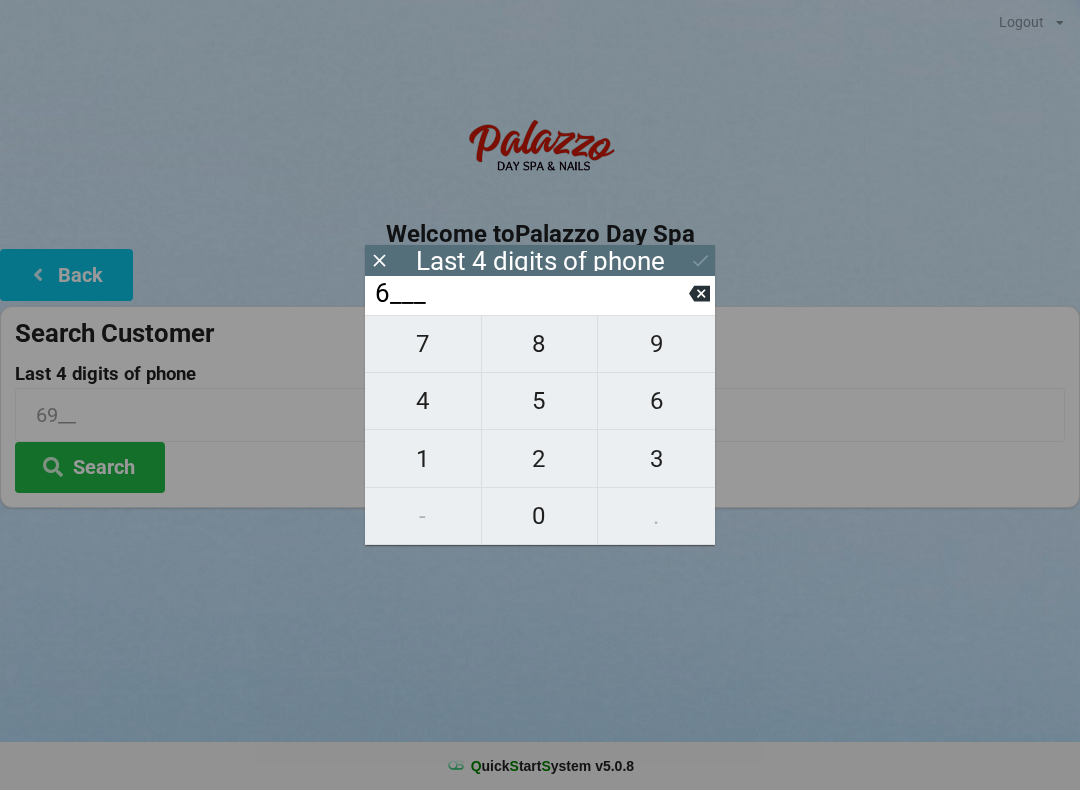 click on "6___" at bounding box center (531, 294) 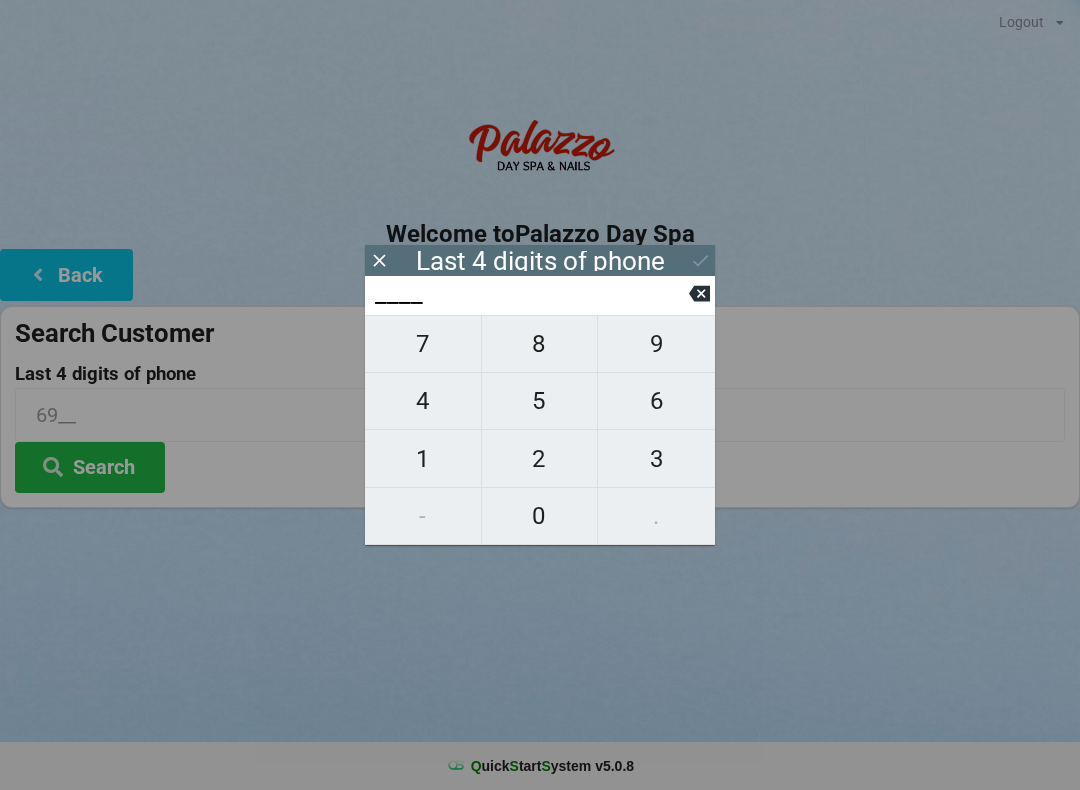 click on "9" at bounding box center [656, 344] 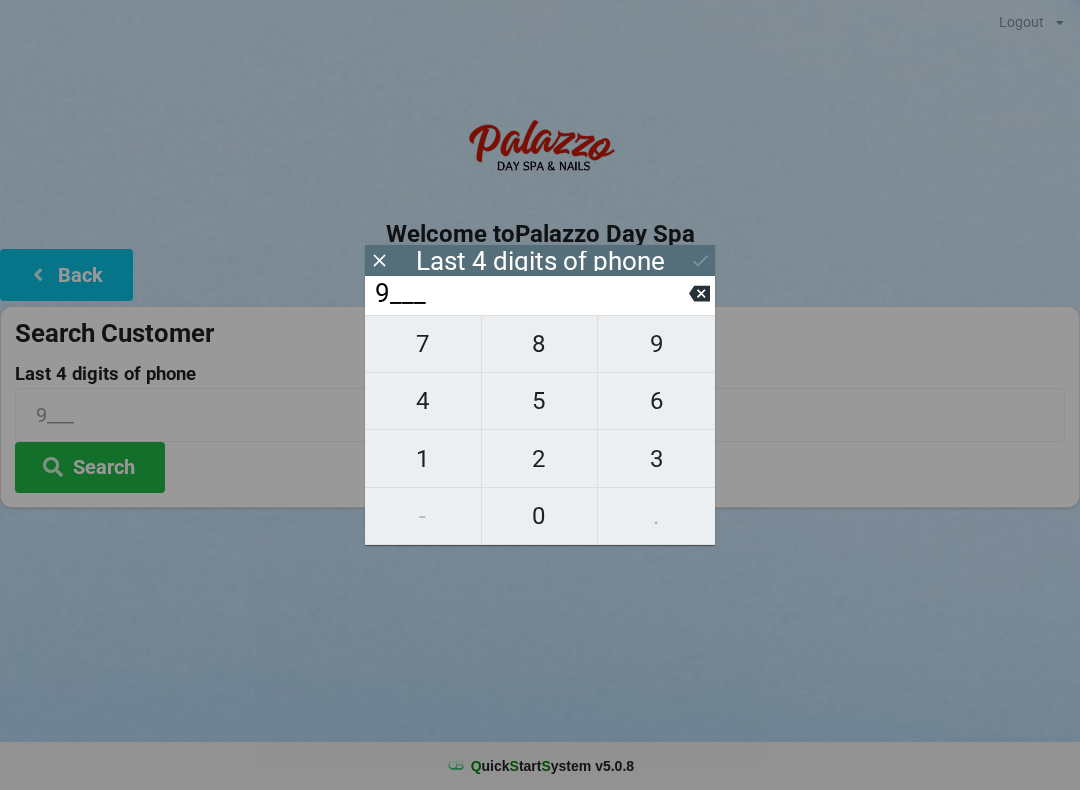 click on "0" at bounding box center [540, 516] 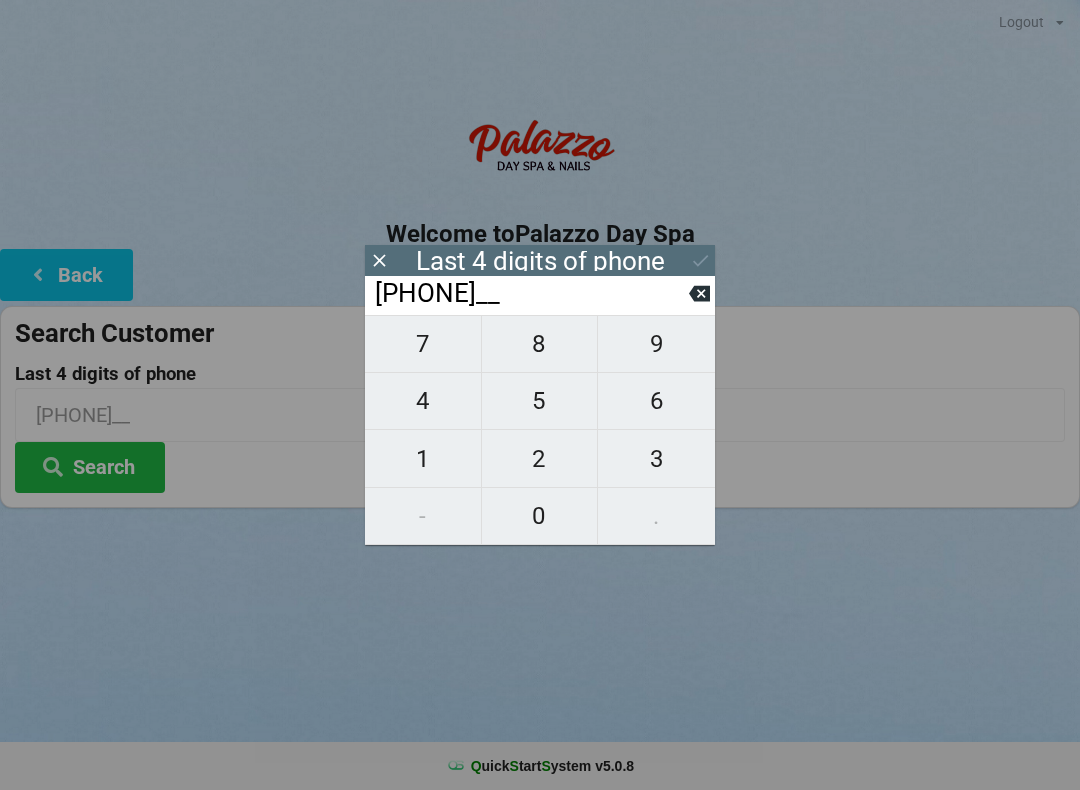 click on "1" at bounding box center (423, 459) 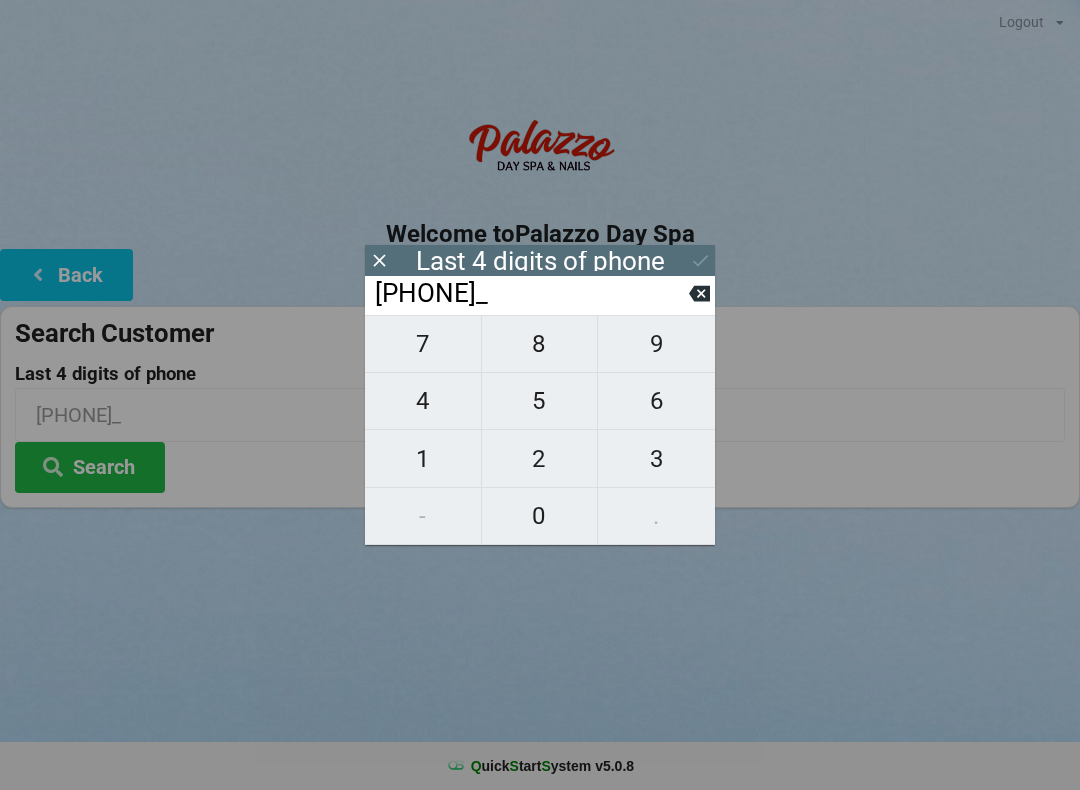 click on "9" at bounding box center [656, 344] 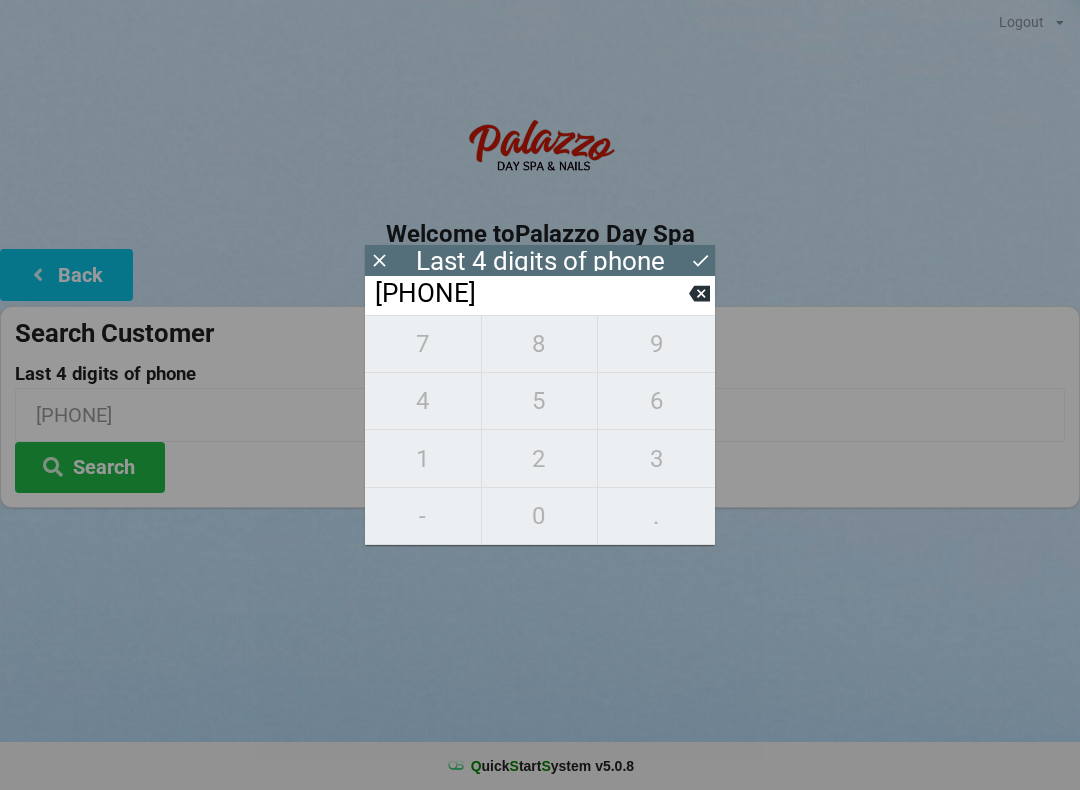 click at bounding box center [700, 260] 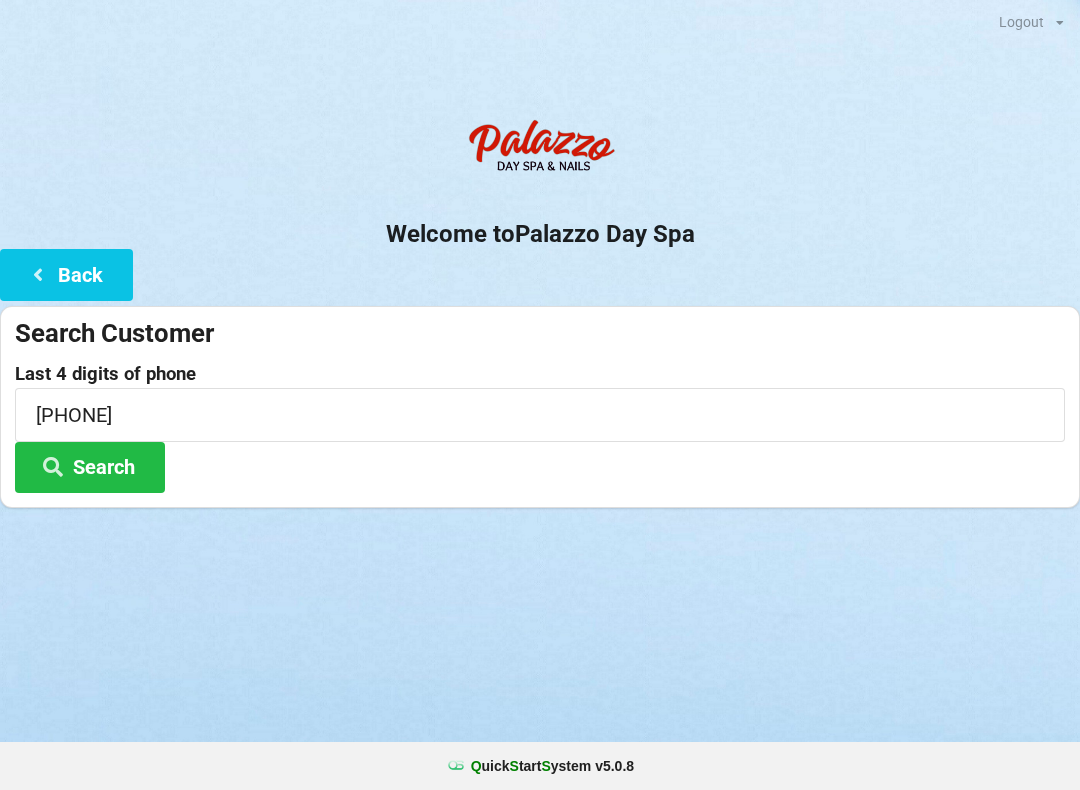 click on "Search" at bounding box center [90, 467] 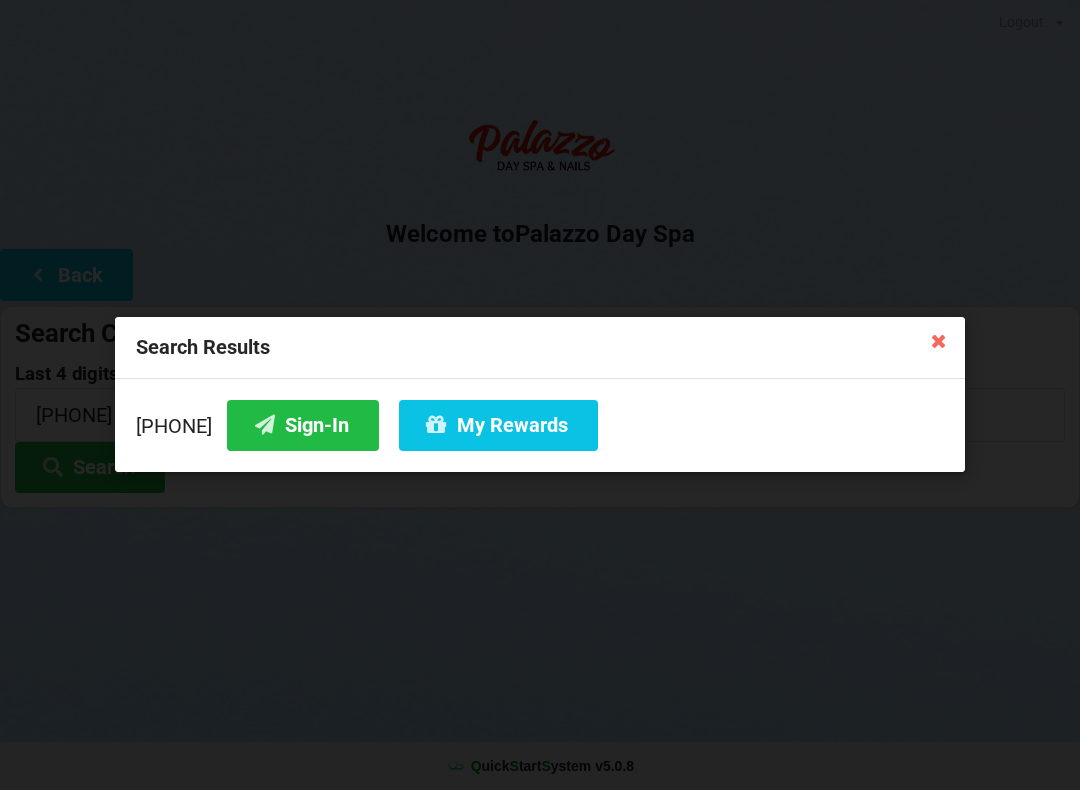 click on "Sign-In" at bounding box center [303, 425] 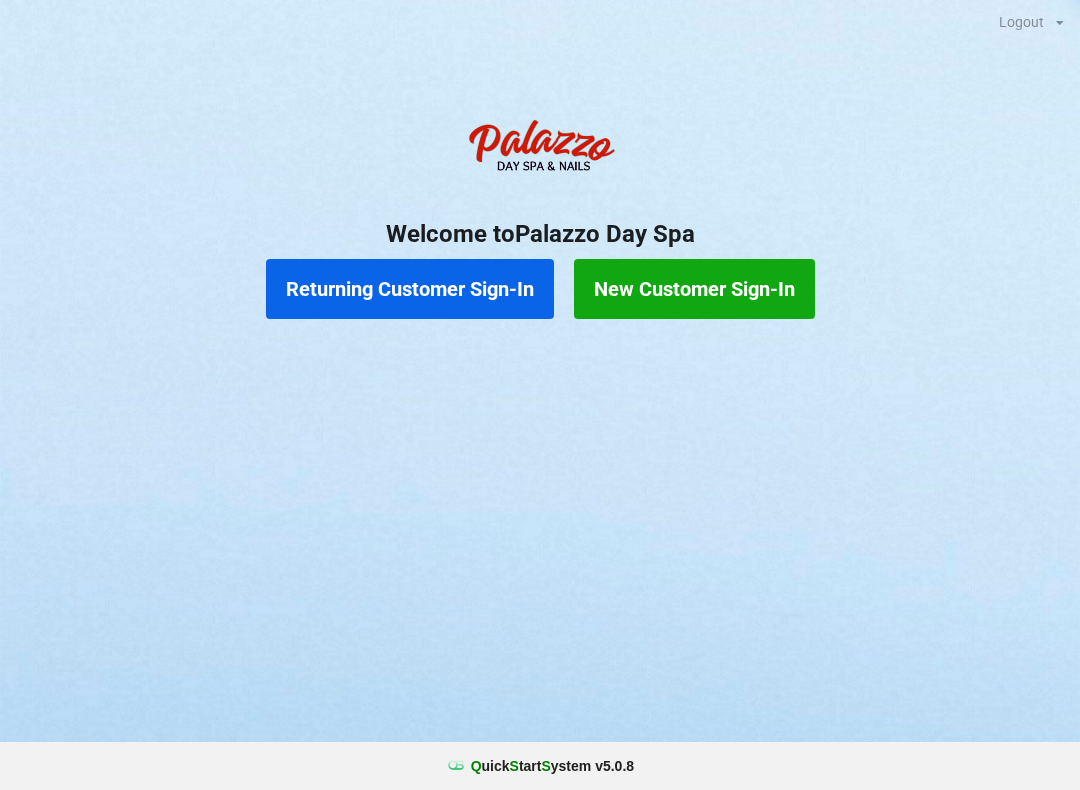 click on "Returning Customer Sign-In" at bounding box center (410, 290) 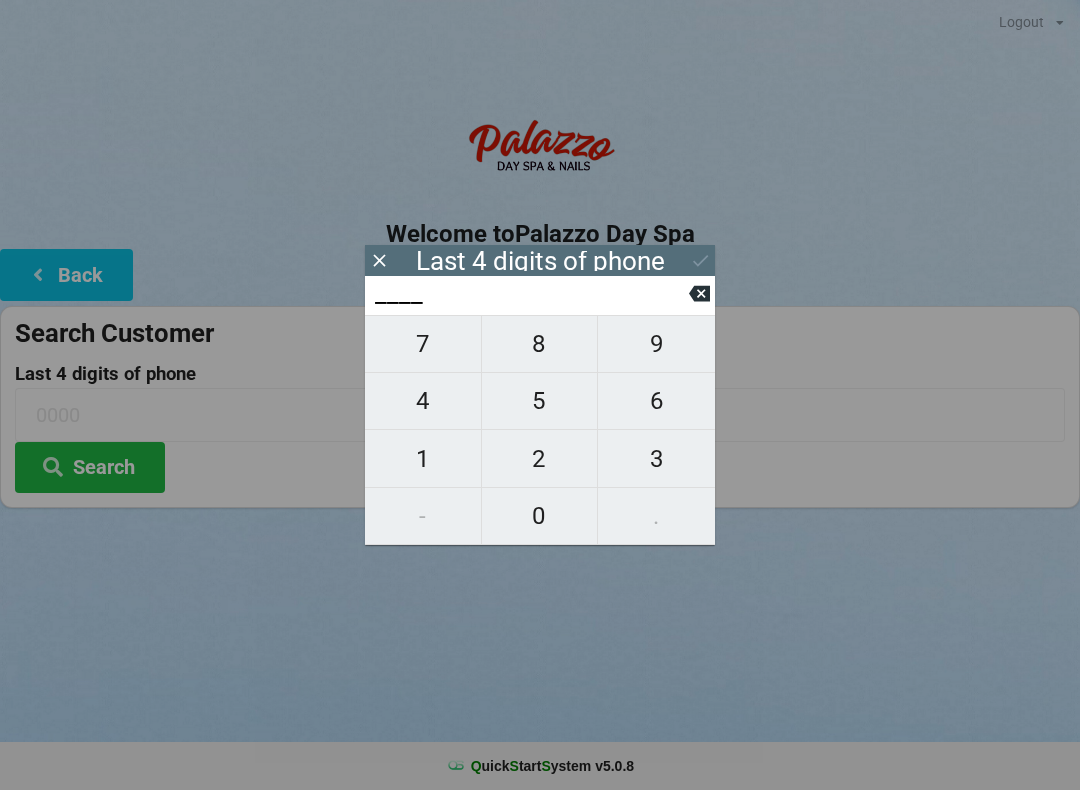 click on "6" at bounding box center [656, 401] 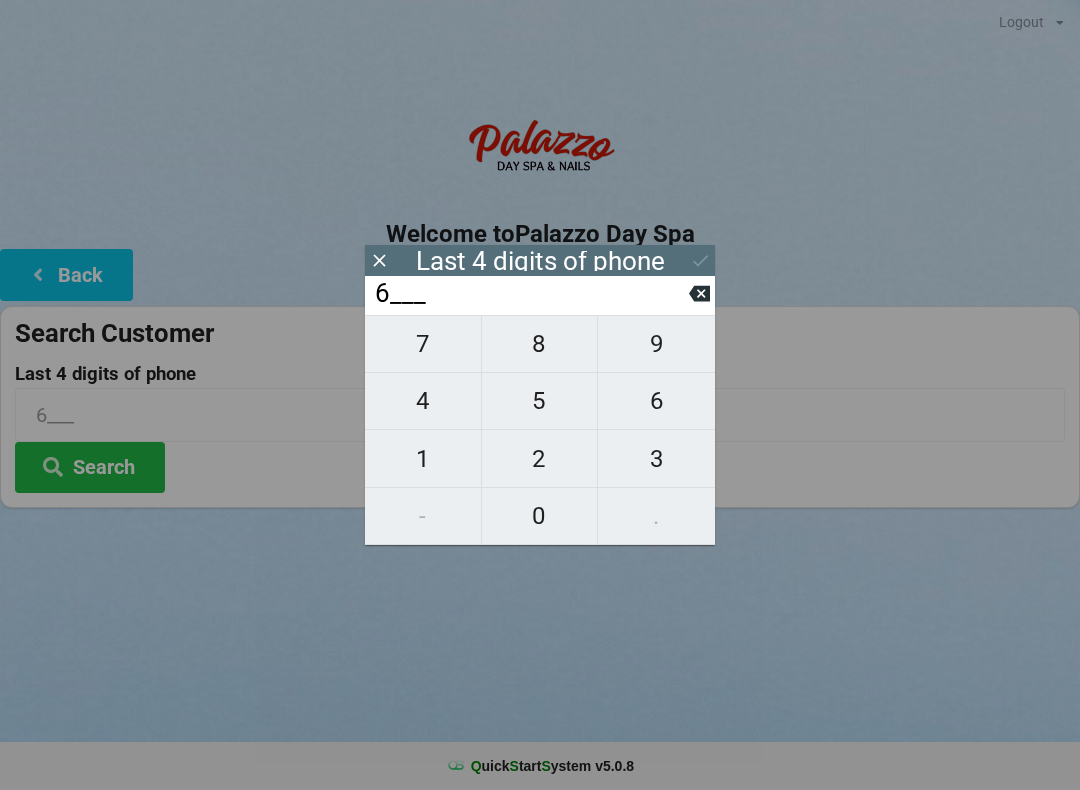 click on "4" at bounding box center [423, 401] 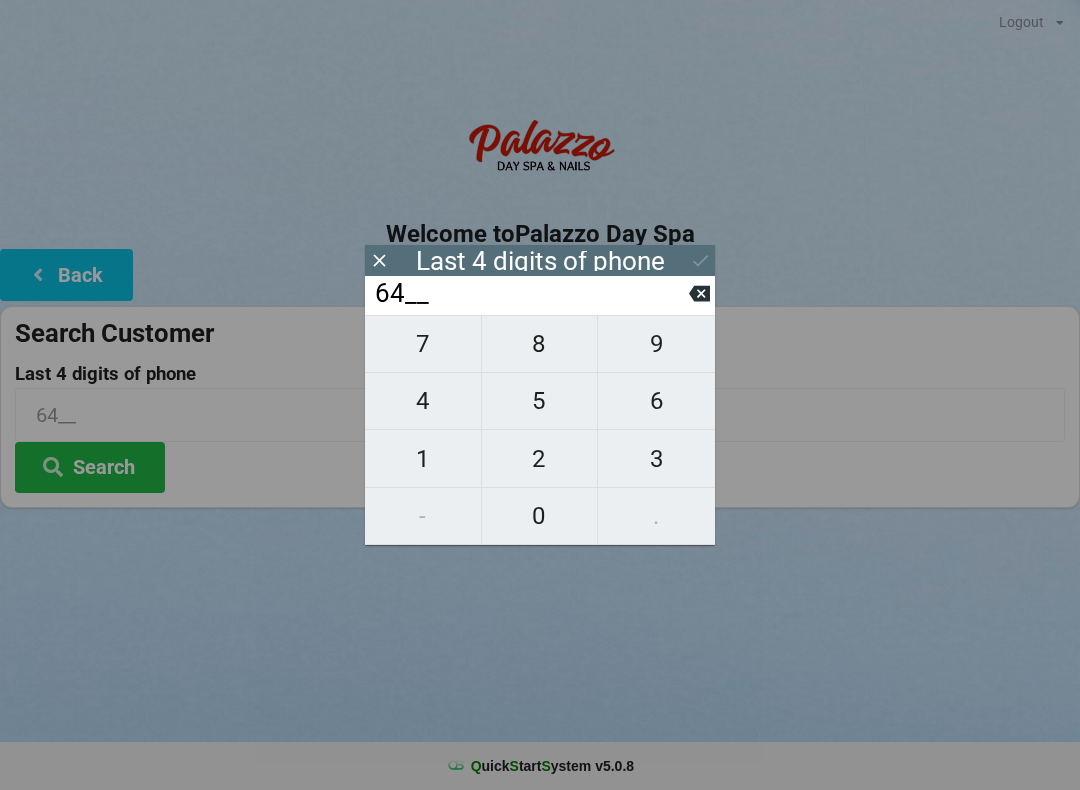 click on "0" at bounding box center [540, 516] 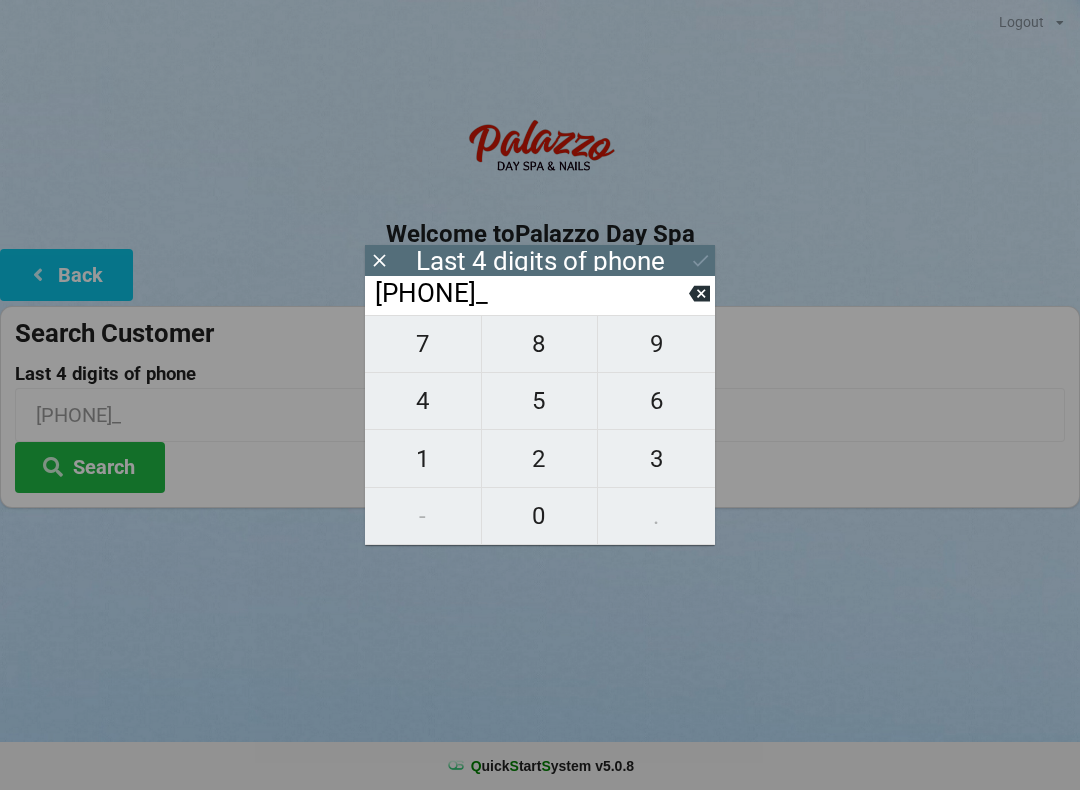 click on "5" at bounding box center [540, 401] 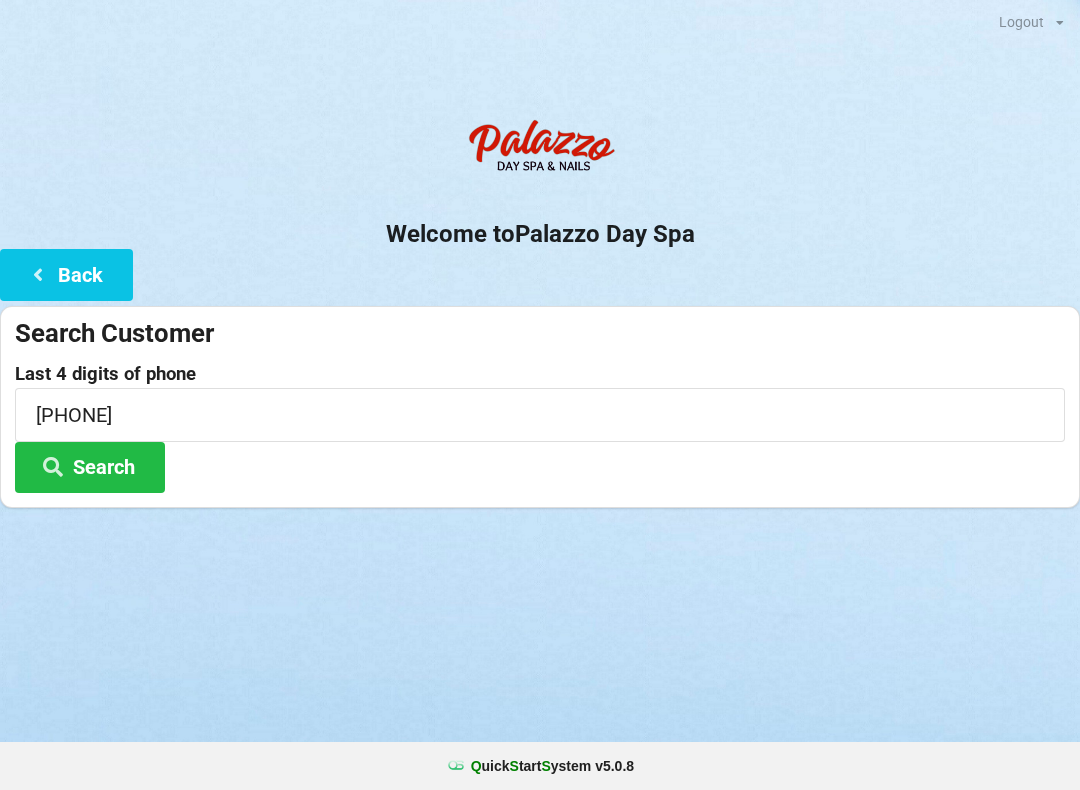 click on "Last 4 digits of phone [PHONE] Search" at bounding box center [540, 423] 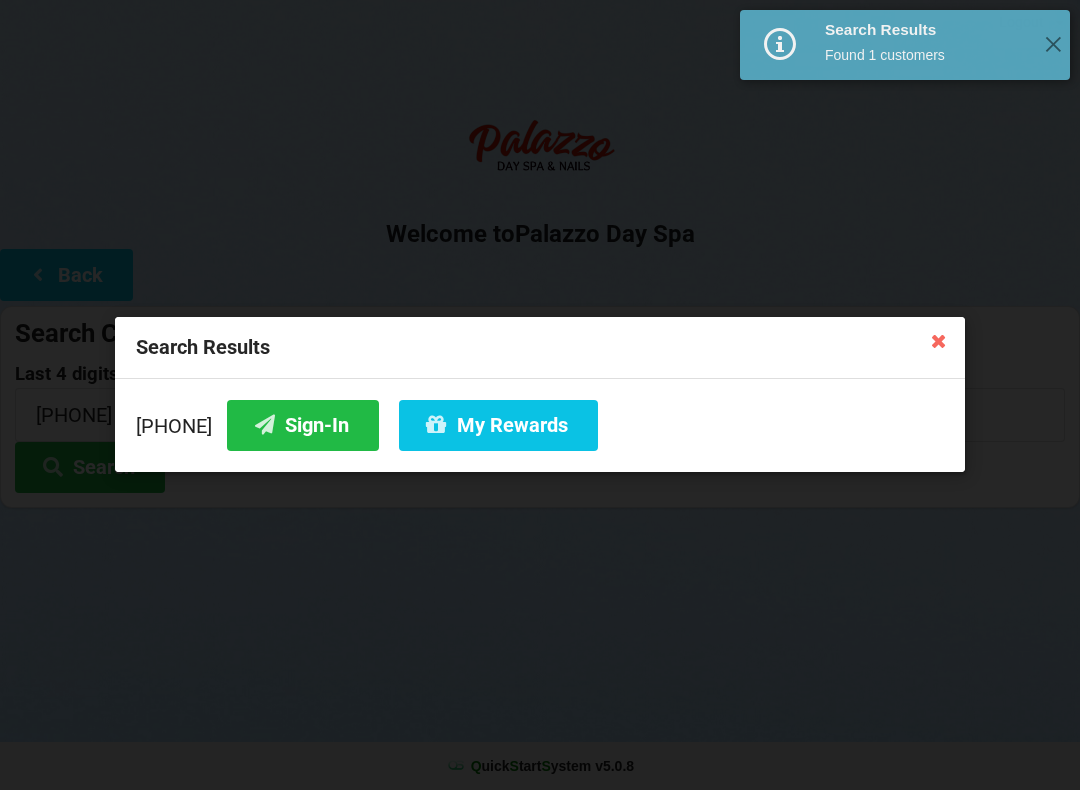 click on "Sign-In" at bounding box center [303, 425] 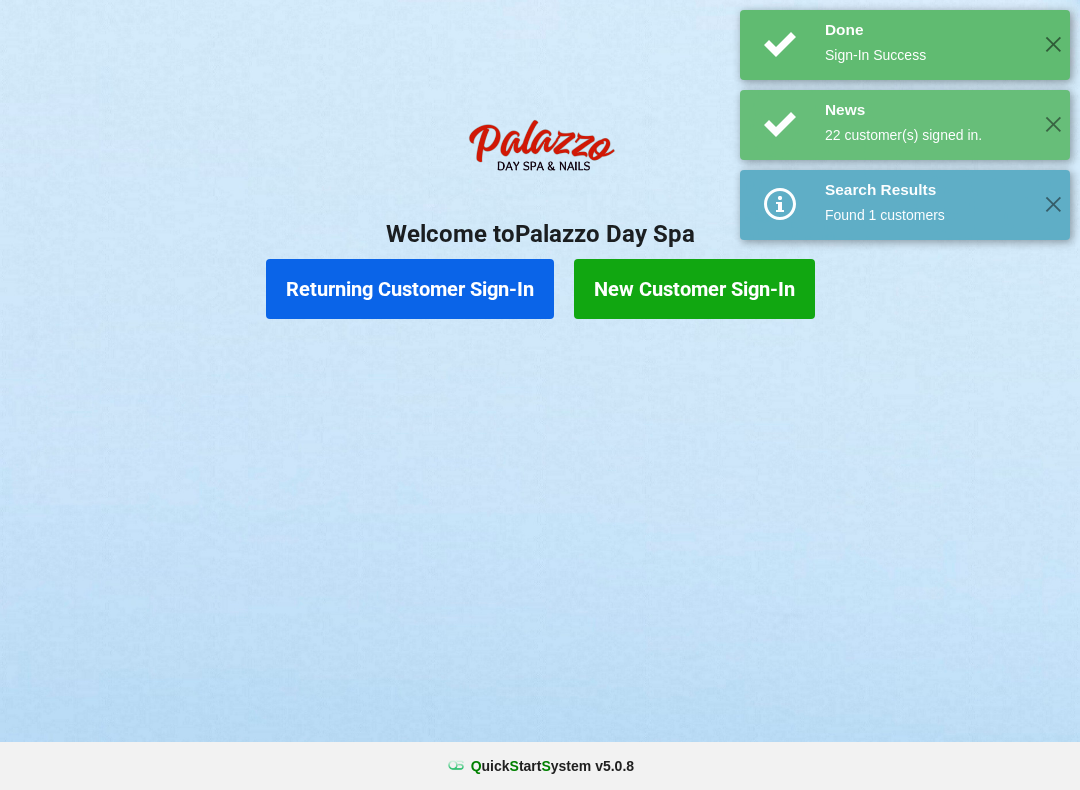 click on "Logout Logout Sign-In Welcome to Palazzo Day Spa Returning Customer Sign-In New Customer Sign-In" at bounding box center (540, 395) 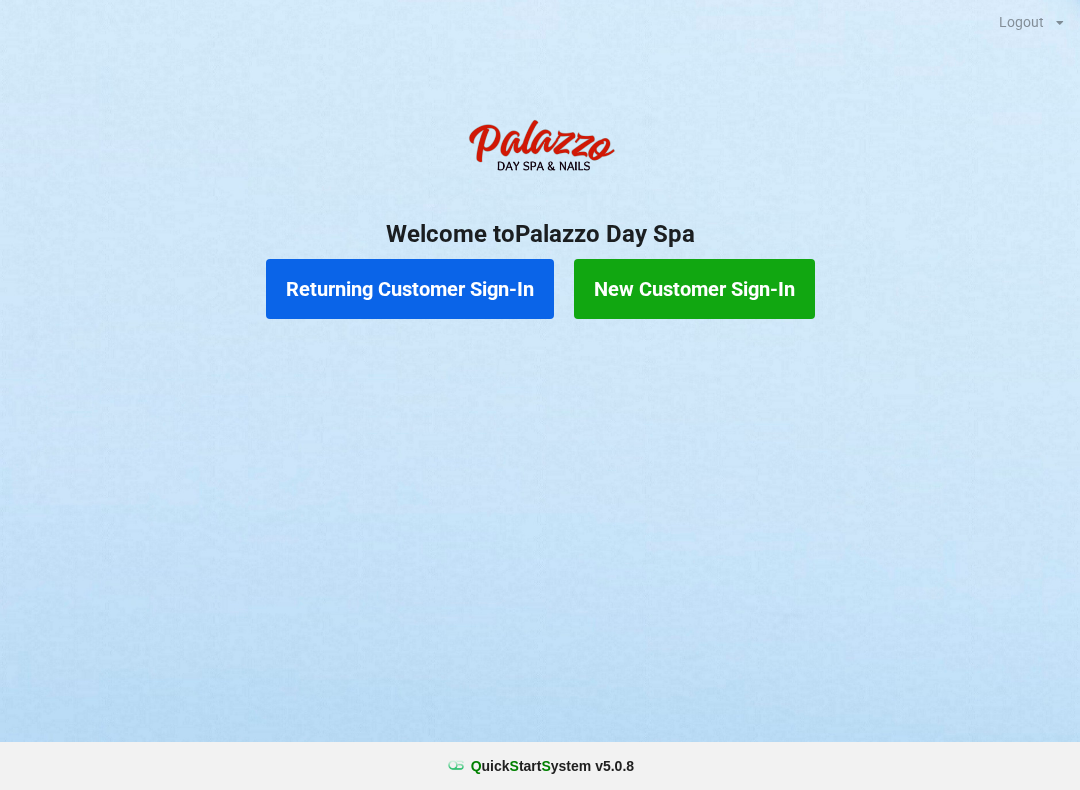 click on "Returning Customer Sign-In" at bounding box center (410, 289) 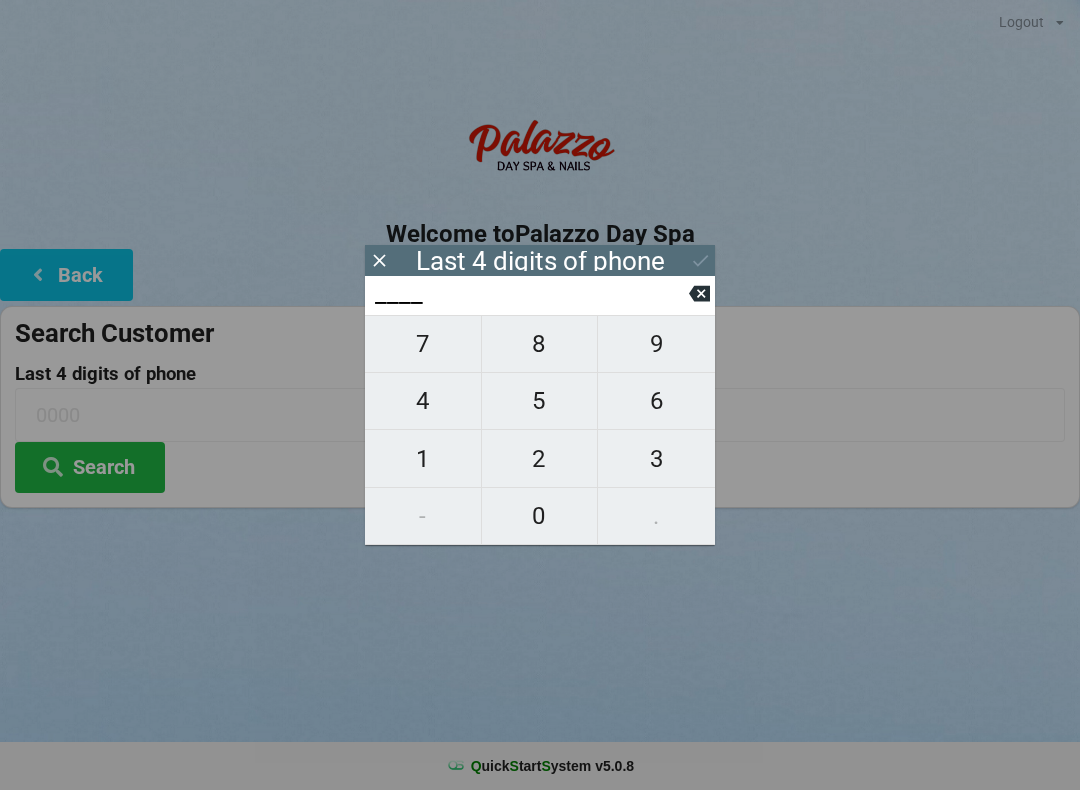 click on "7" at bounding box center [423, 344] 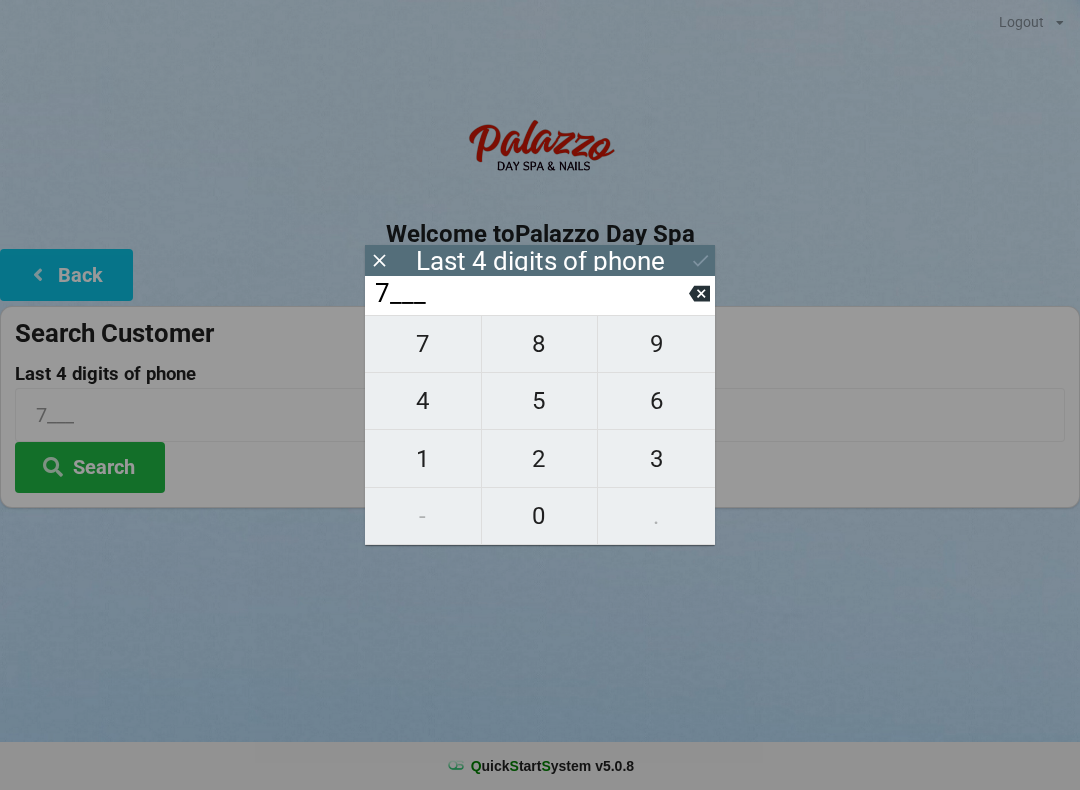 click on "2" at bounding box center (540, 459) 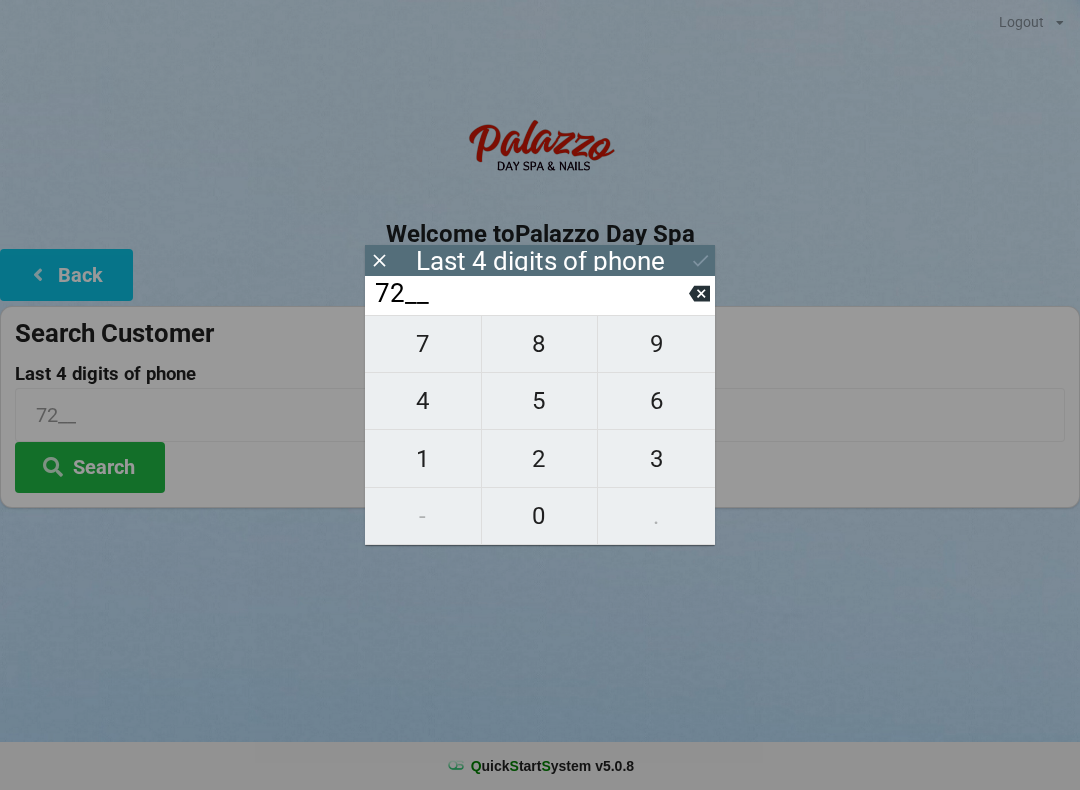 click on "9" at bounding box center [656, 344] 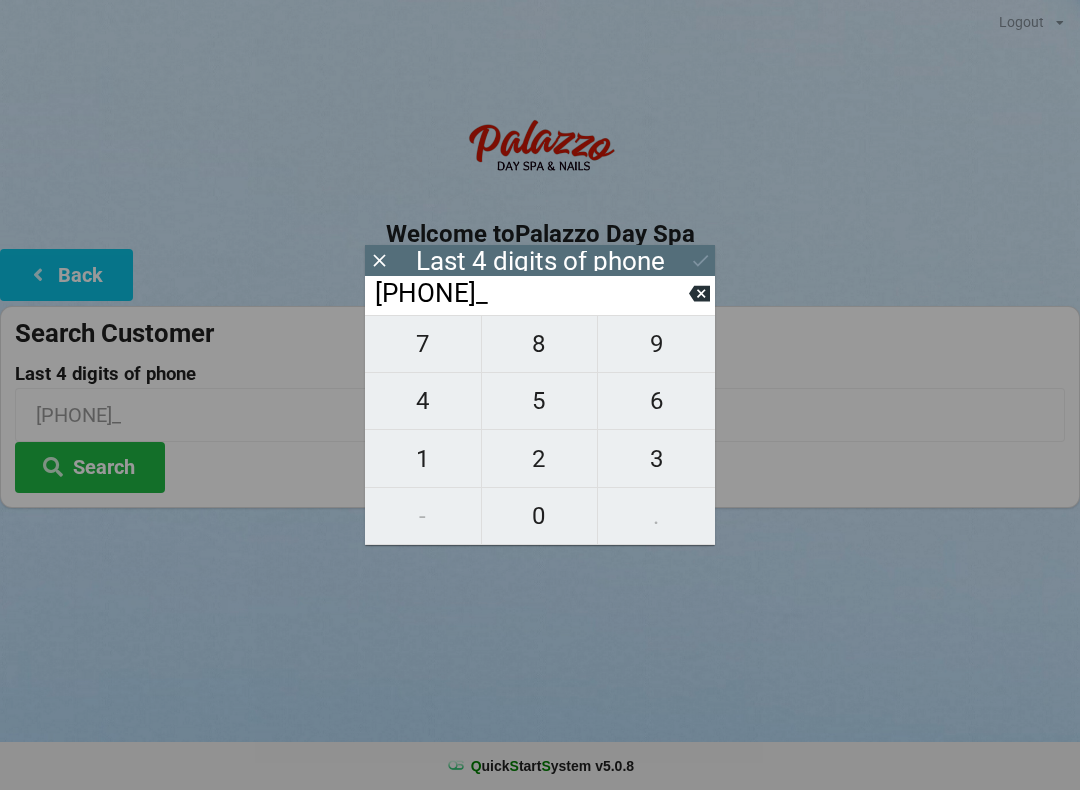 click on "1" at bounding box center [423, 459] 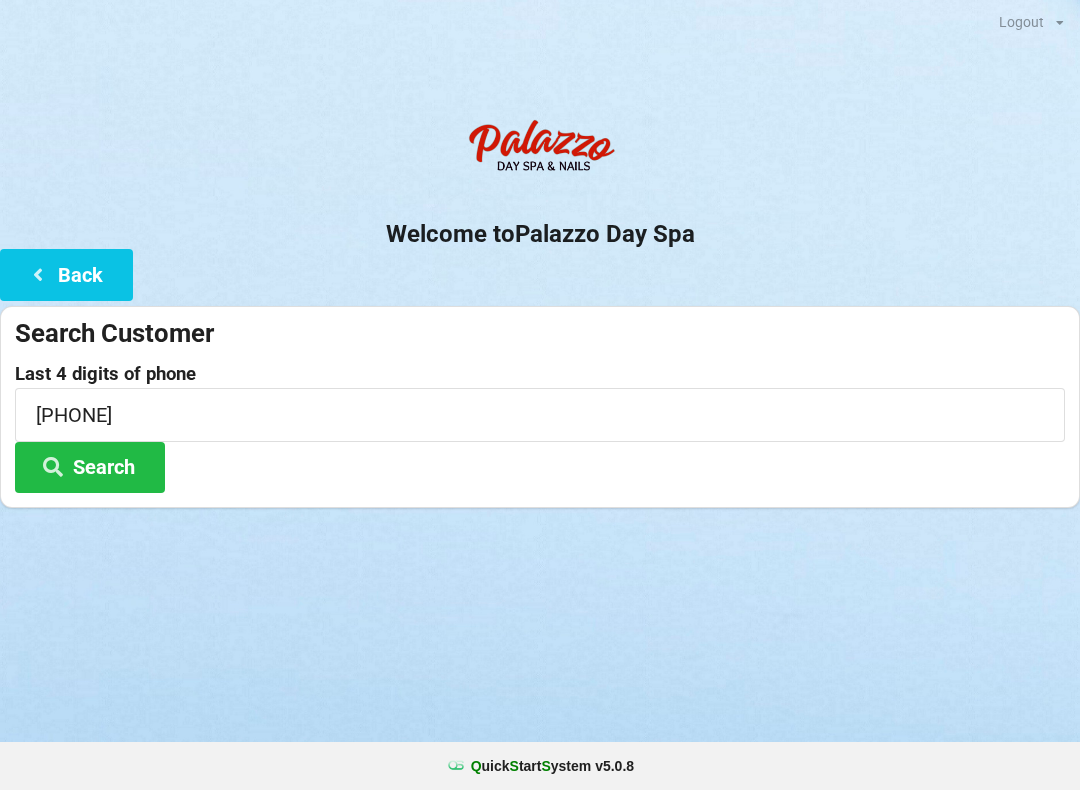 click at bounding box center (188, 446) 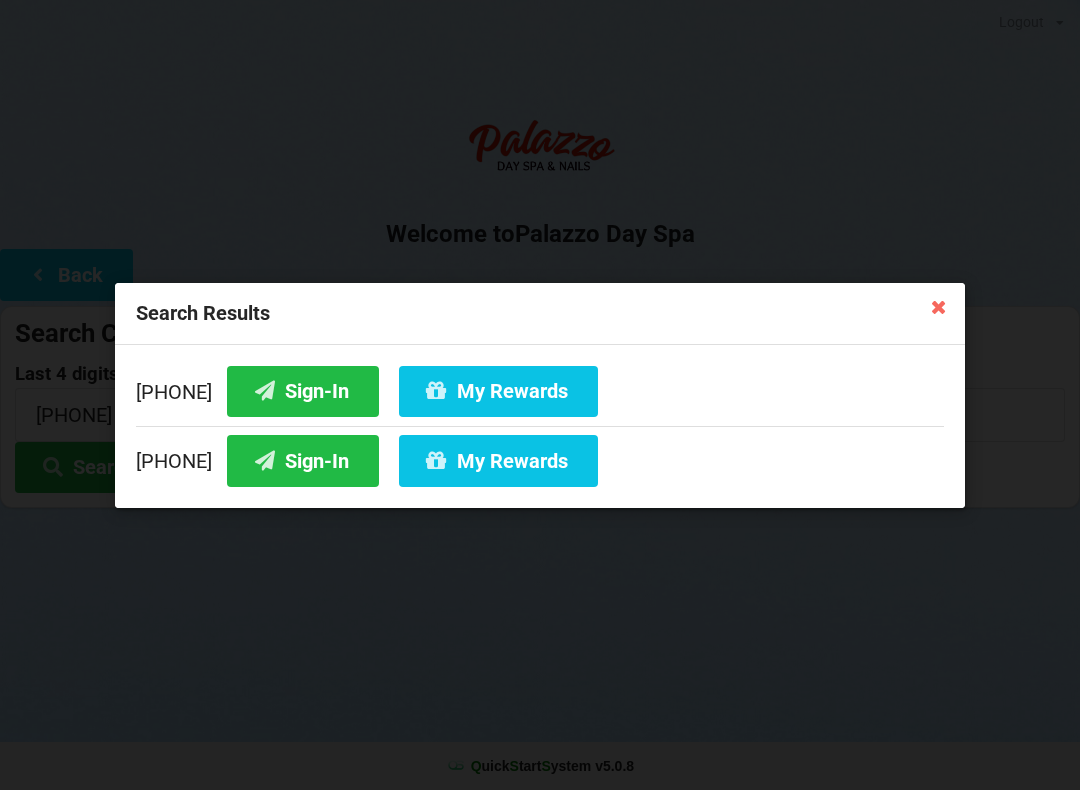 click at bounding box center [265, 459] 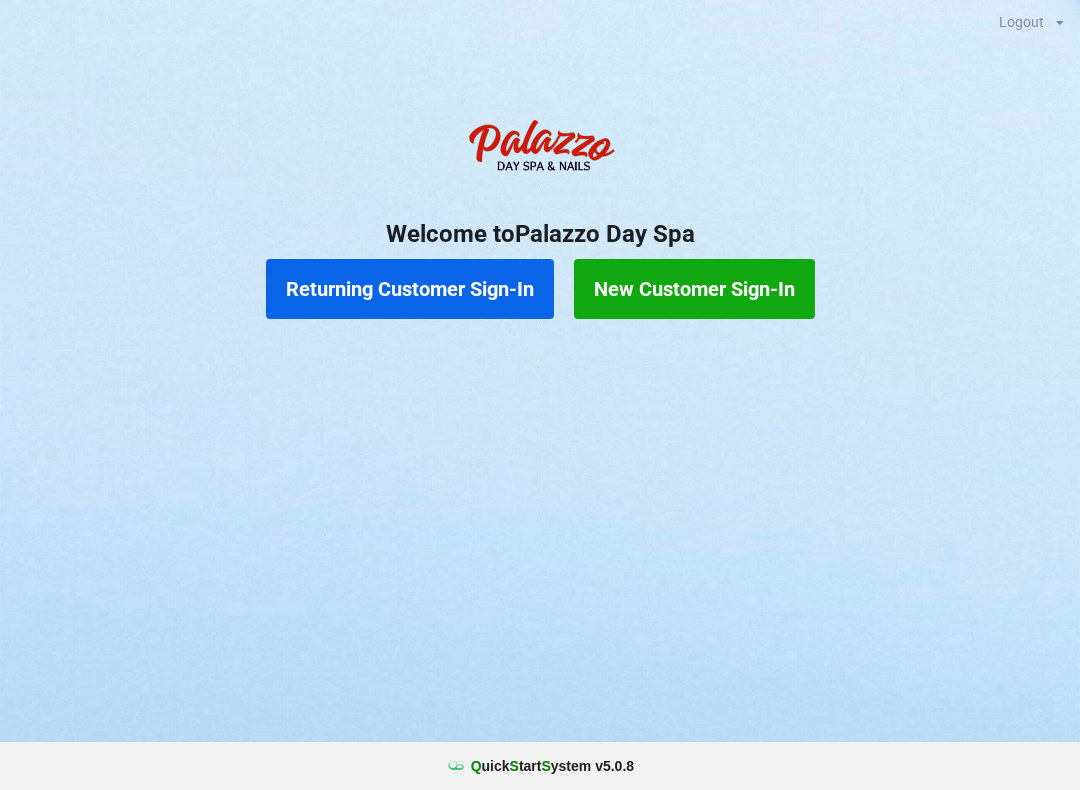 click on "New Customer Sign-In" at bounding box center [694, 289] 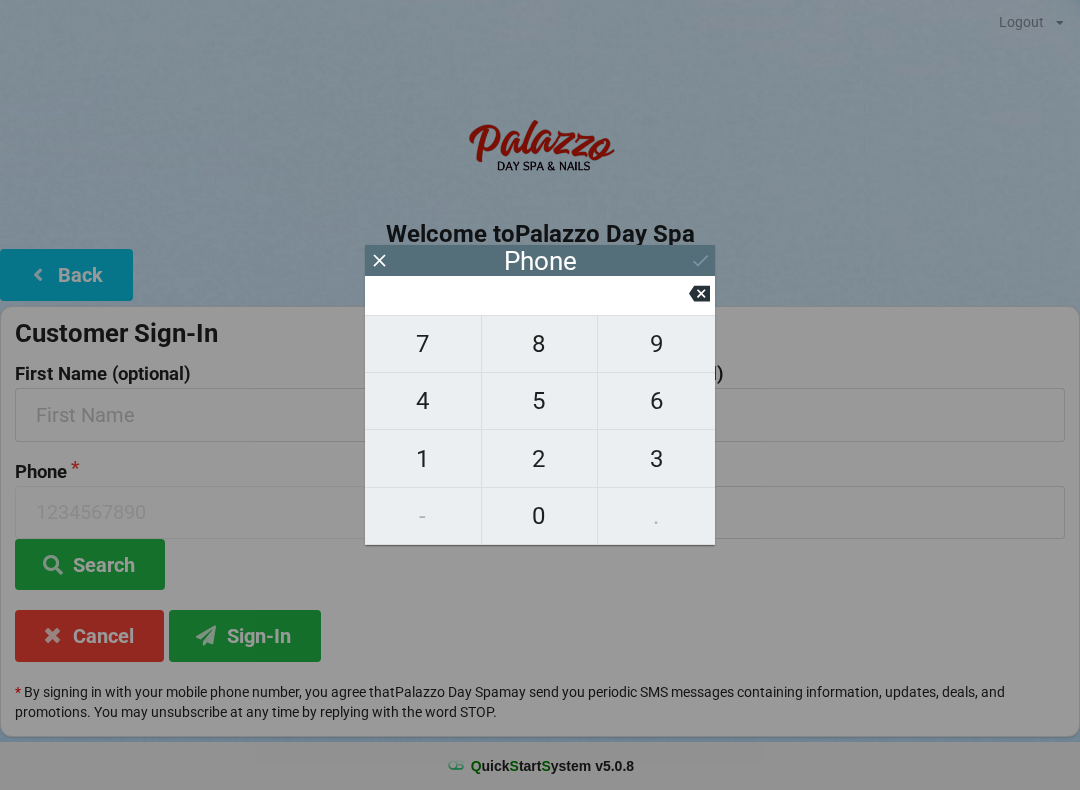 click on "4" at bounding box center [423, 401] 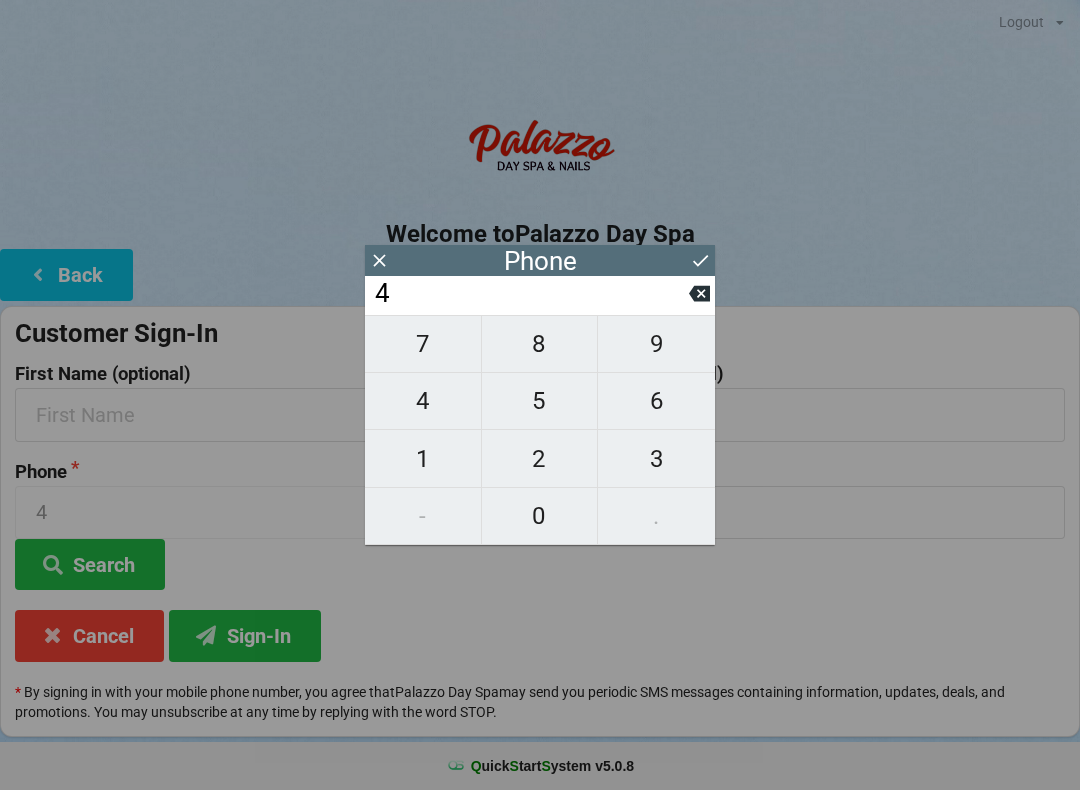 click on "0" at bounding box center [540, 516] 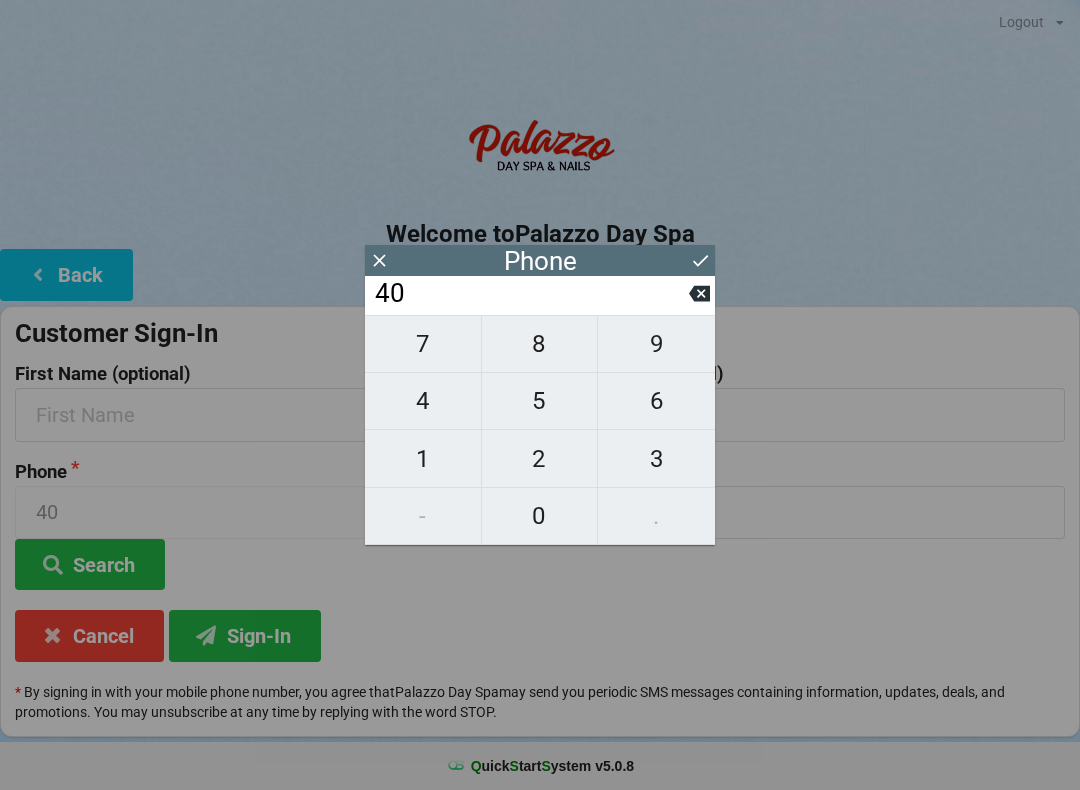 click on "7" at bounding box center (423, 344) 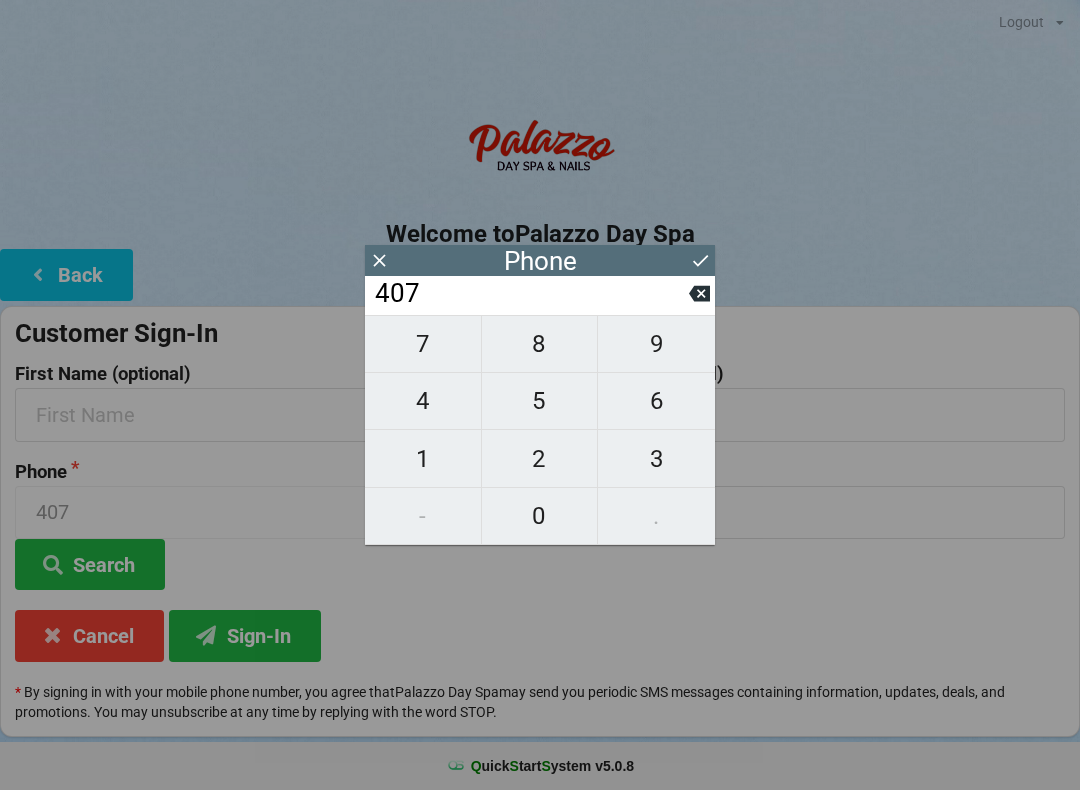 click on "1" at bounding box center (423, 459) 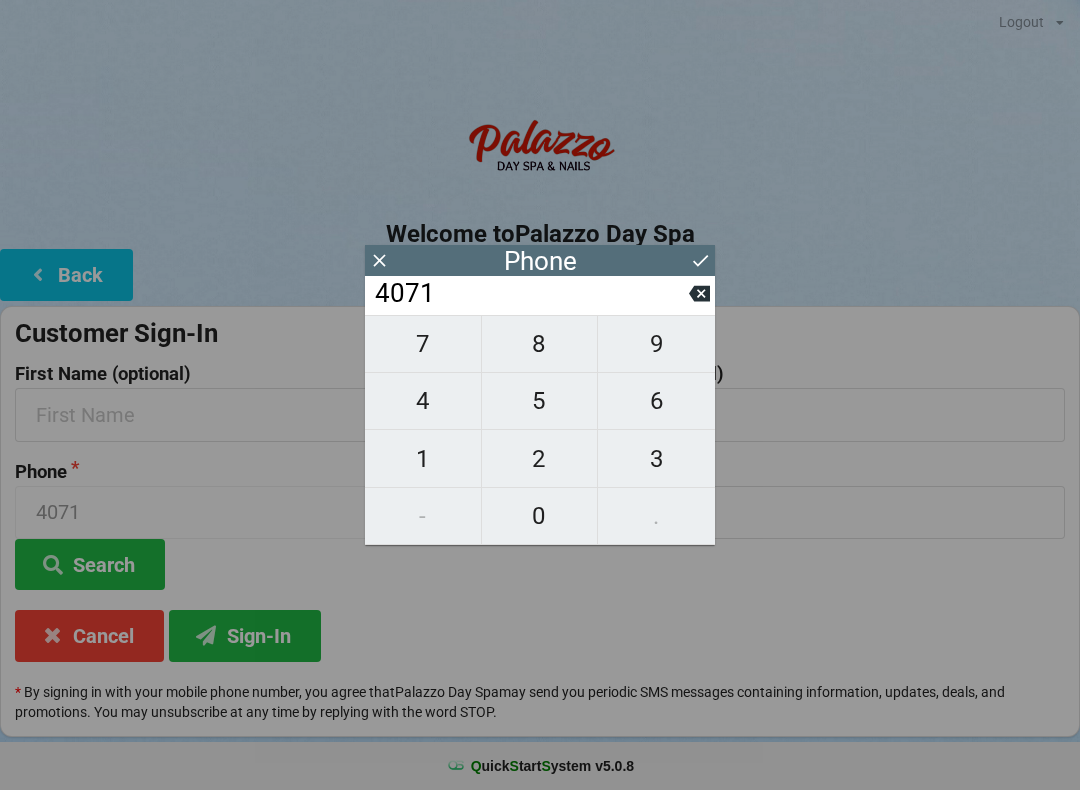 click on "7" at bounding box center [423, 344] 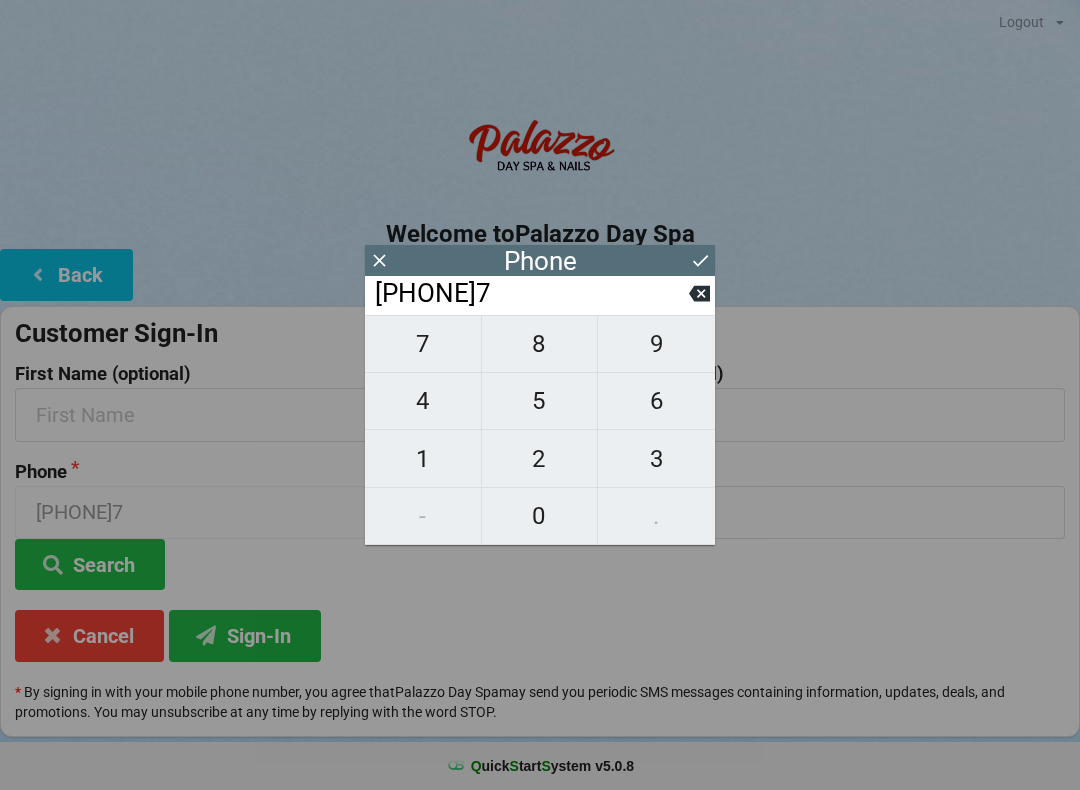 click 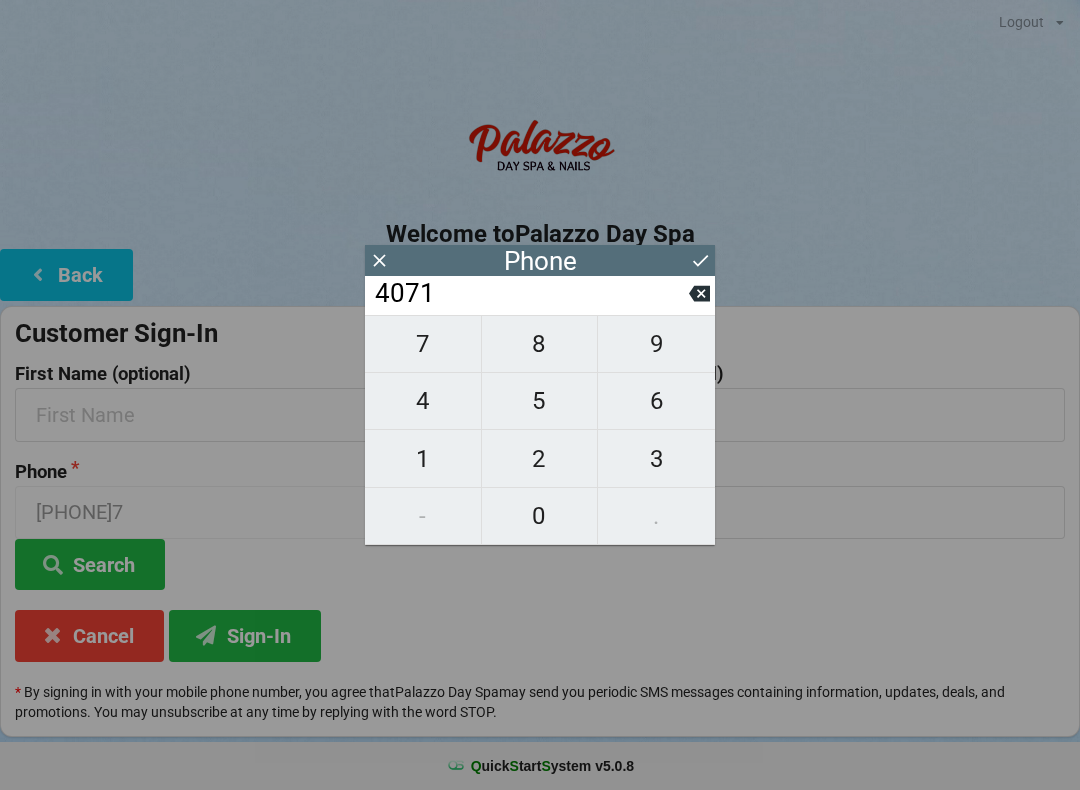click 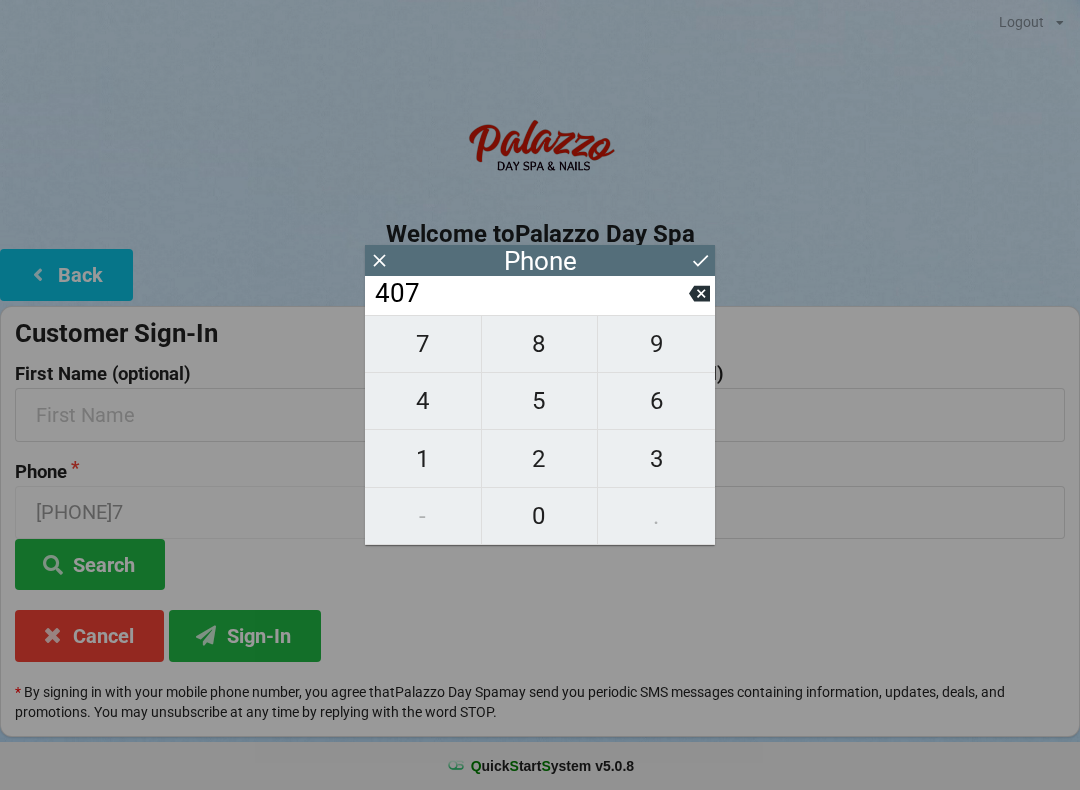 click on "4" at bounding box center (423, 401) 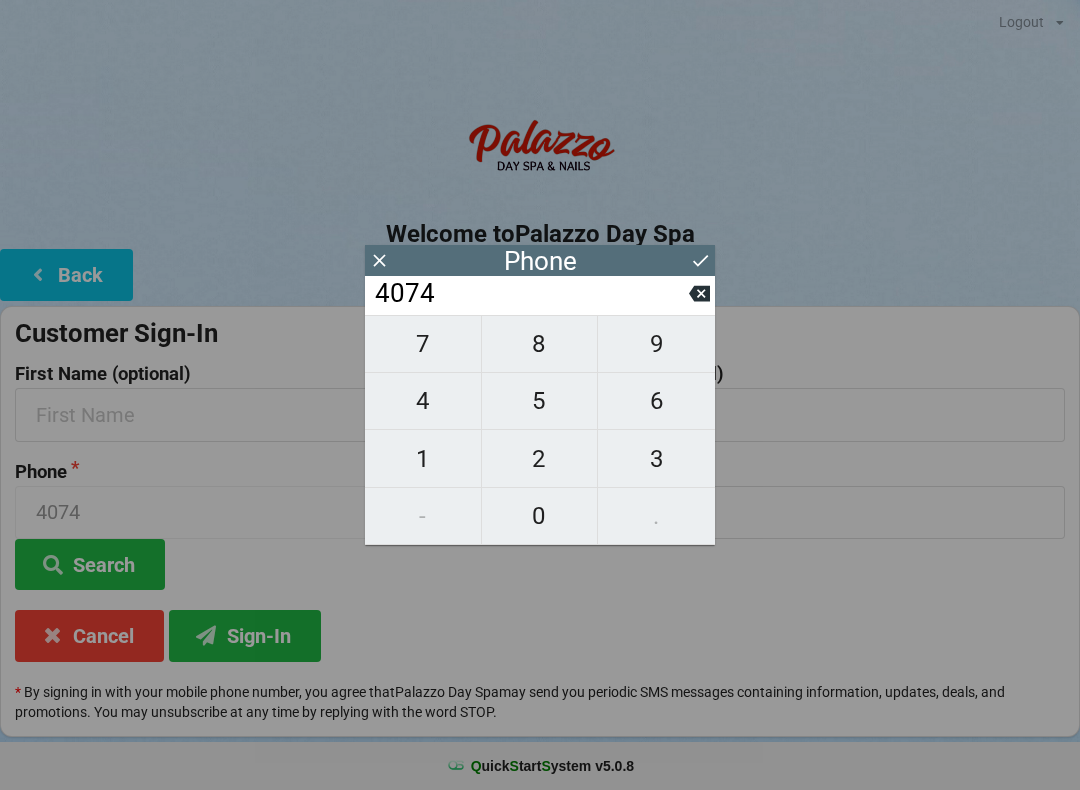 click on "1" at bounding box center [423, 459] 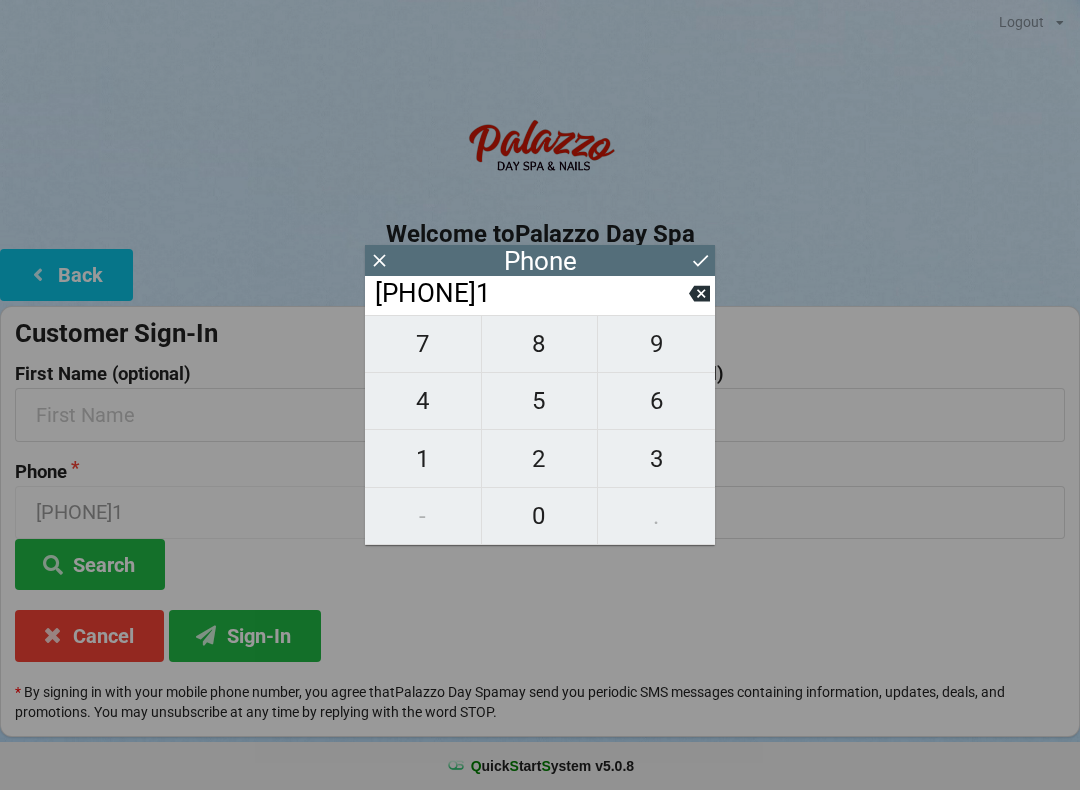 click on "3" at bounding box center [656, 459] 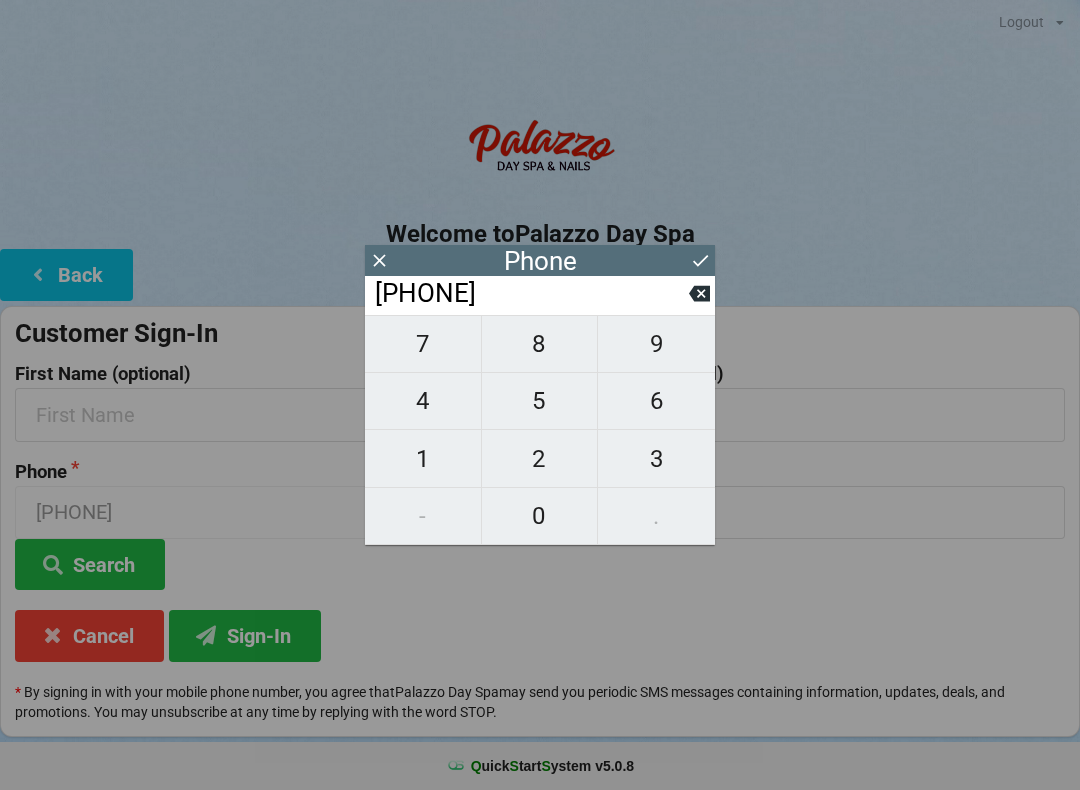 click on "2" at bounding box center [540, 459] 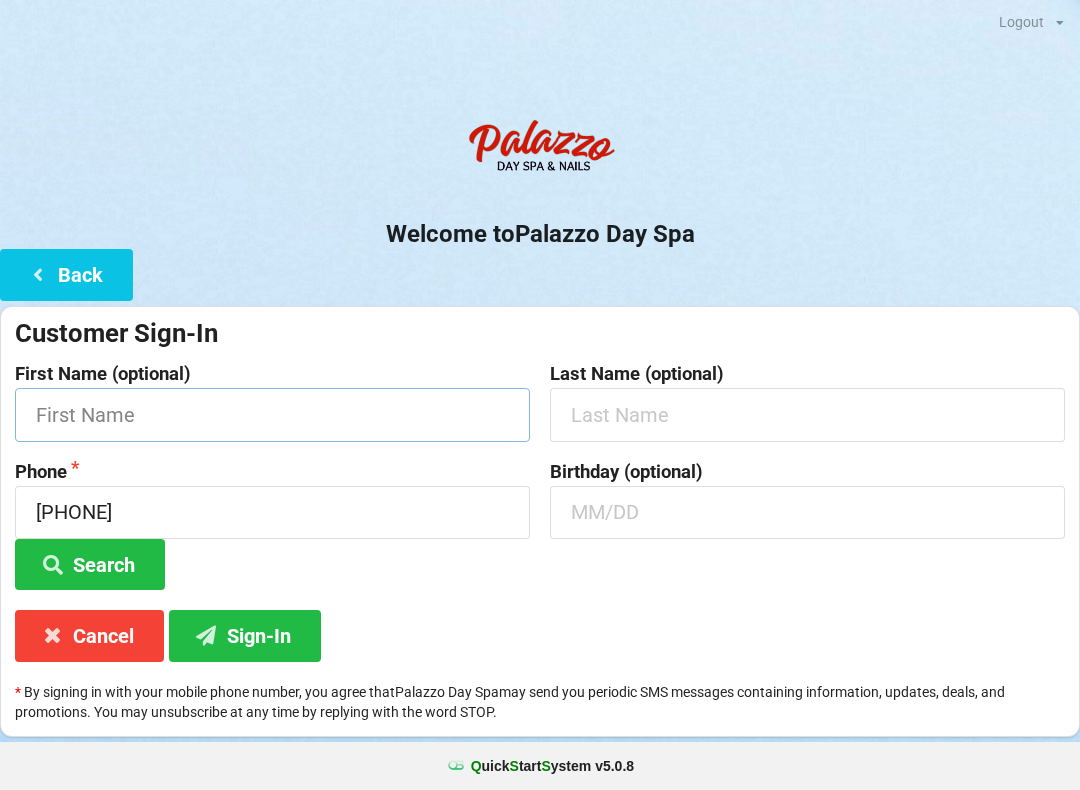 click at bounding box center [272, 414] 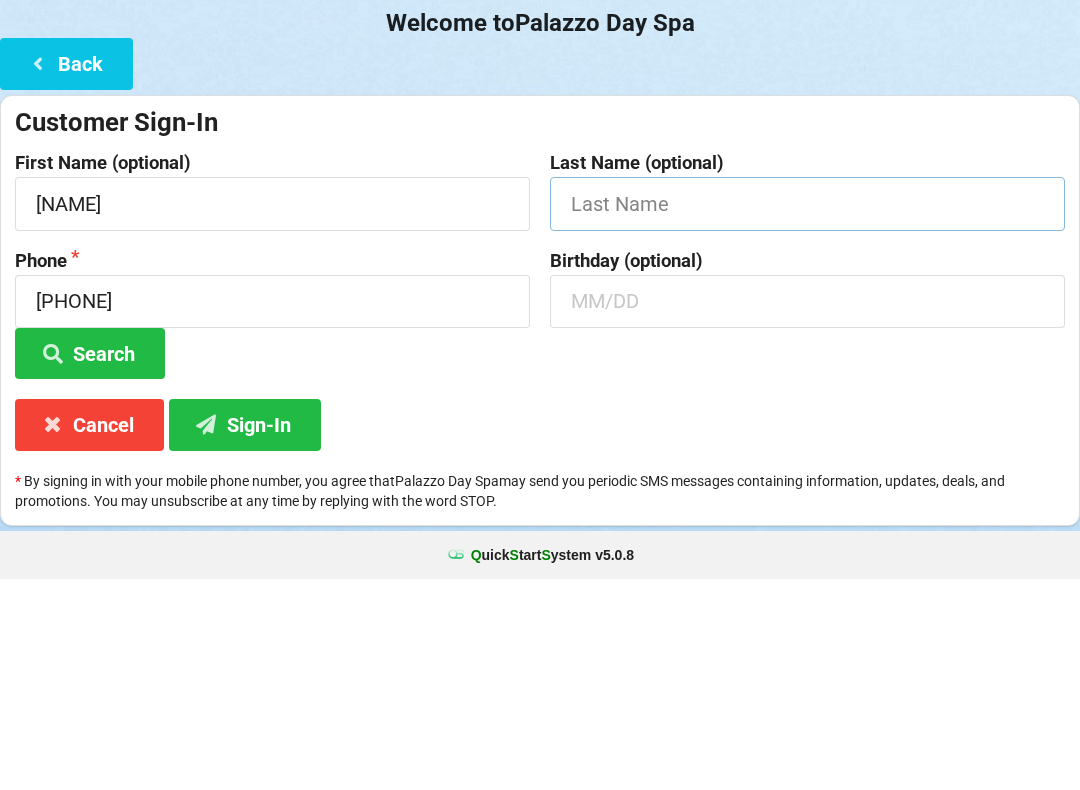 click at bounding box center [807, 414] 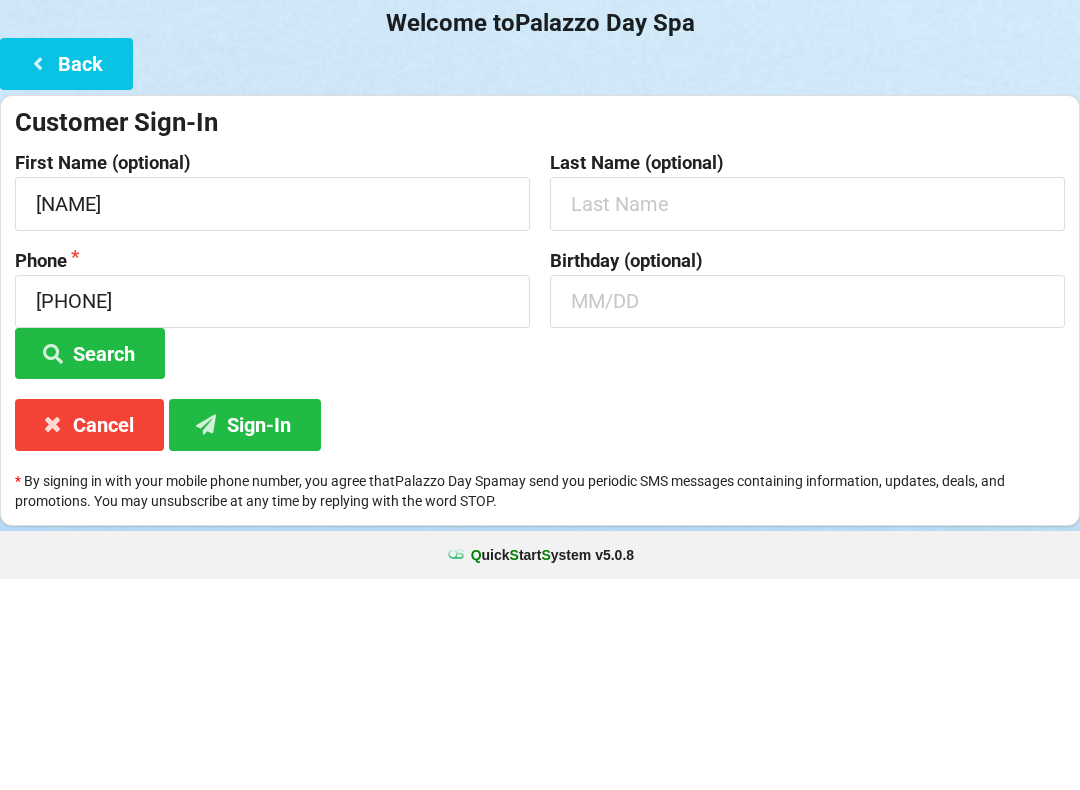 click at bounding box center [807, 512] 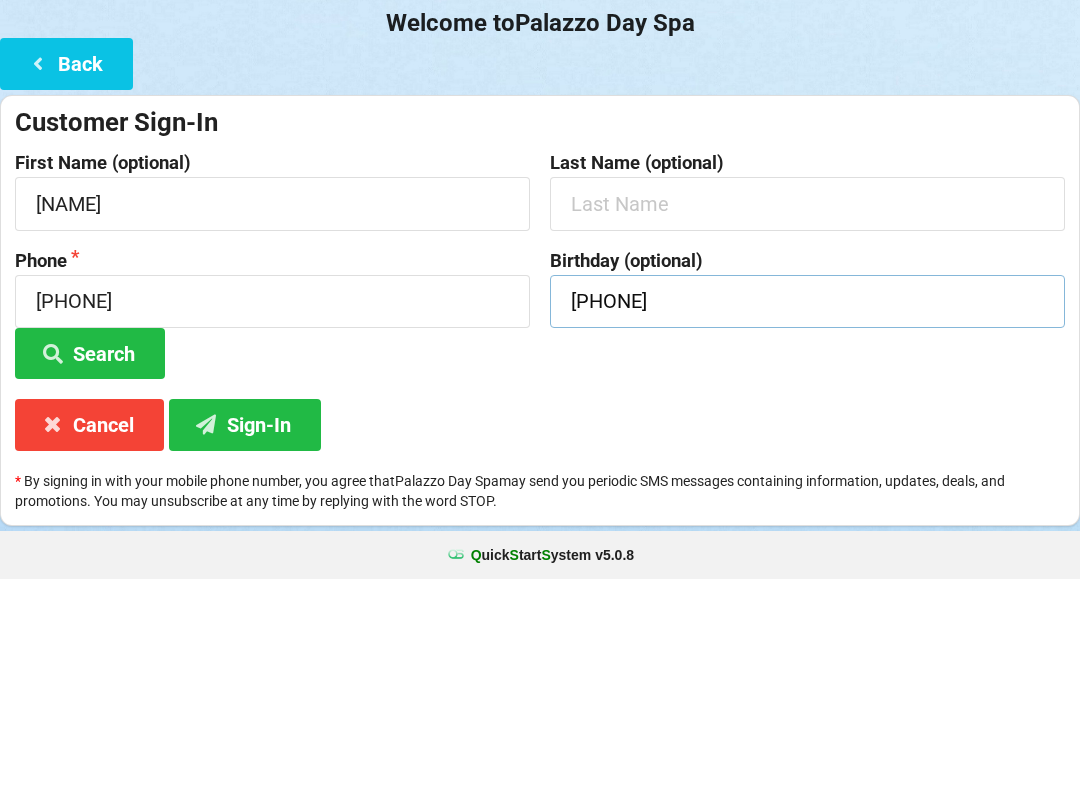 click on "Search" at bounding box center (241, 508) 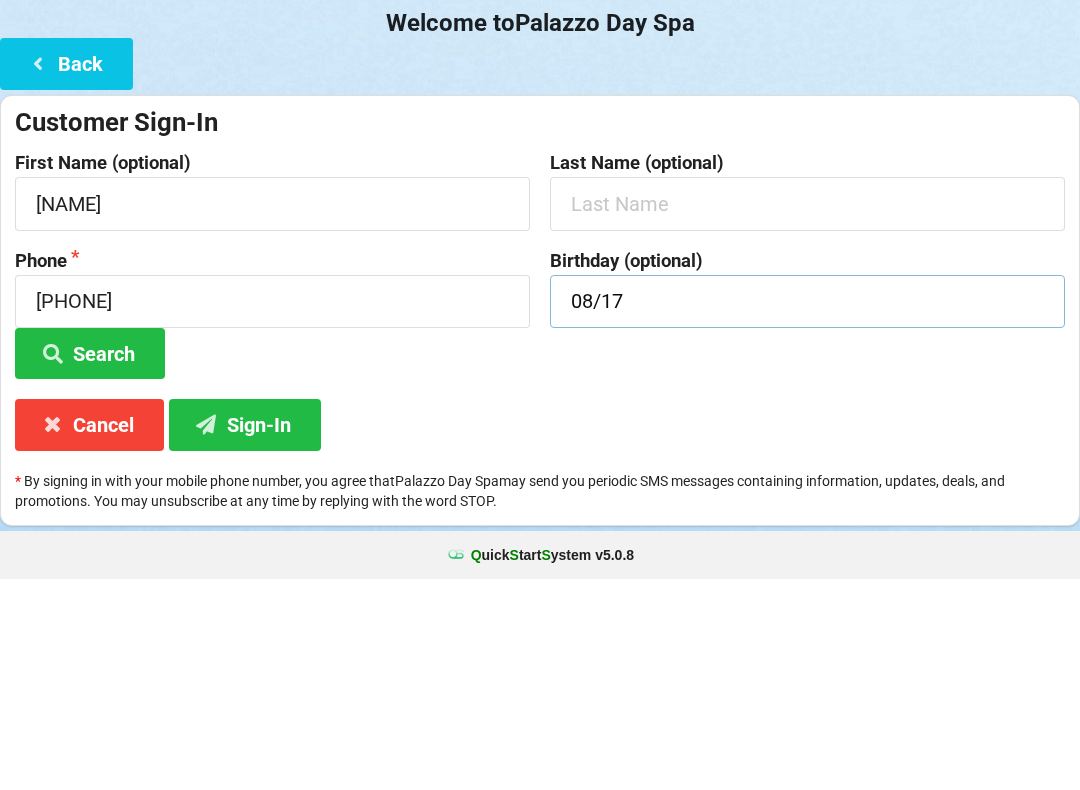 click on "Search" at bounding box center (90, 564) 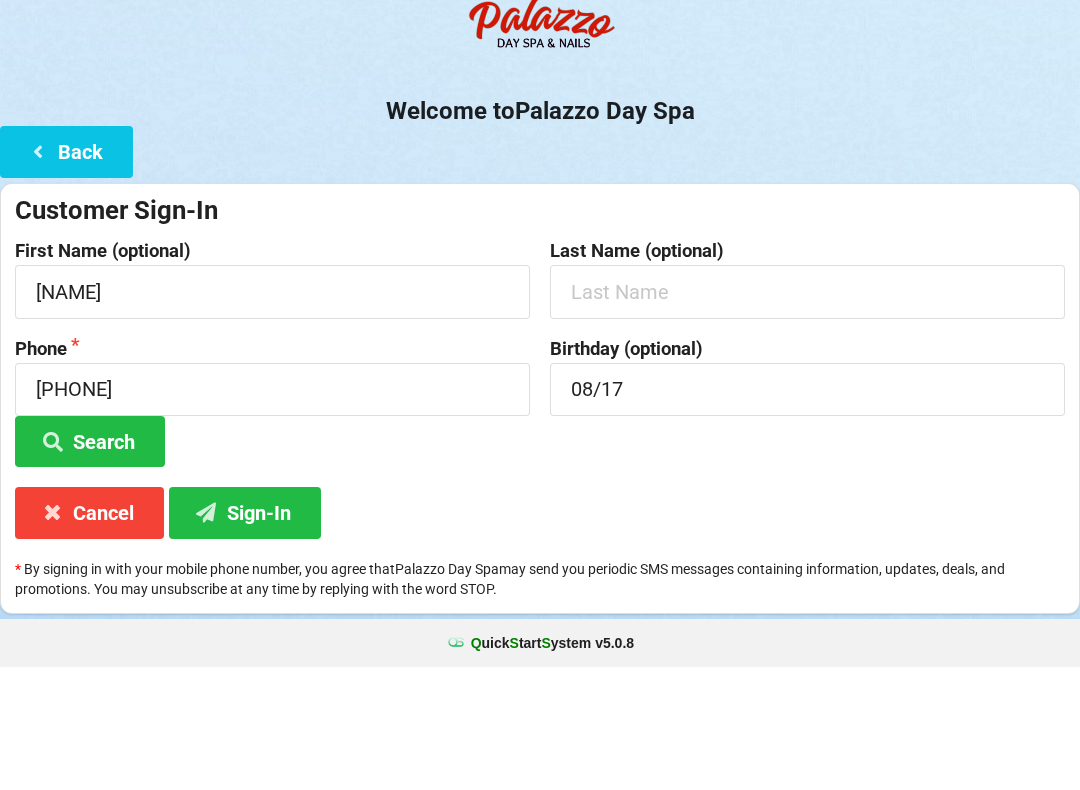 click on "Sign-In" at bounding box center (245, 635) 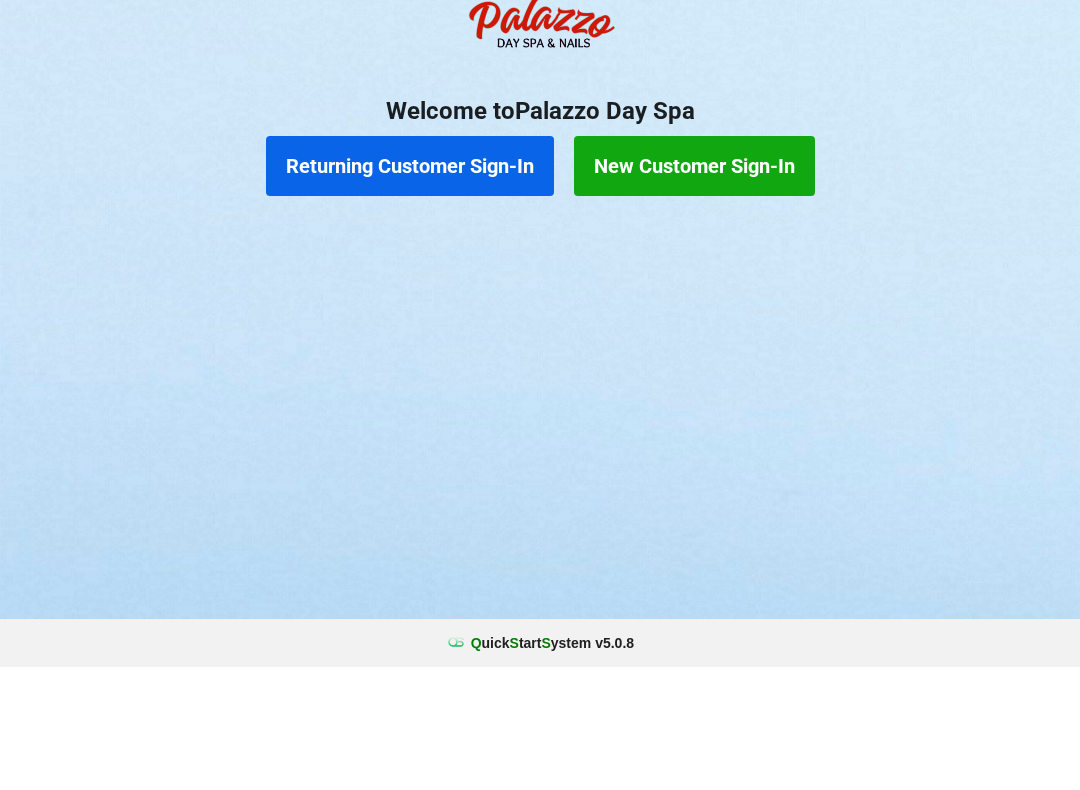 click on "Returning Customer Sign-In" at bounding box center (410, 289) 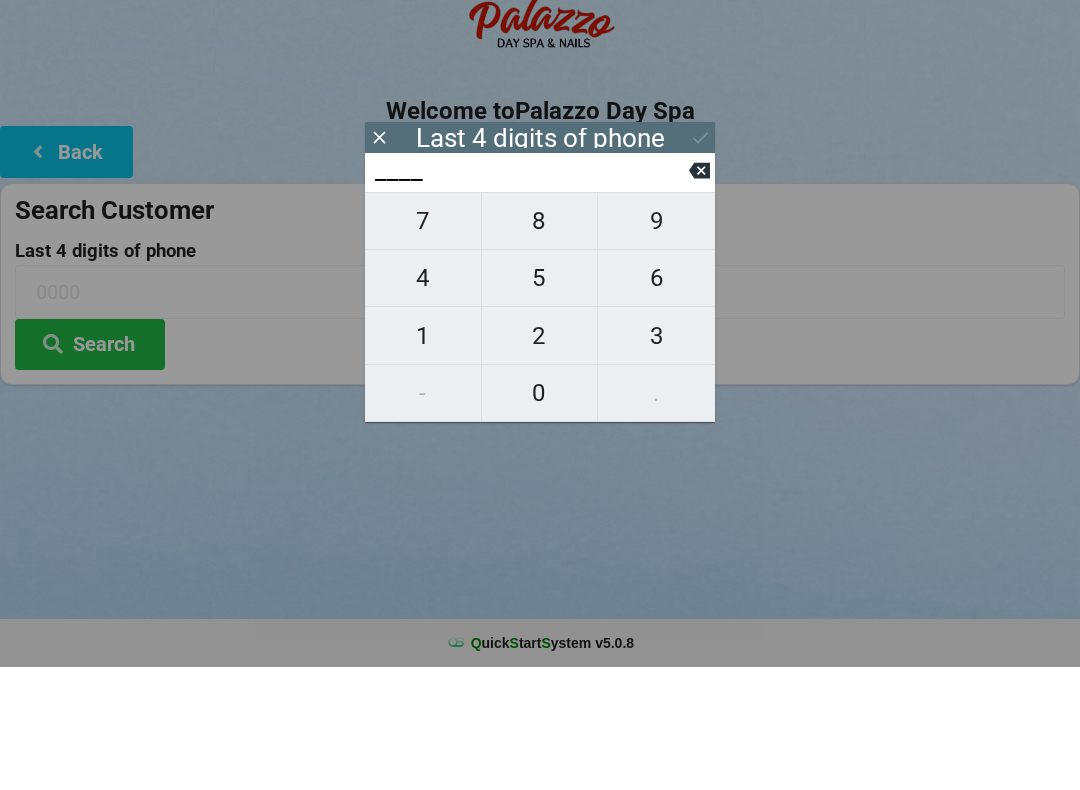 click on "4" at bounding box center (423, 401) 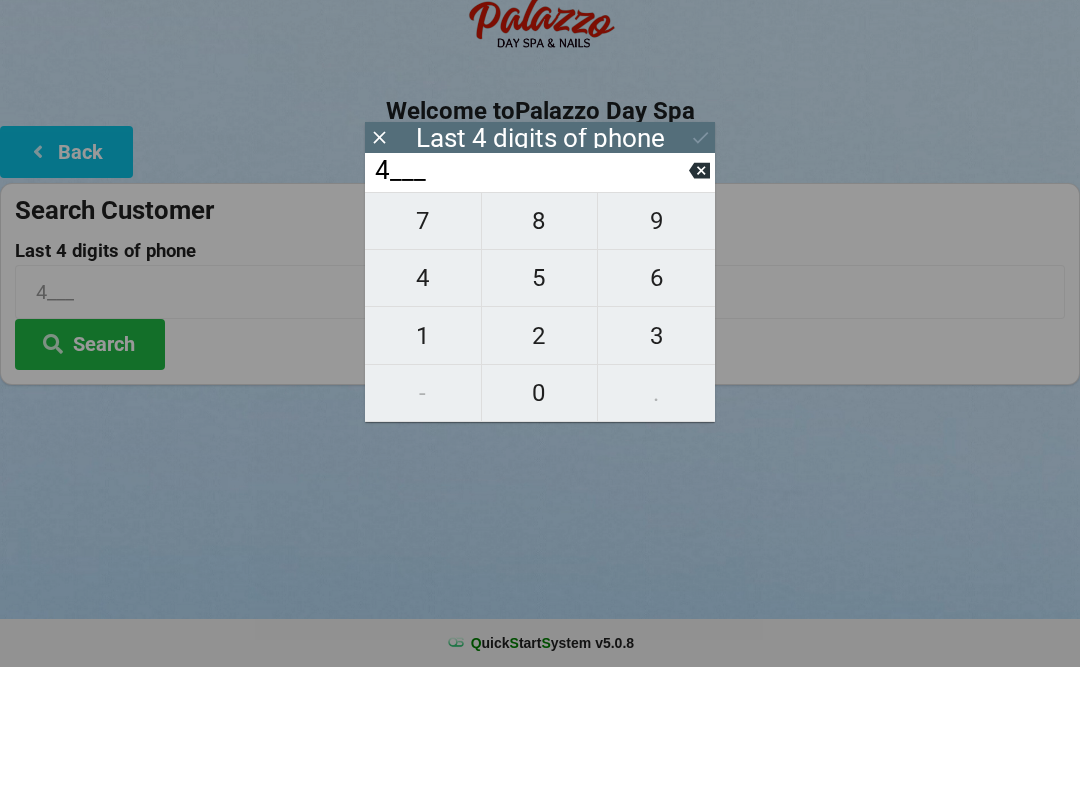click on "0" at bounding box center [540, 516] 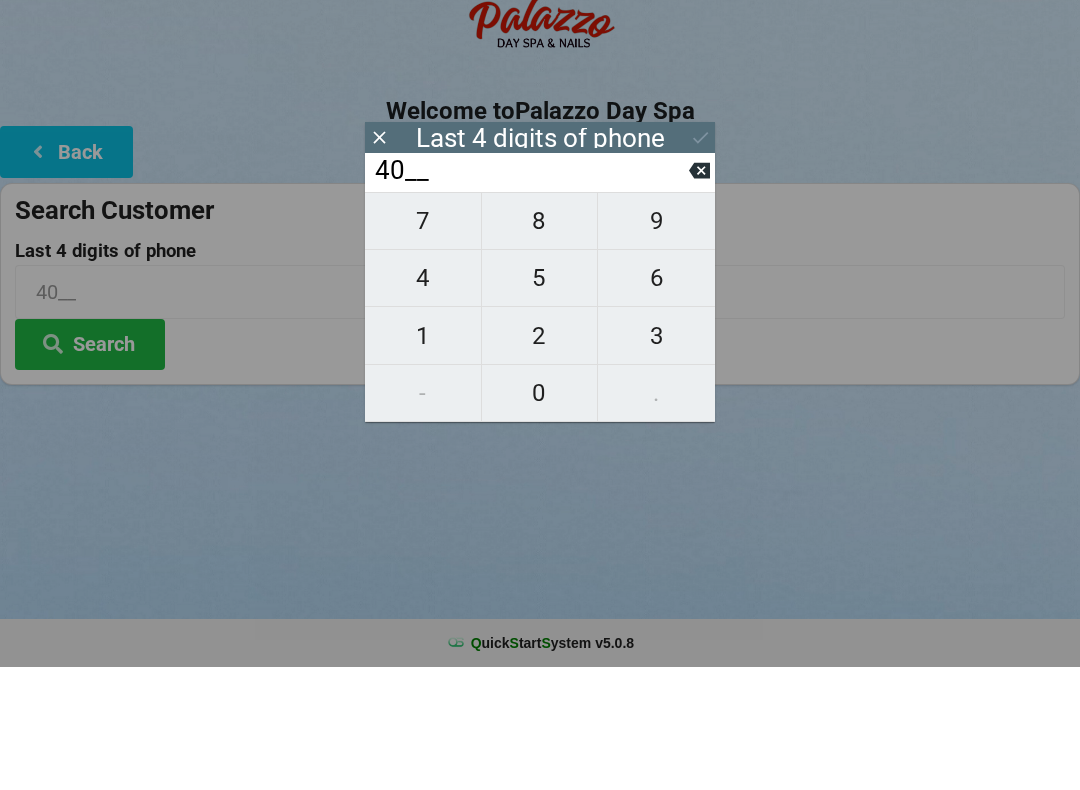 click on "7" at bounding box center (423, 344) 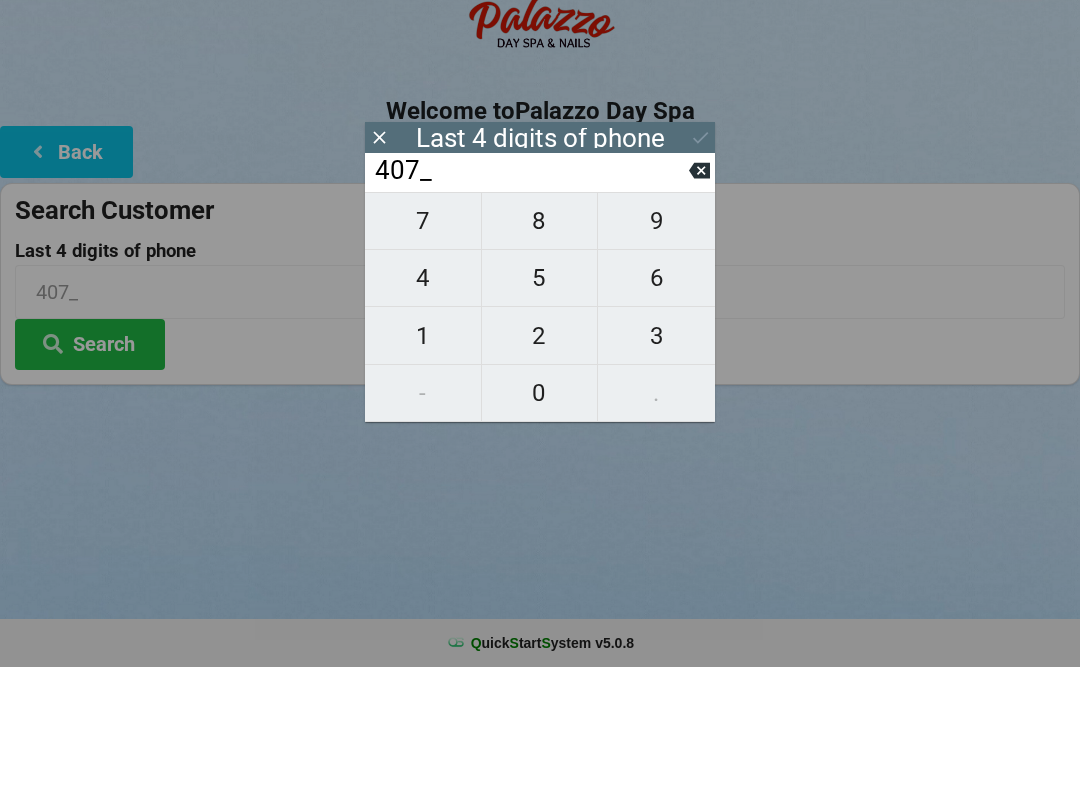 click on "4" at bounding box center [423, 401] 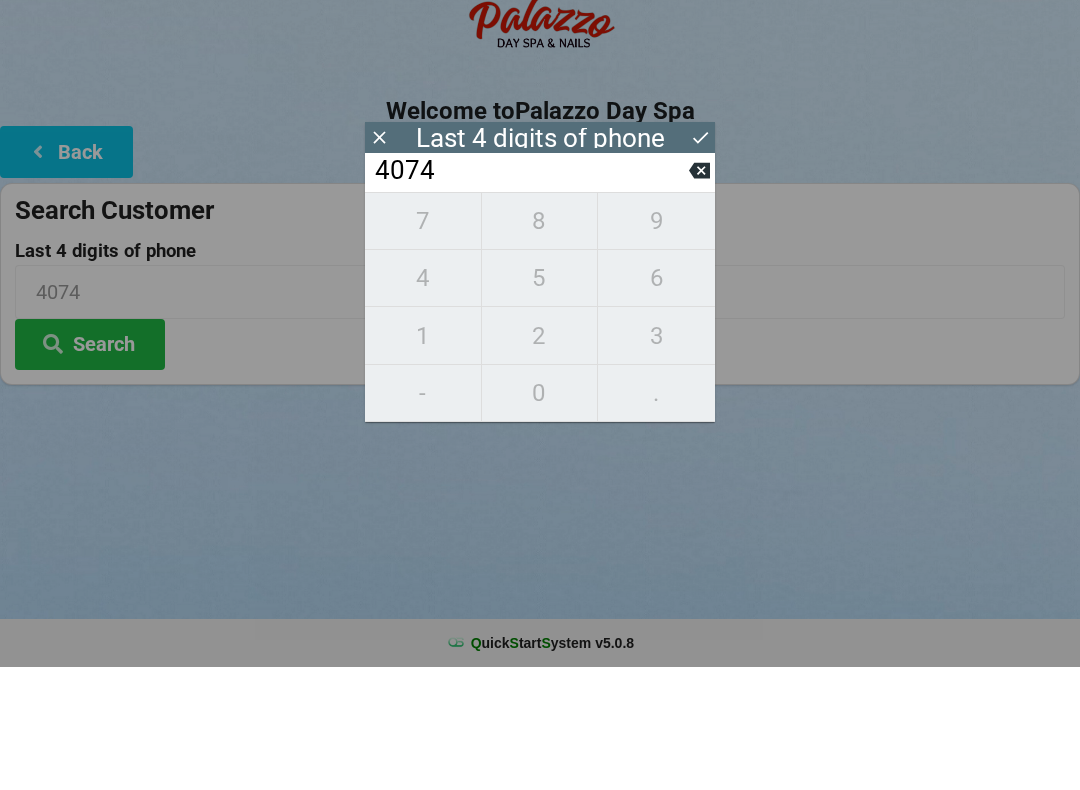click on "7 8 9 4 5 6 1 2 3 - 0 ." at bounding box center (540, 430) 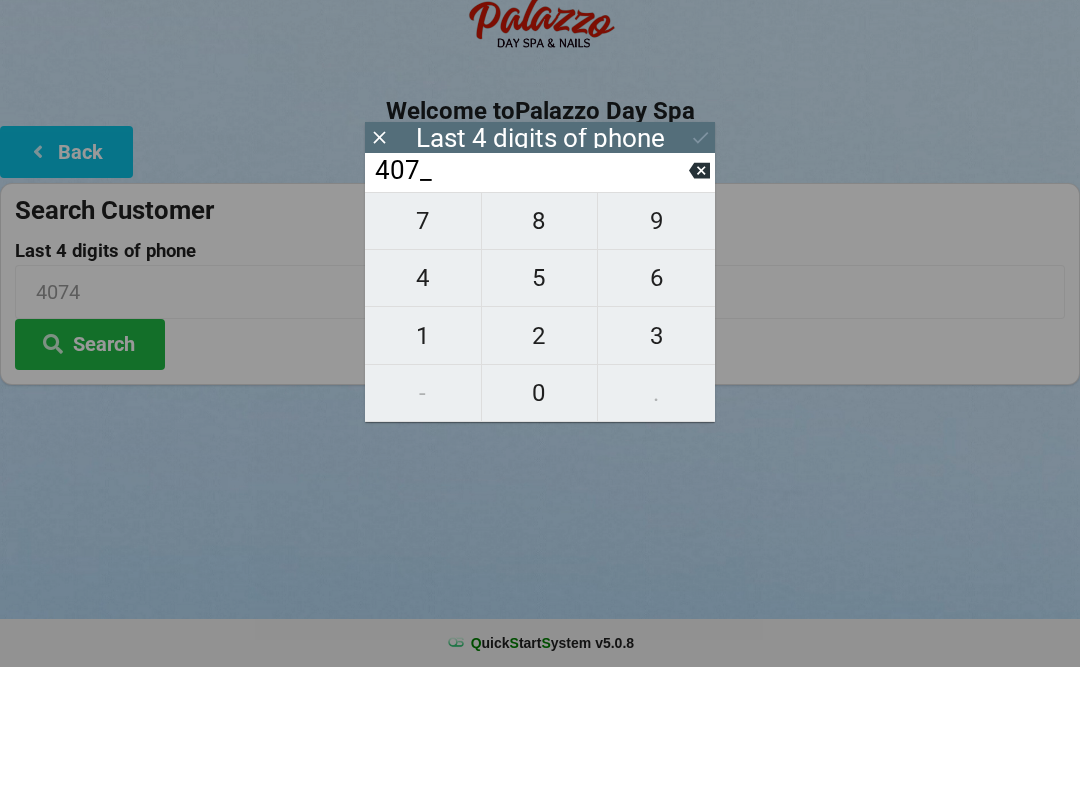 click 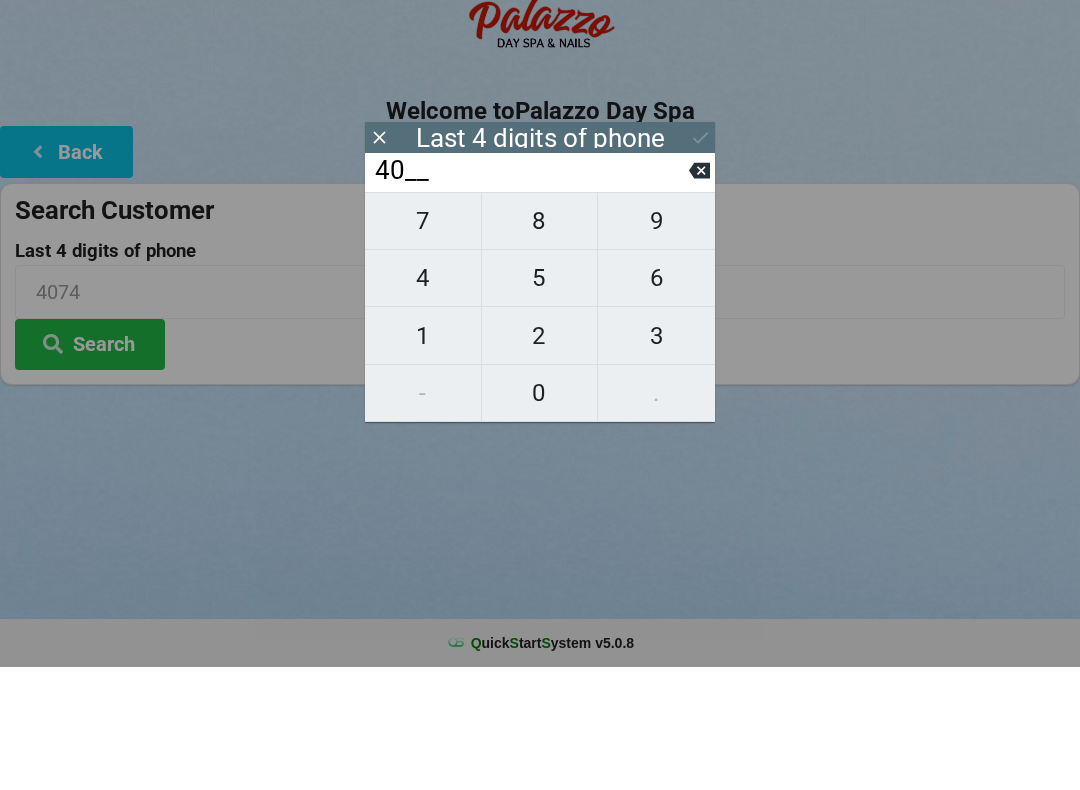 click 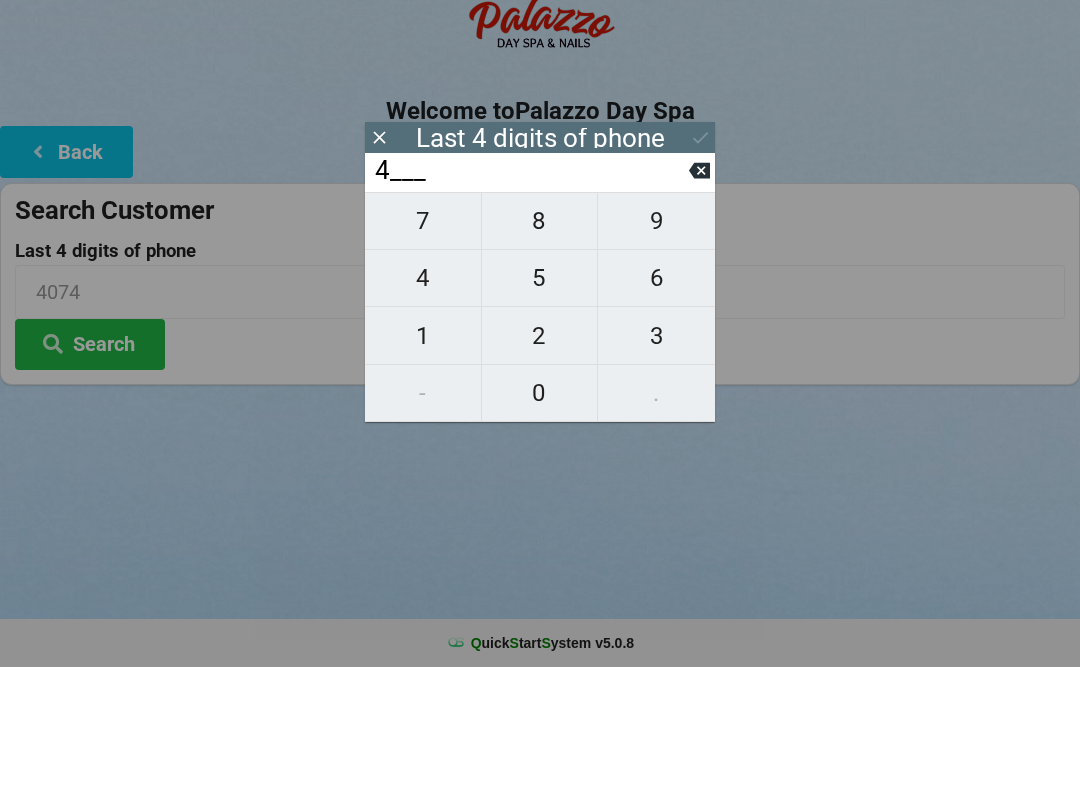 click 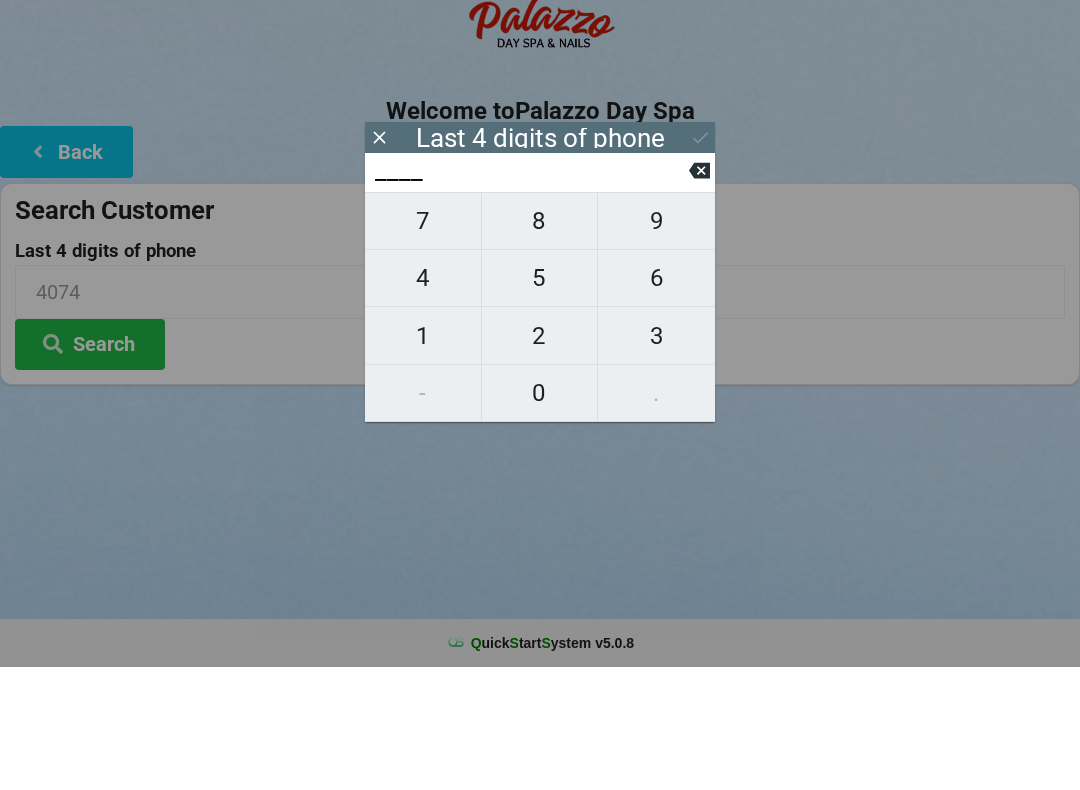 click on "____" at bounding box center [531, 294] 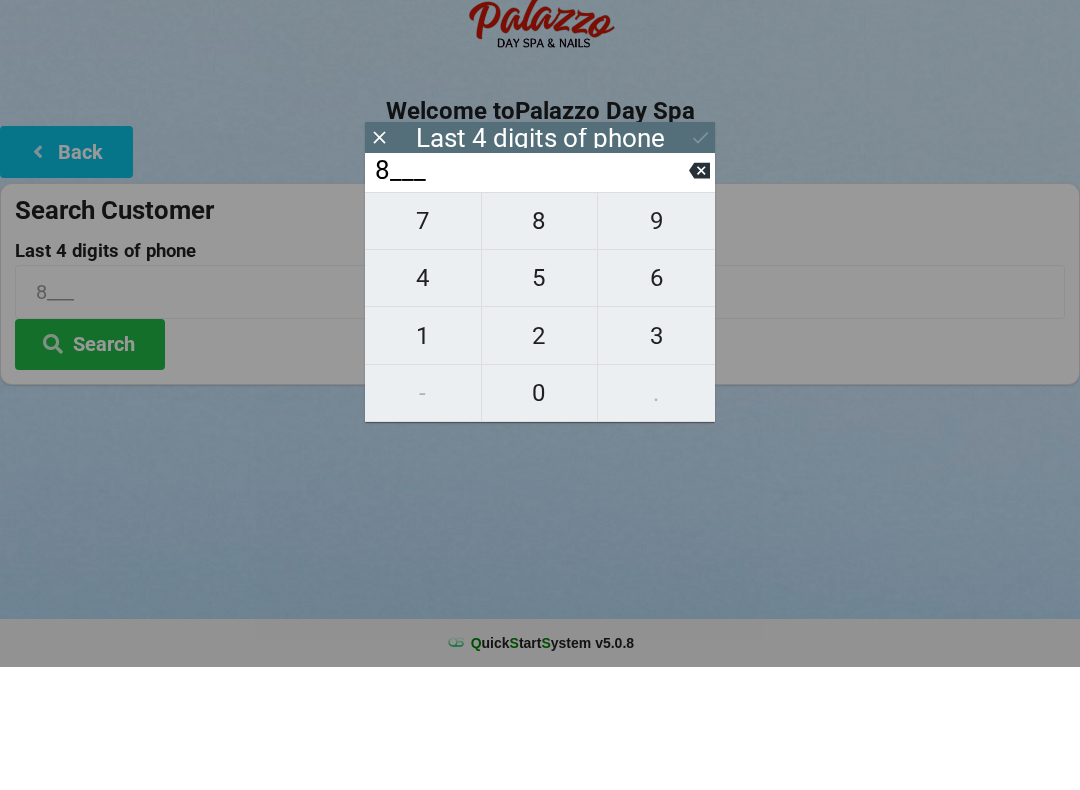click on "3" at bounding box center (656, 459) 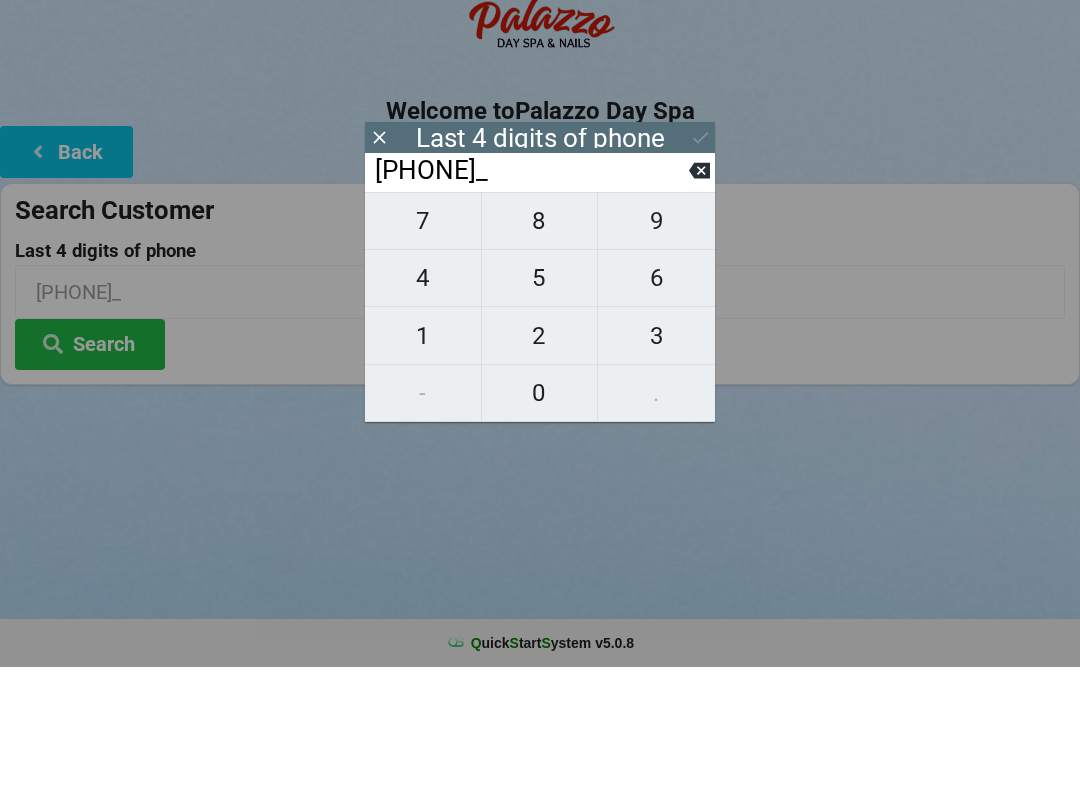 click on "1" at bounding box center (423, 459) 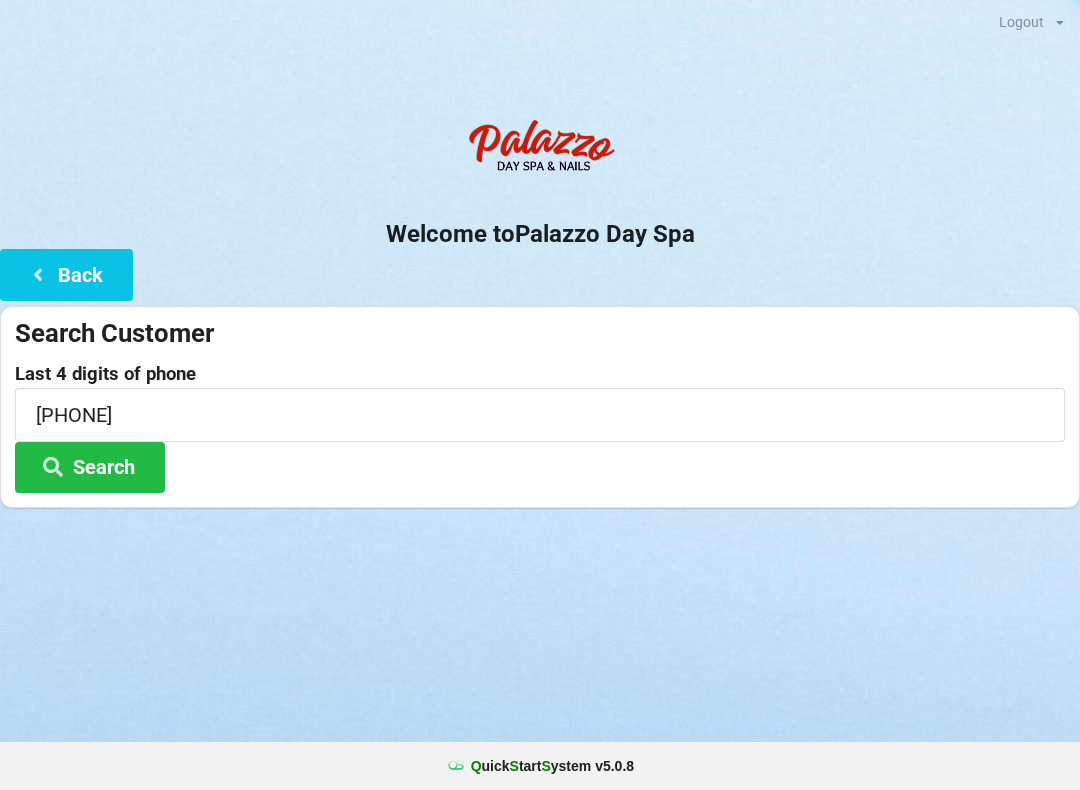click on "Search" at bounding box center [90, 467] 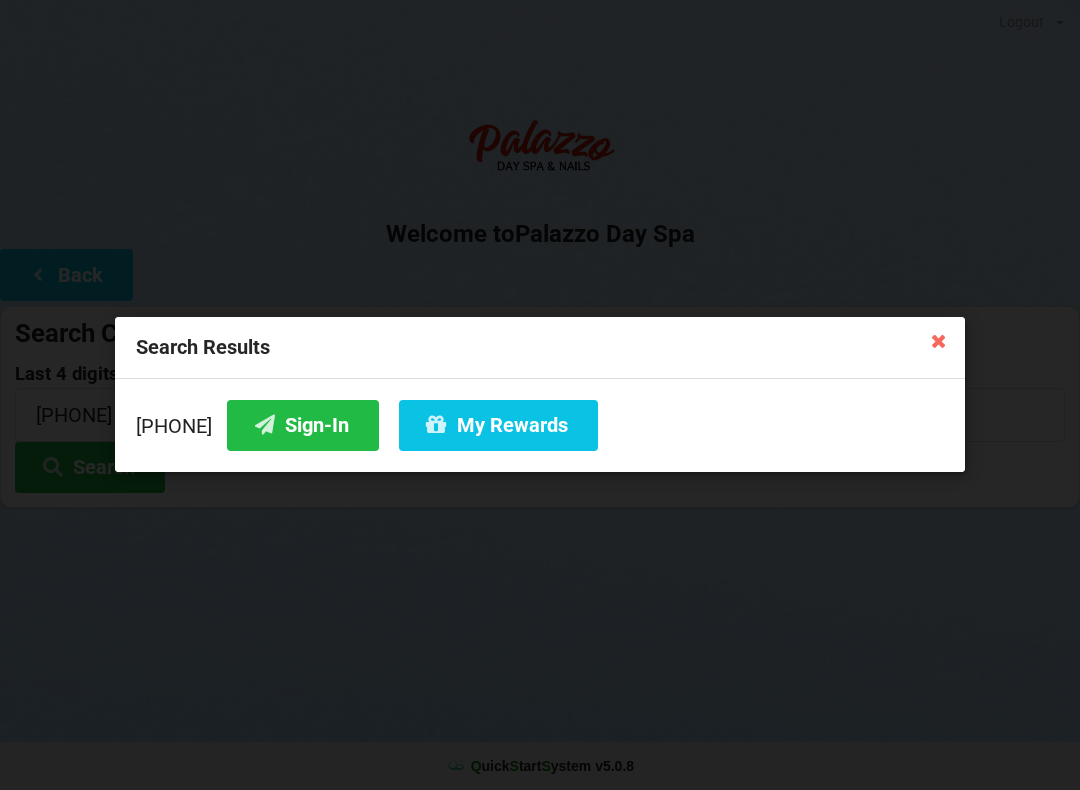 click on "Sign-In" at bounding box center [303, 425] 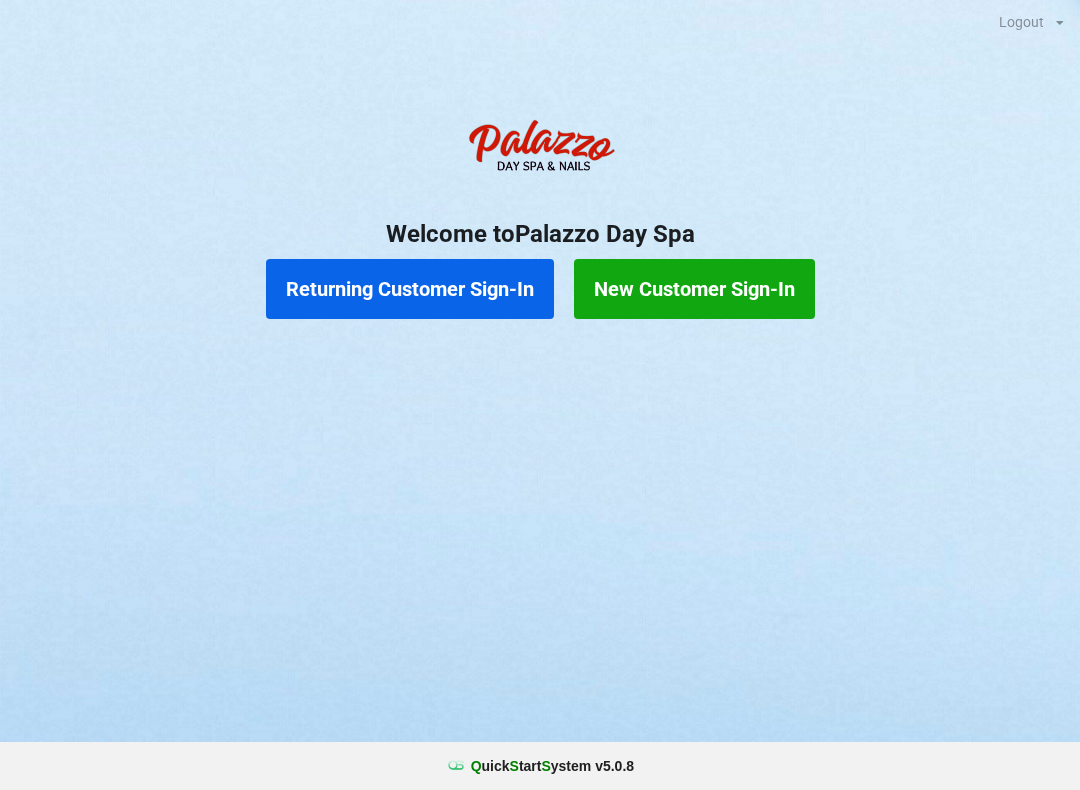 click on "Returning Customer Sign-In" at bounding box center (486, 351) 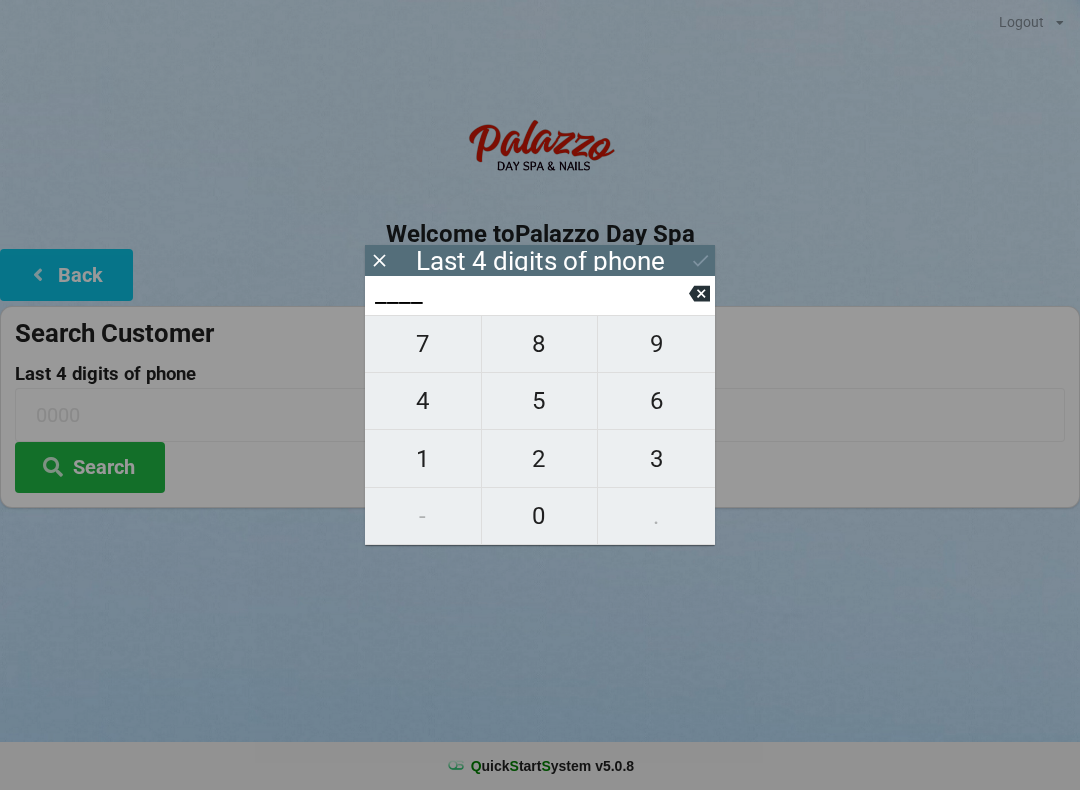 click on "8" at bounding box center (540, 344) 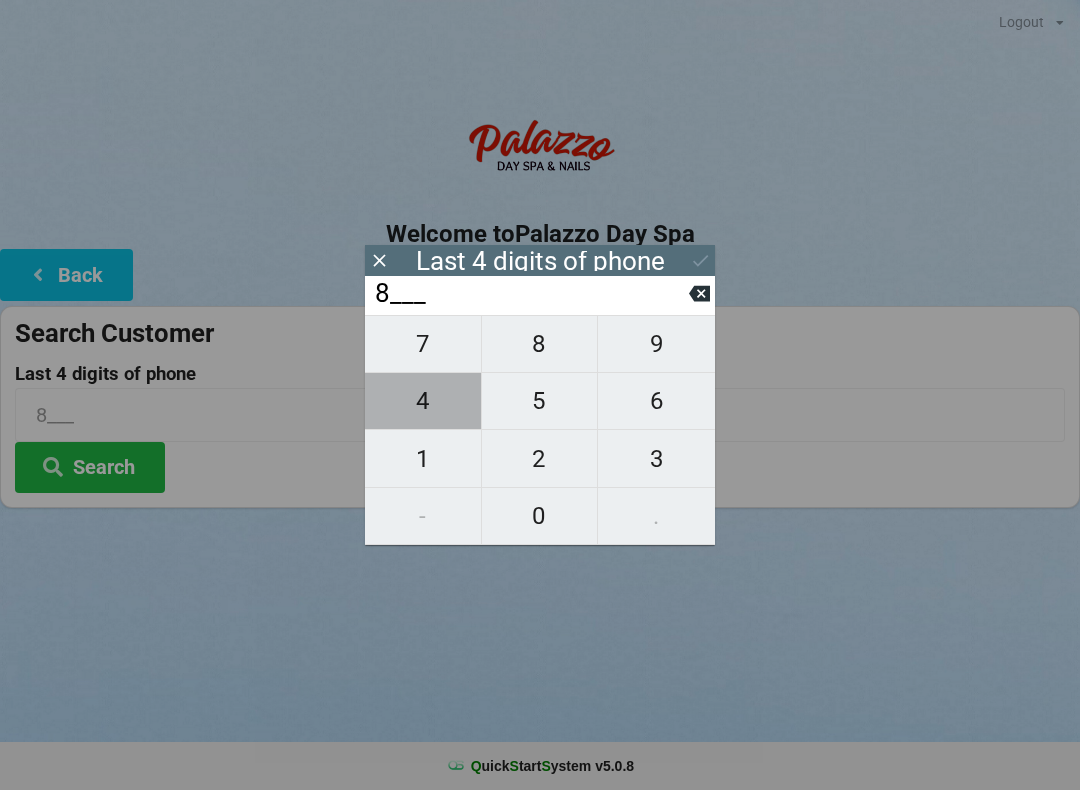 click on "4" at bounding box center (423, 401) 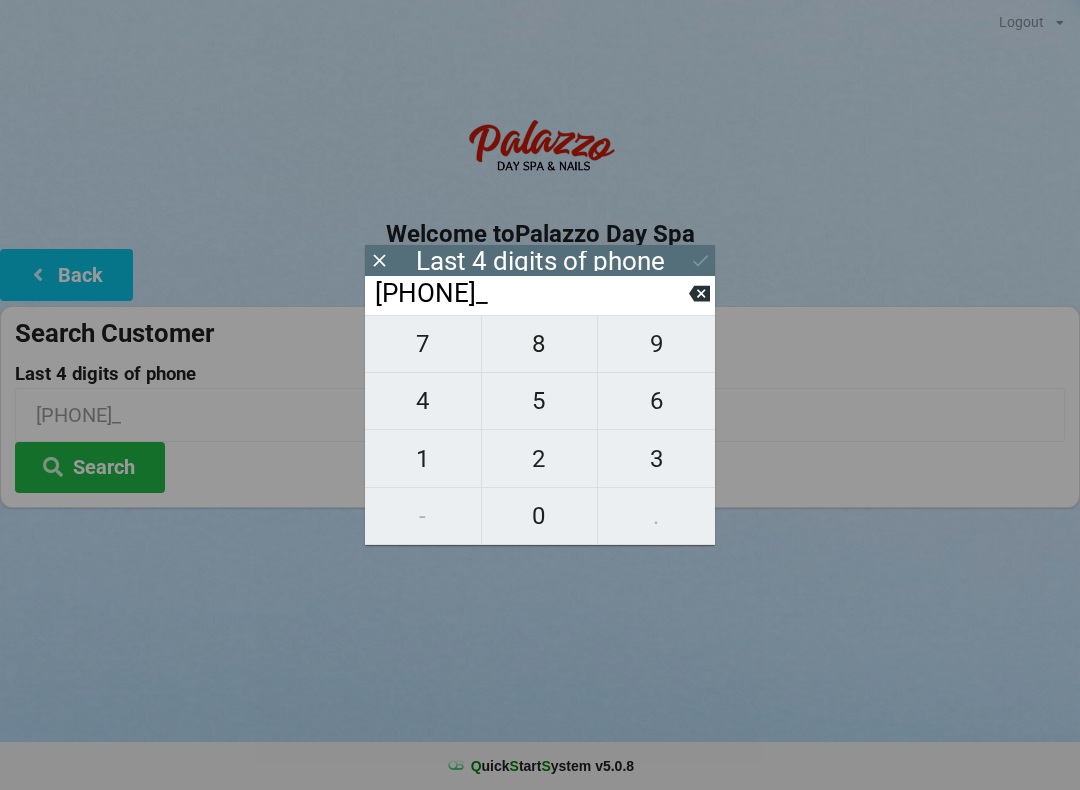 click on "9" at bounding box center [656, 344] 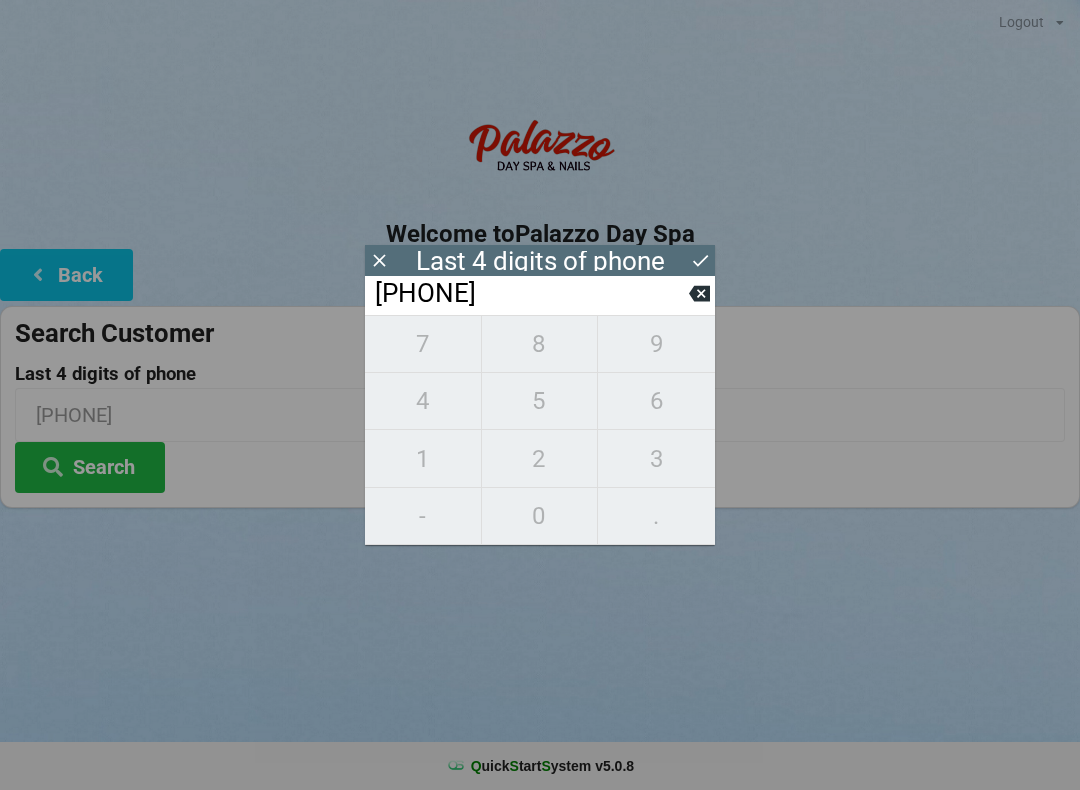 click 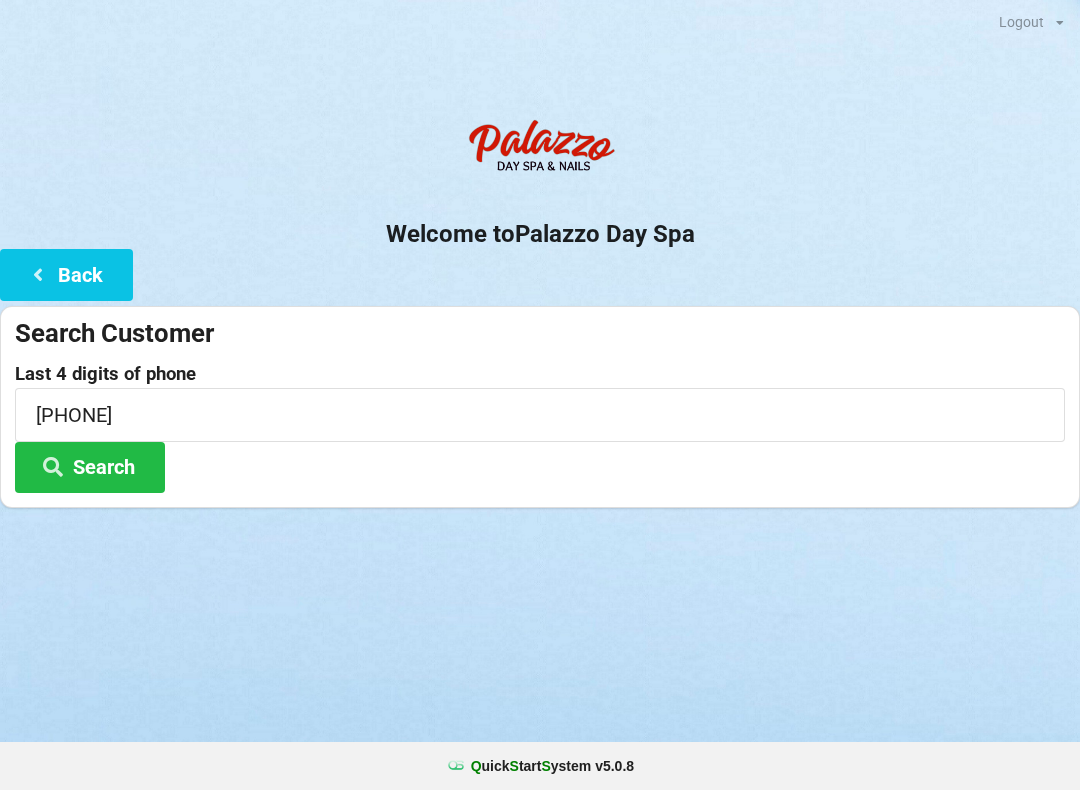 click on "Search" at bounding box center (90, 467) 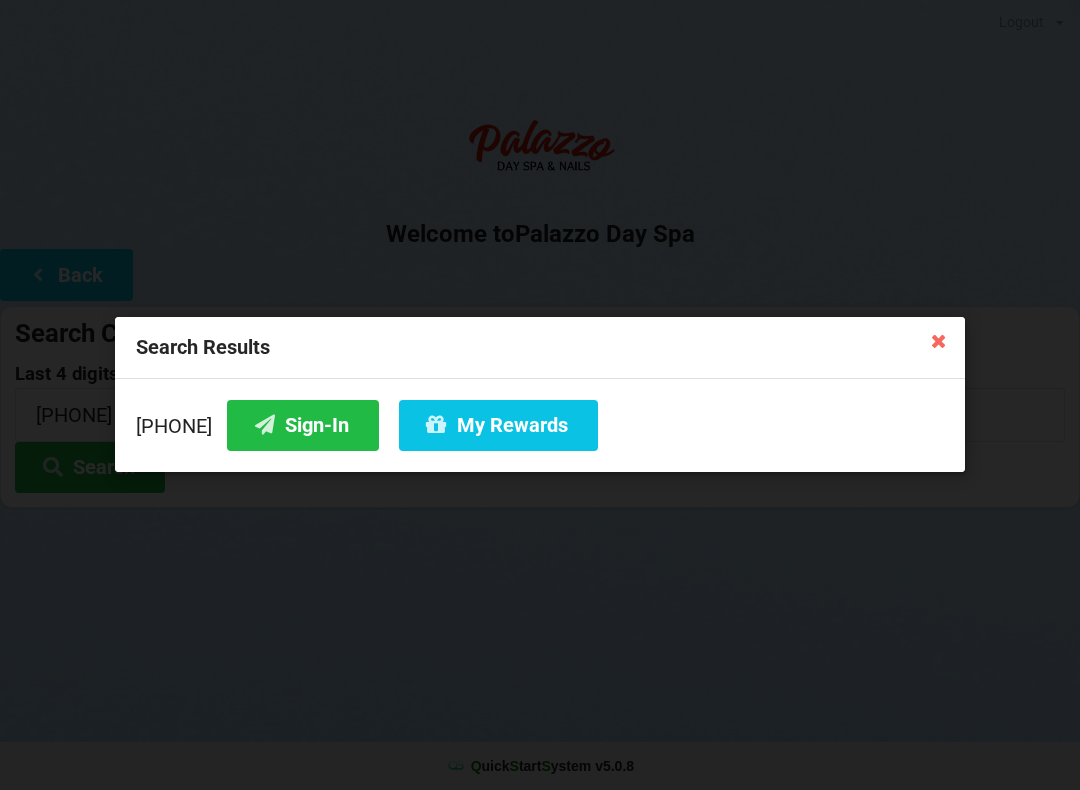 click on "Sign-In" at bounding box center (303, 425) 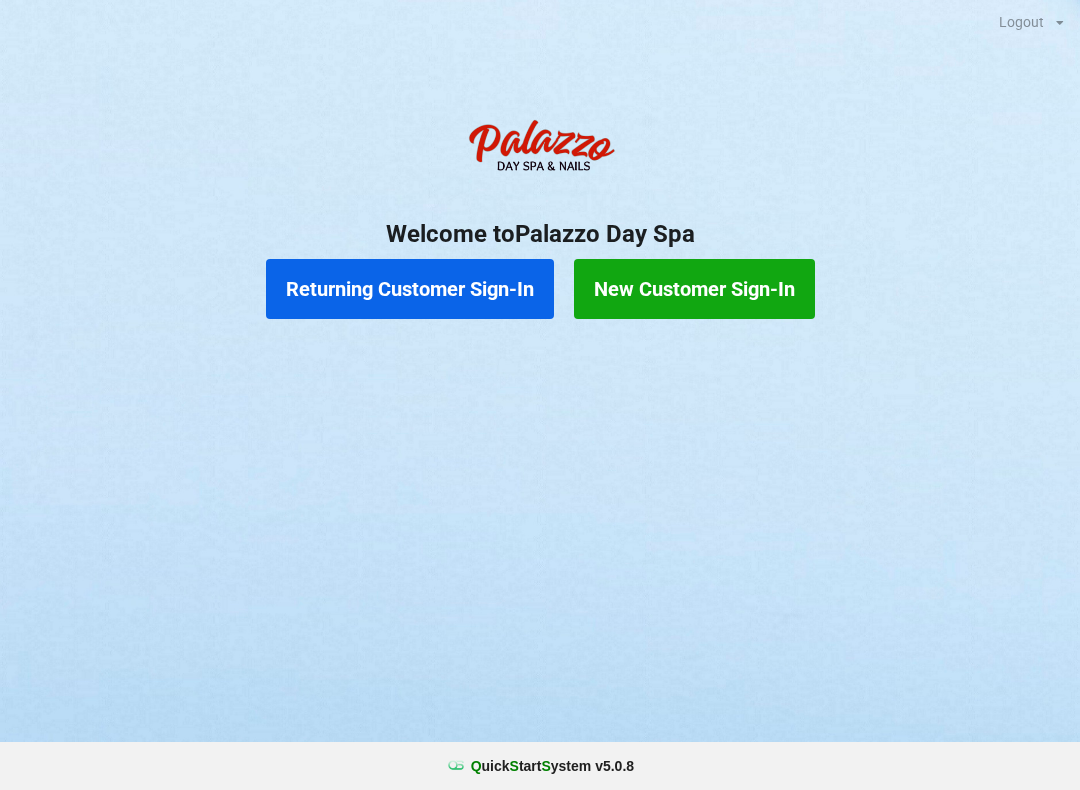 click on "Returning Customer Sign-In" at bounding box center [410, 289] 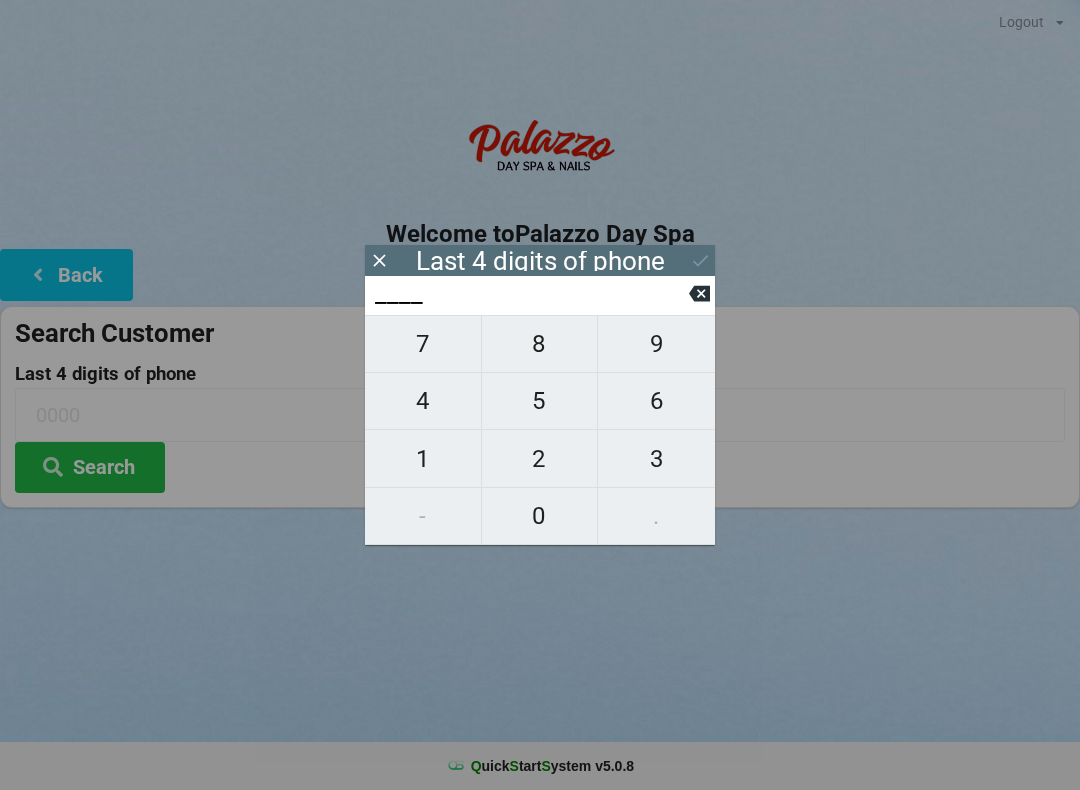 click on "2" at bounding box center [540, 459] 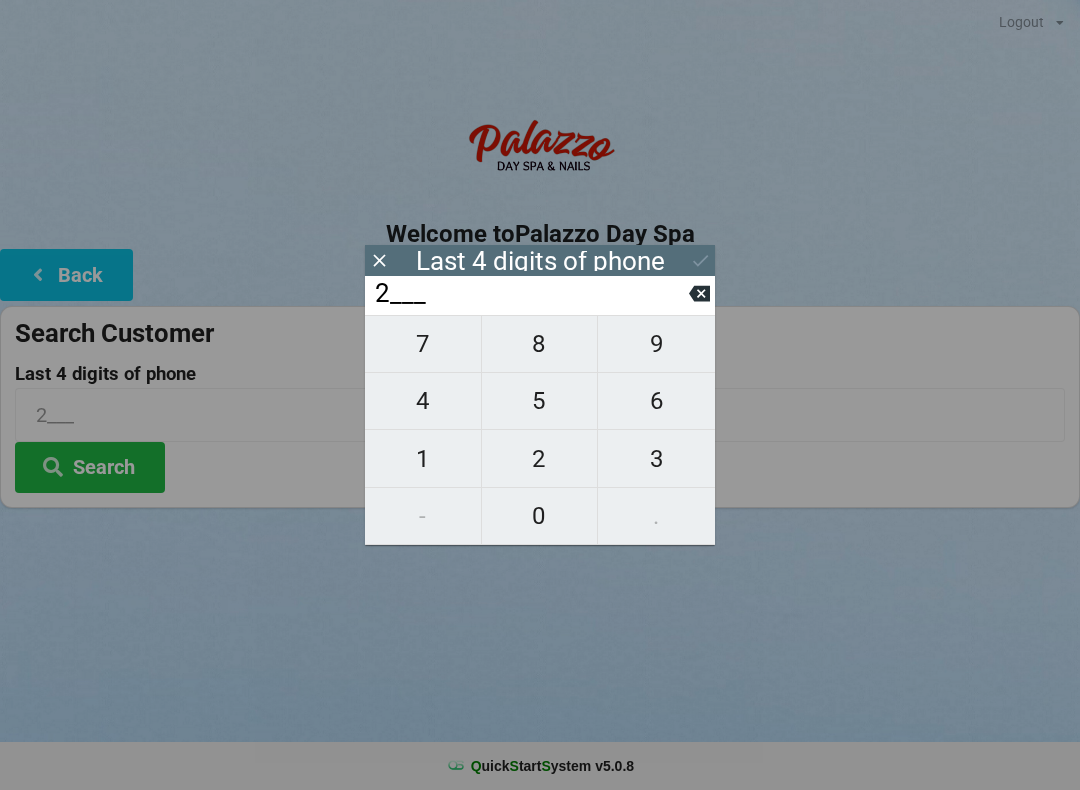 click on "8" at bounding box center [540, 344] 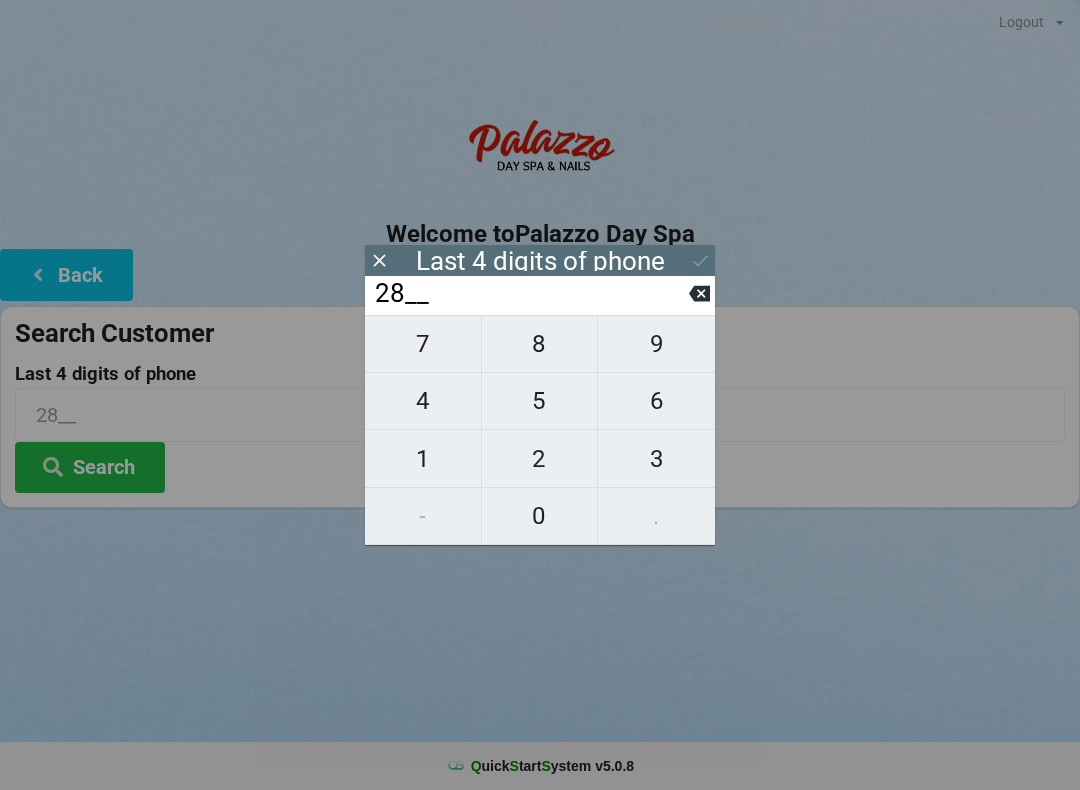 click on "8" at bounding box center (540, 344) 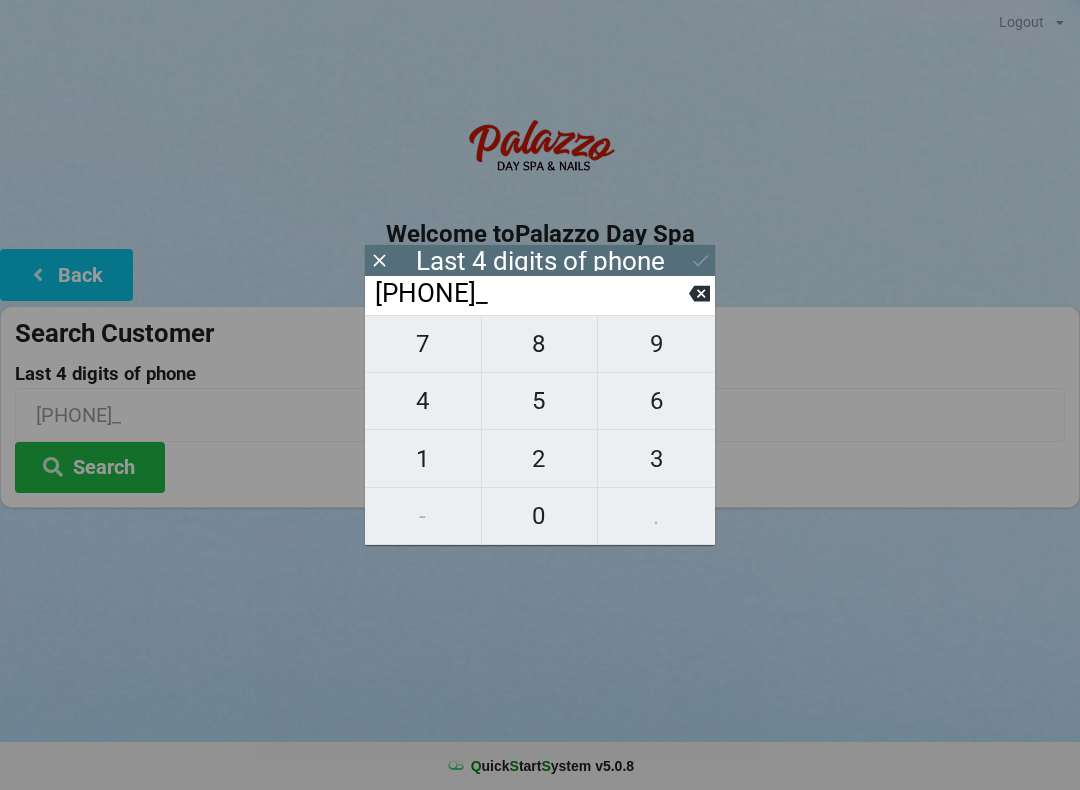 click on "3" at bounding box center [656, 459] 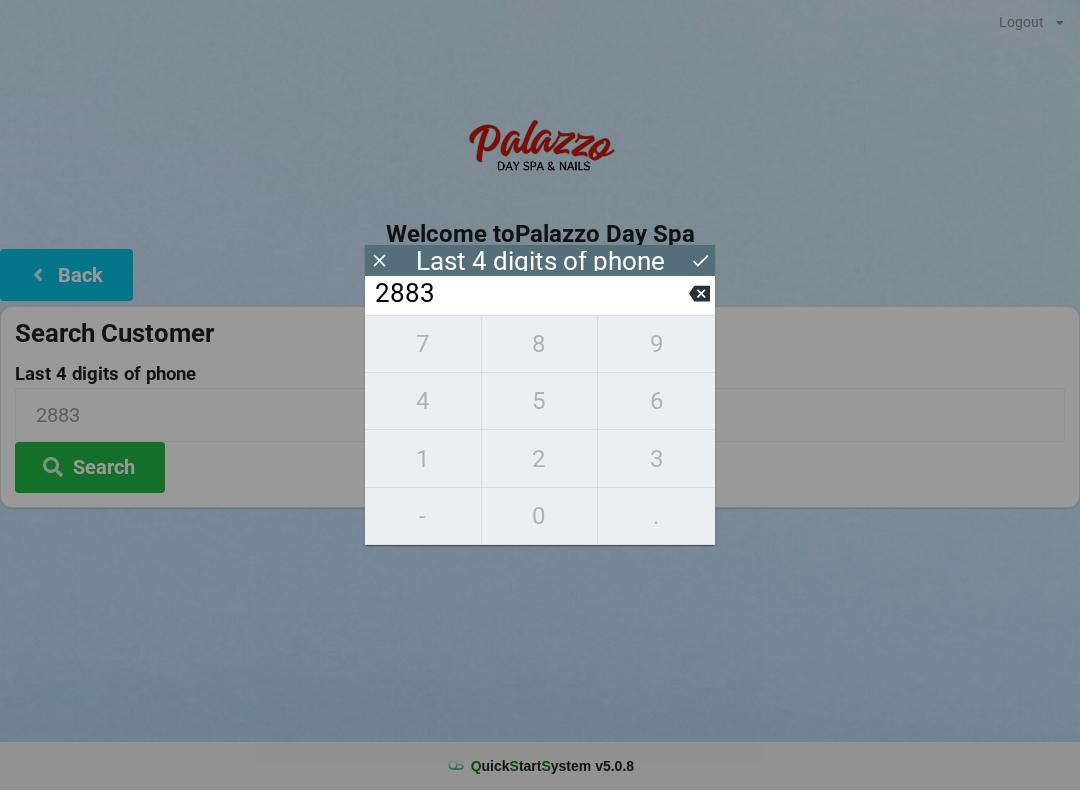 click on "Search" at bounding box center [90, 467] 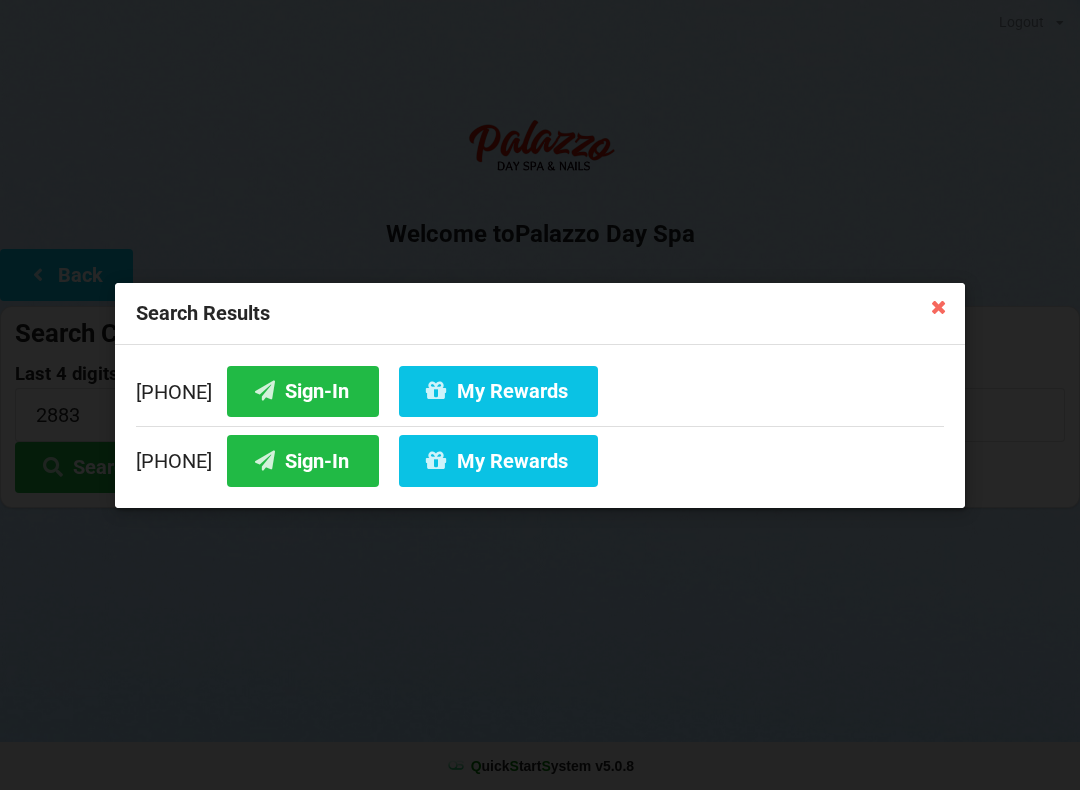 click on "My Rewards" at bounding box center [498, 460] 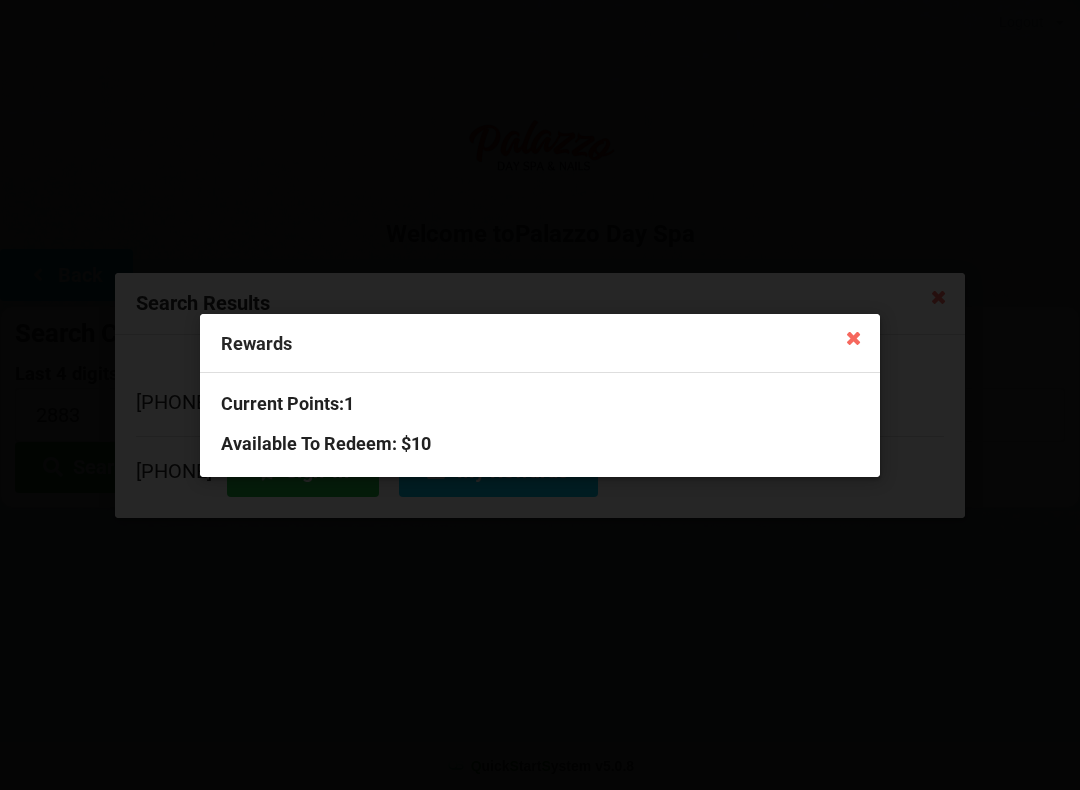 click on "Available To Redeem : $10" at bounding box center [540, 443] 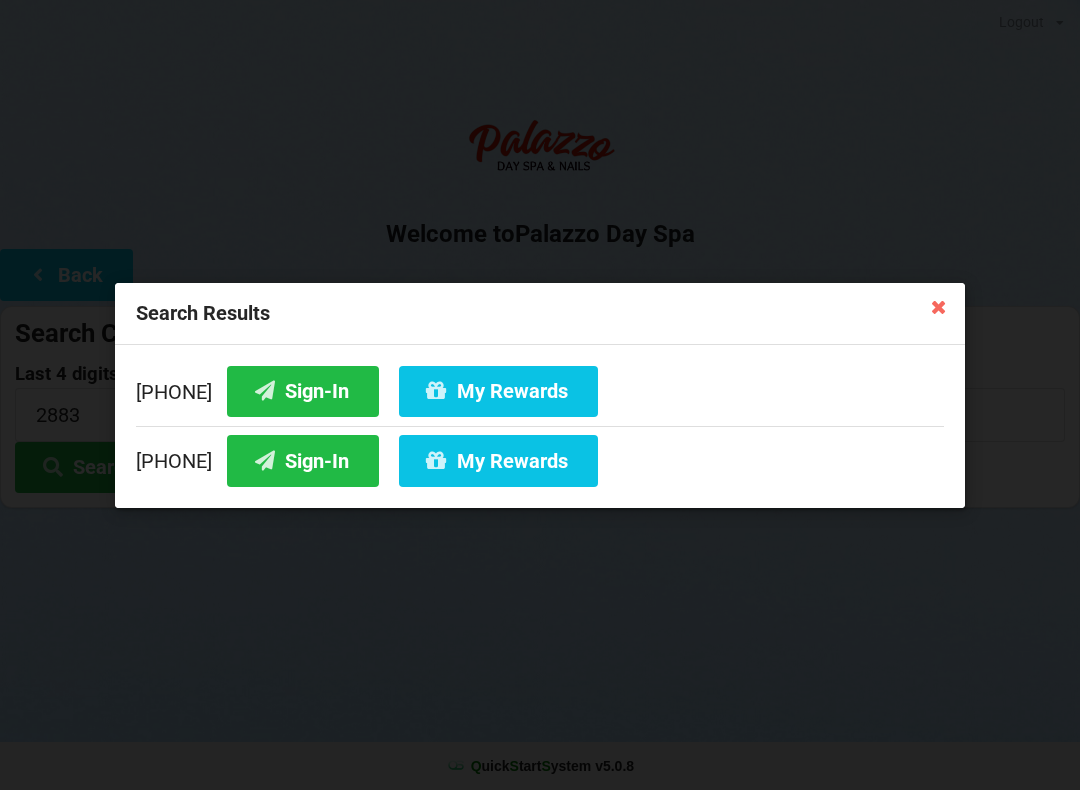 click at bounding box center (939, 306) 